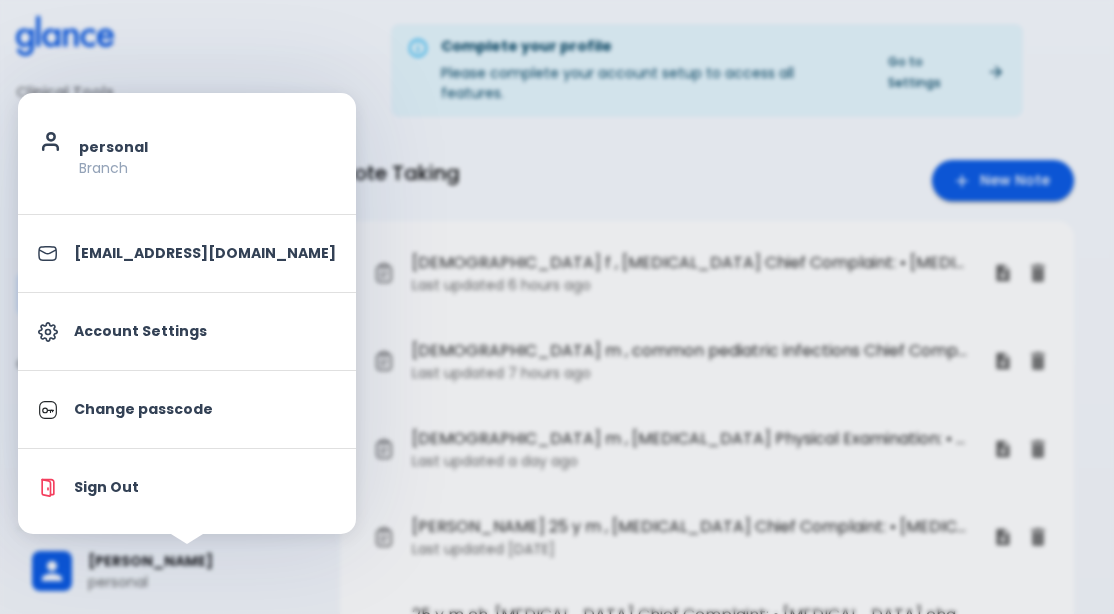 scroll, scrollTop: 0, scrollLeft: 0, axis: both 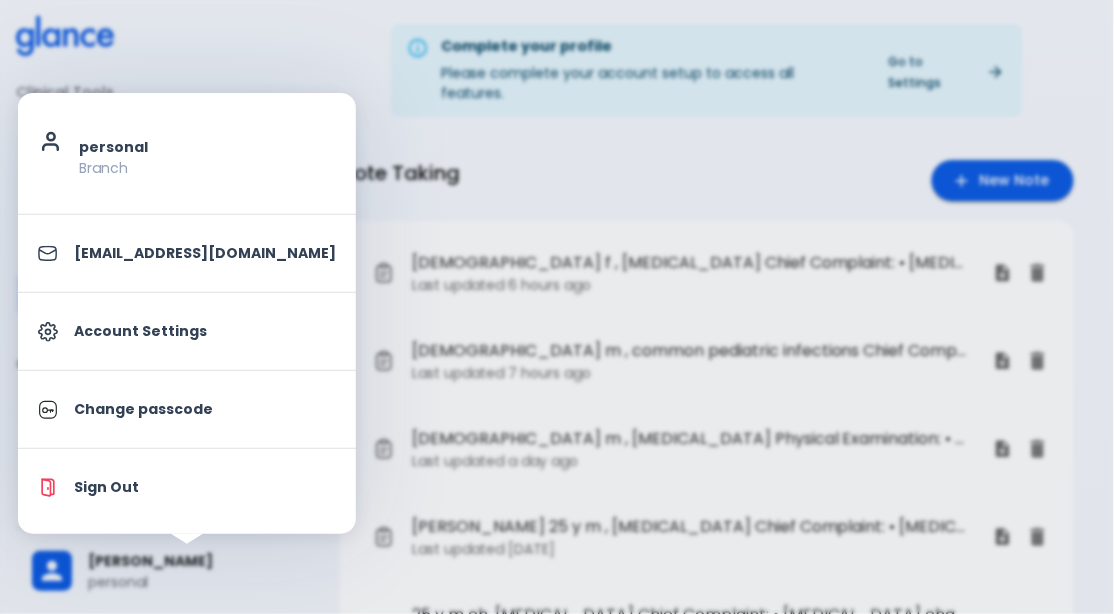 click on "Account Settings" at bounding box center (205, 331) 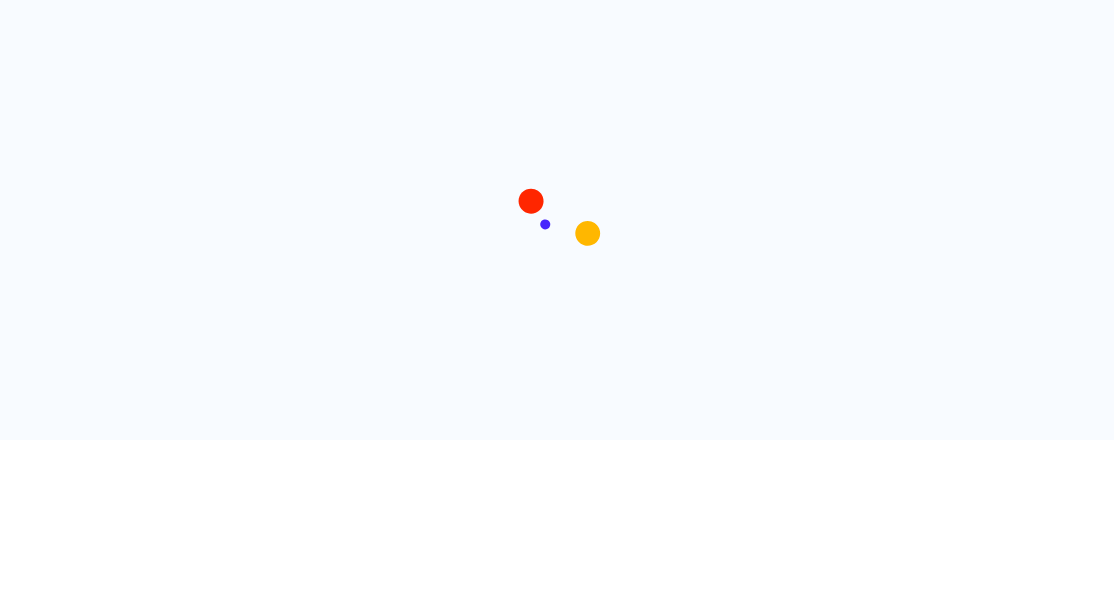 scroll, scrollTop: 0, scrollLeft: 0, axis: both 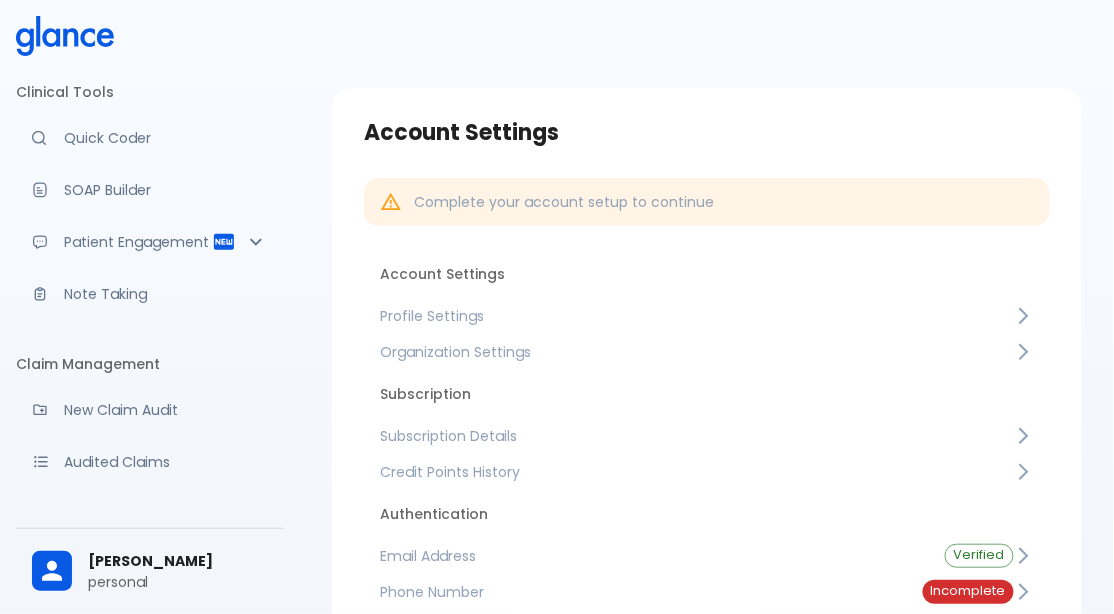 click on "Profile Settings" at bounding box center (697, 316) 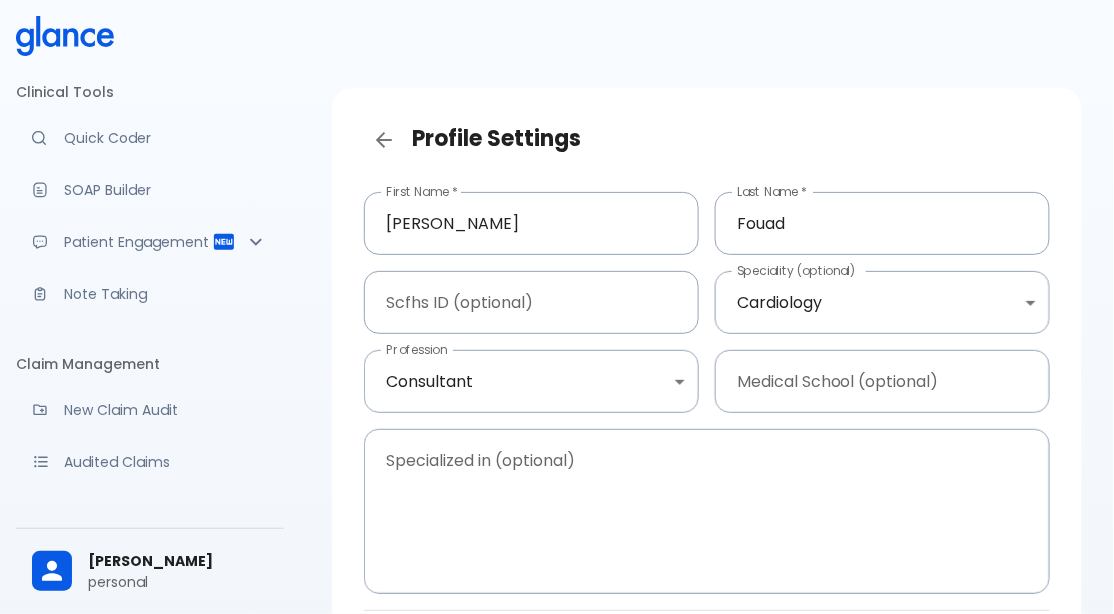 click on "↧  pull to refresh  ↧ Clinical Tools Quick Coder SOAP Builder Patient Engagement Note Taking Claim Management New Claim Audit Audited Claims Claim Rework Tracker Support Help Center What's new? Settings Your Settings [PERSON_NAME] personal Profile Settings First Name   * [PERSON_NAME] First Name  * Last Name   * [PERSON_NAME] Last Name  * Scfhs ID (optional) Scfhs ID (optional) Speciality   (optional) Cardiology Cardiology Speciality (optional) Profession Consultant consultant Profession Medical School (optional) Medical School (optional) Specialized in (optional) x Specialized in (optional) Cancel Save Changes" at bounding box center (557, 399) 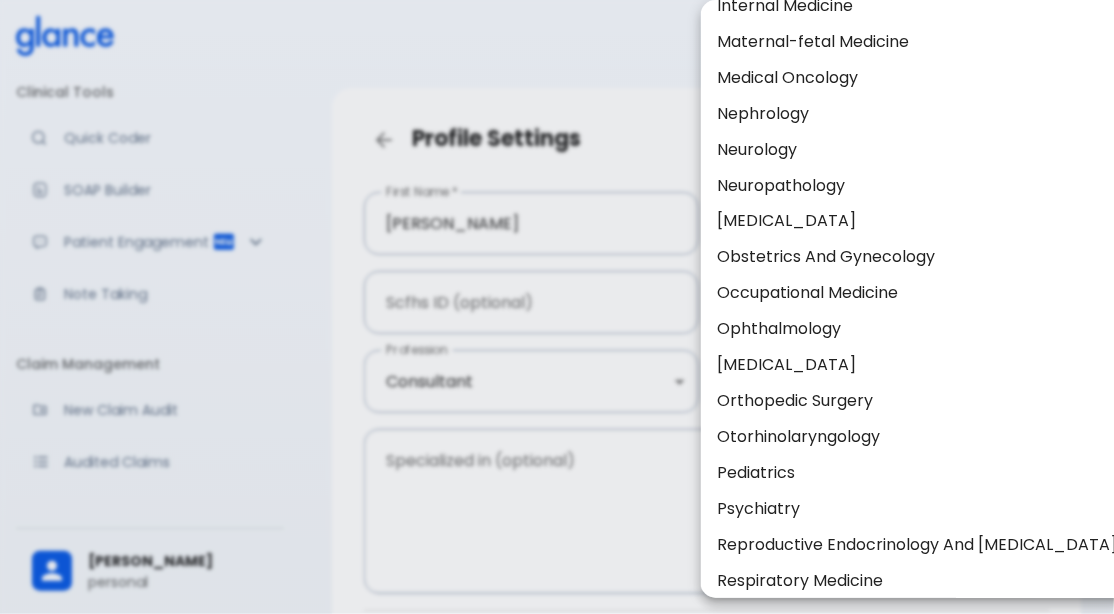 scroll, scrollTop: 642, scrollLeft: 0, axis: vertical 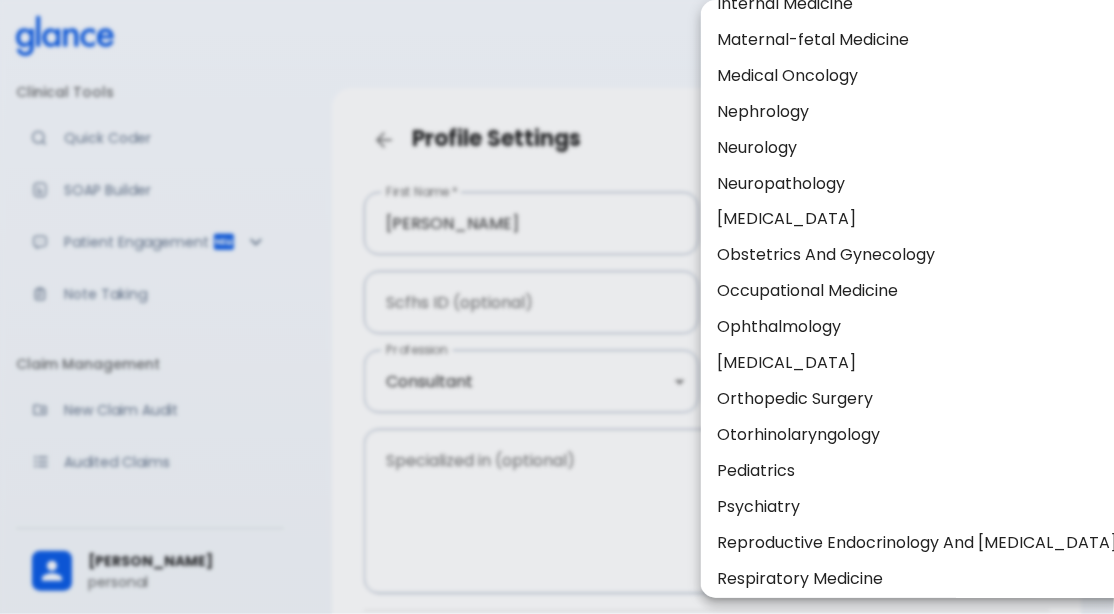 click on "Pediatrics" at bounding box center [917, 472] 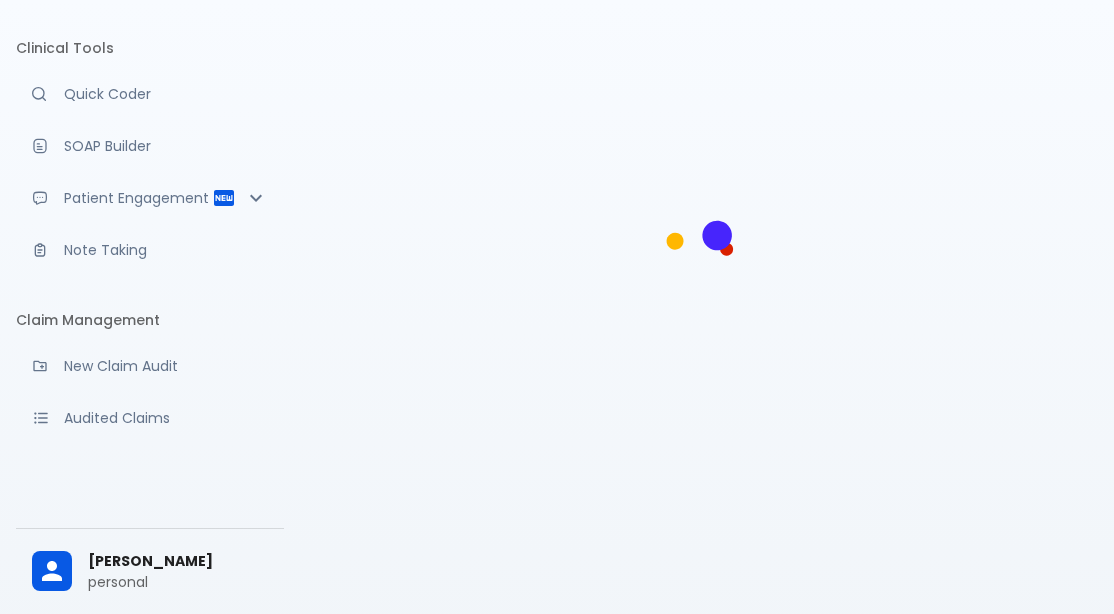 scroll, scrollTop: 0, scrollLeft: 0, axis: both 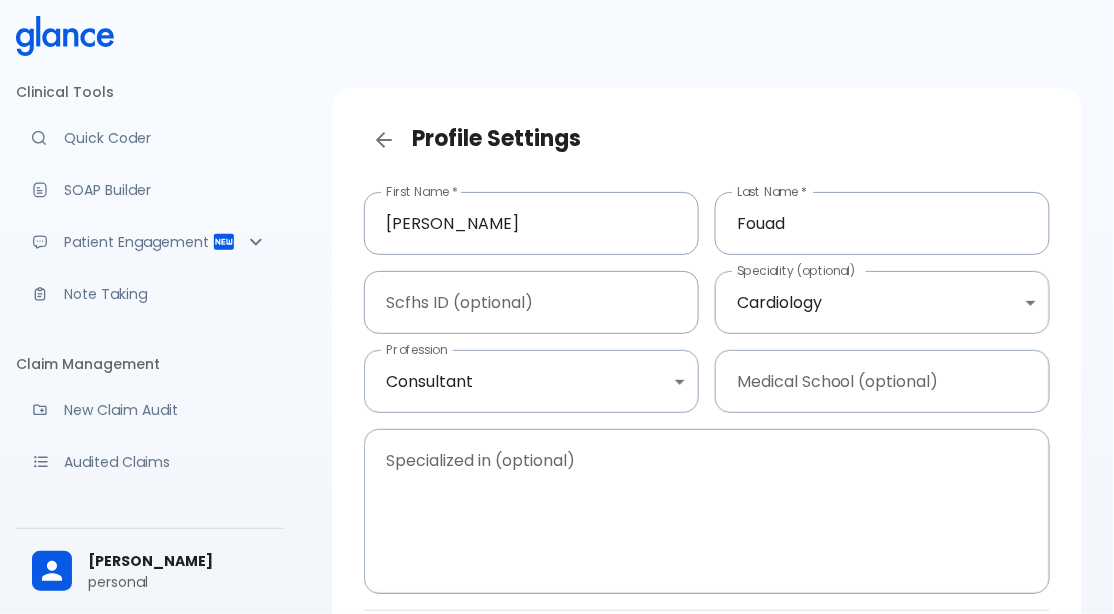 click on "↧  pull to refresh  ↧ Clinical Tools Quick Coder SOAP Builder Patient Engagement Note Taking Claim Management New Claim Audit Audited Claims Claim Rework Tracker Support Help Center What's new? Settings Your Settings [PERSON_NAME] personal Profile Settings First Name   * [PERSON_NAME] First Name  * Last Name   * [PERSON_NAME] Last Name  * Scfhs ID (optional) Scfhs ID (optional) Speciality   (optional) Cardiology Cardiology Speciality (optional) Profession Consultant consultant Profession Medical School (optional) Medical School (optional) Specialized in (optional) x Specialized in (optional) Cancel Save Changes" at bounding box center [557, 399] 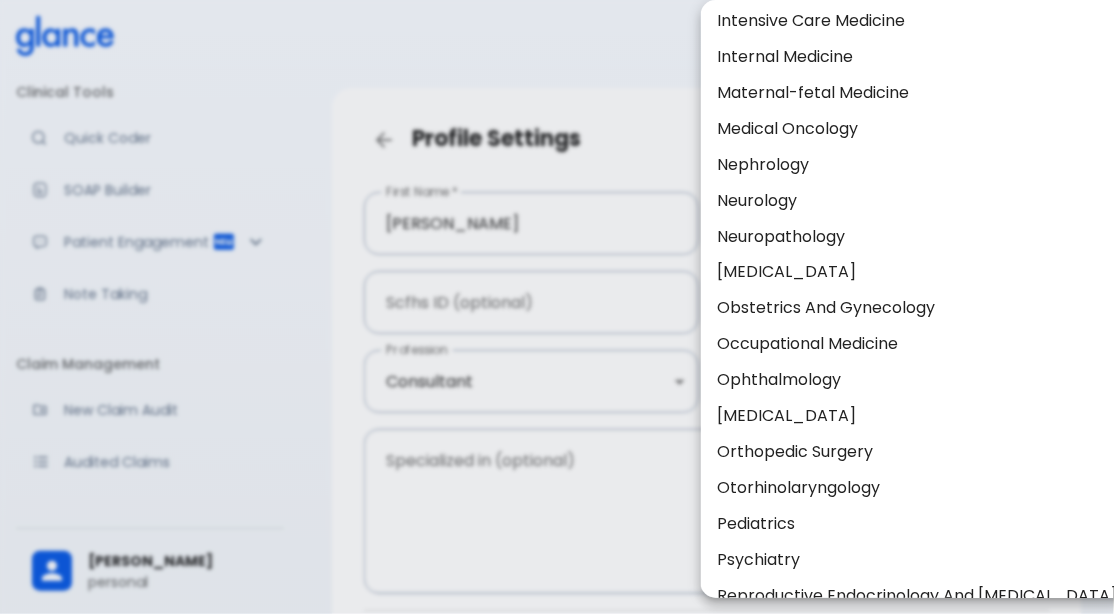 scroll, scrollTop: 590, scrollLeft: 0, axis: vertical 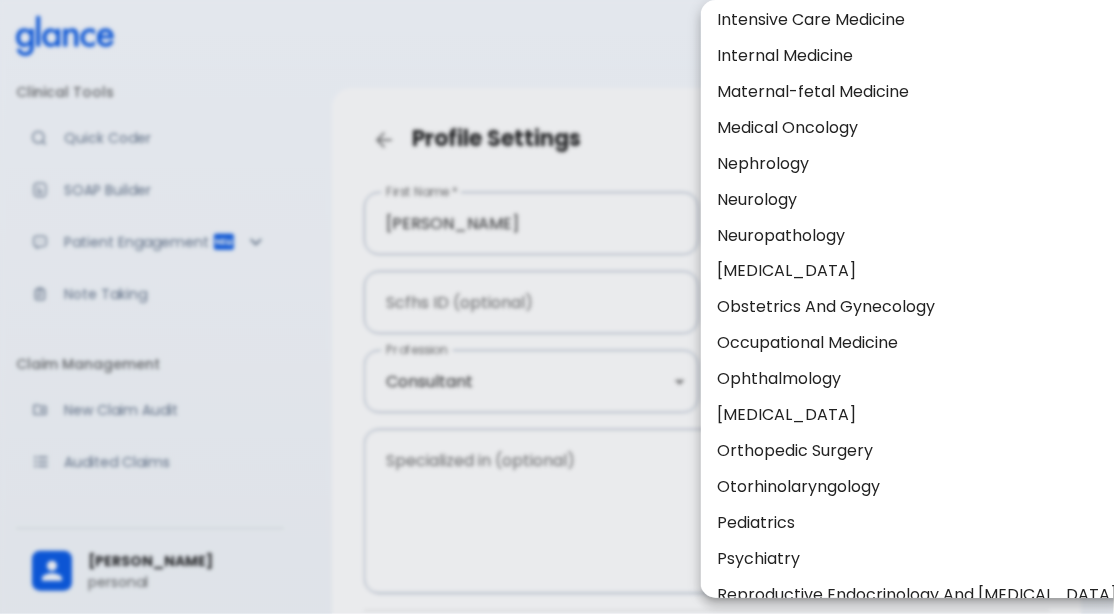 click on "Pediatrics" at bounding box center (917, 524) 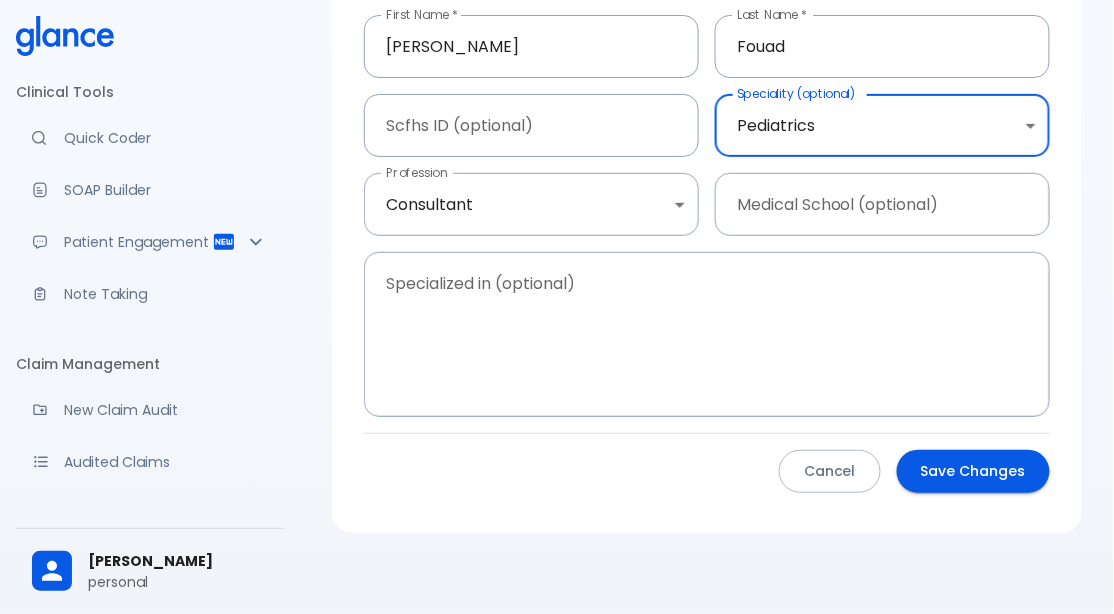 scroll, scrollTop: 178, scrollLeft: 0, axis: vertical 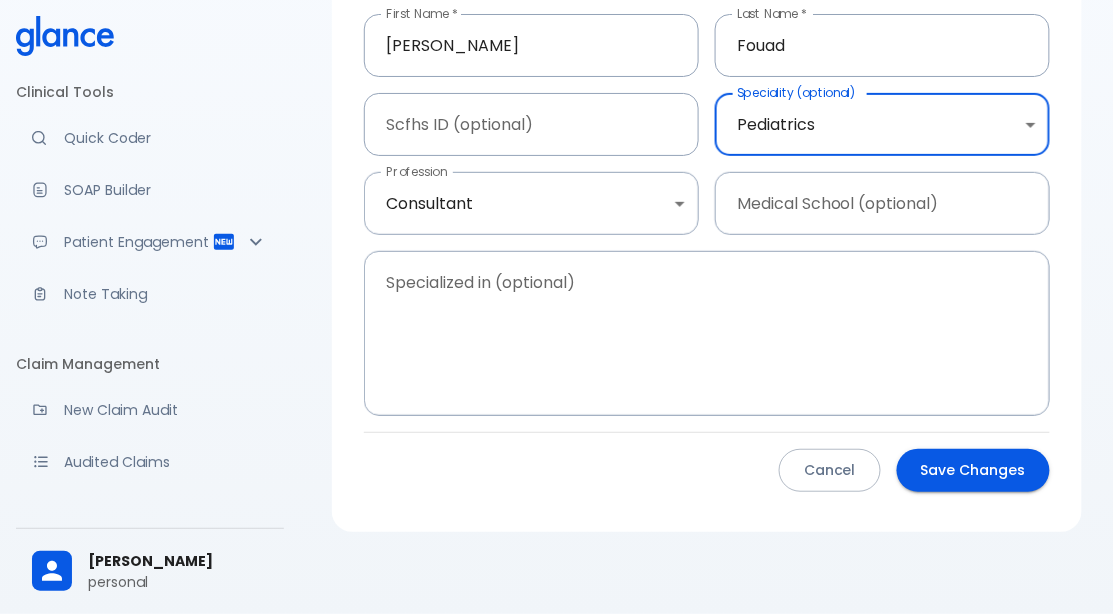 click on "Save Changes" at bounding box center [973, 470] 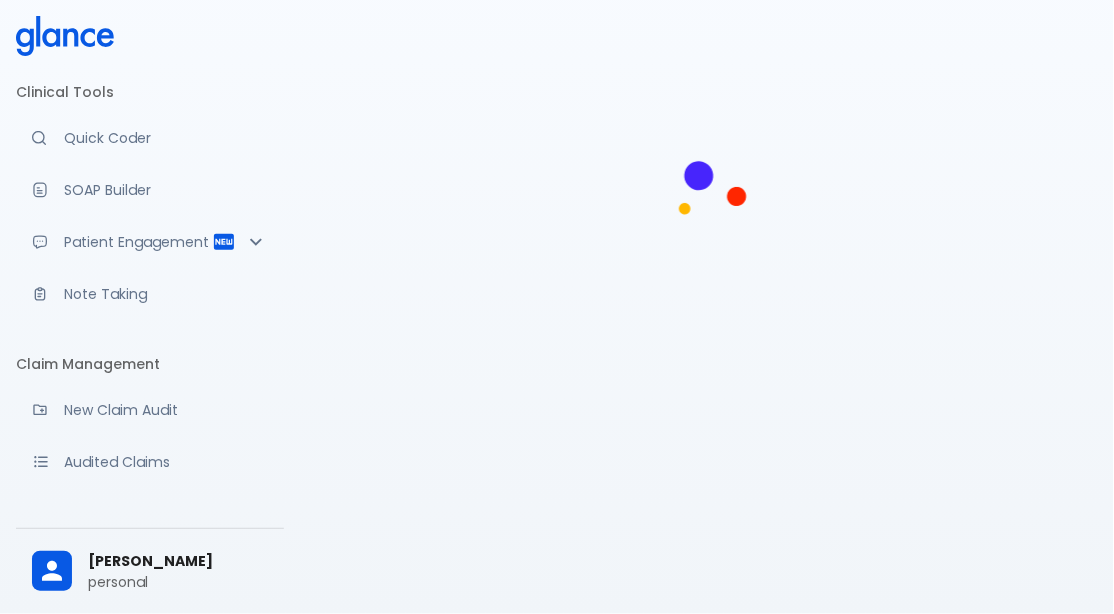 scroll, scrollTop: 167, scrollLeft: 0, axis: vertical 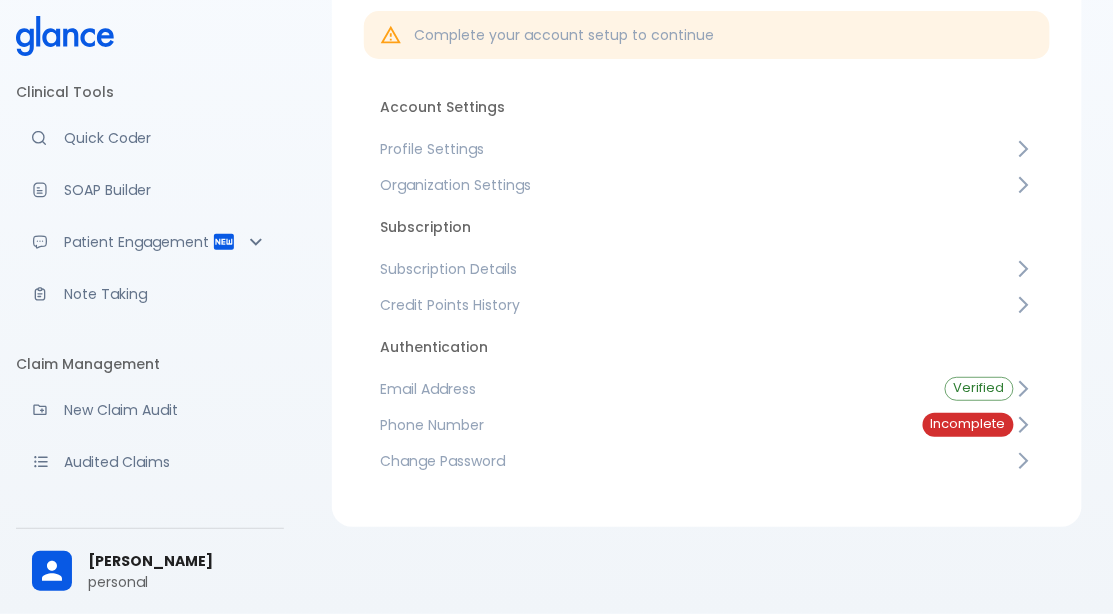 click on "Note Taking" at bounding box center [166, 294] 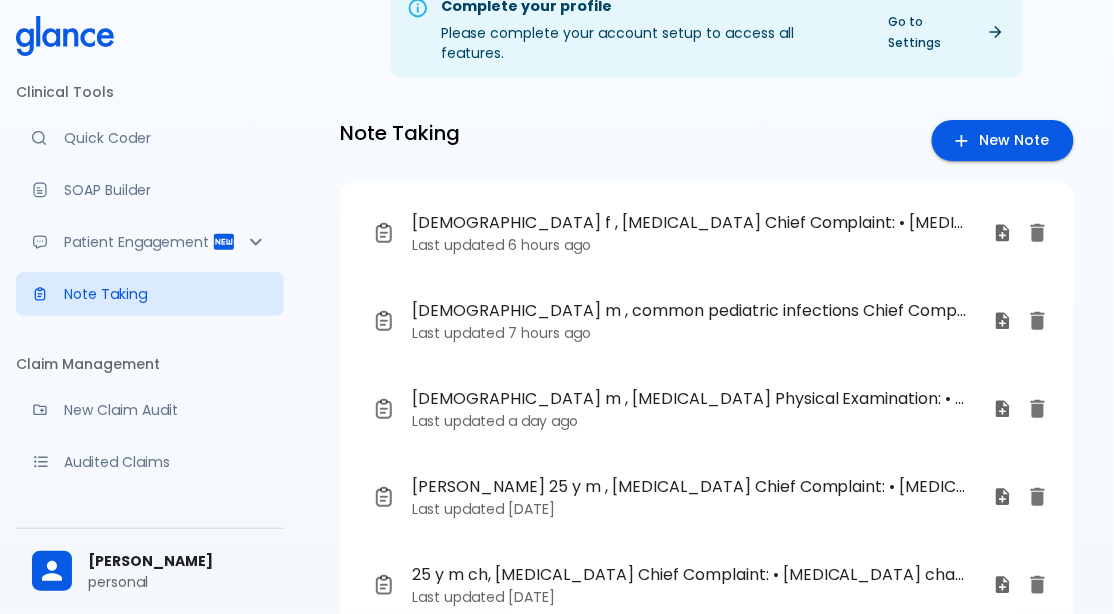scroll, scrollTop: 0, scrollLeft: 0, axis: both 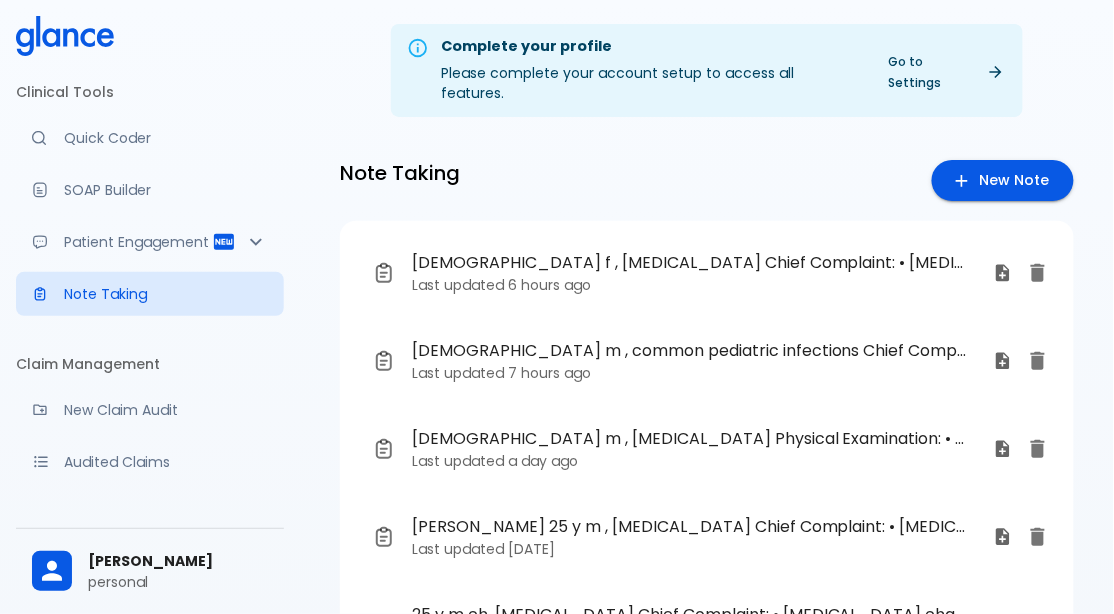 click on "Note Taking New Note 24 yo f , amenorrhea
Chief Complaint:
• hyperprolactinemia
• MRI pituitary gland
• pr prolactin levels
Laboratory findings:
• TSH (Thyroid-Stimulating Hormone)
• LH (Luteinizing Hormone)
•
Treatment Plan:
• Endocrinology referral
•
Physical Examination:
• Cardiac auscultation
• Blood pressure monitoring
• Peripheral edema assessment
• Ecg Last updated   6 hours ago 2 yo m , common pediatric infections
Chief Complaint:
• pneumonia
• gastroenteritis
•
Physical Examination:
• crackles
• wheezing
• abdominal tenderness
• fever
• dehydration signs
•
Treatment Plan:
• antibiotics
• oral rehydration therapy
• antipyretics
• bronchodilators
• antiemetics
•
Laboratory findings:
• C-reactive protein (CRP)
• complete blood count (CBC)
• chest X-ray
• stool culture
• Last updated   7 hours ago Last updated   a day ago Last updated   2 days ago Last updated   2 days ago Last updated   2 days ago Last updated   3 days ago Last updated" at bounding box center [707, 677] 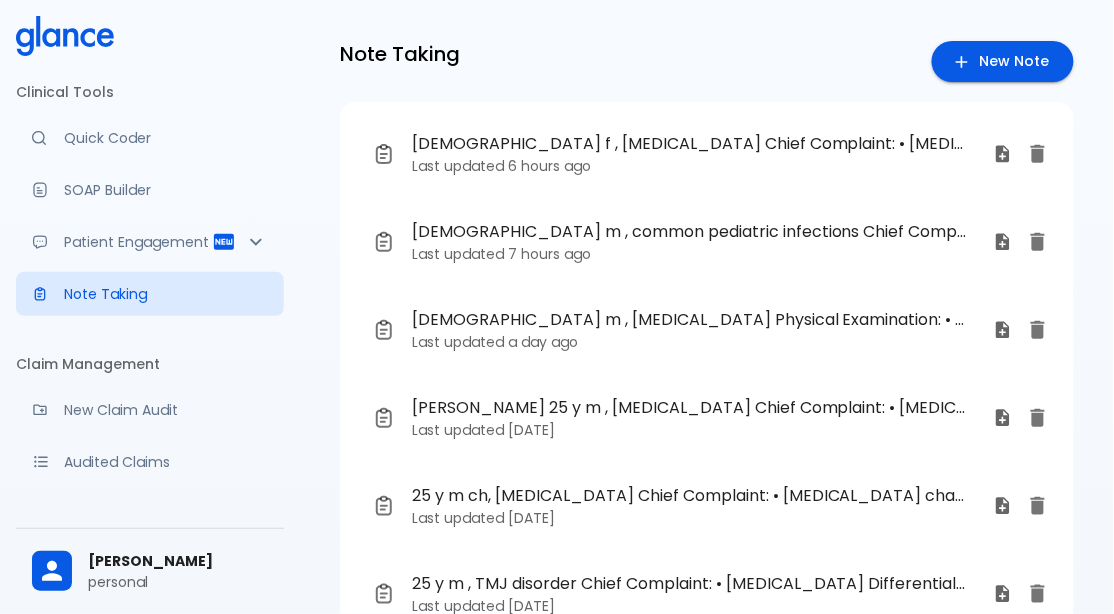 scroll, scrollTop: 0, scrollLeft: 0, axis: both 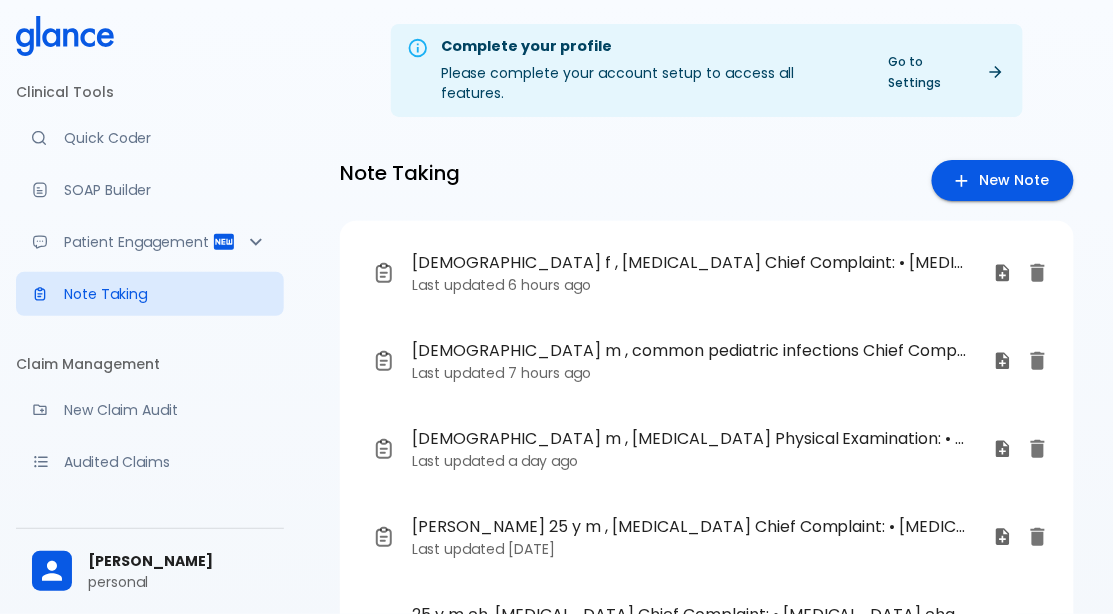 click on "Last updated   7 hours ago" at bounding box center [695, 373] 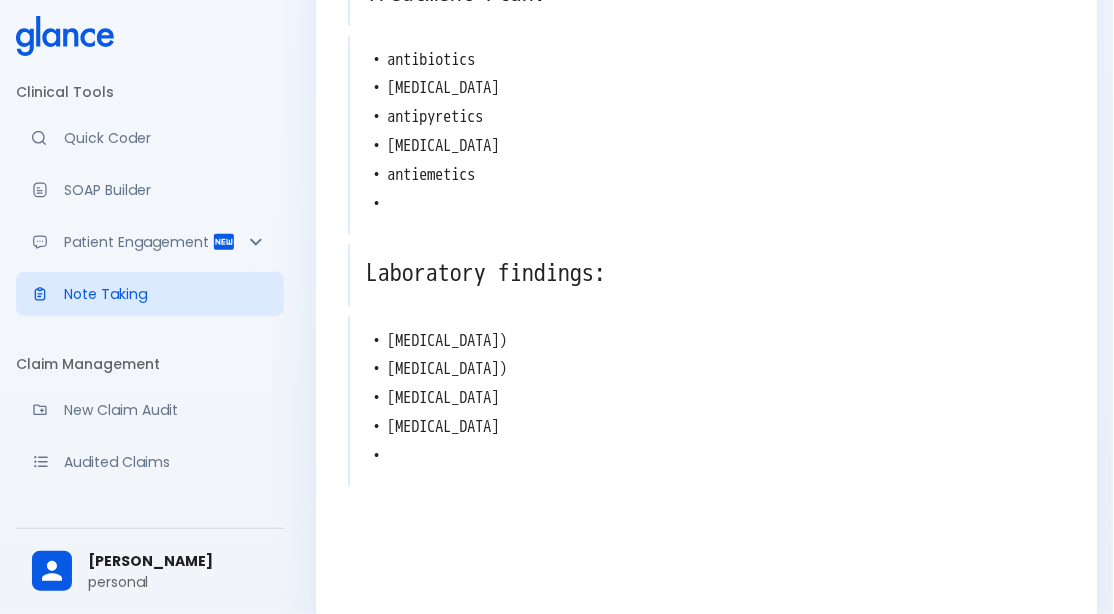 scroll, scrollTop: 785, scrollLeft: 0, axis: vertical 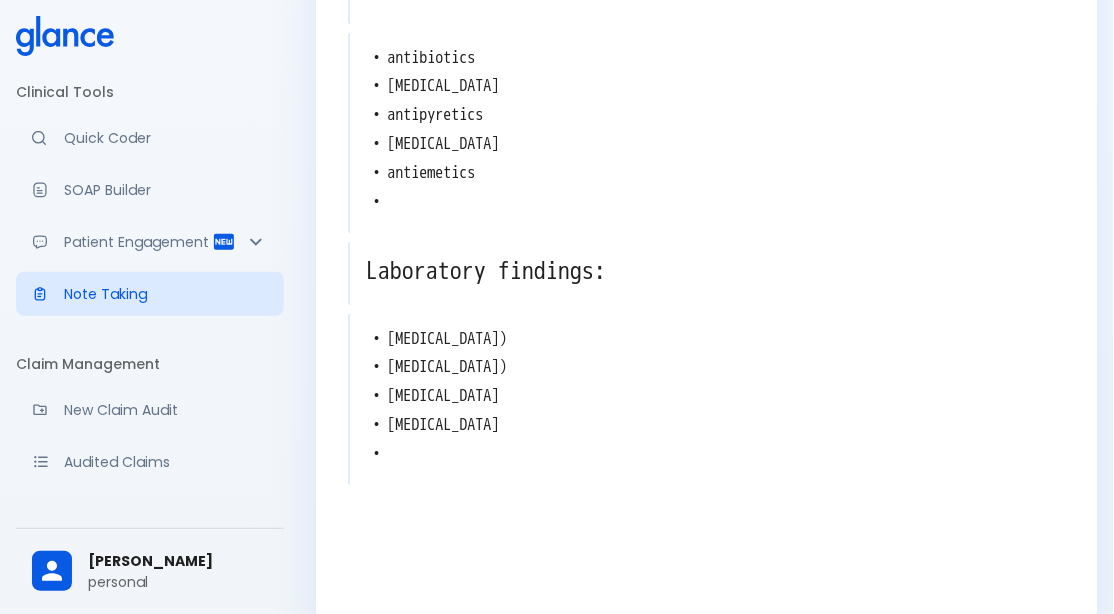 click at bounding box center [709, 546] 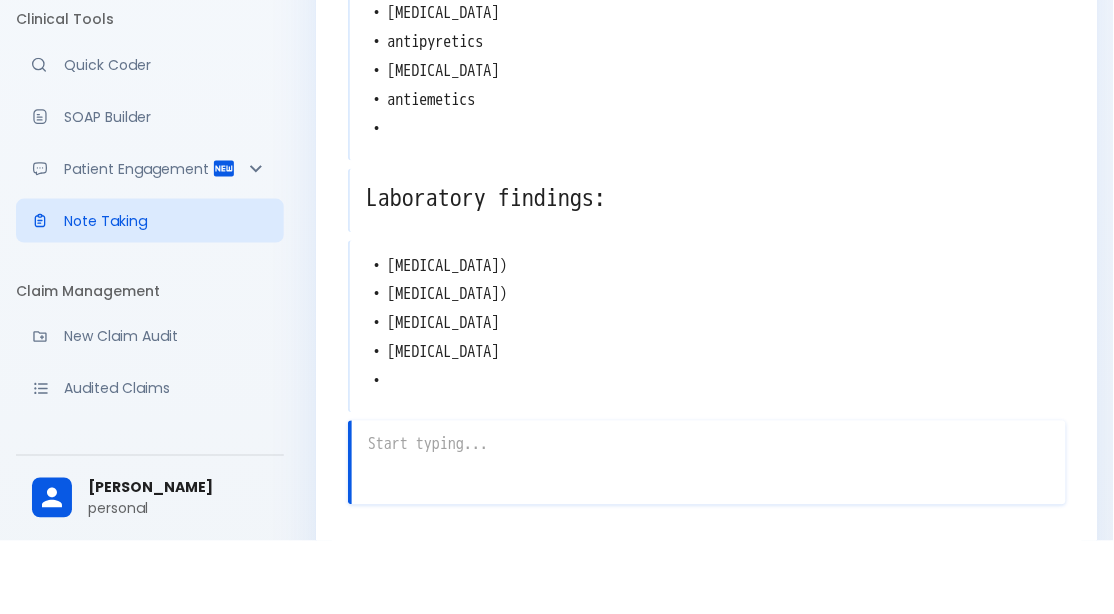 scroll, scrollTop: 815, scrollLeft: 0, axis: vertical 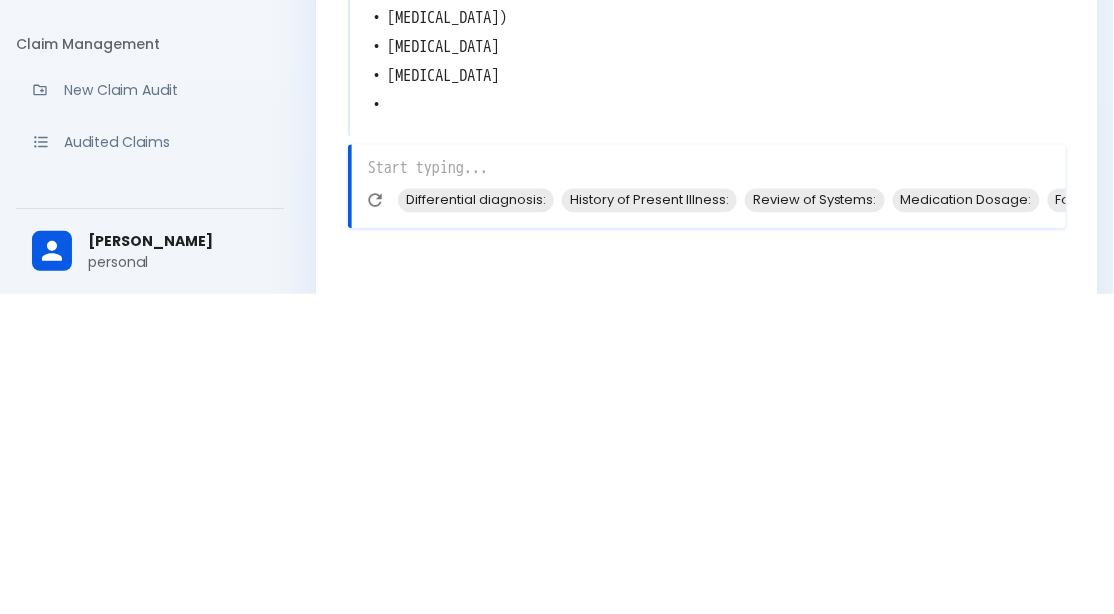 click on "Review of Systems:" at bounding box center [815, 519] 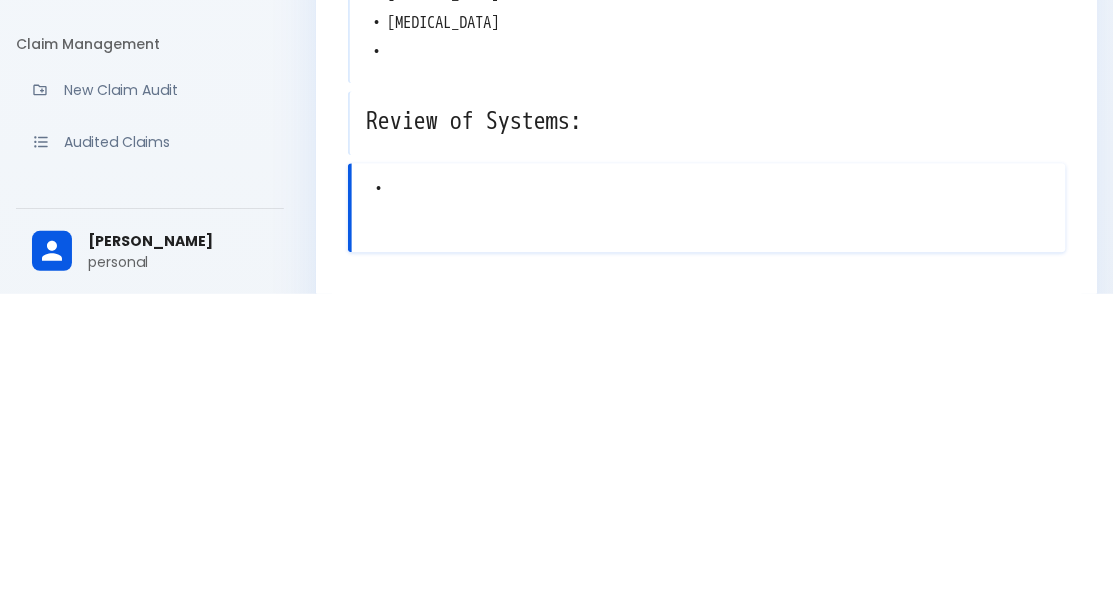 scroll, scrollTop: 874, scrollLeft: 0, axis: vertical 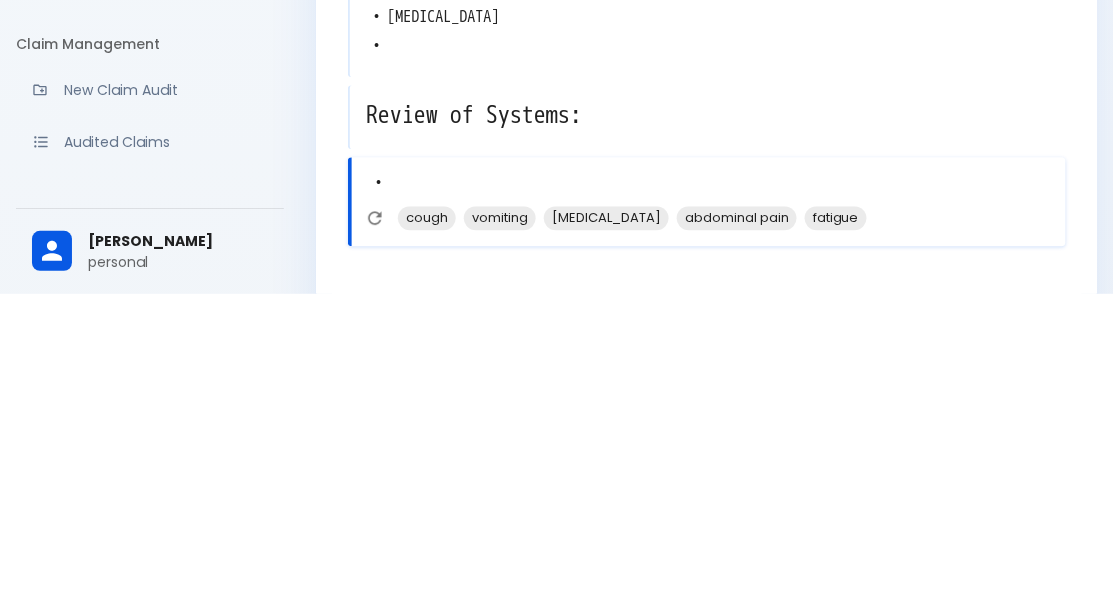 click on "cough" at bounding box center (427, 537) 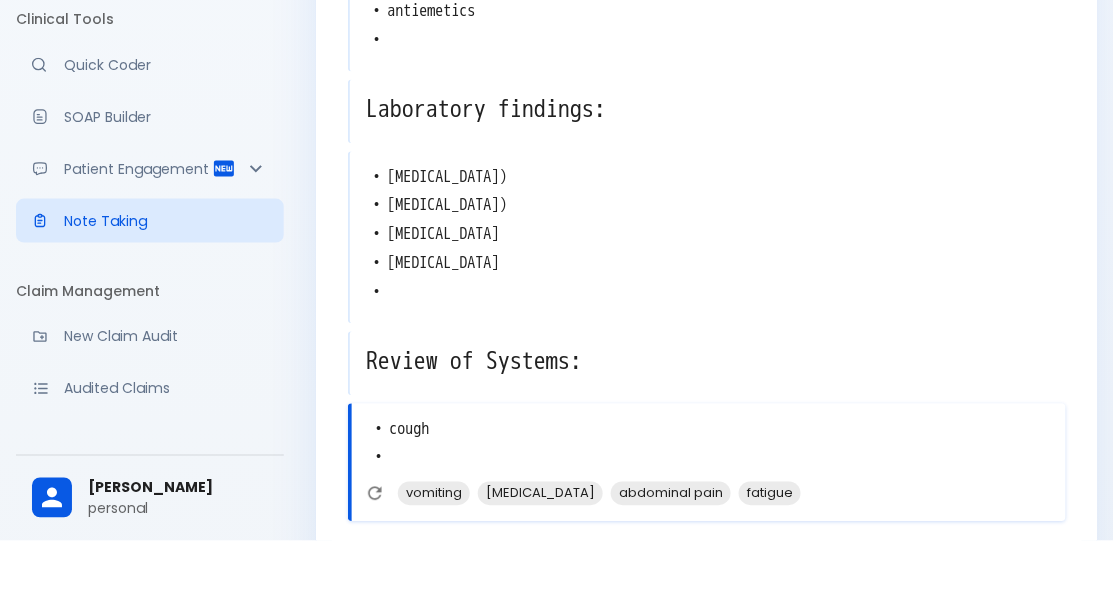 scroll, scrollTop: 904, scrollLeft: 0, axis: vertical 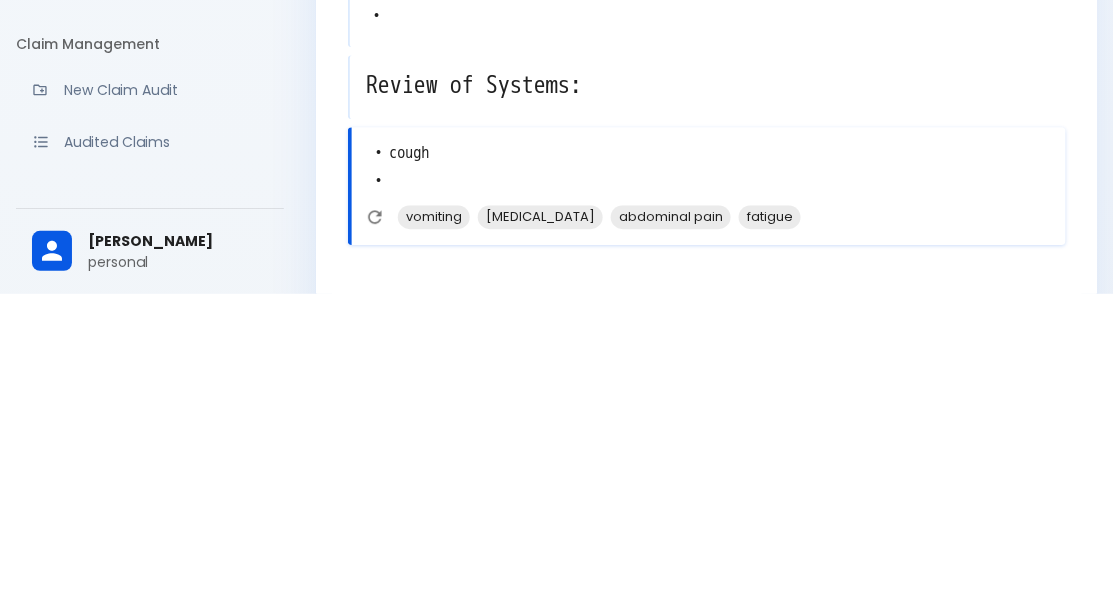 click on "diarrhea" at bounding box center (540, 536) 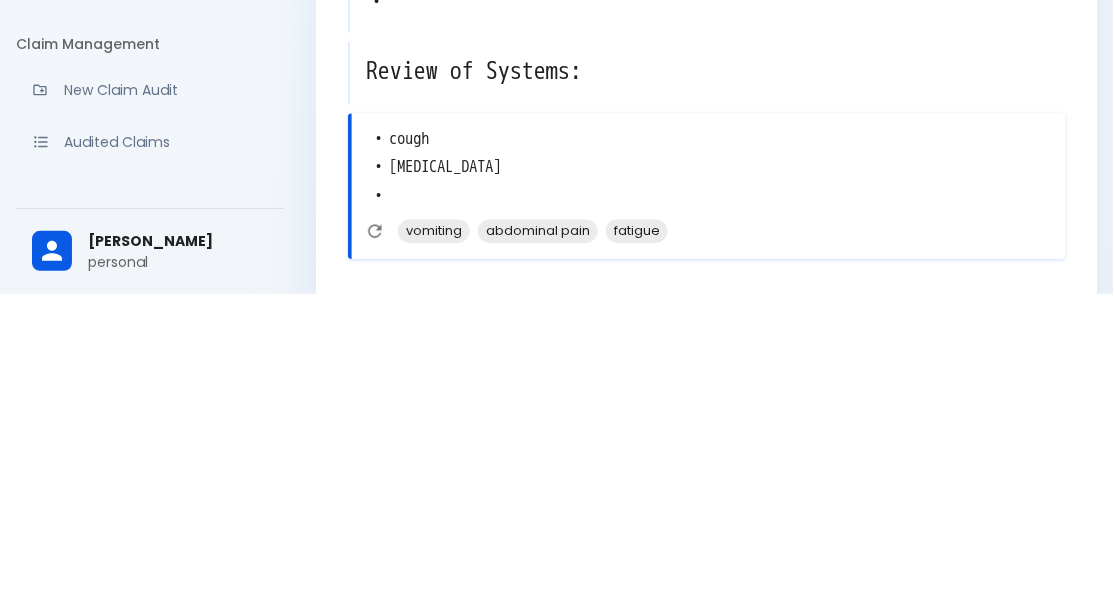 click on "vomiting" at bounding box center (434, 550) 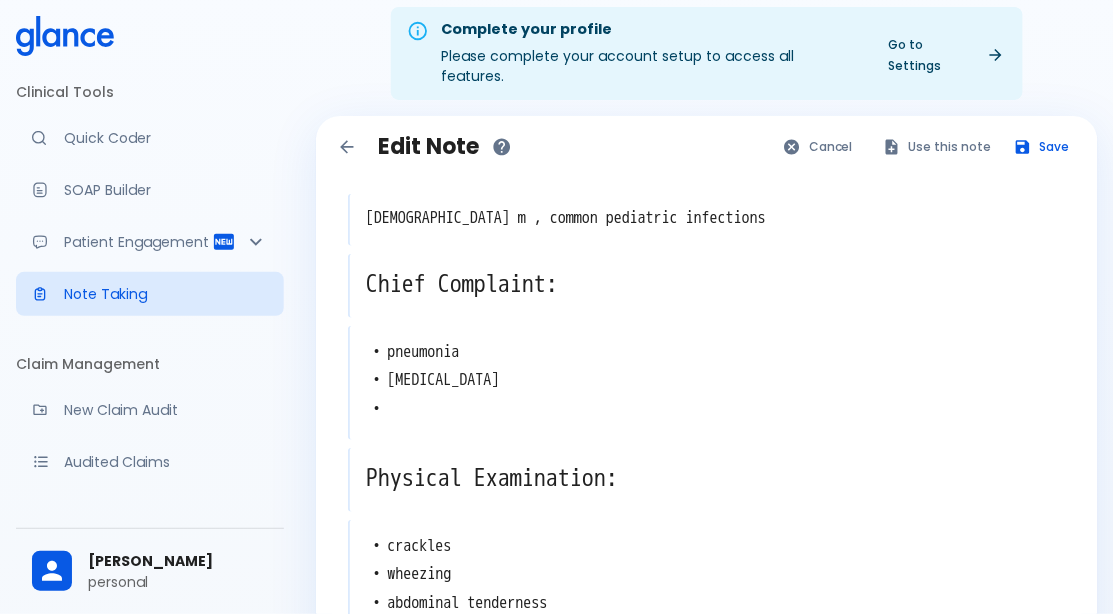 scroll, scrollTop: 0, scrollLeft: 0, axis: both 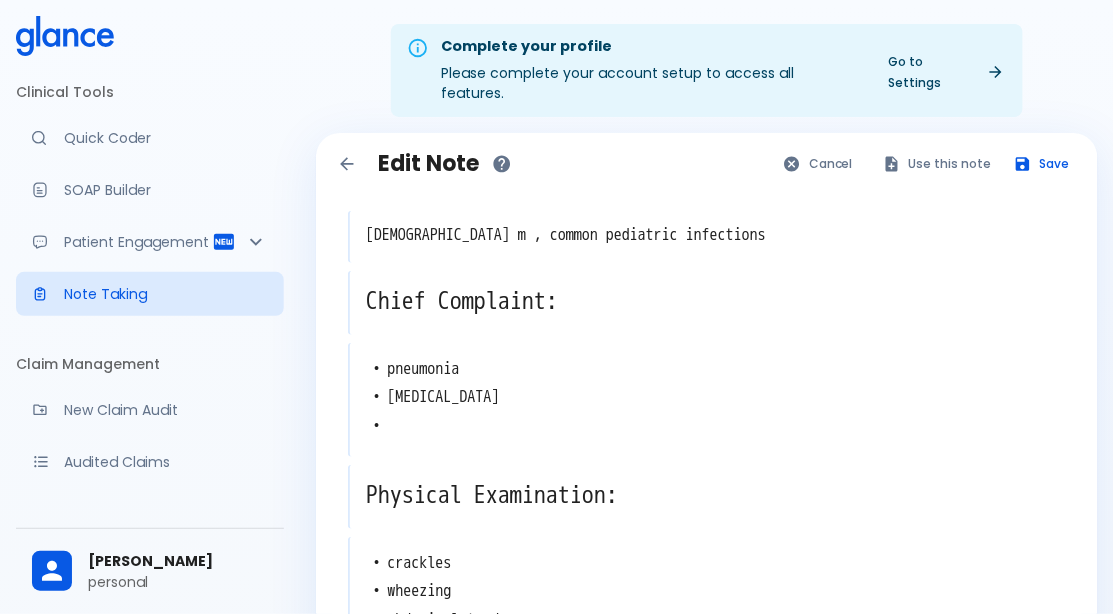 click on "Save" at bounding box center [1043, 163] 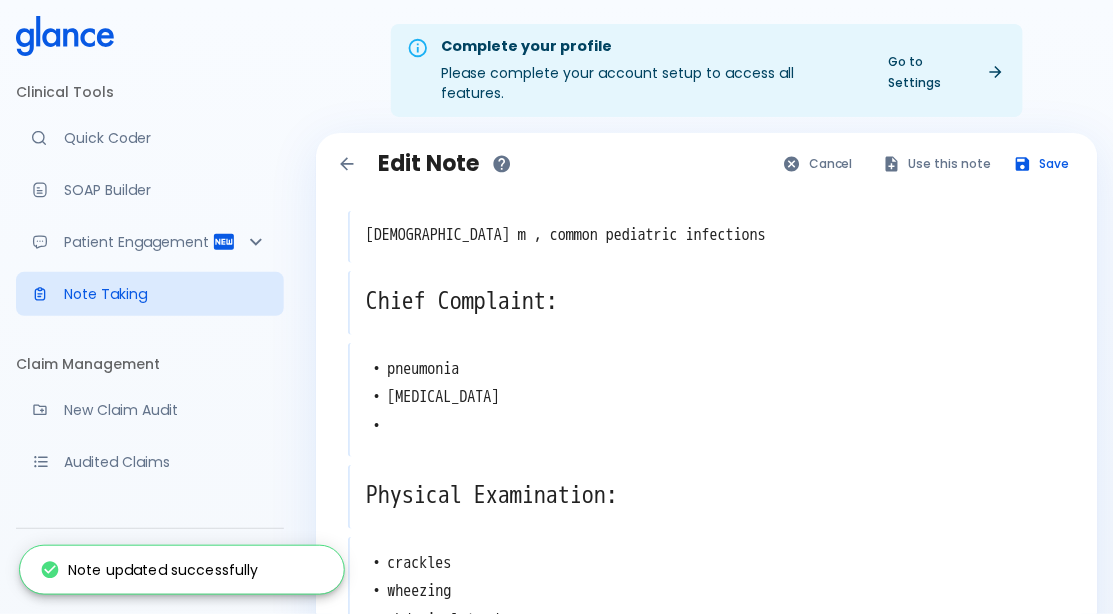 click on "Use this note" at bounding box center [938, 163] 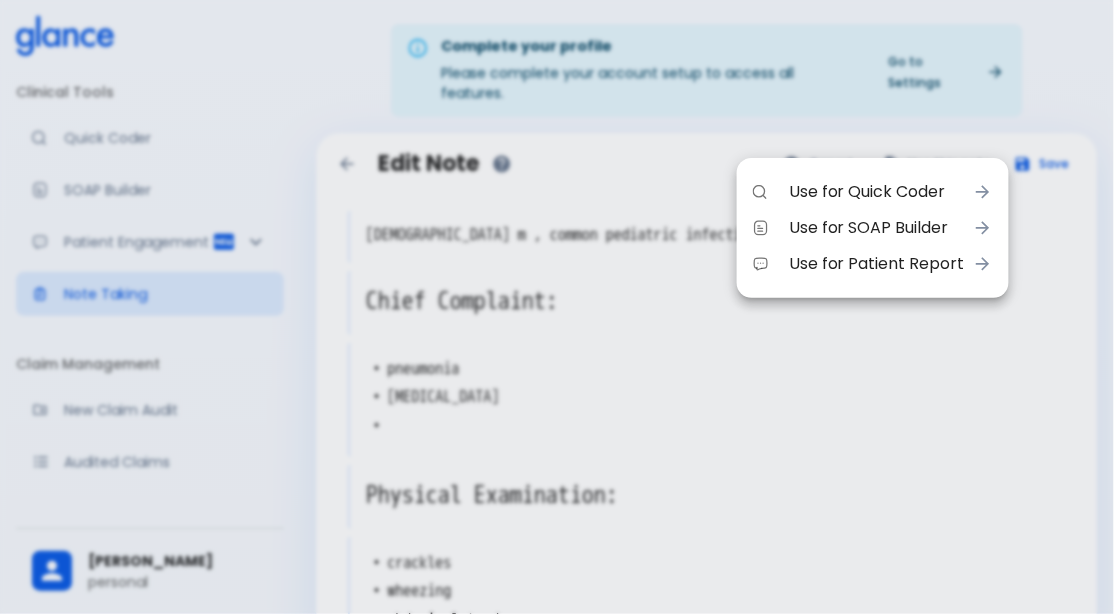 click on "Use for SOAP Builder" at bounding box center (877, 228) 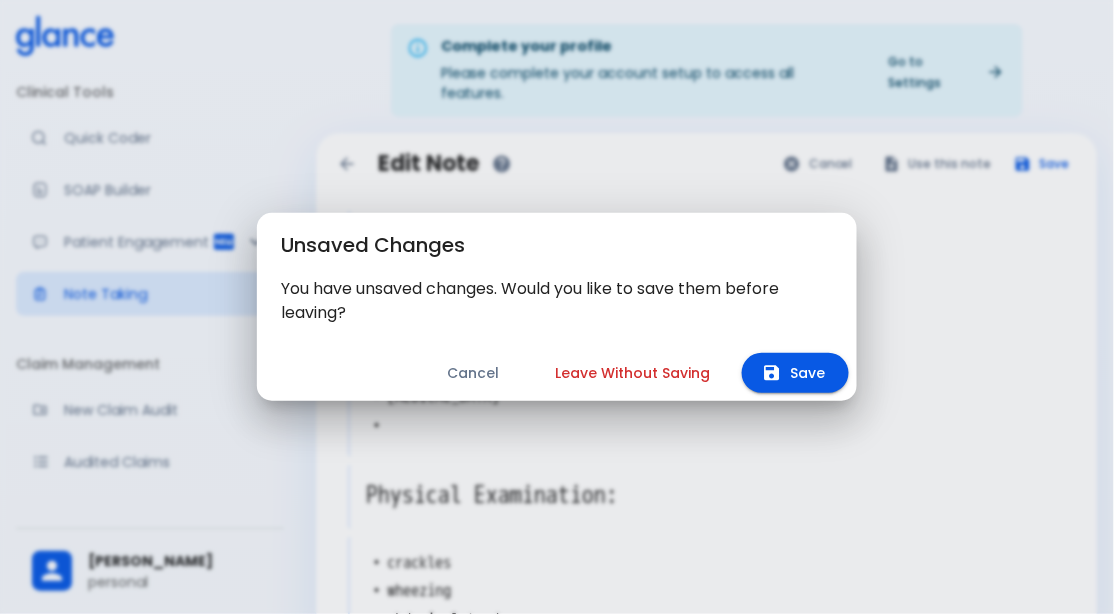 click on "Save" at bounding box center [795, 373] 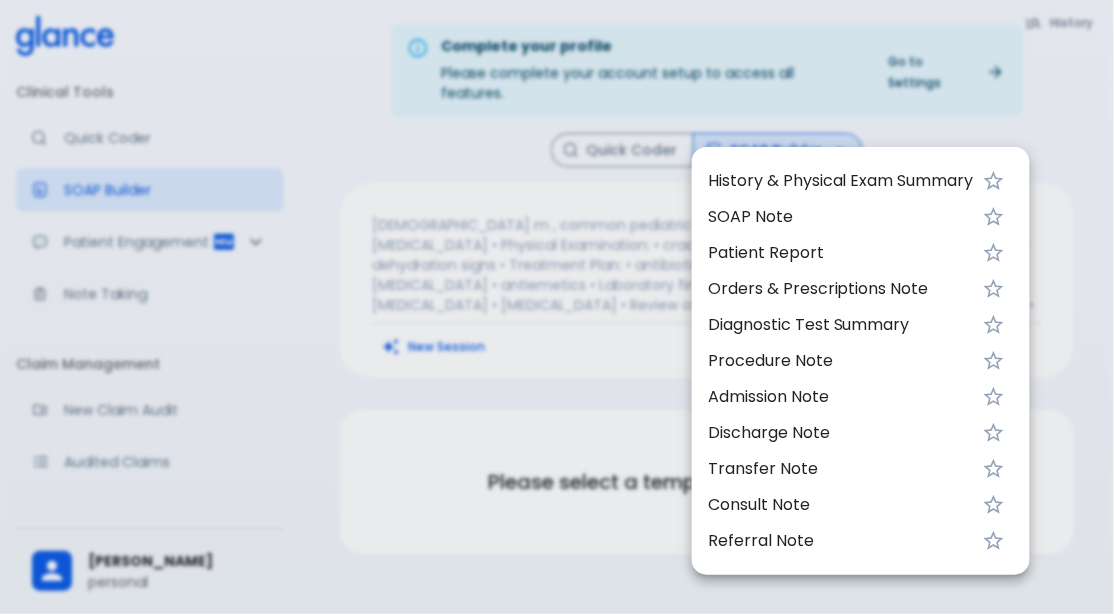 click on "SOAP Note" at bounding box center (841, 217) 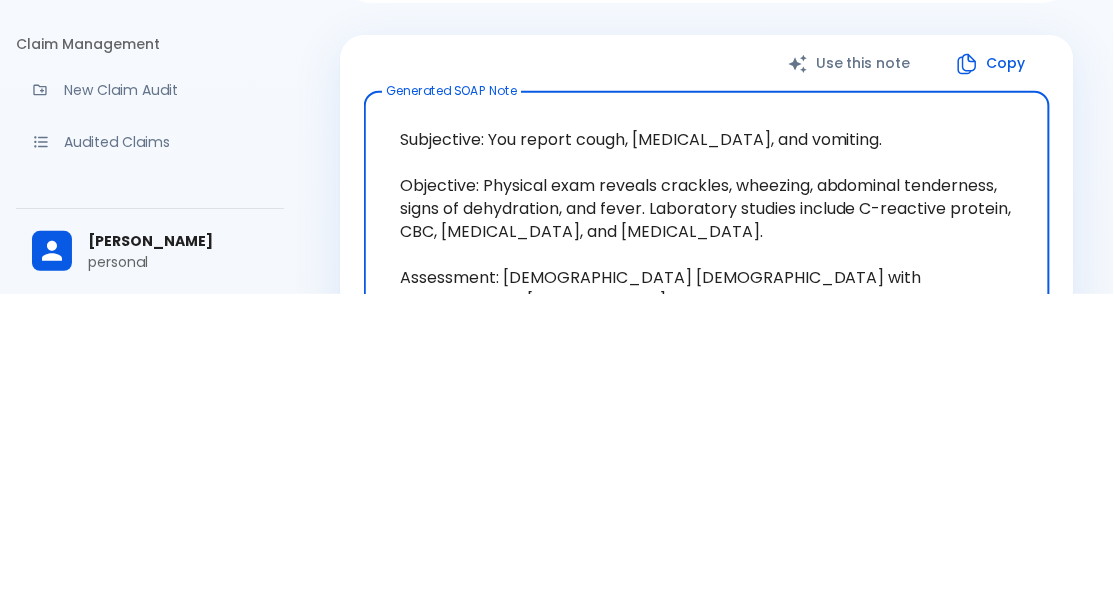 scroll, scrollTop: 172, scrollLeft: 0, axis: vertical 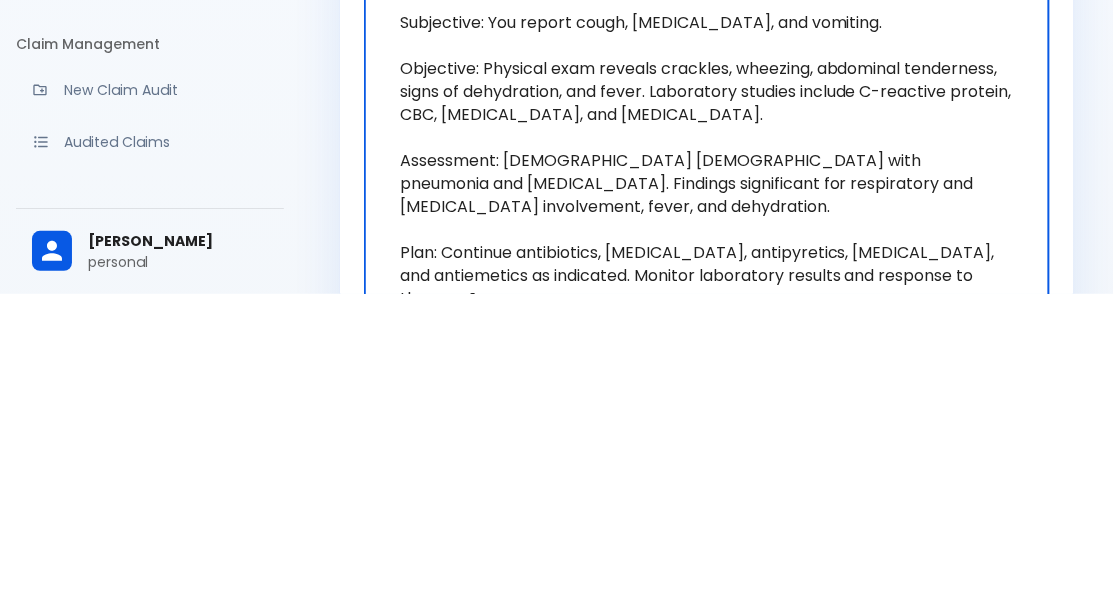 type on "Subjective: You report cough, diarrhea, and vomiting.
Objective: Physical exam reveals crackles, wheezing, abdominal tenderness, signs of dehydration, and fever. Laboratory studies include C-reactive protein, CBC, chest X-ray, and stool culture.
Assessment: 2-year-old male with pneumonia and gastroenteritis. Findings significant for respiratory and gastrointestinal involvement, fever, and dehydration.
Plan: Continue antibiotics, oral rehydration therapy, antipyretics, bronchodilators, and antiemetics as indicated. Monitor laboratory results and response to therapy.ñ" 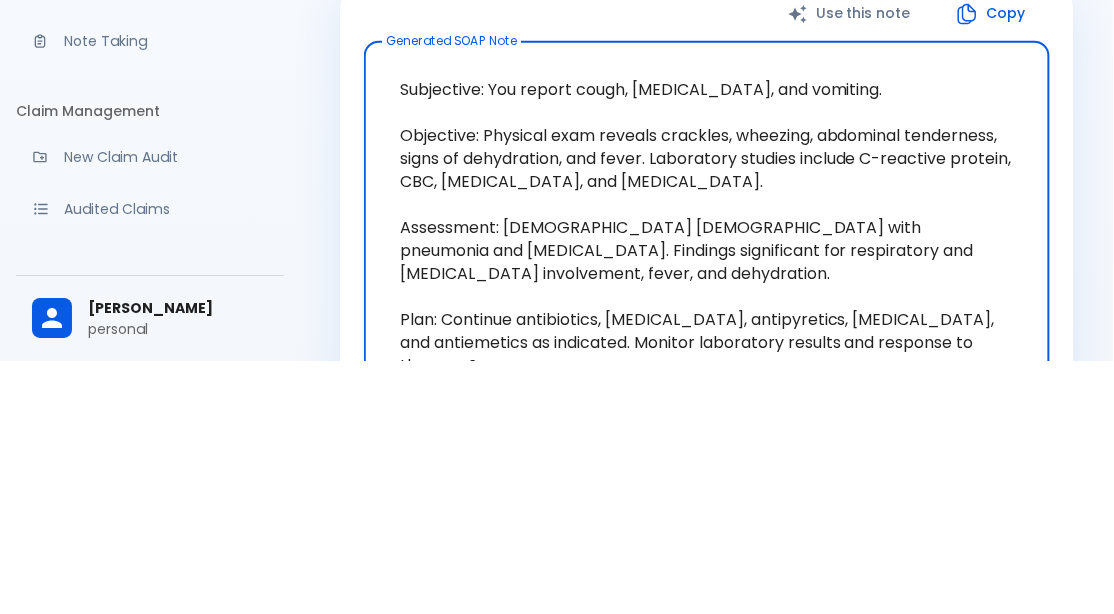 scroll, scrollTop: 172, scrollLeft: 0, axis: vertical 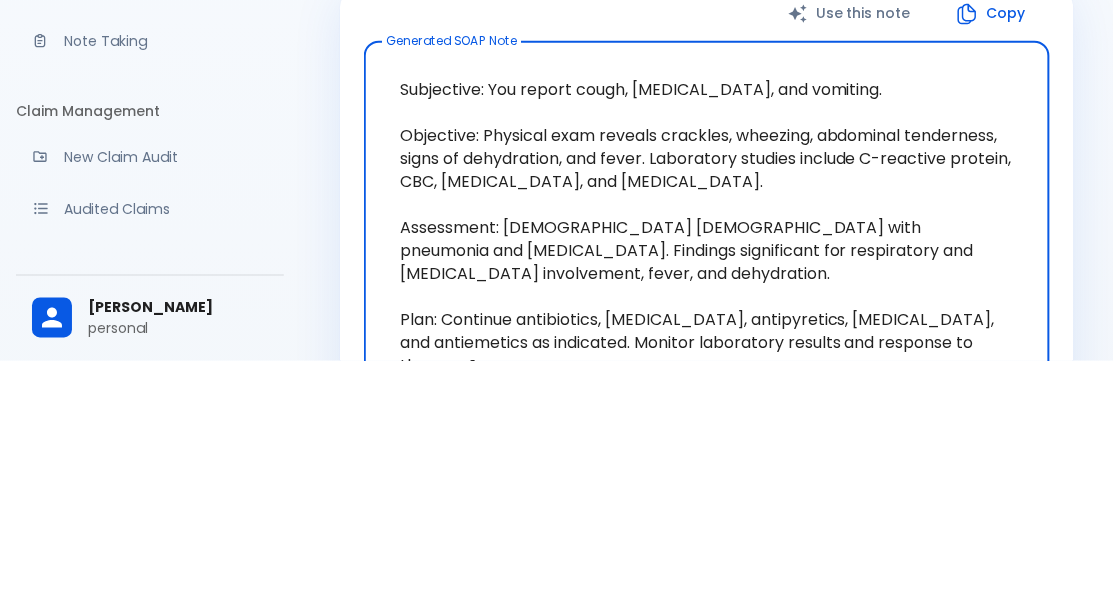 click on "Subjective: You report cough, diarrhea, and vomiting.
Objective: Physical exam reveals crackles, wheezing, abdominal tenderness, signs of dehydration, and fever. Laboratory studies include C-reactive protein, CBC, chest X-ray, and stool culture.
Assessment: 2-year-old male with pneumonia and gastroenteritis. Findings significant for respiratory and gastrointestinal involvement, fever, and dehydration.
Plan: Continue antibiotics, oral rehydration therapy, antipyretics, bronchodilators, and antiemetics as indicated. Monitor laboratory results and response to therapy.ñ x Generated SOAP Note" at bounding box center [707, 481] 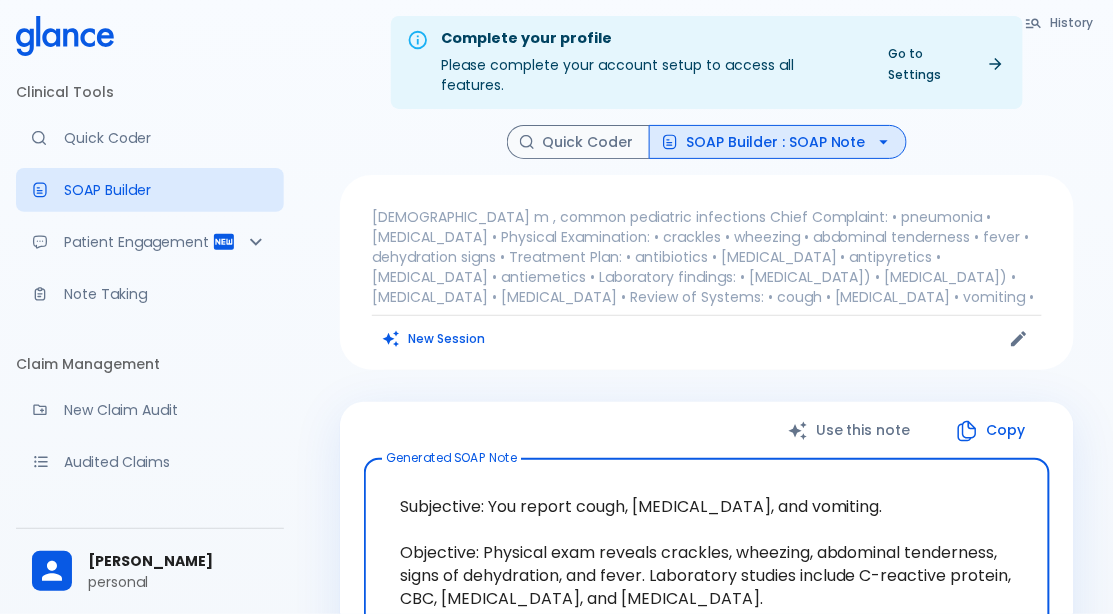 scroll, scrollTop: 0, scrollLeft: 0, axis: both 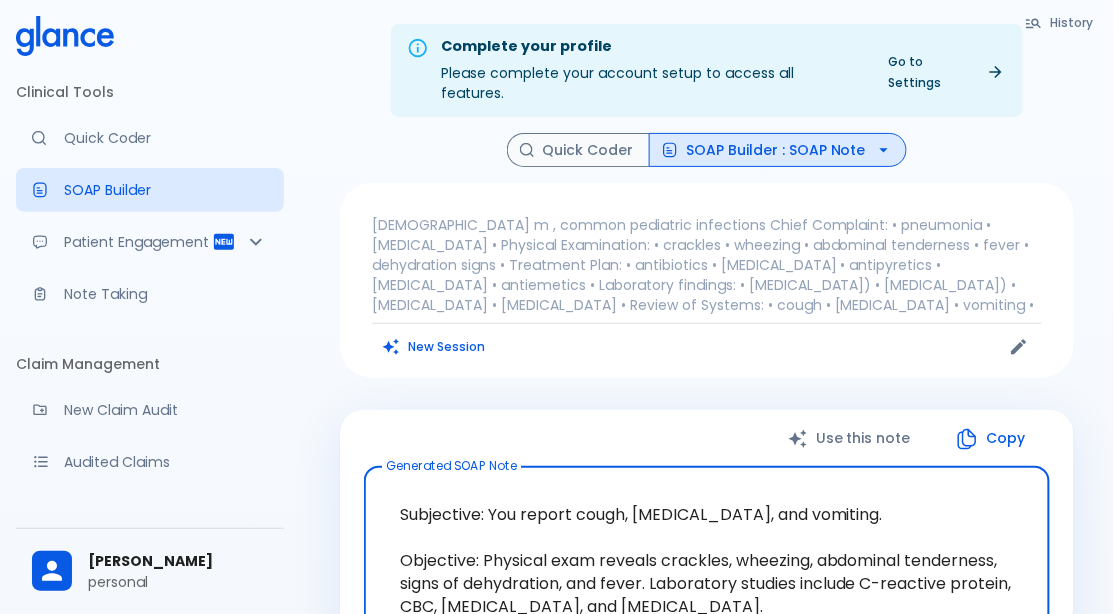click on "SOAP Builder   : SOAP Note" at bounding box center (778, 150) 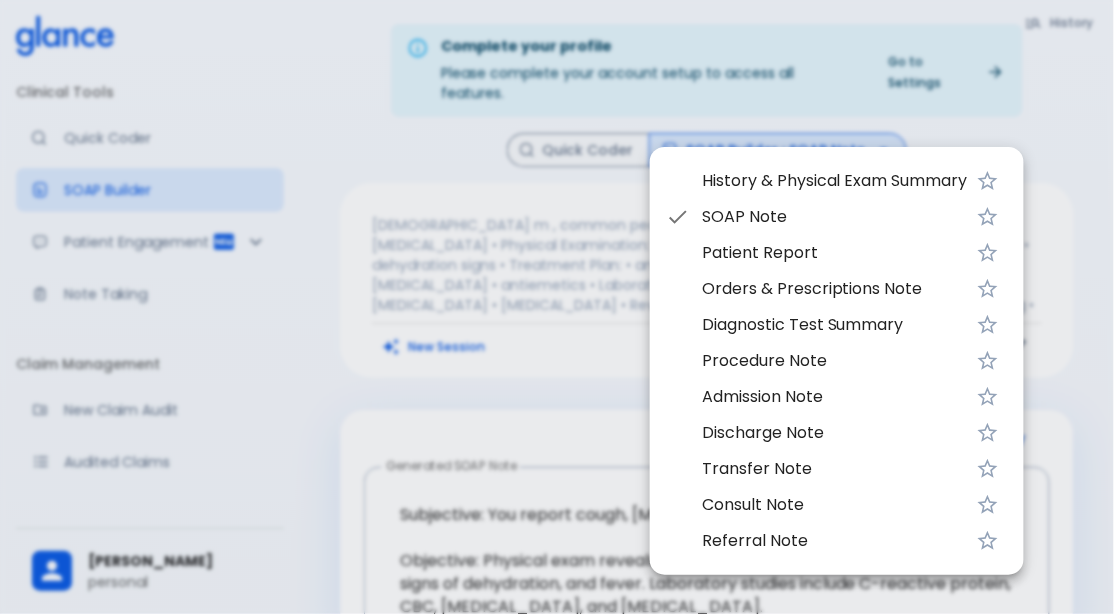 click on "Patient Report" at bounding box center (835, 253) 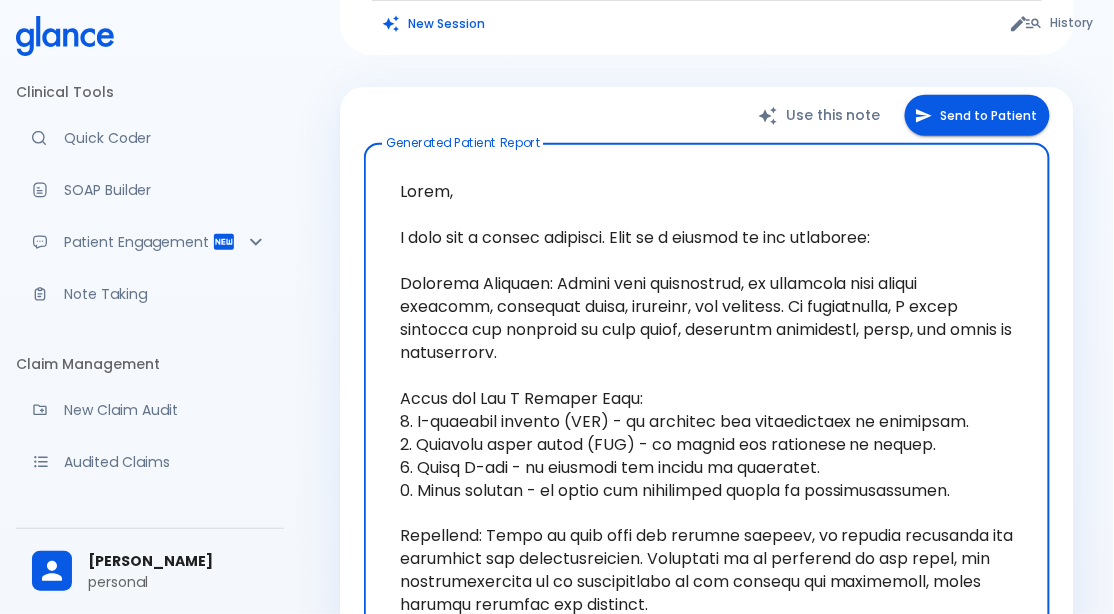 scroll, scrollTop: 323, scrollLeft: 0, axis: vertical 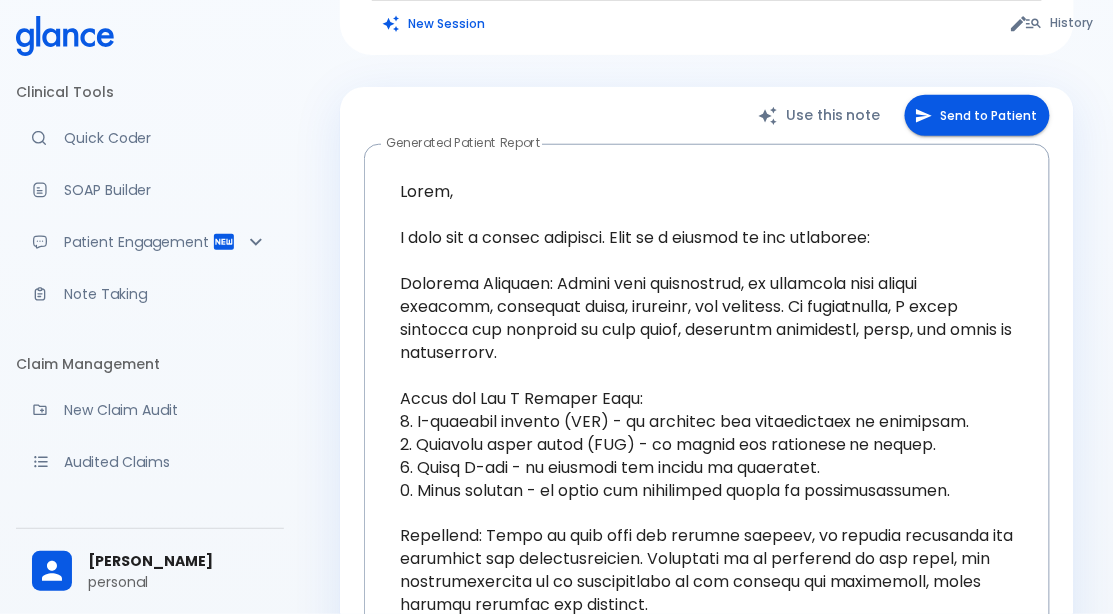 click on "Send to Patient" at bounding box center (977, 115) 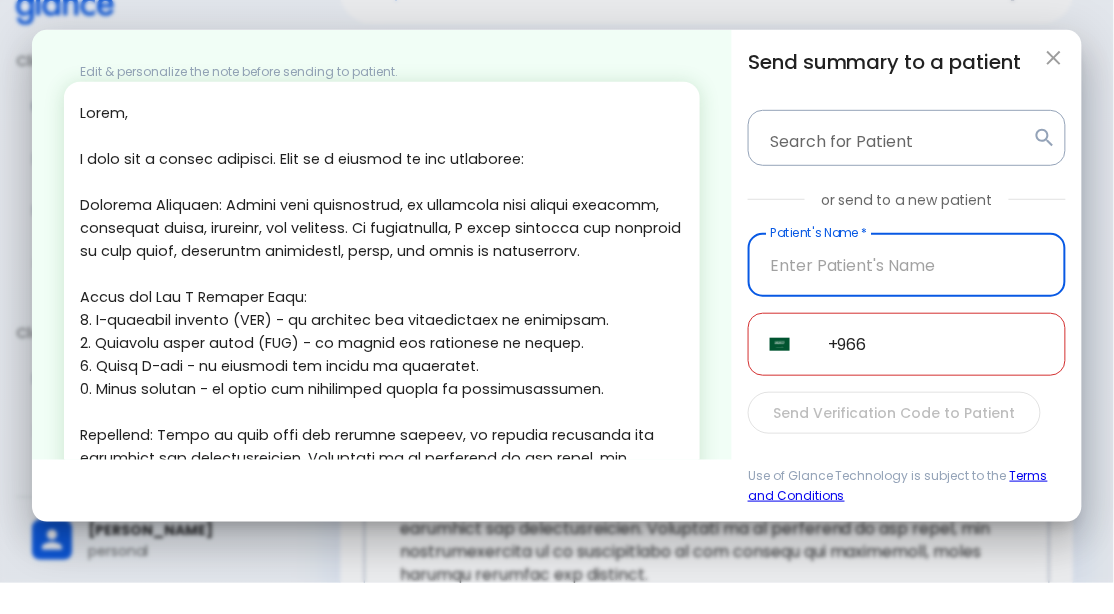 scroll, scrollTop: 323, scrollLeft: 0, axis: vertical 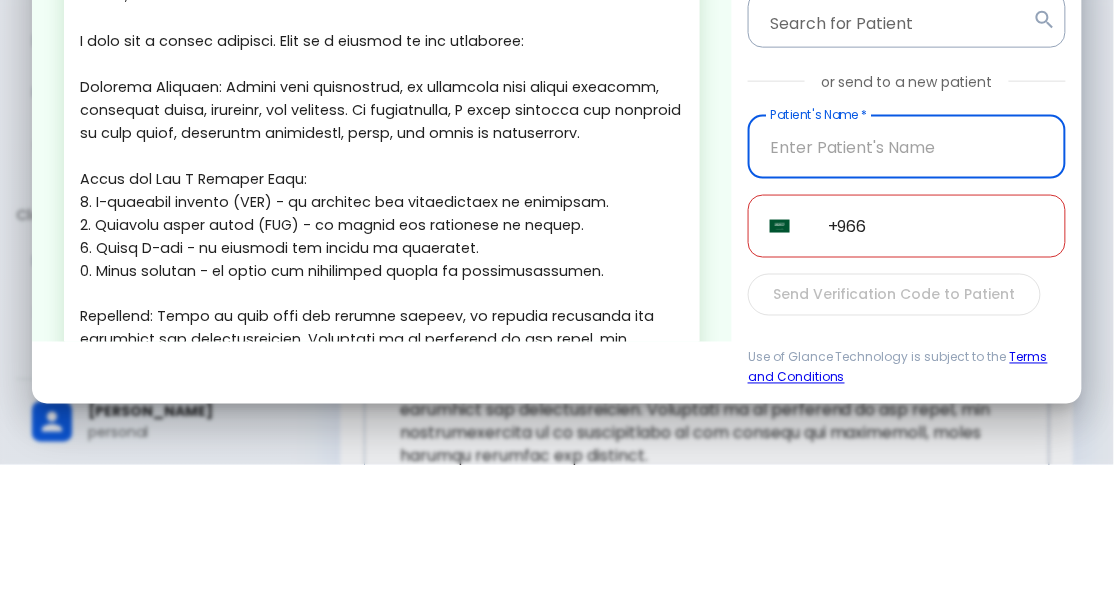 click at bounding box center [382, 535] 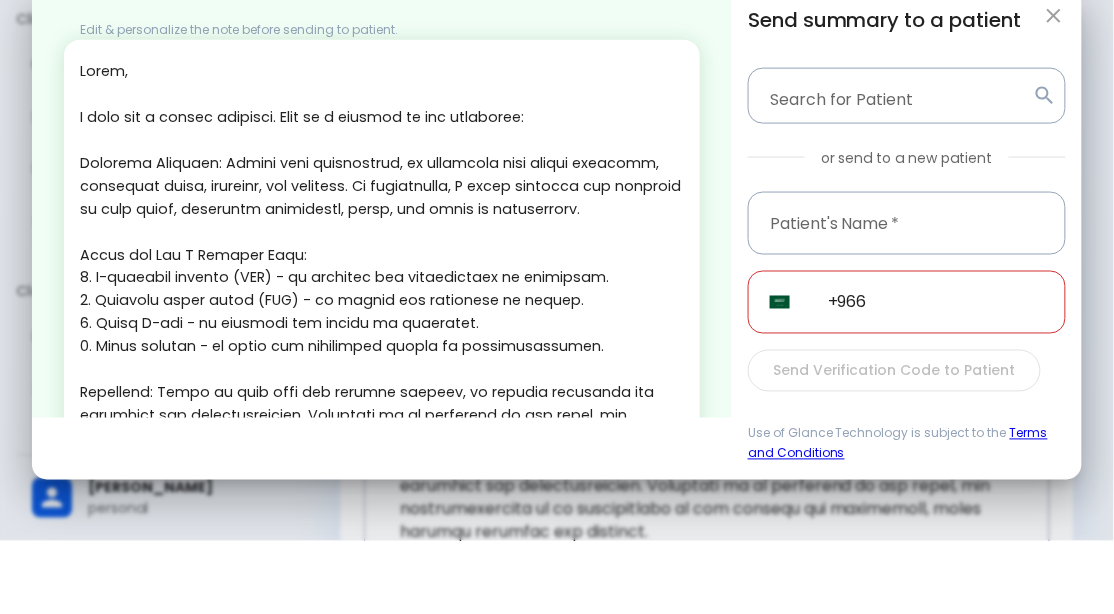 scroll, scrollTop: 323, scrollLeft: 0, axis: vertical 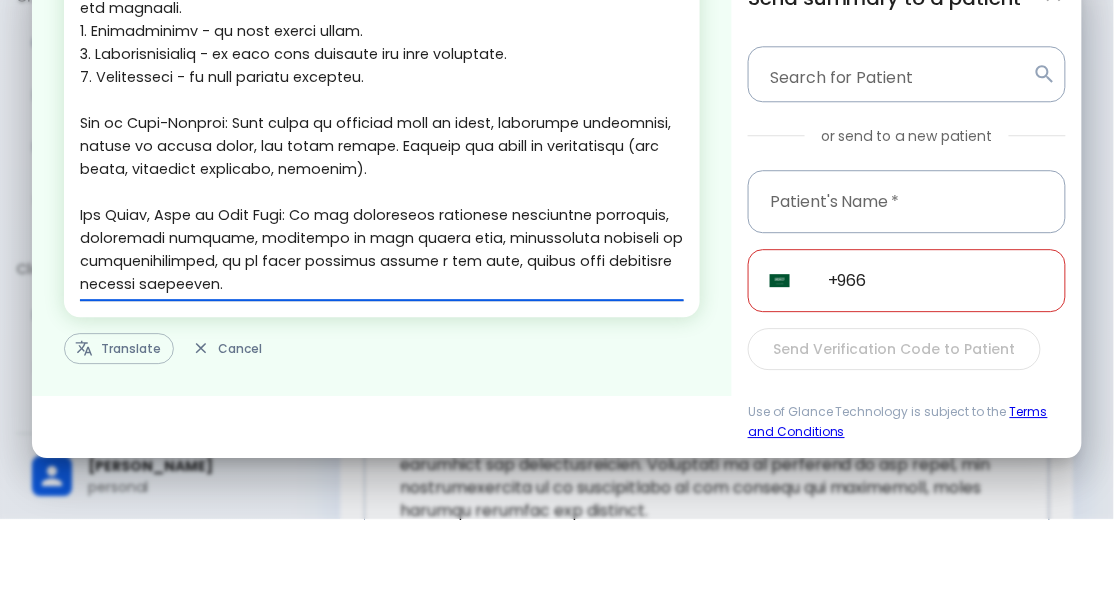 click on "Edit & personalize the note before sending to patient. x Translate   Cancel Send summary to a patient Search for Patient Search for Patient or send to a new patient Patient's Name   * Patient's Name  * ​ SA +966 ​ Send Verification Code to Patient Use of Glance Technology is subject to the   Terms and Conditions" at bounding box center [557, 307] 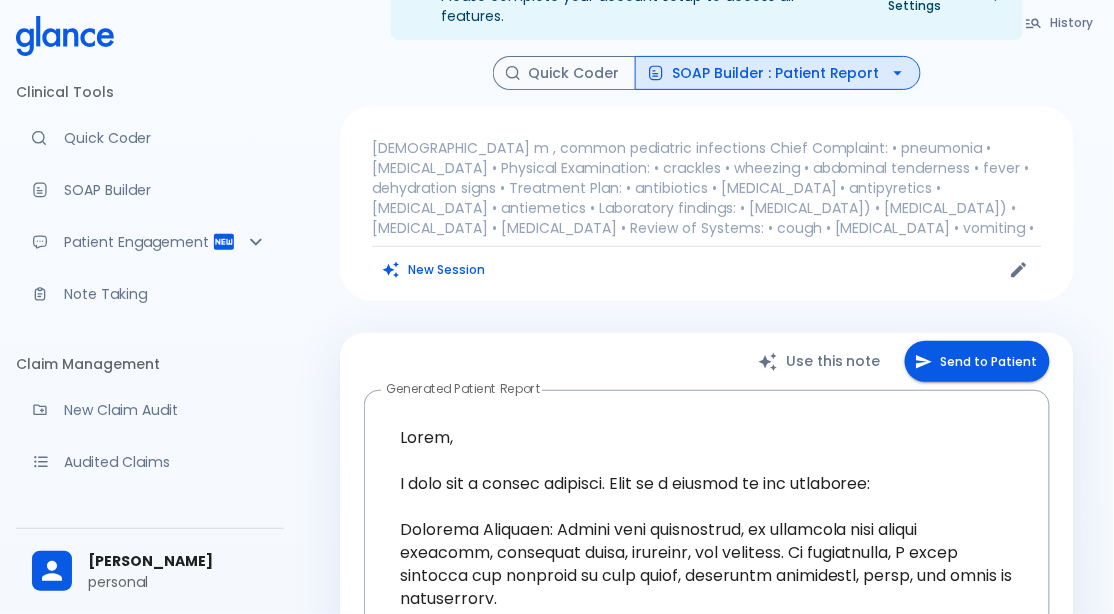 scroll, scrollTop: 0, scrollLeft: 0, axis: both 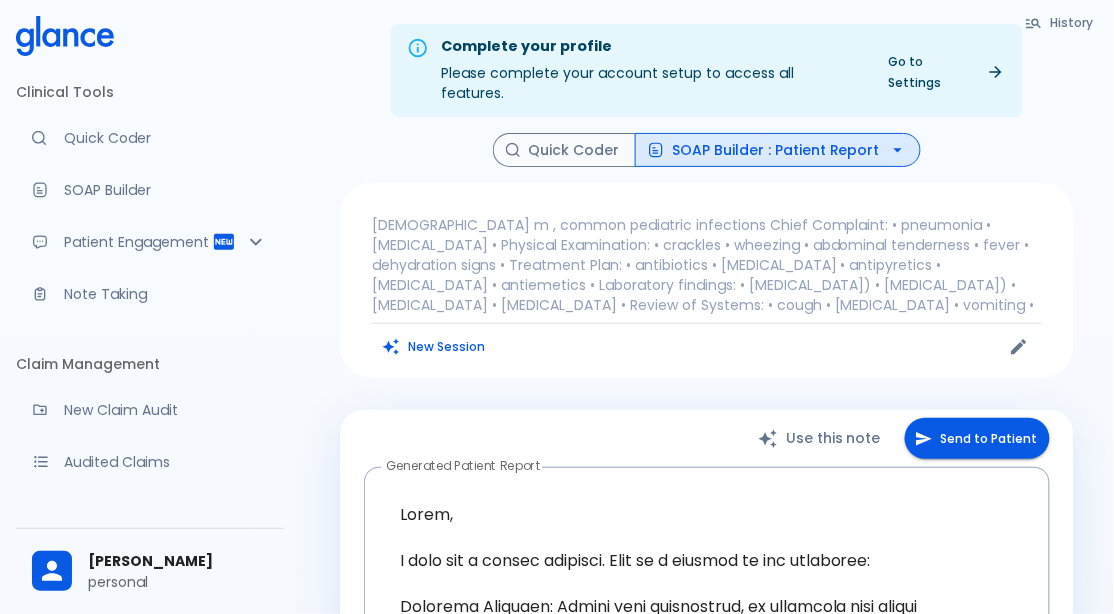 click on "Send to Patient" at bounding box center [977, 438] 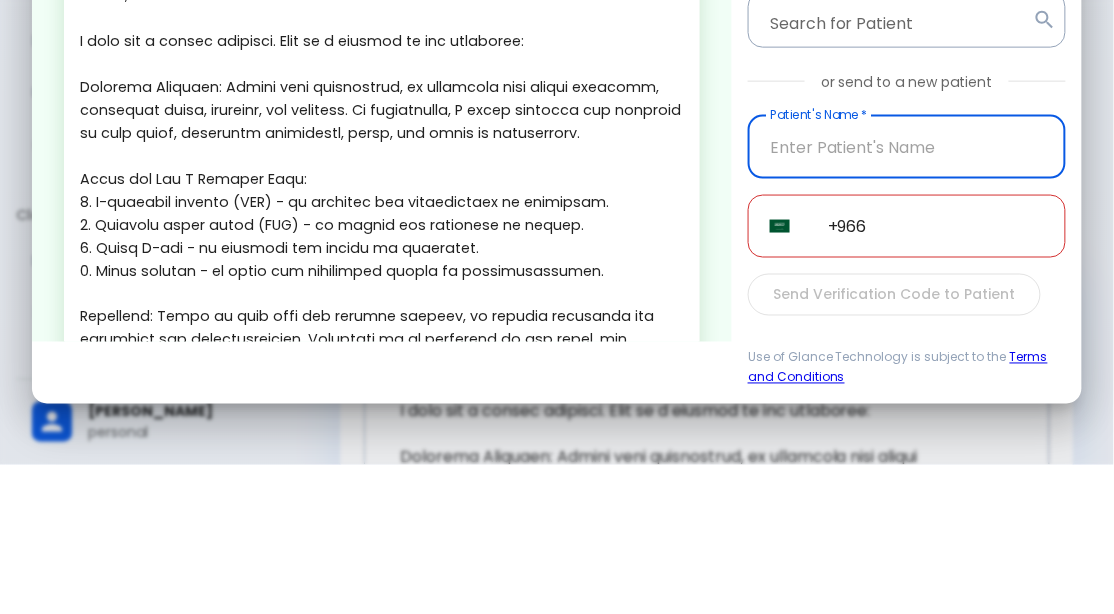 click at bounding box center [382, 535] 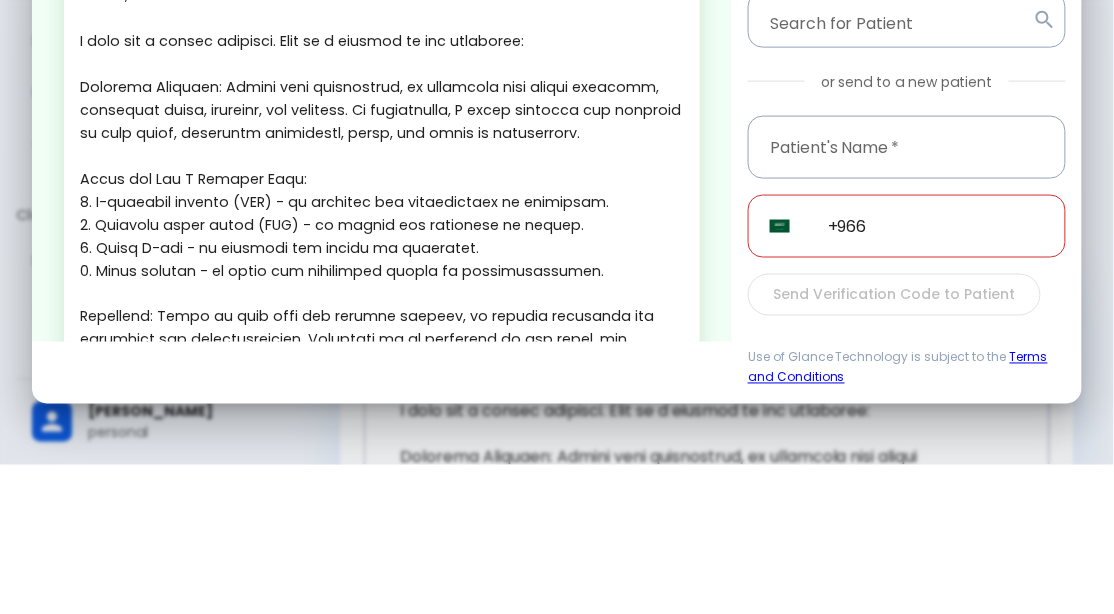 click on "Edit & personalize the note before sending to patient. x Translate   Cancel" at bounding box center [382, 276] 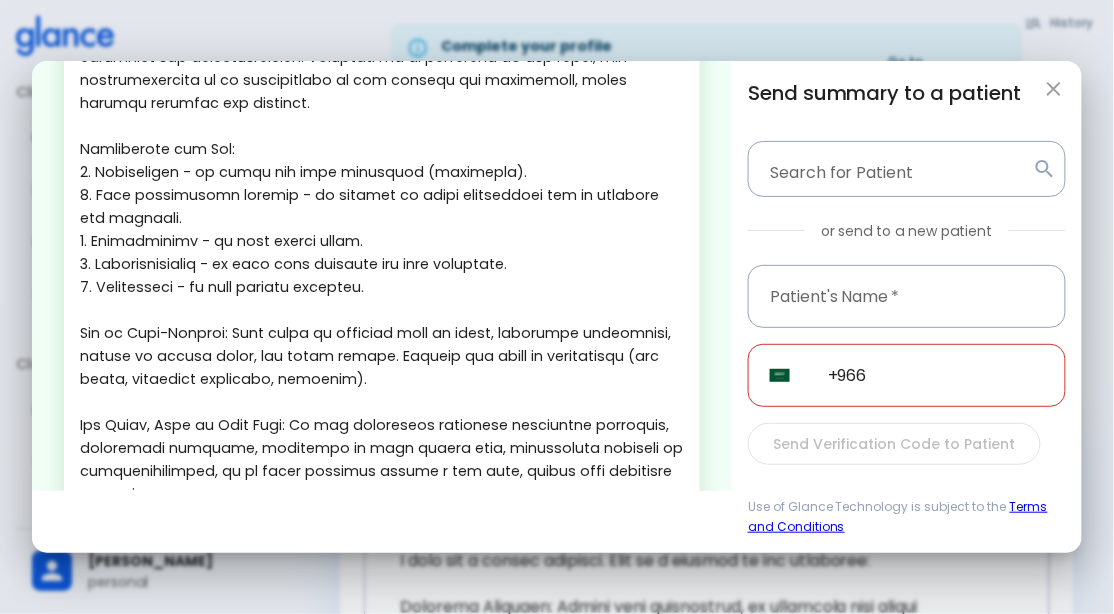 scroll, scrollTop: 547, scrollLeft: 0, axis: vertical 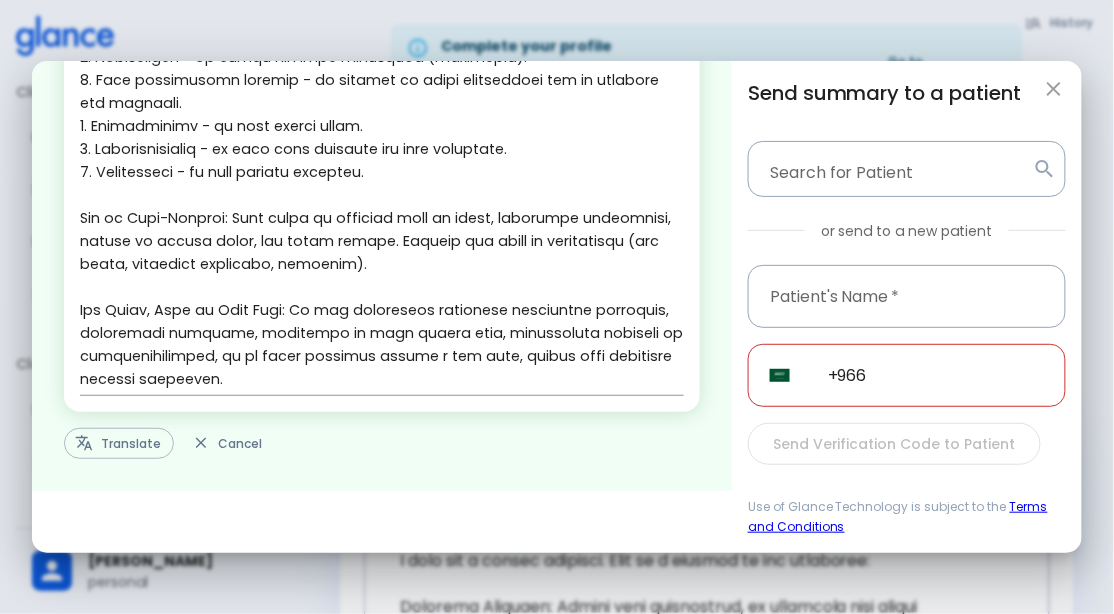 click on "Translate" at bounding box center [119, 443] 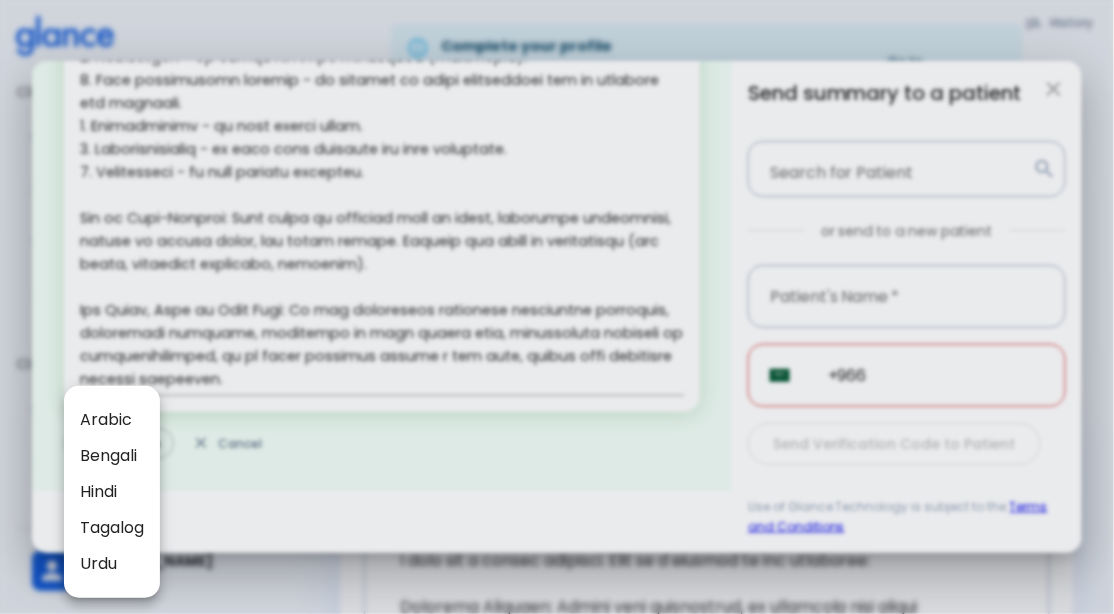 click on "Arabic" at bounding box center [112, 420] 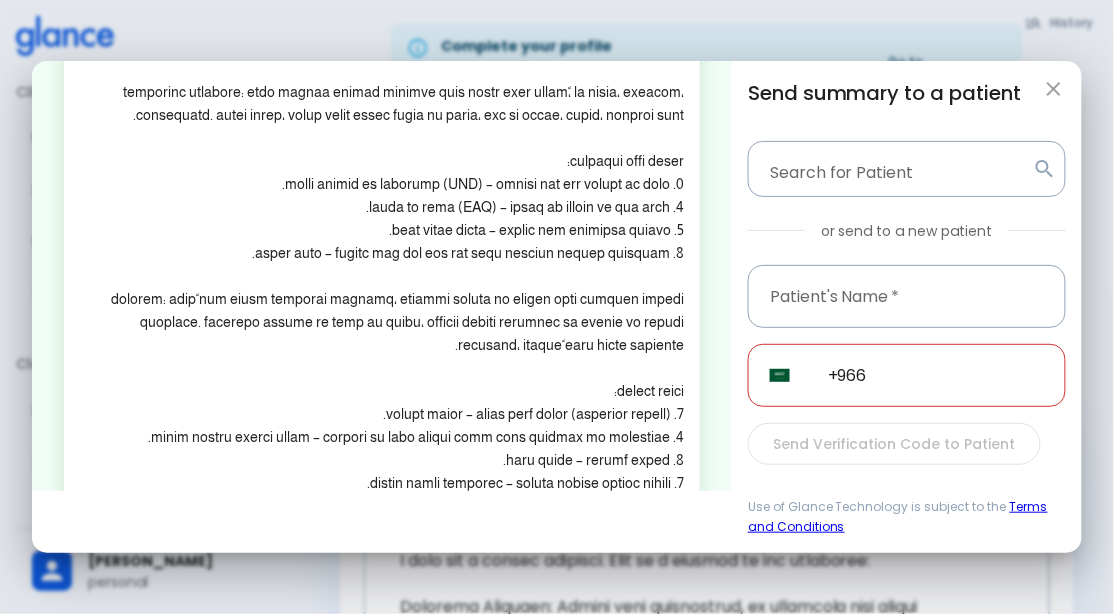 scroll, scrollTop: 148, scrollLeft: 0, axis: vertical 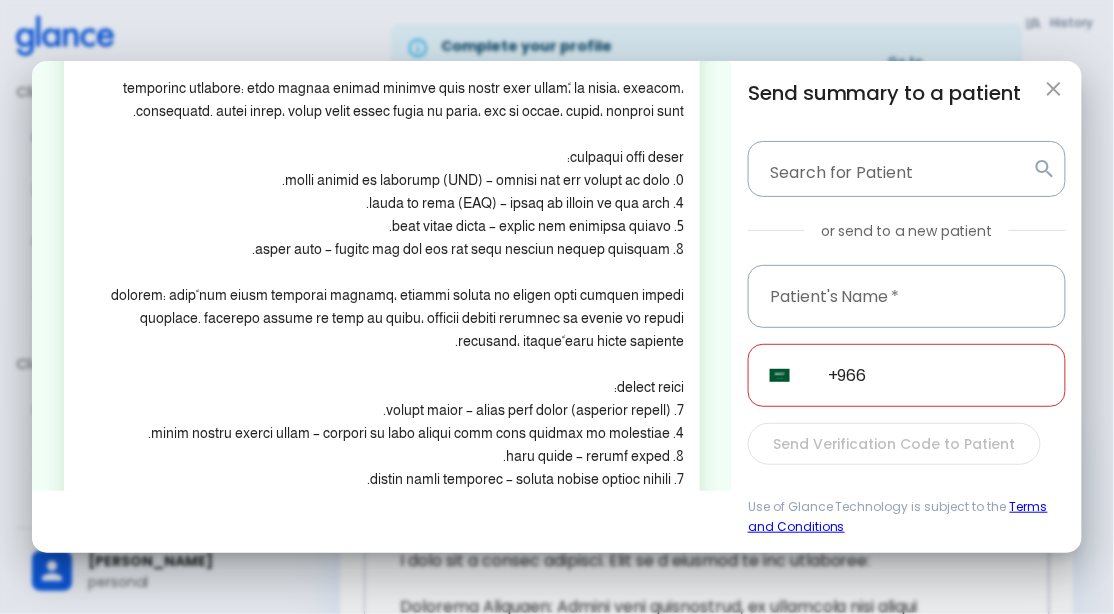 click at bounding box center (382, 318) 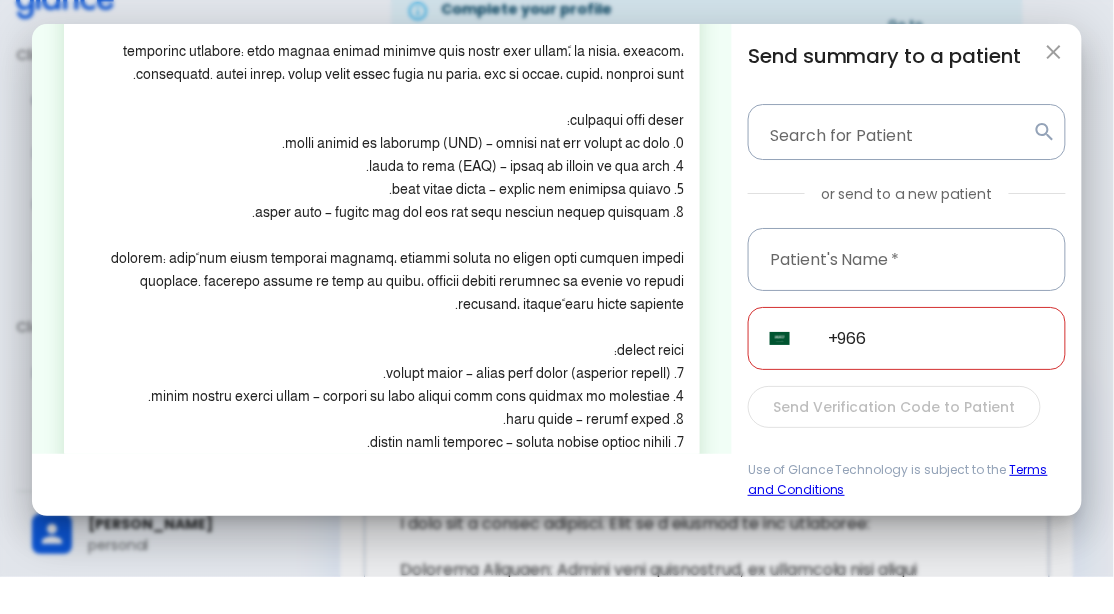 click at bounding box center (382, 318) 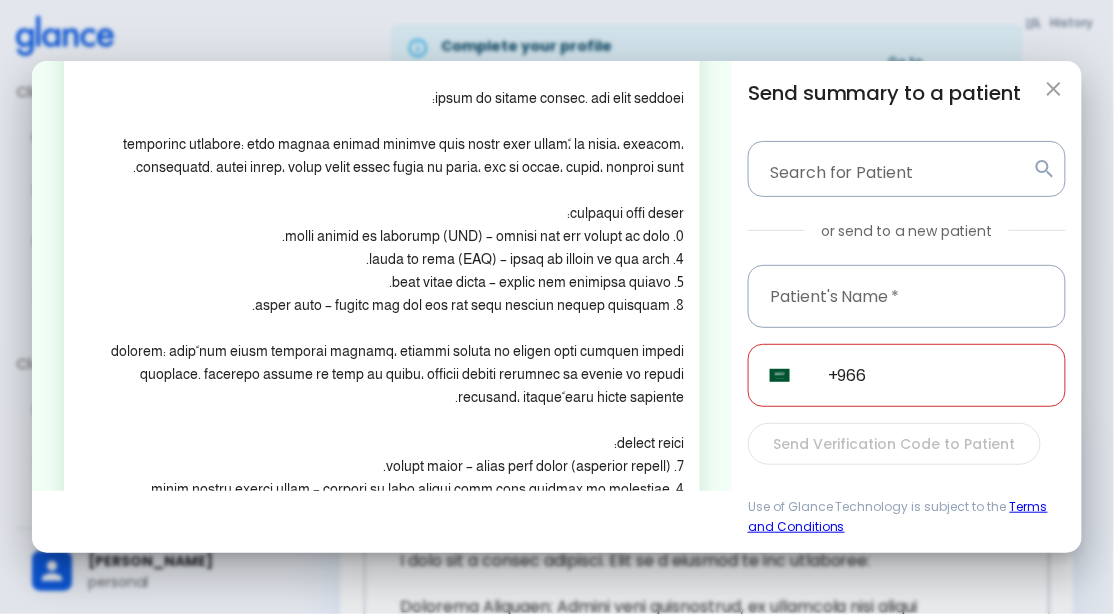 scroll, scrollTop: 0, scrollLeft: 0, axis: both 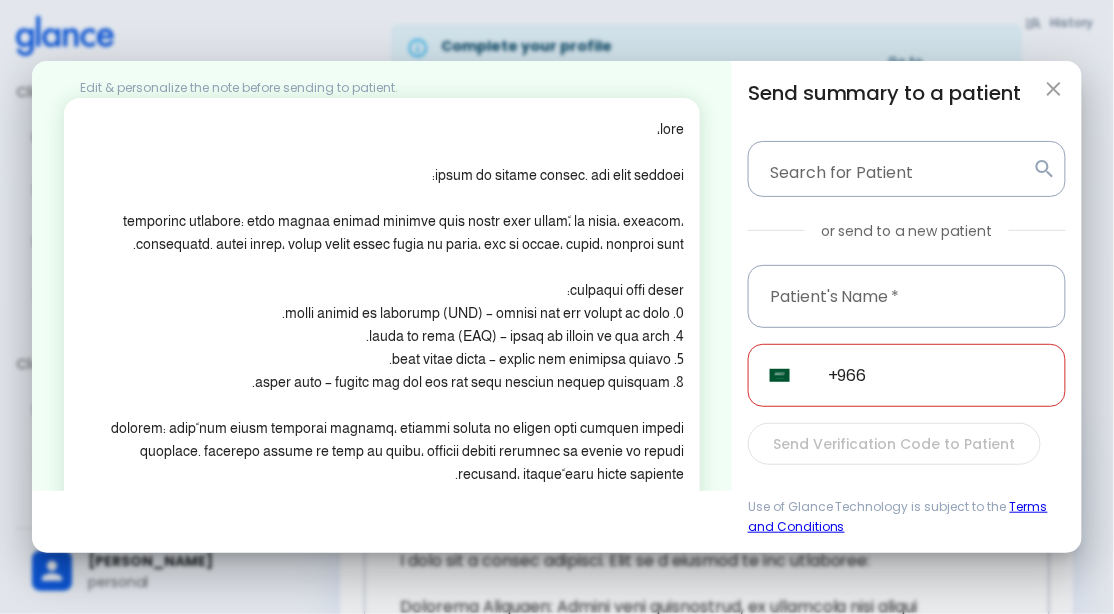 click at bounding box center [1054, 89] 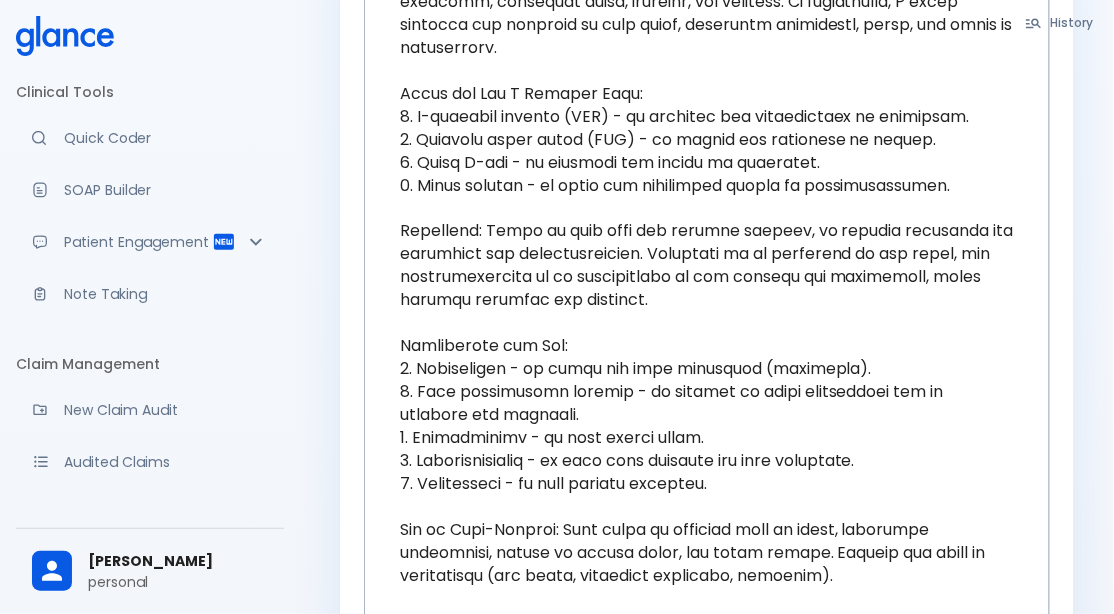 scroll, scrollTop: 624, scrollLeft: 0, axis: vertical 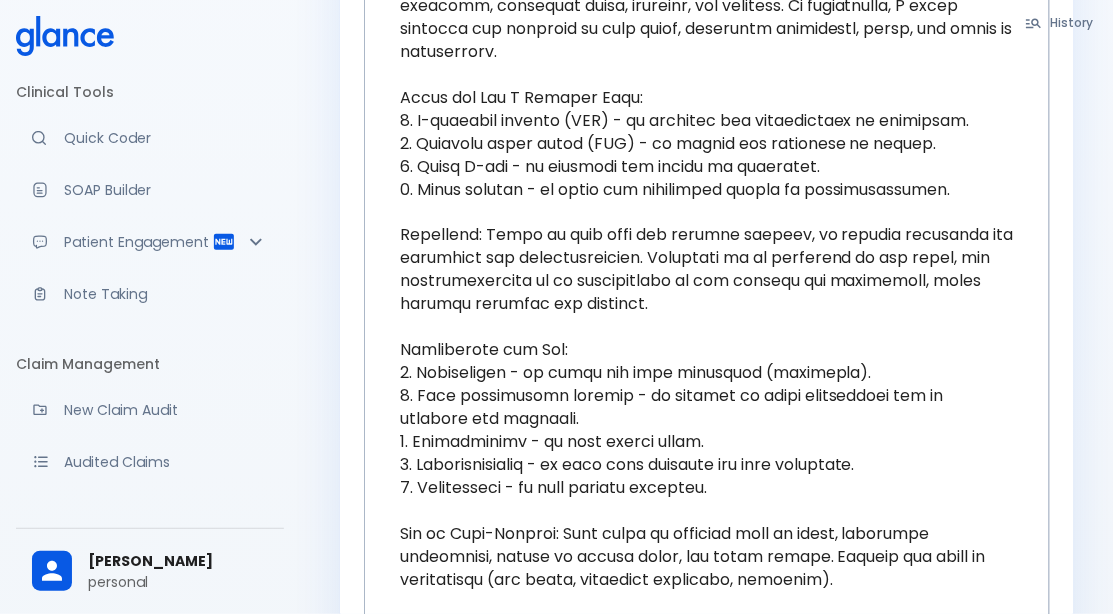 click on "Patient Engagement" at bounding box center [138, 242] 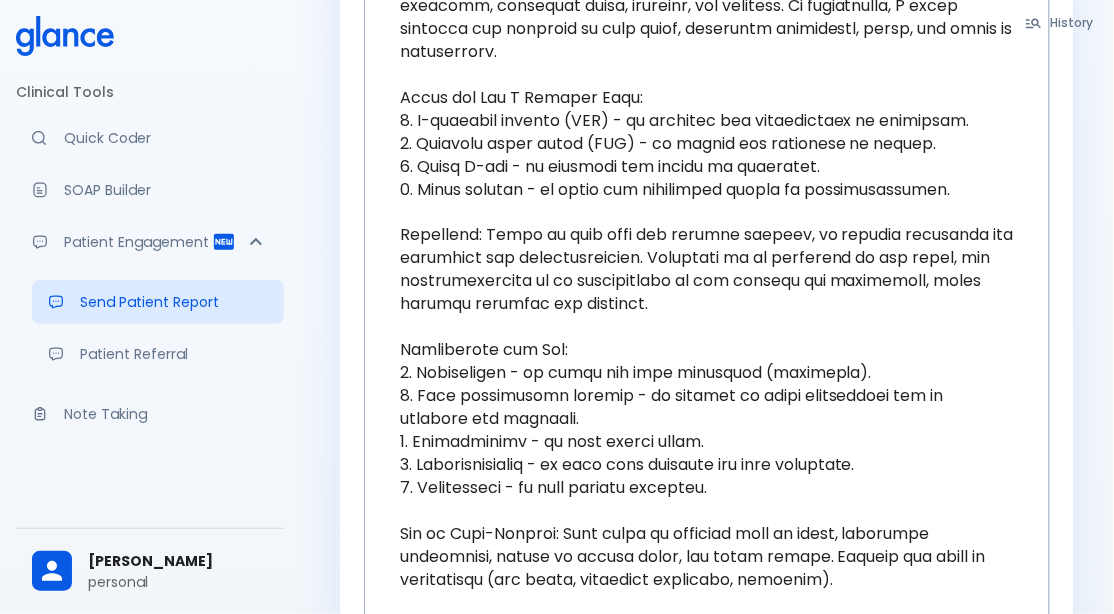 click on "Note Taking" at bounding box center [166, 414] 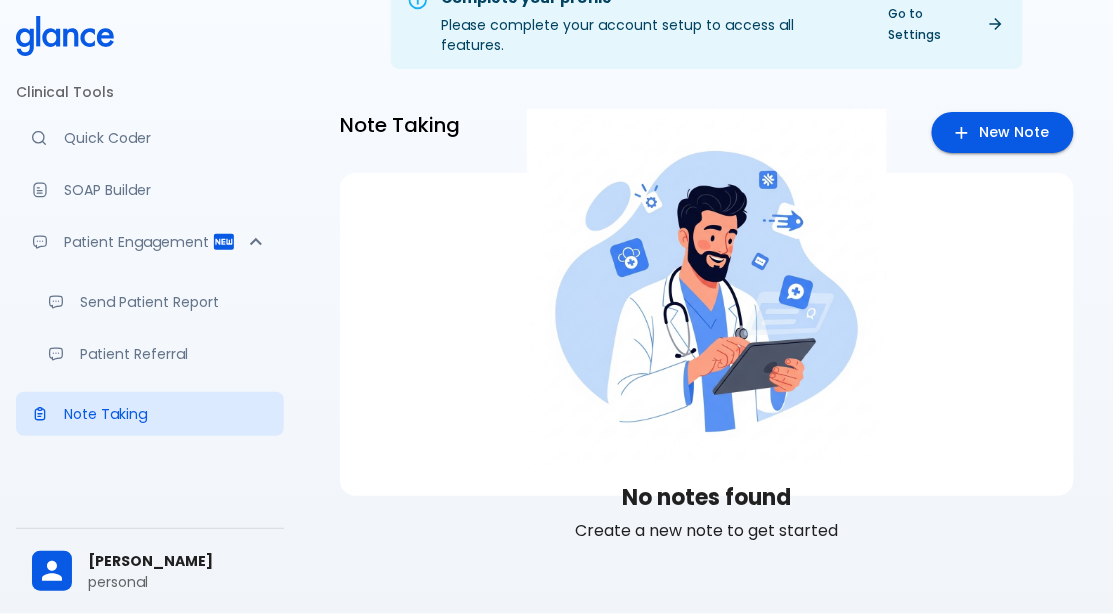 click on "Note Taking" at bounding box center [166, 414] 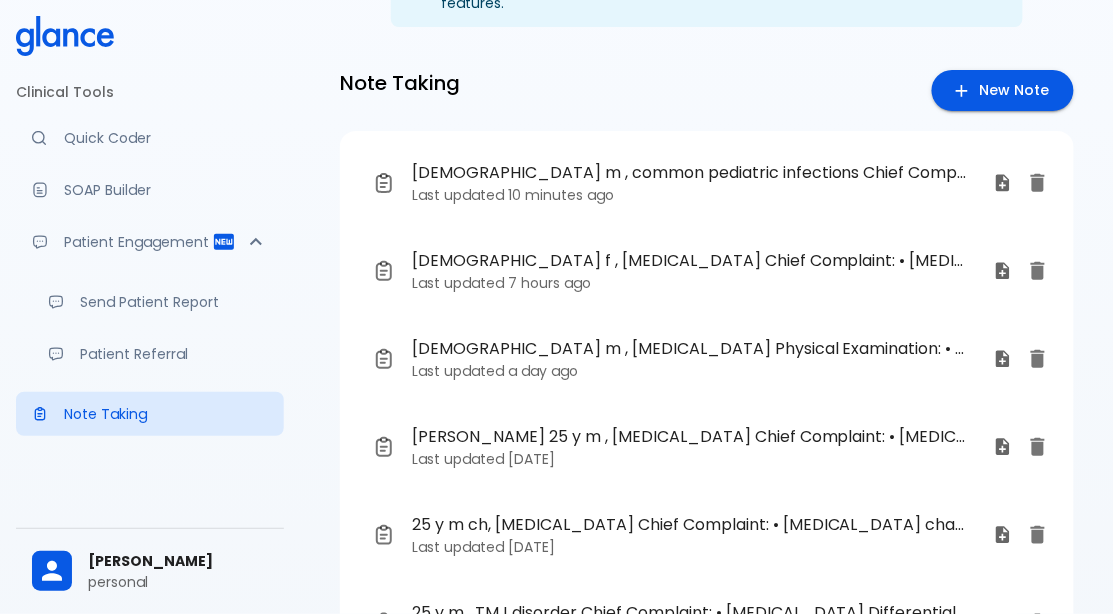 scroll, scrollTop: 0, scrollLeft: 0, axis: both 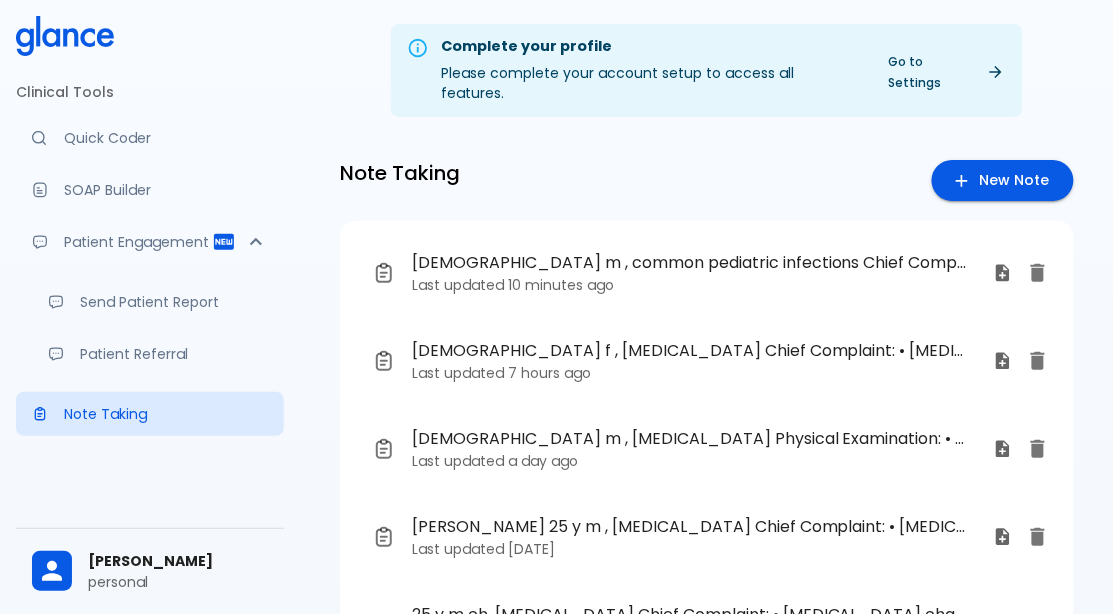 click on "Last updated   10 minutes ago" at bounding box center (695, 285) 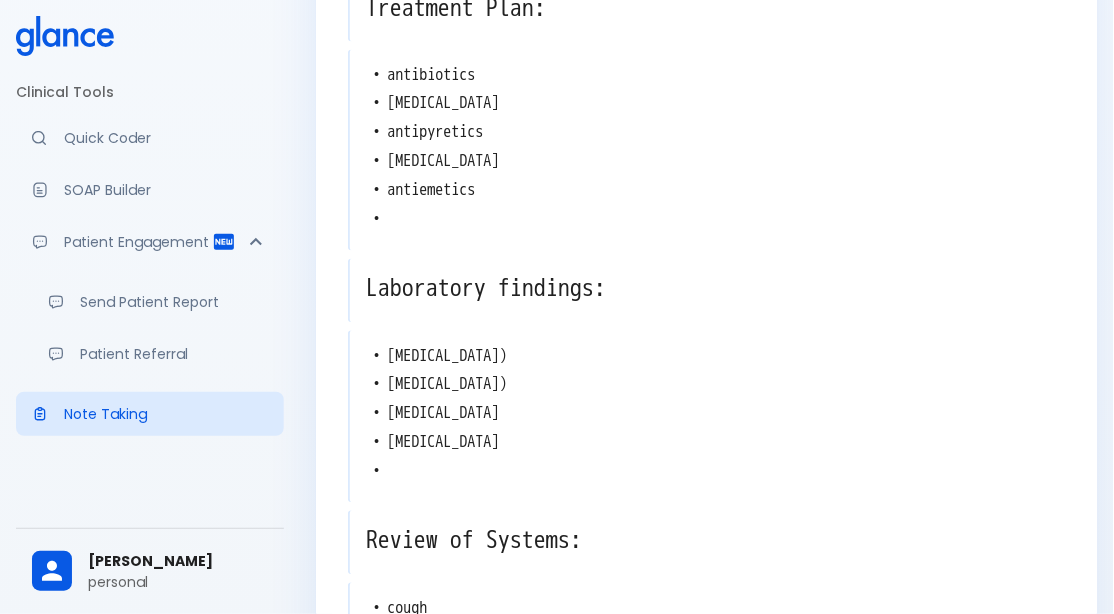 scroll, scrollTop: 1035, scrollLeft: 0, axis: vertical 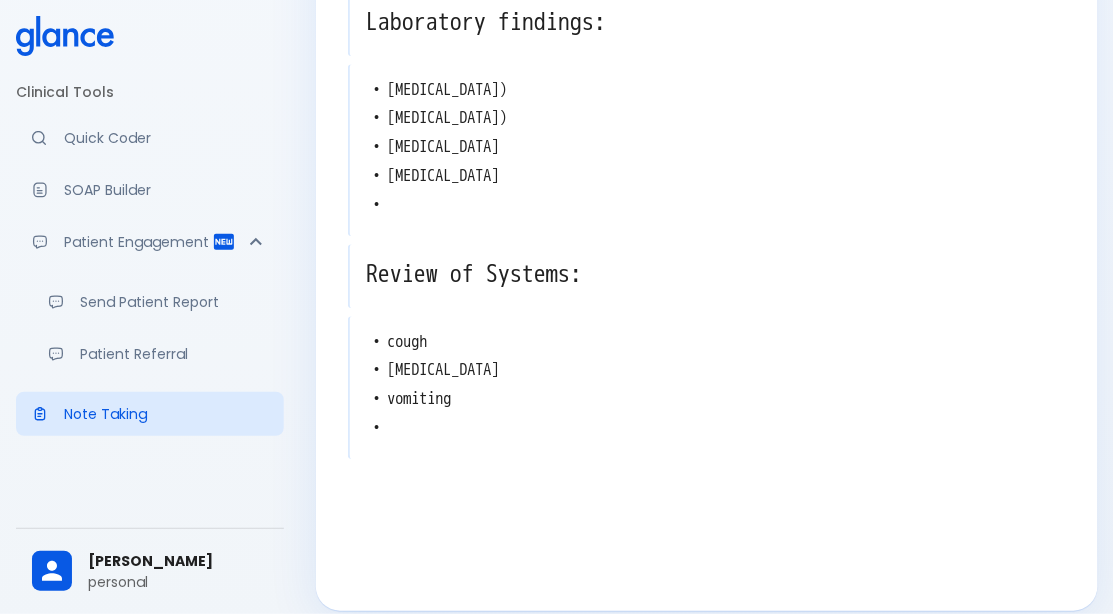 click on "• cough
• diarrhea
• vomiting
•" at bounding box center (708, 385) 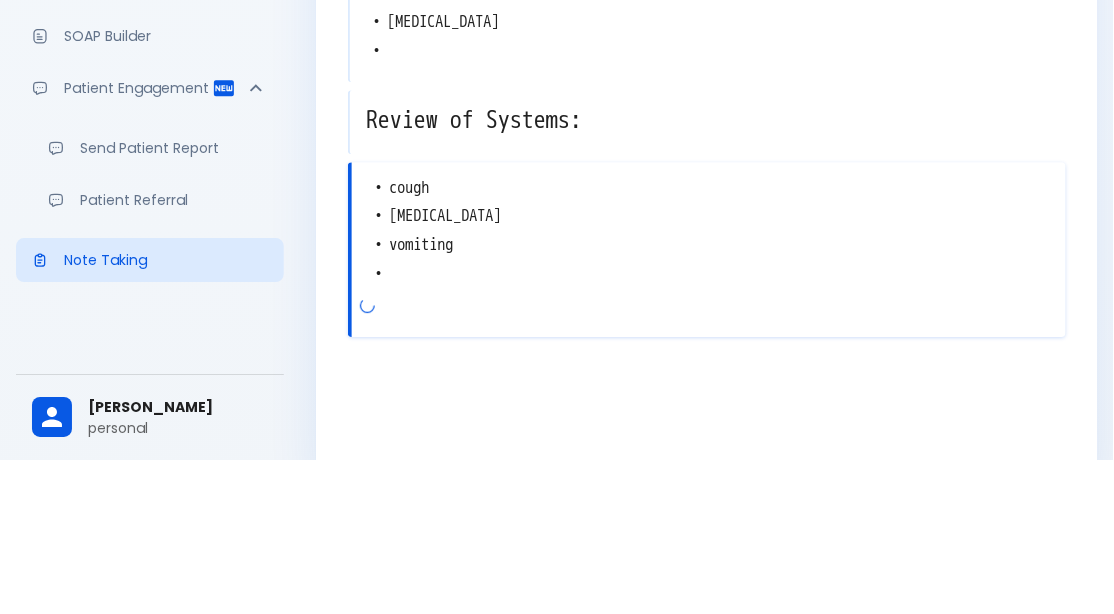 scroll, scrollTop: 1035, scrollLeft: 0, axis: vertical 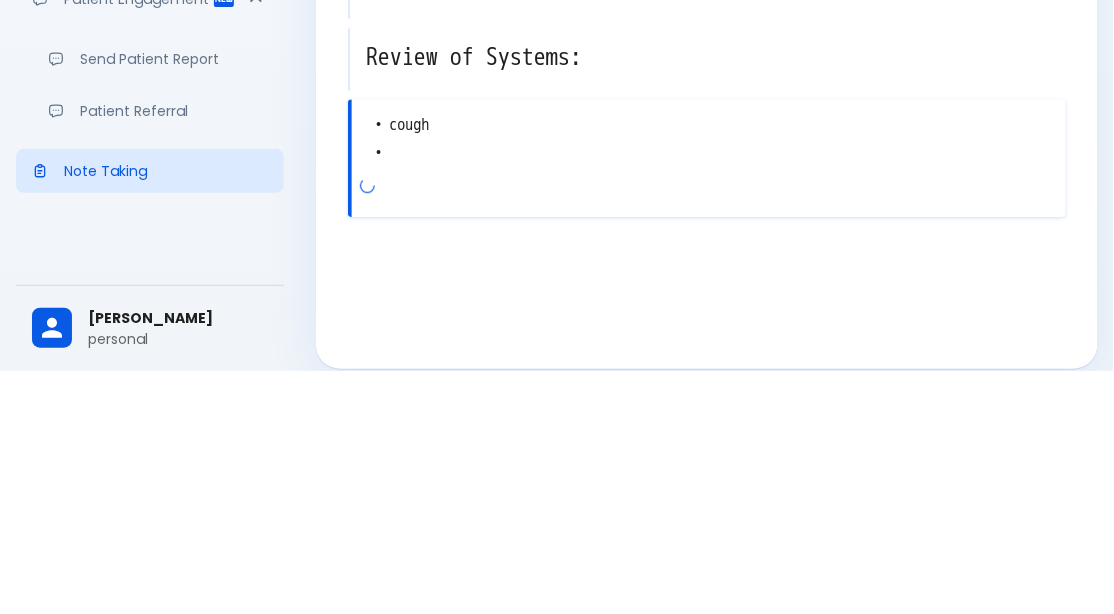 type on "• cough
•" 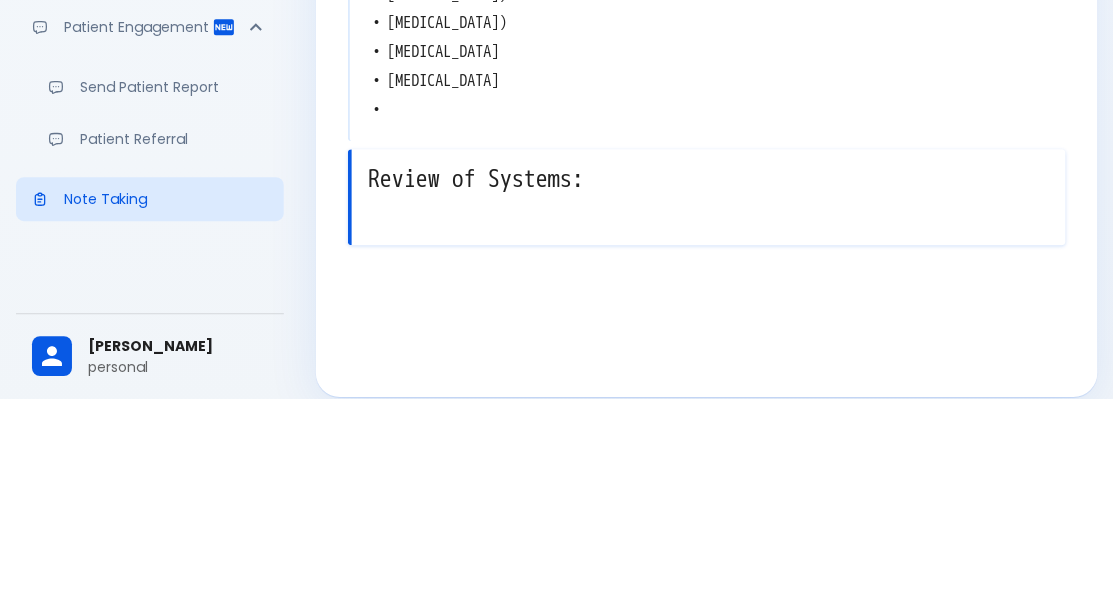 scroll, scrollTop: 916, scrollLeft: 0, axis: vertical 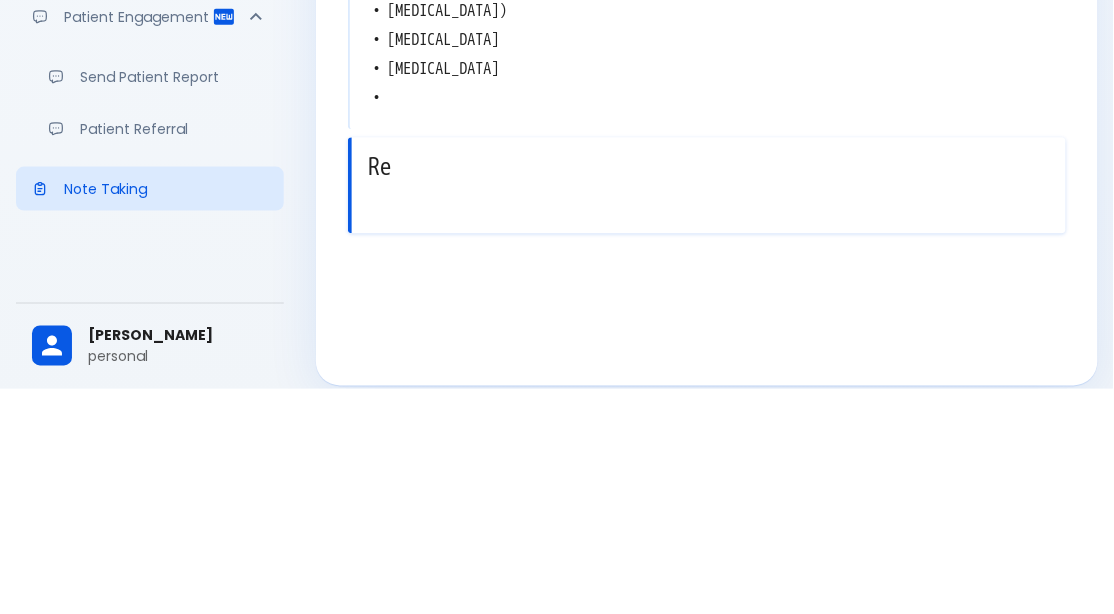 type on "R" 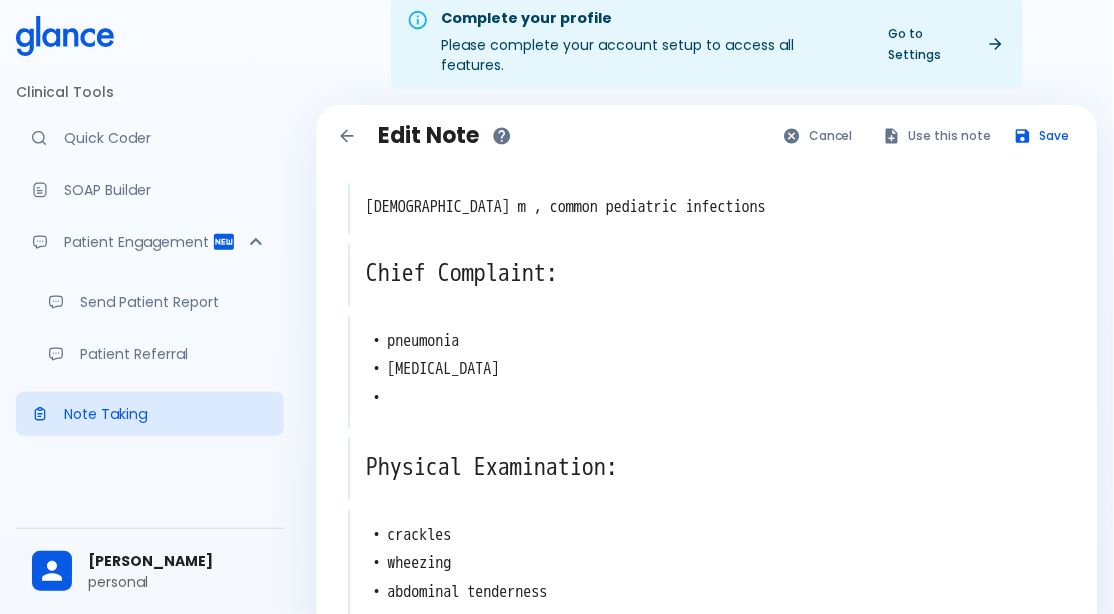 scroll, scrollTop: 25, scrollLeft: 0, axis: vertical 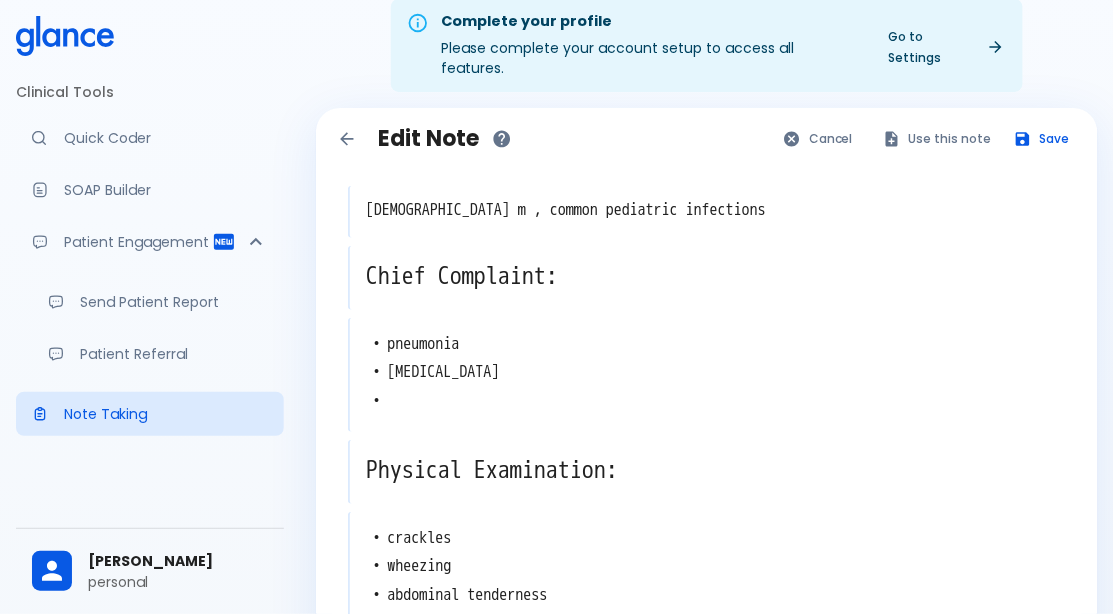 click on "Save" at bounding box center (1043, 138) 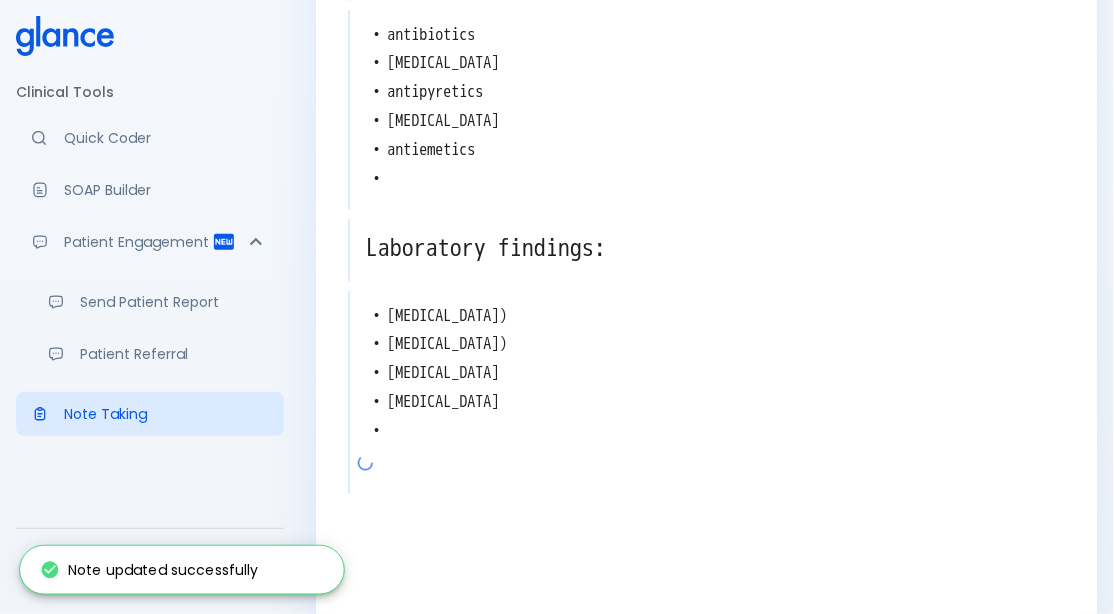 scroll, scrollTop: 844, scrollLeft: 0, axis: vertical 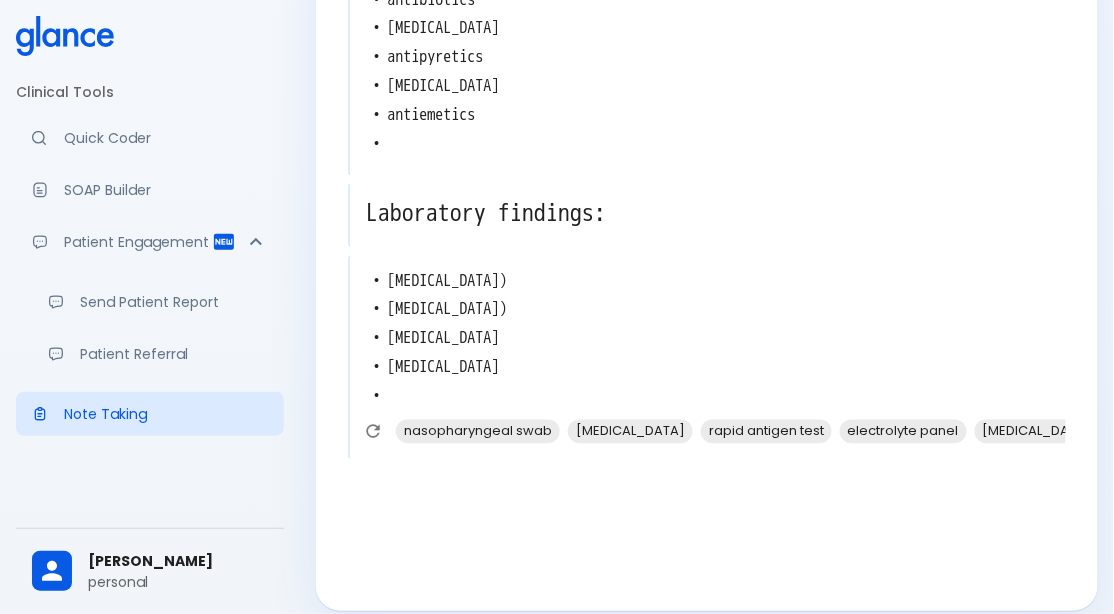 click on "Note Taking" at bounding box center (166, 414) 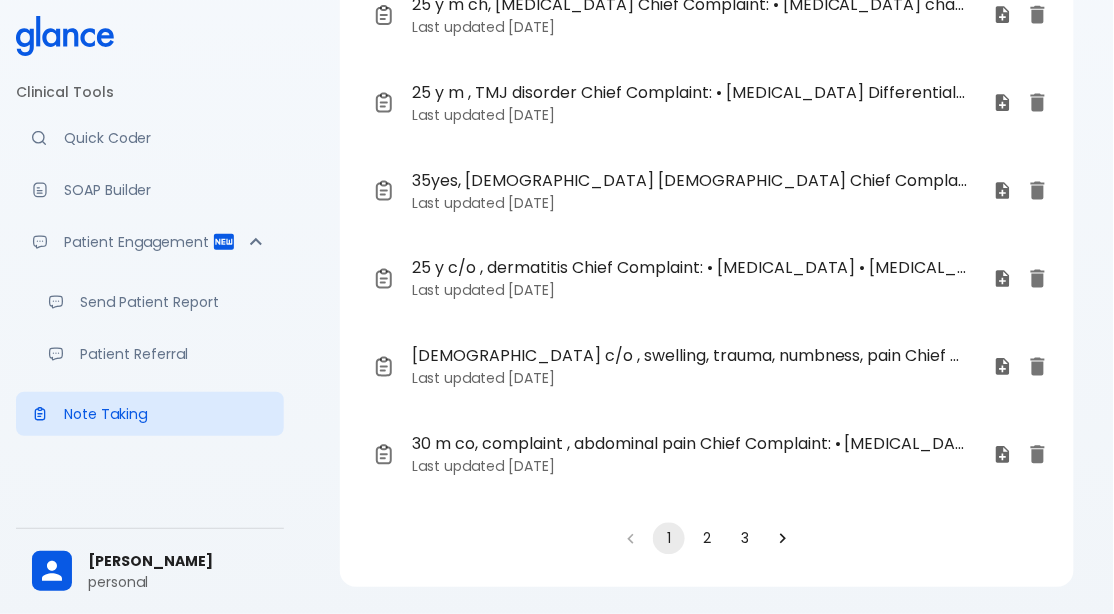 click on "[PERSON_NAME]" at bounding box center (178, 561) 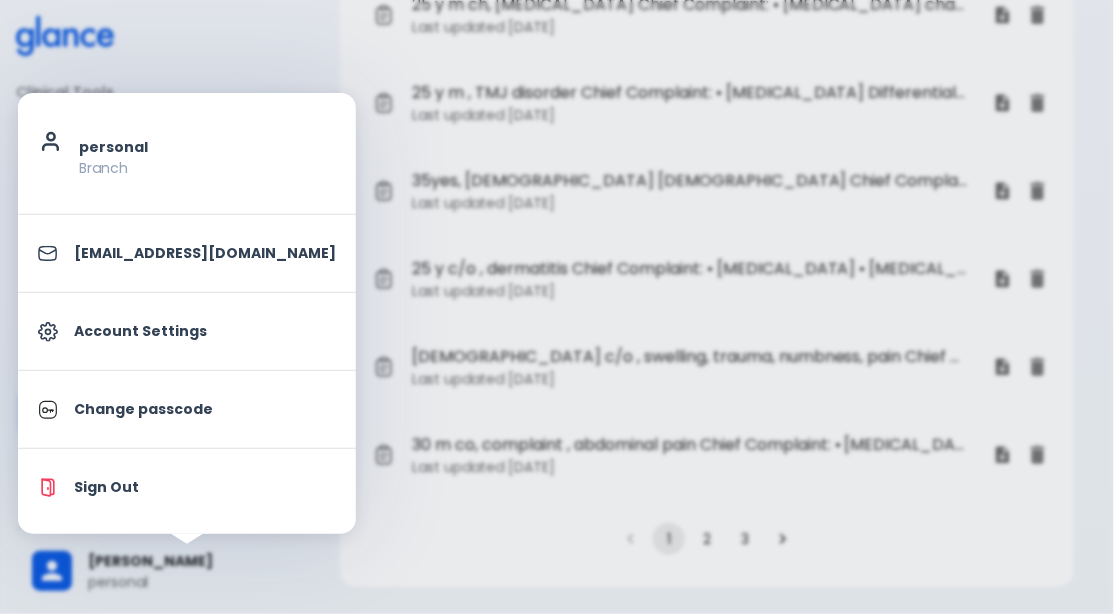 click on "Account Settings" at bounding box center (187, 331) 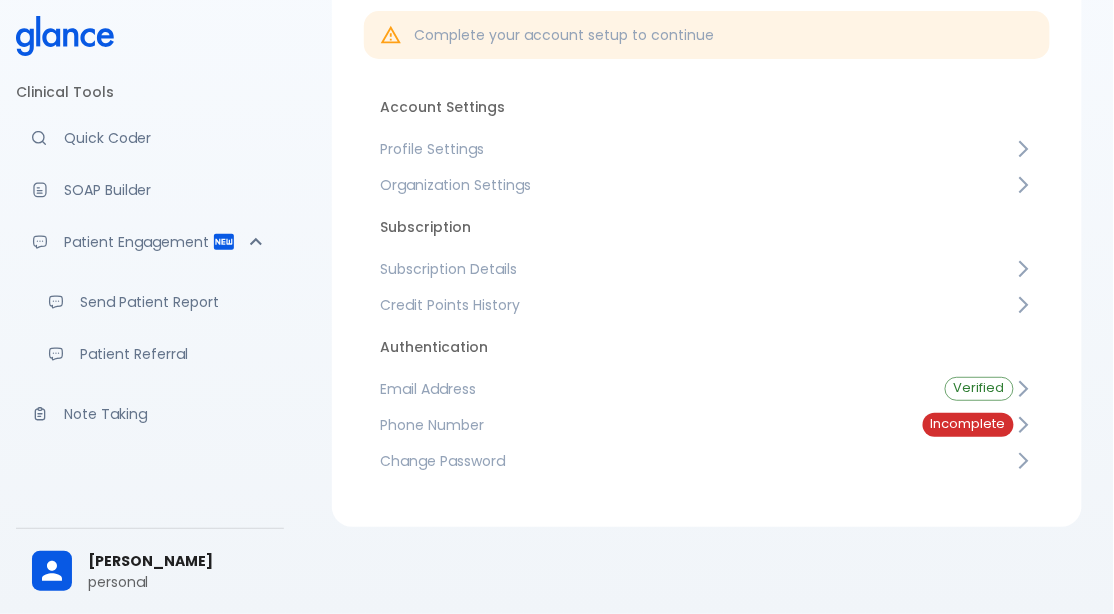 click on "Profile Settings" at bounding box center [697, 149] 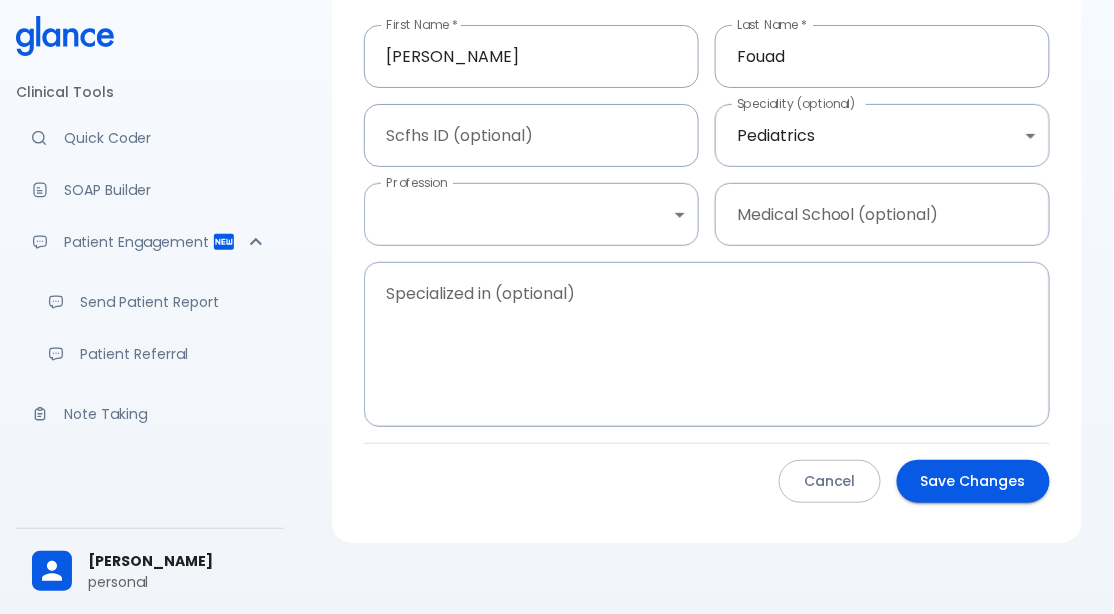 click on "↧  pull to refresh  ↧ Clinical Tools Quick Coder SOAP Builder Patient Engagement Send Patient Report Patient Referral Note Taking Claim Management New Claim Audit Audited Claims Claim Rework Tracker Support Help Center What's new? Settings Your Settings Ahmed Fouad personal Profile Settings First Name   * Ahmed First Name  * Last Name   * Fouad Last Name  * Scfhs ID (optional) Scfhs ID (optional) Speciality   (optional) Pediatrics Pediatrics Speciality (optional) Profession ​ consultant Profession Medical School (optional) Medical School (optional) Specialized in (optional) x Specialized in (optional) Cancel Save Changes" at bounding box center [557, 232] 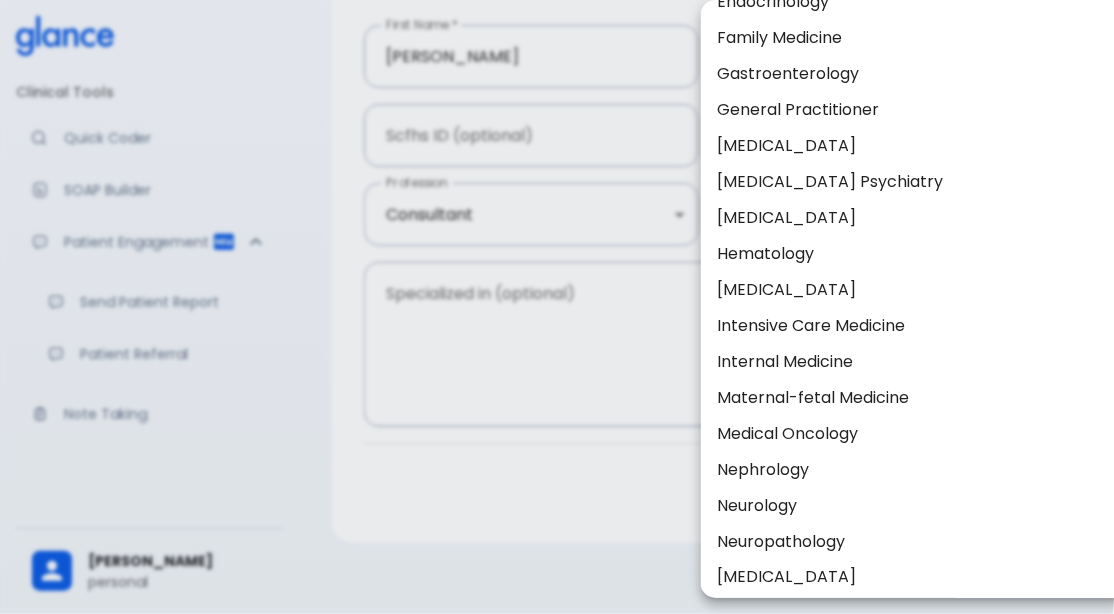 scroll, scrollTop: 227, scrollLeft: 0, axis: vertical 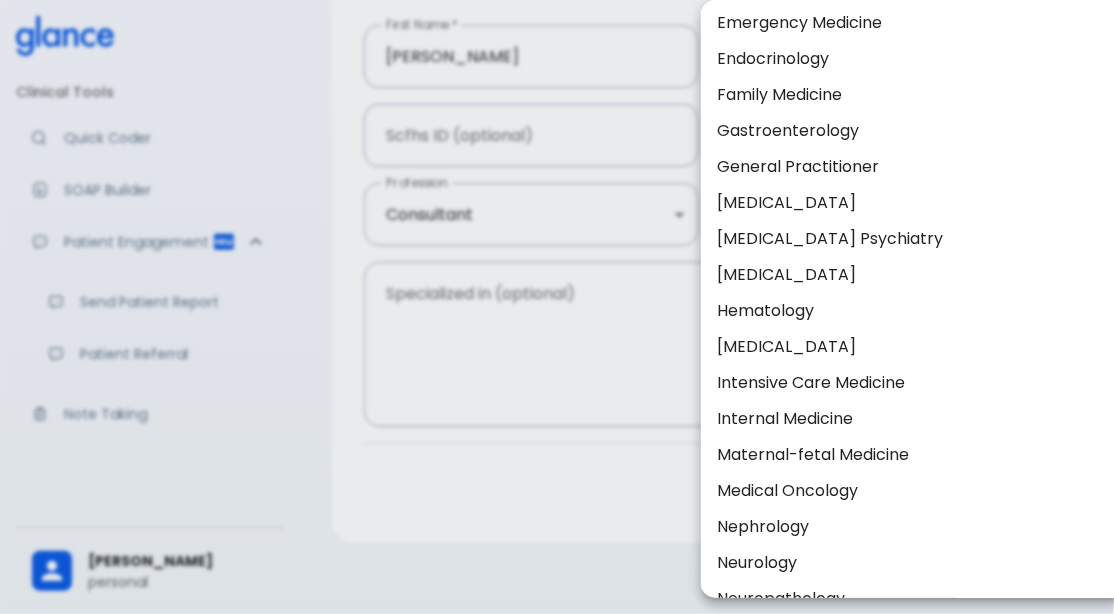 type 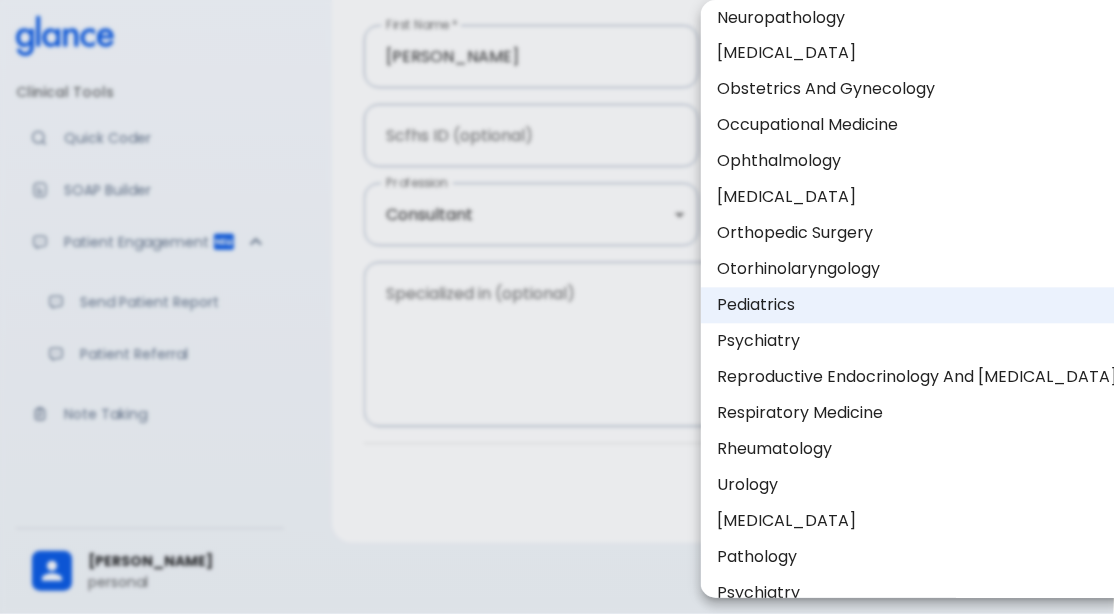 scroll, scrollTop: 837, scrollLeft: 0, axis: vertical 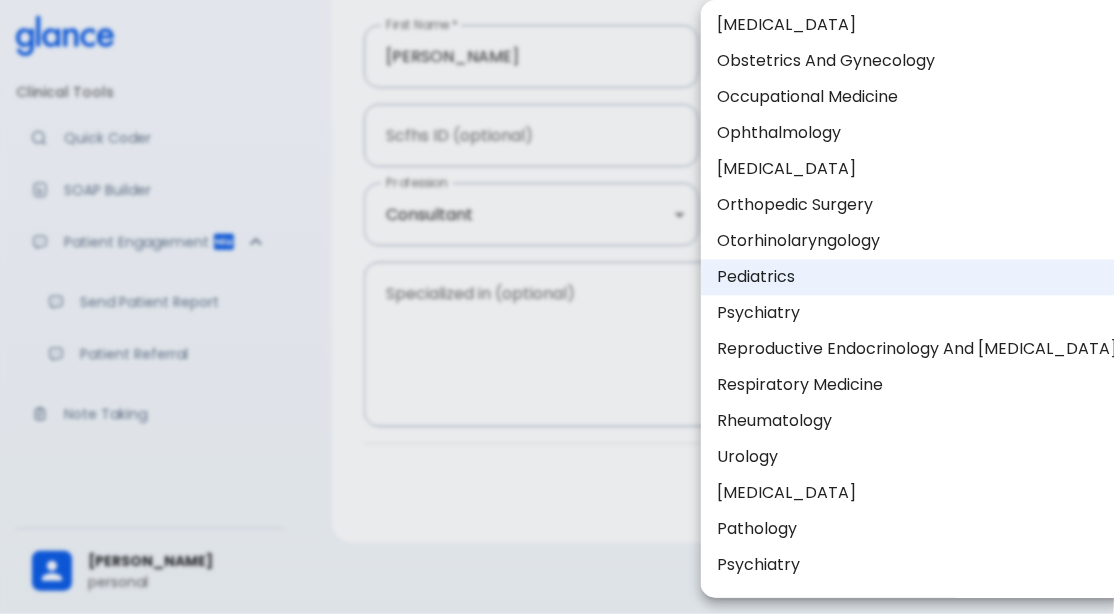 click on "Respiratory Medicine" at bounding box center (917, 385) 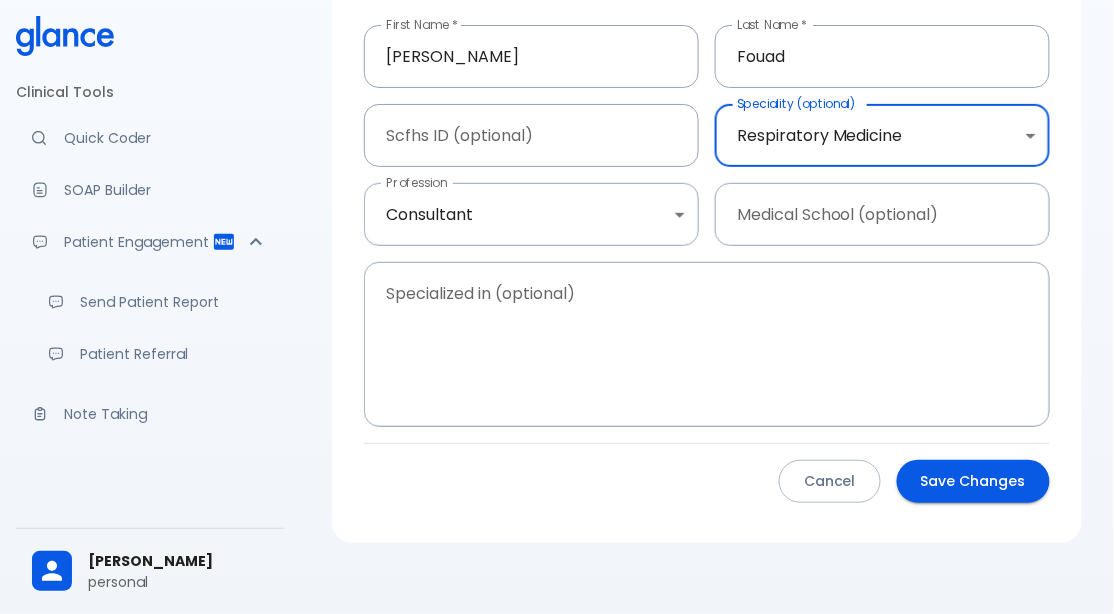 click on "Save Changes" at bounding box center [973, 481] 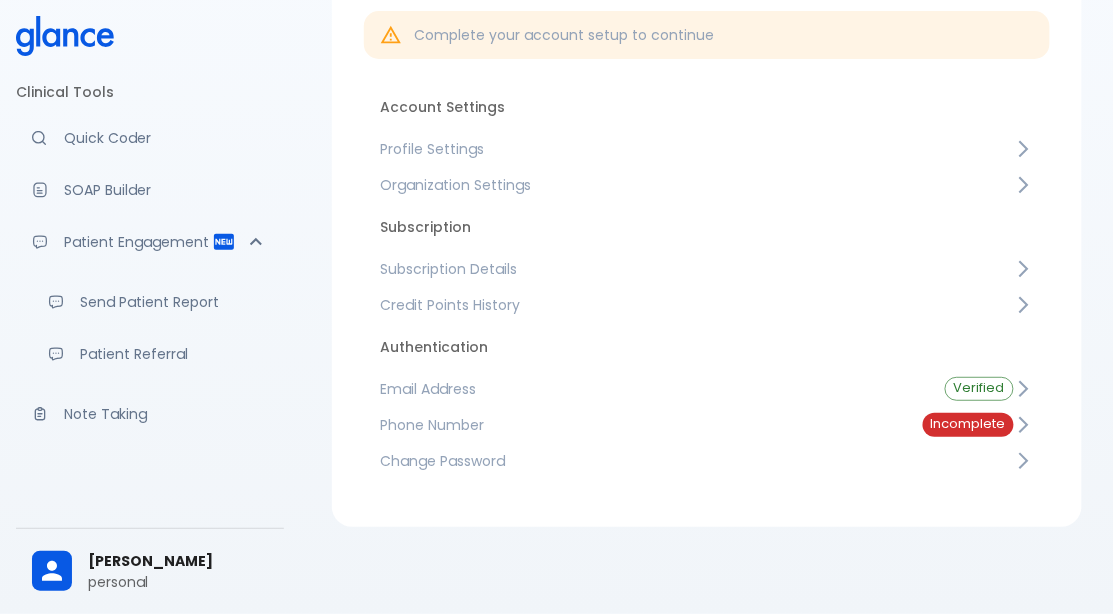 click on "Note Taking" at bounding box center (166, 414) 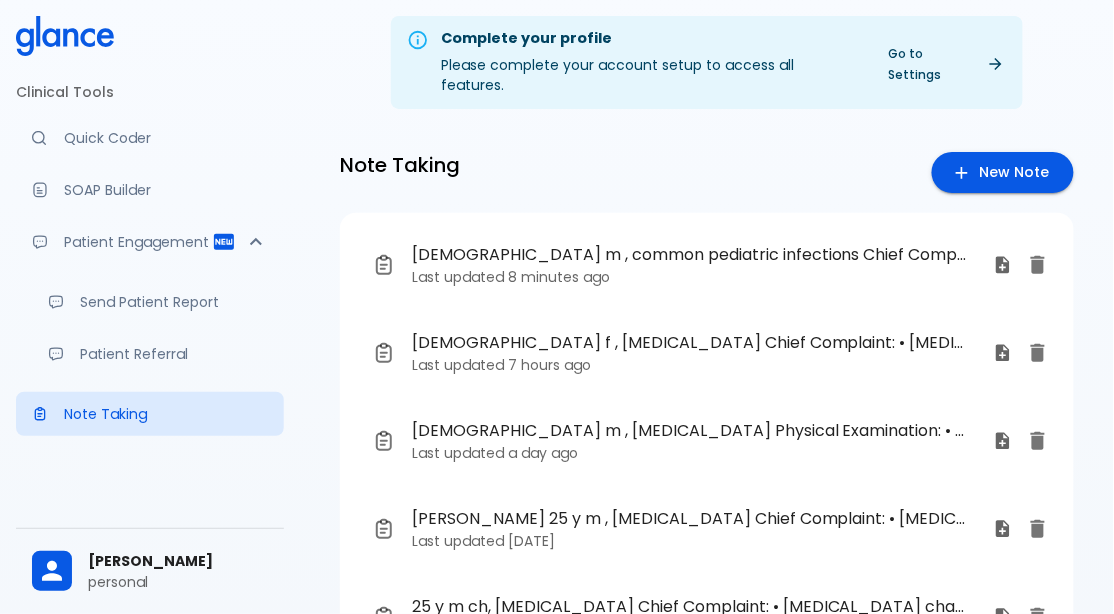 scroll, scrollTop: 0, scrollLeft: 0, axis: both 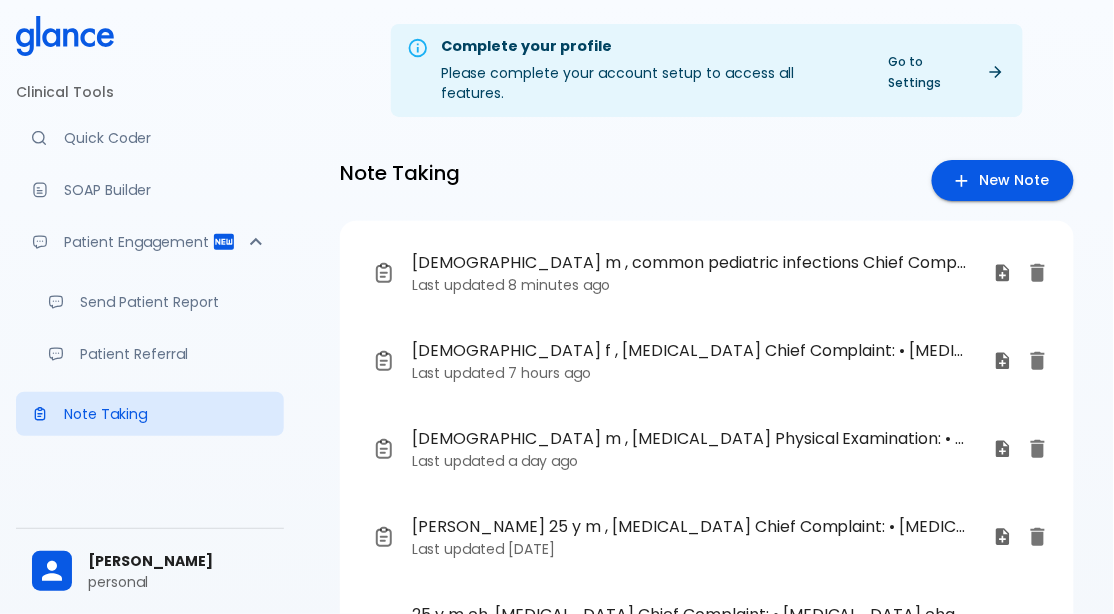 click on "New Note" at bounding box center [1003, 180] 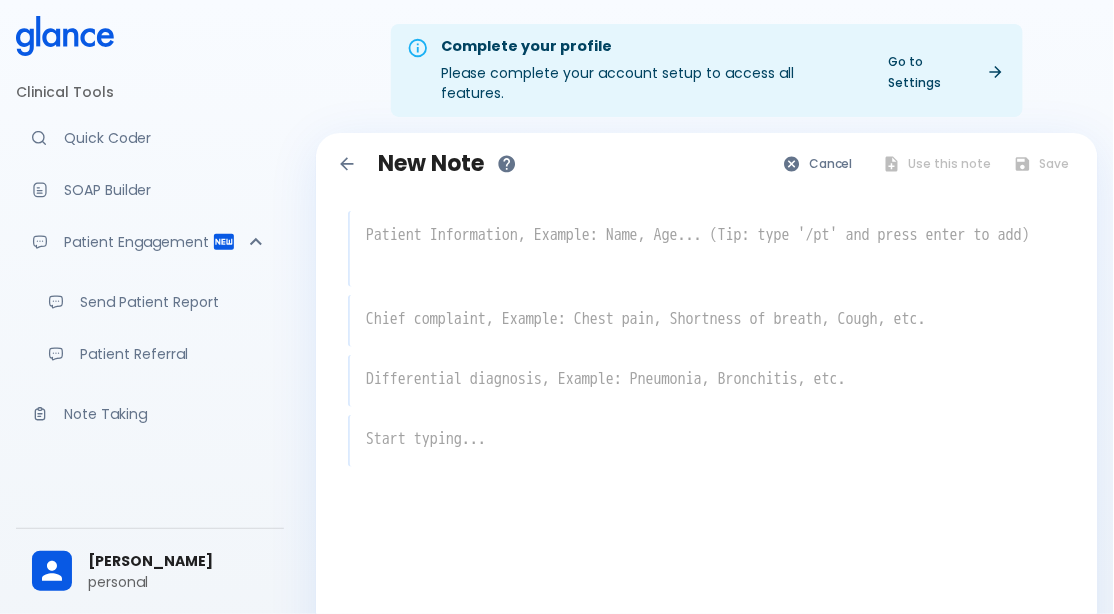 click at bounding box center [708, 247] 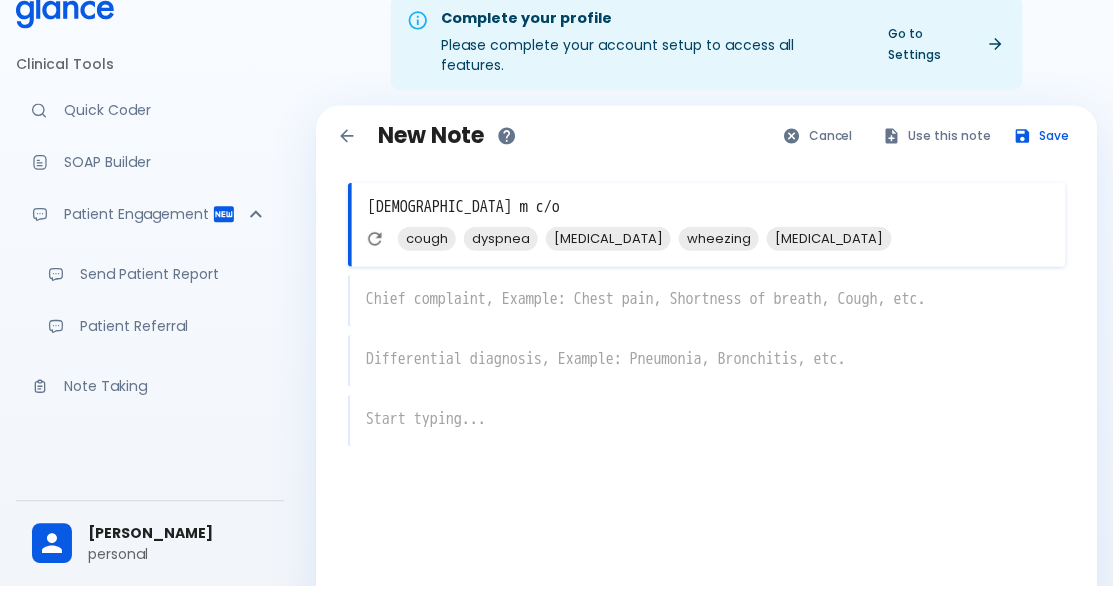 click on "cough" at bounding box center (427, 266) 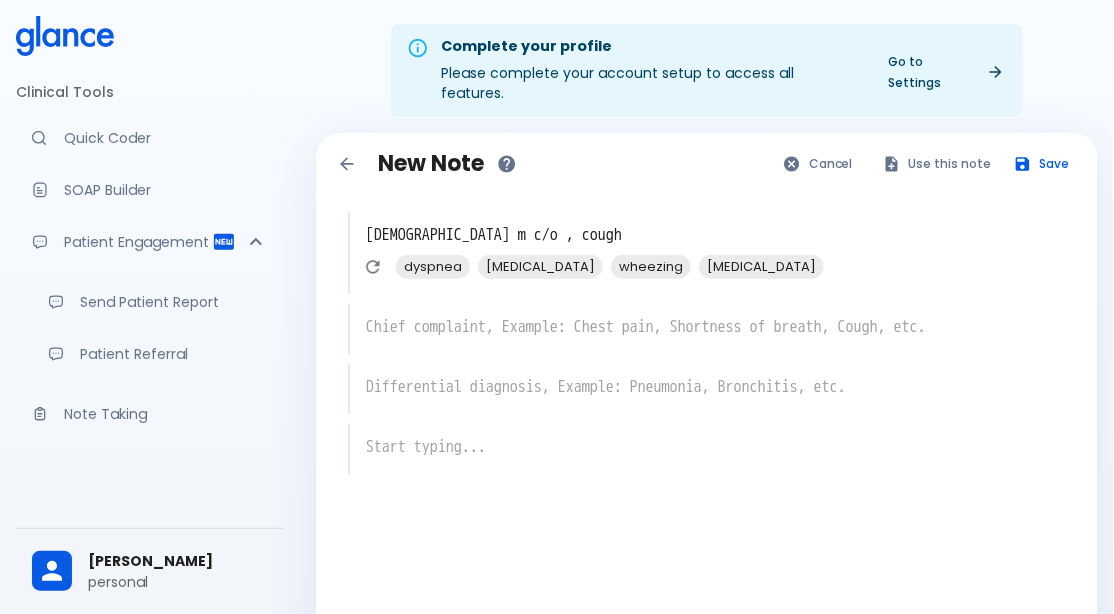 click on "25 yo m c/o , cough" at bounding box center (708, 235) 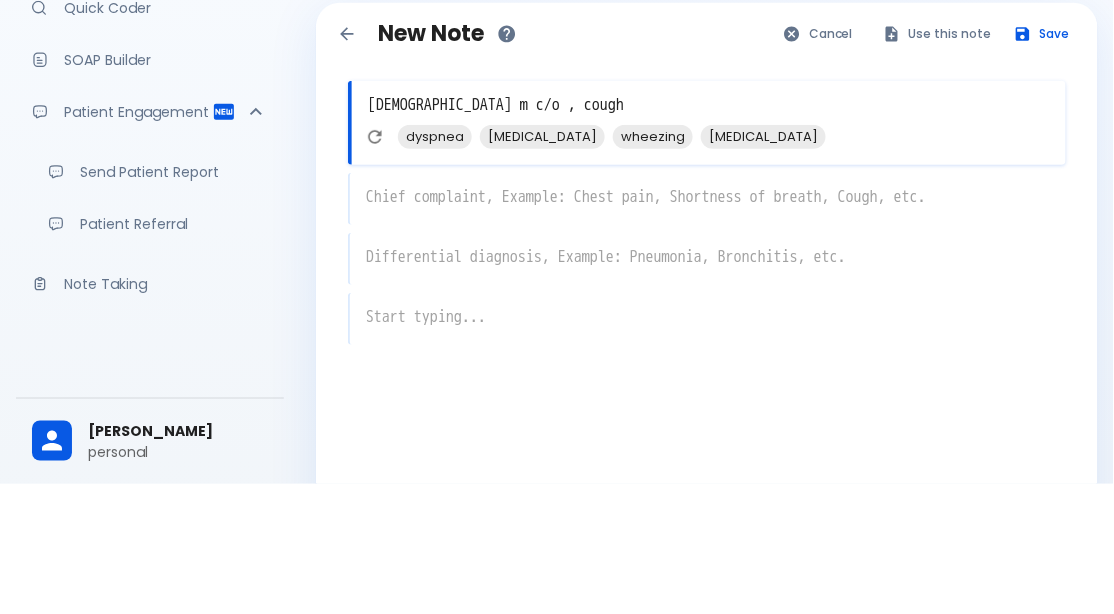 click on "x" at bounding box center [707, 329] 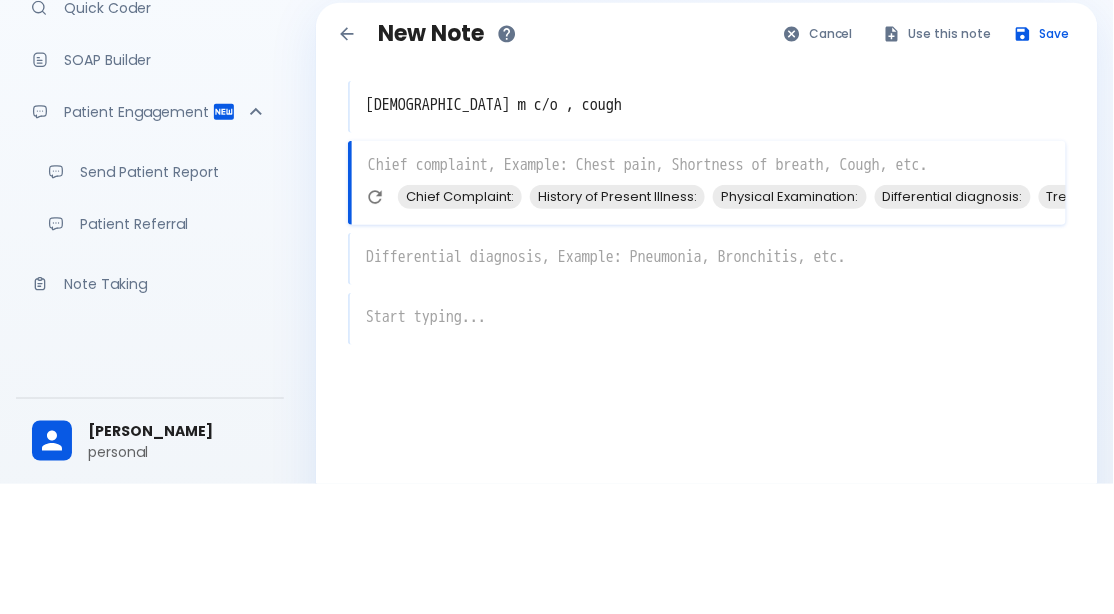 click on "Chief Complaint:" at bounding box center (460, 326) 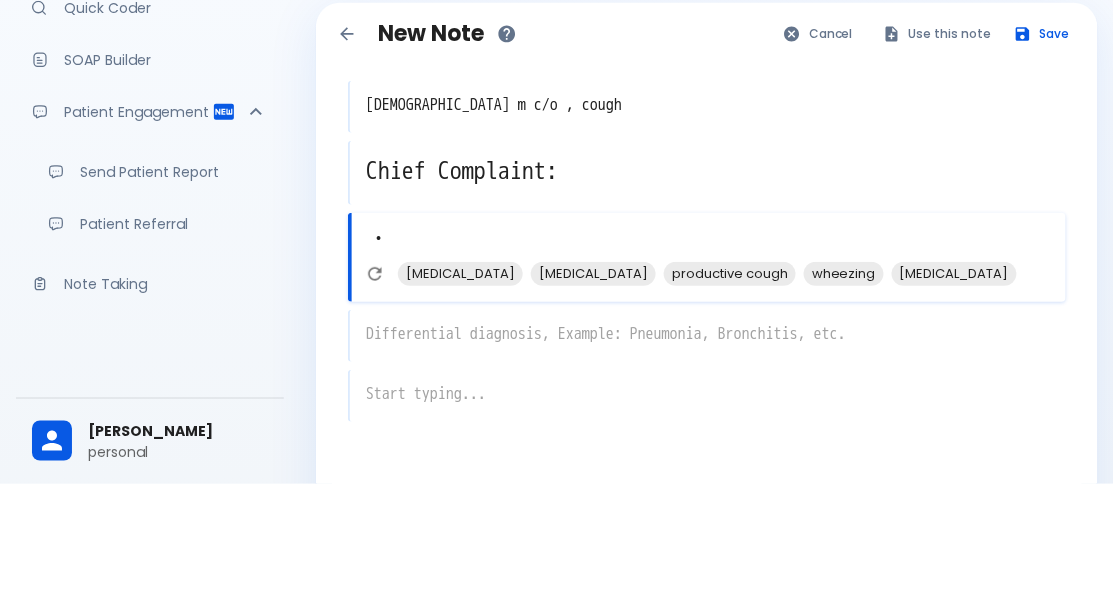 click on "persistent cough" at bounding box center [460, 403] 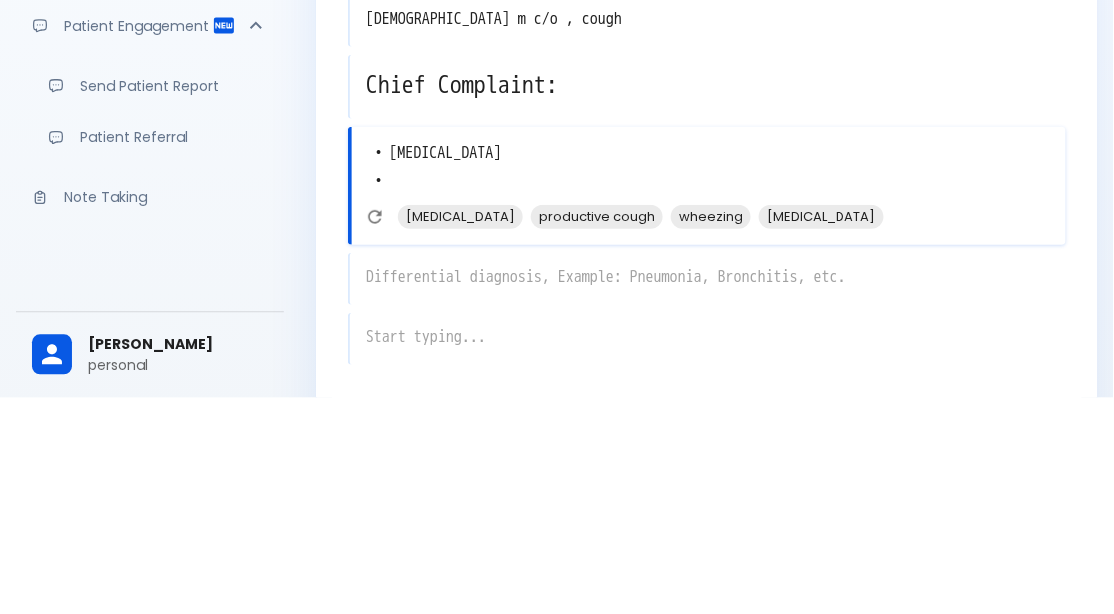 click on "productive cough" at bounding box center [597, 432] 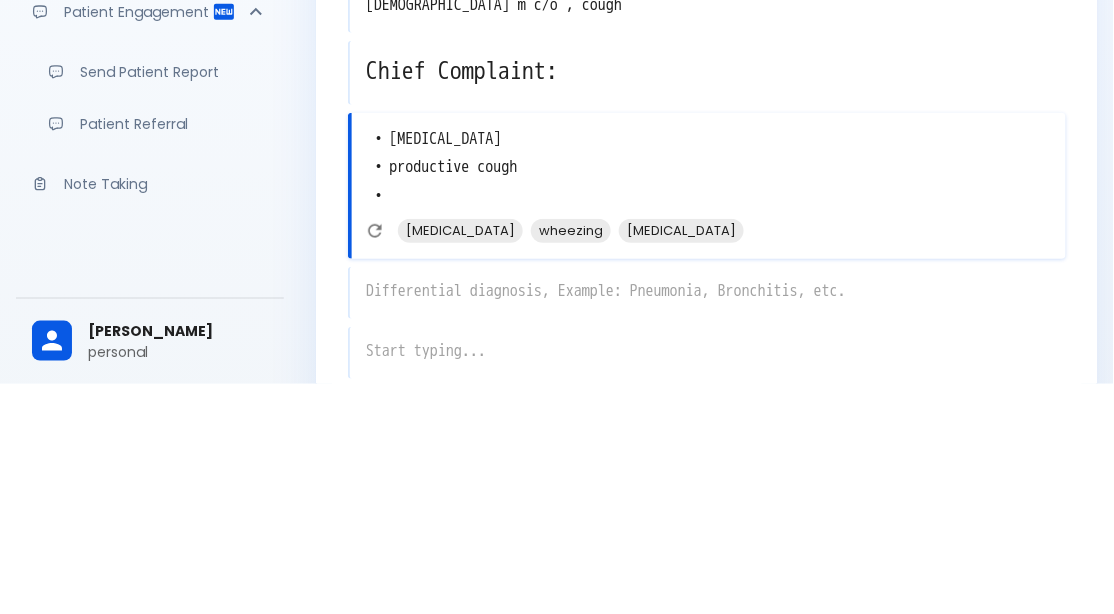 click on "shortness of breath" at bounding box center (681, 460) 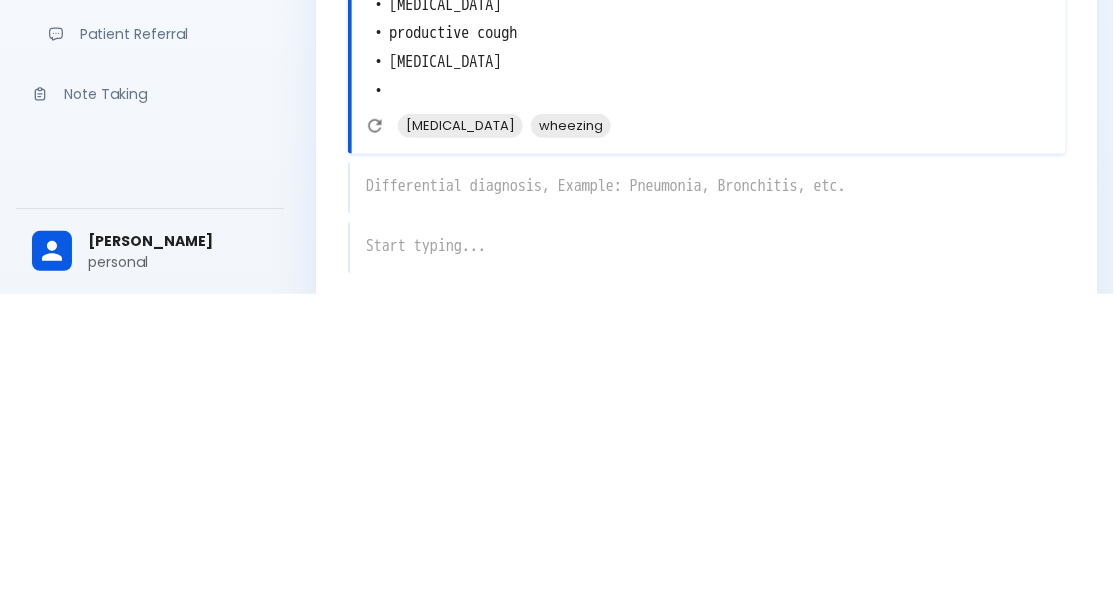scroll, scrollTop: 51, scrollLeft: 0, axis: vertical 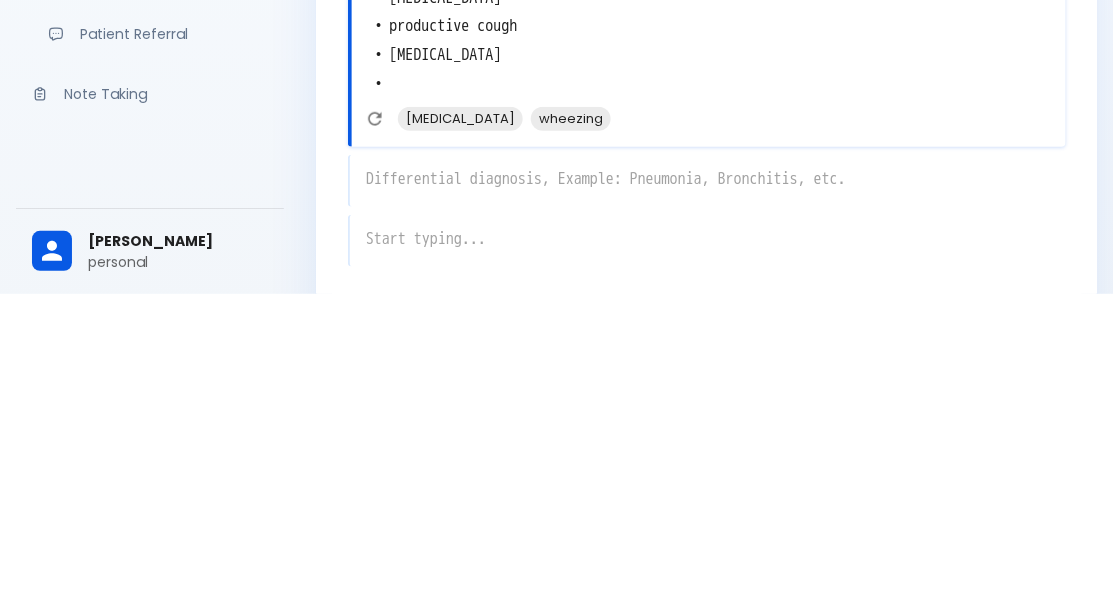 click on "x" at bounding box center (707, 501) 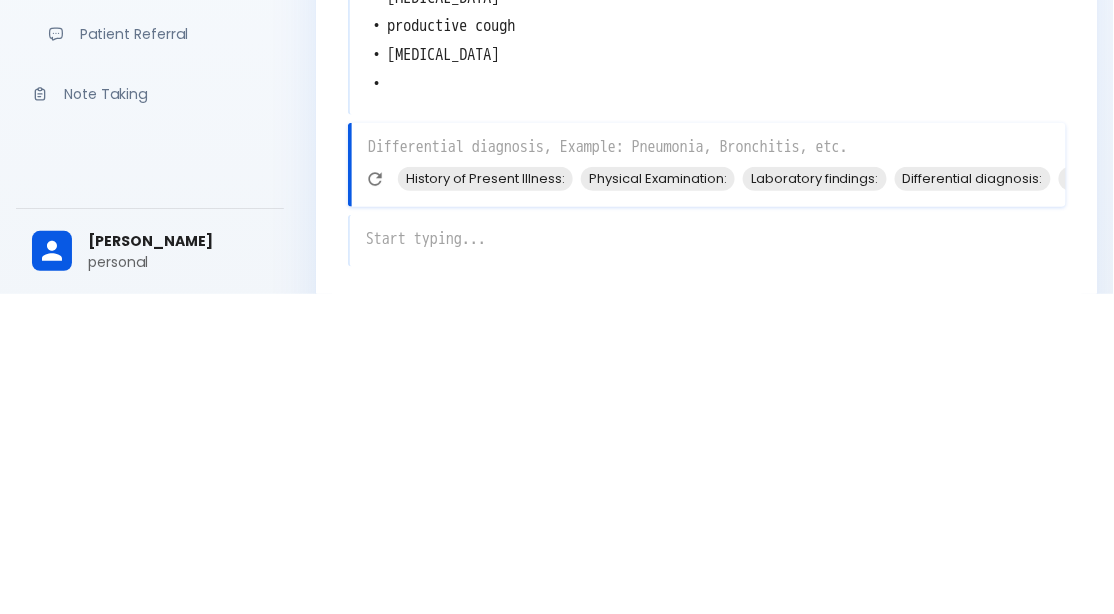 click on "Physical Examination:" at bounding box center (658, 498) 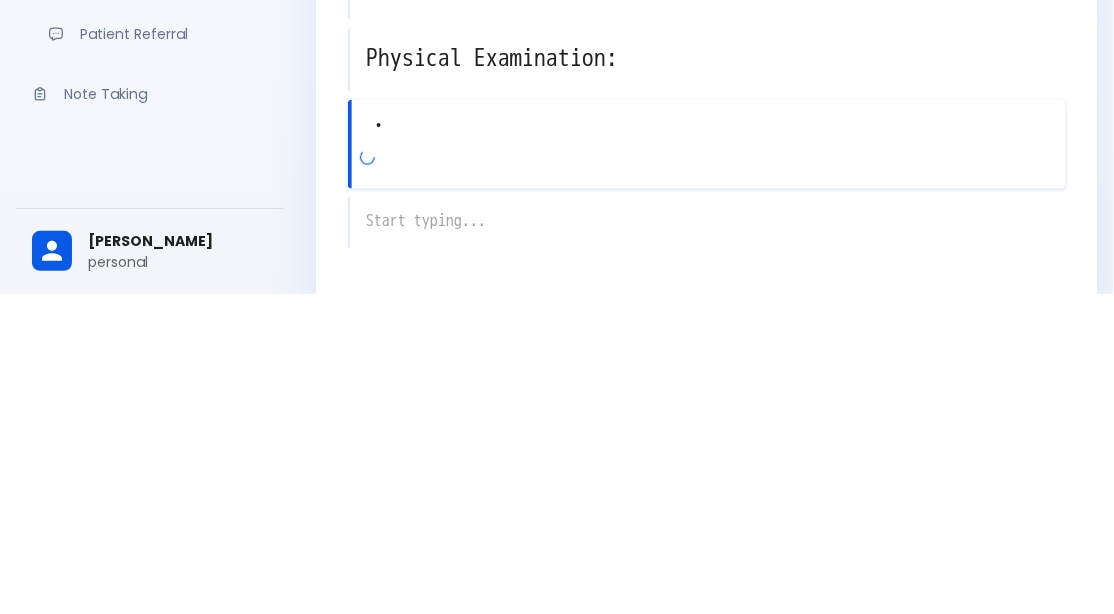 scroll, scrollTop: 154, scrollLeft: 0, axis: vertical 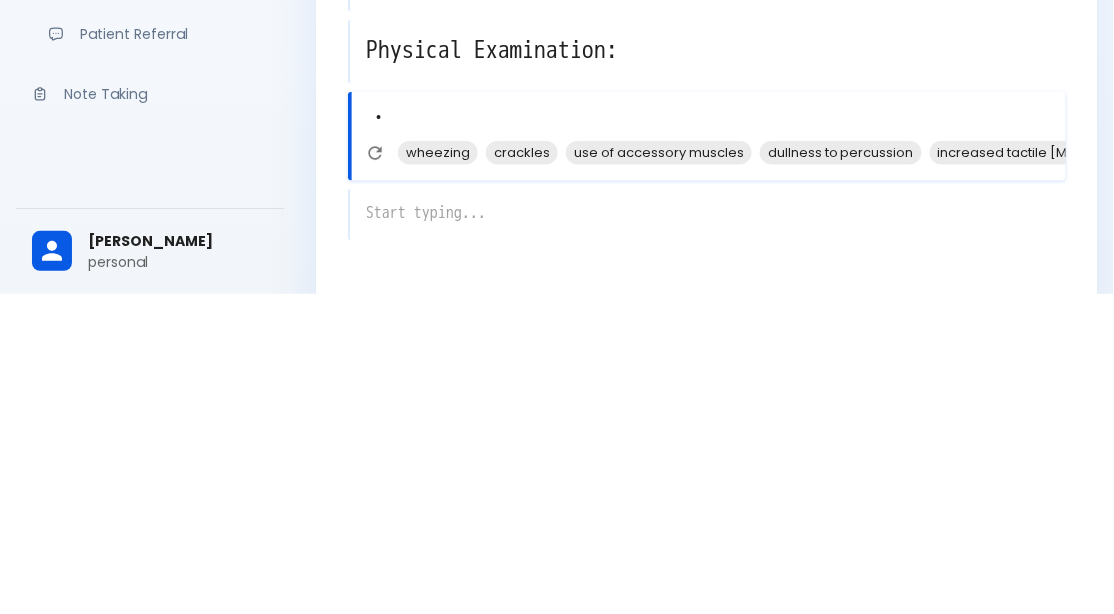 click on "crackles" at bounding box center (522, 472) 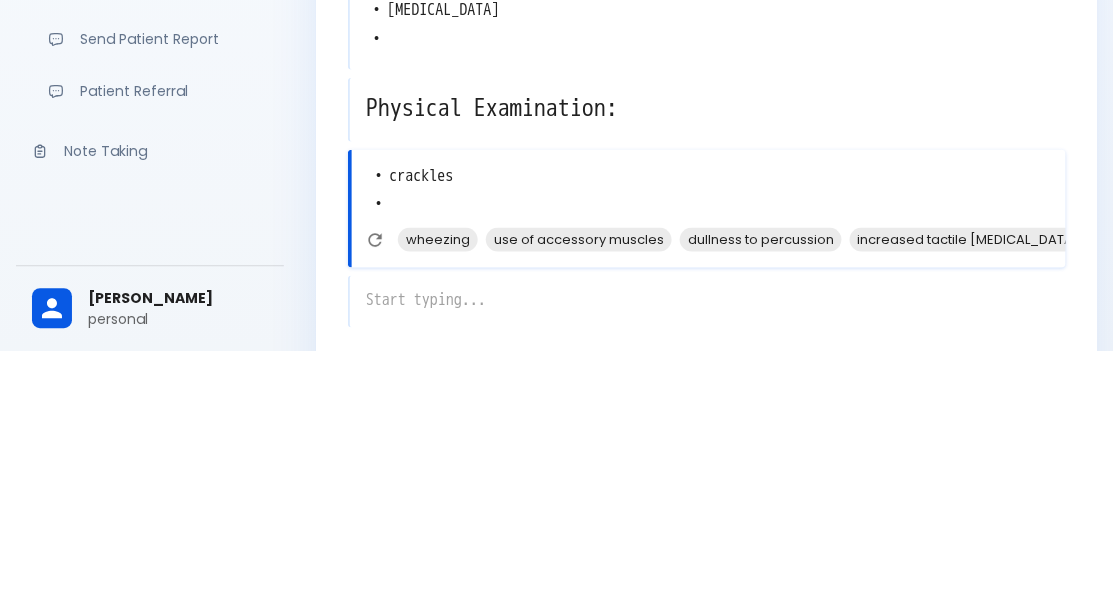scroll, scrollTop: 154, scrollLeft: 0, axis: vertical 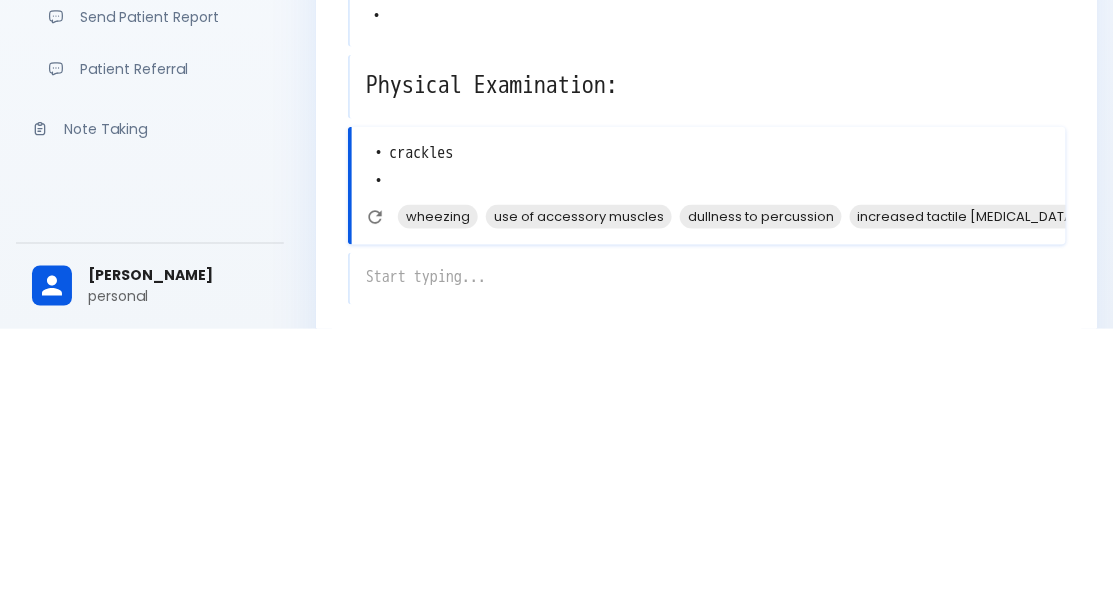 click on "dullness to percussion" at bounding box center [761, 502] 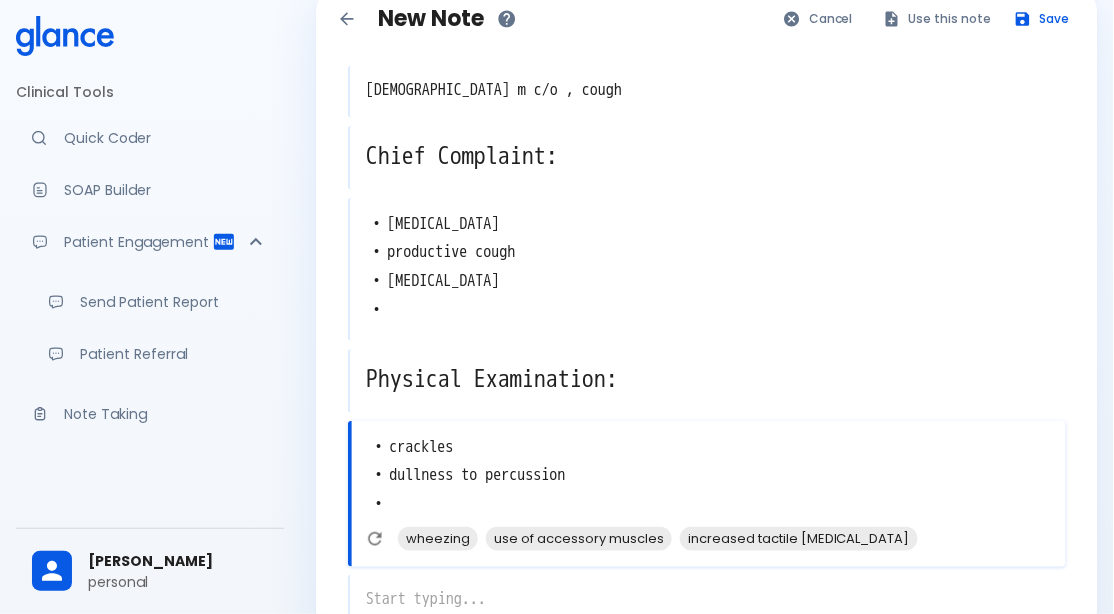 scroll, scrollTop: 0, scrollLeft: 0, axis: both 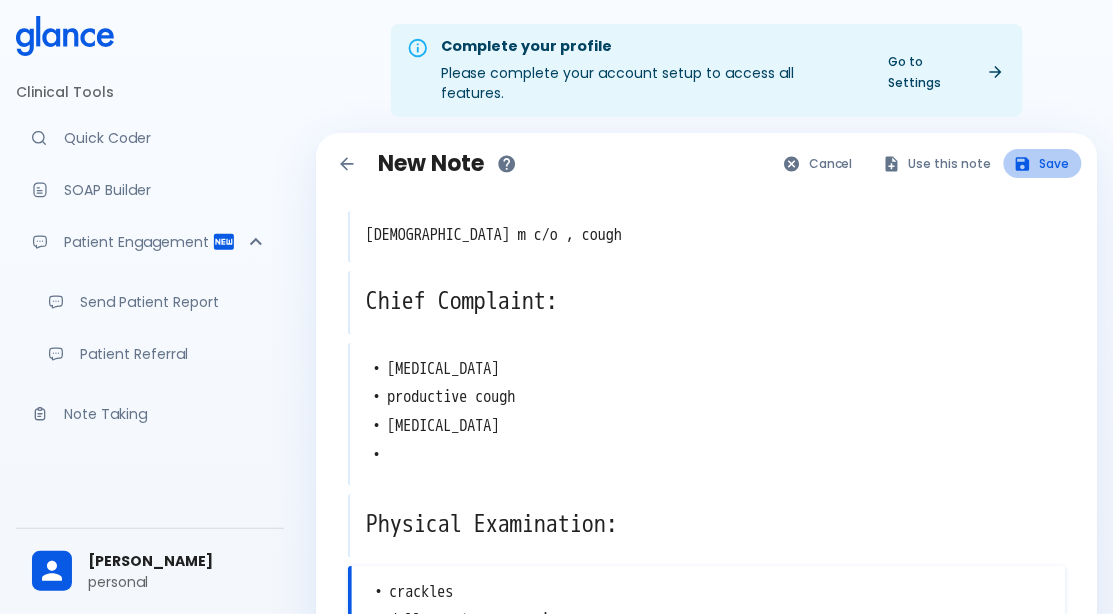 click on "Save" at bounding box center [1043, 163] 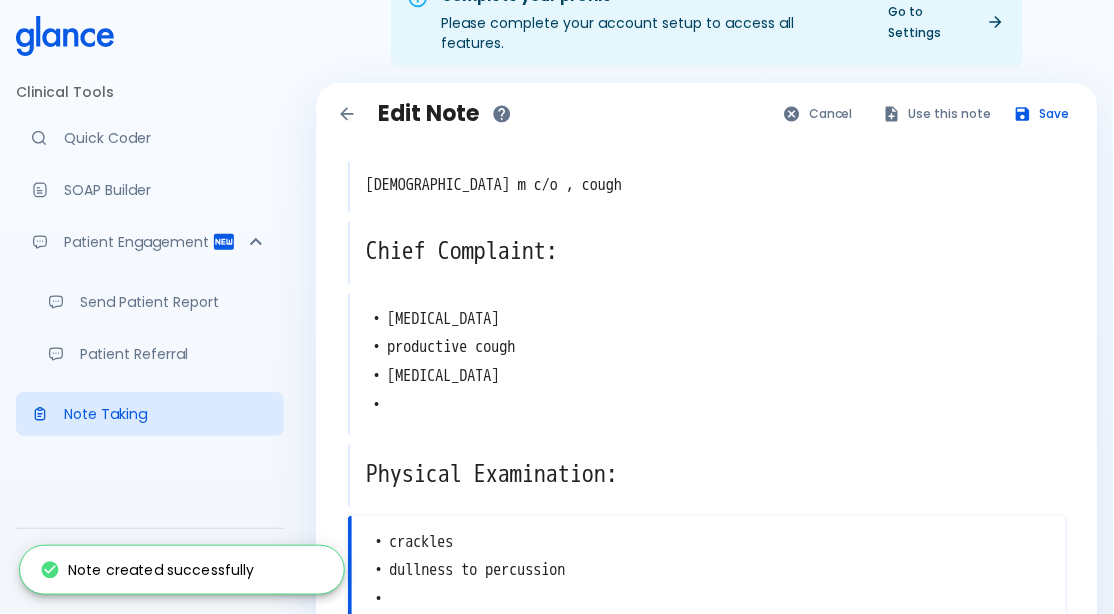 scroll, scrollTop: 0, scrollLeft: 0, axis: both 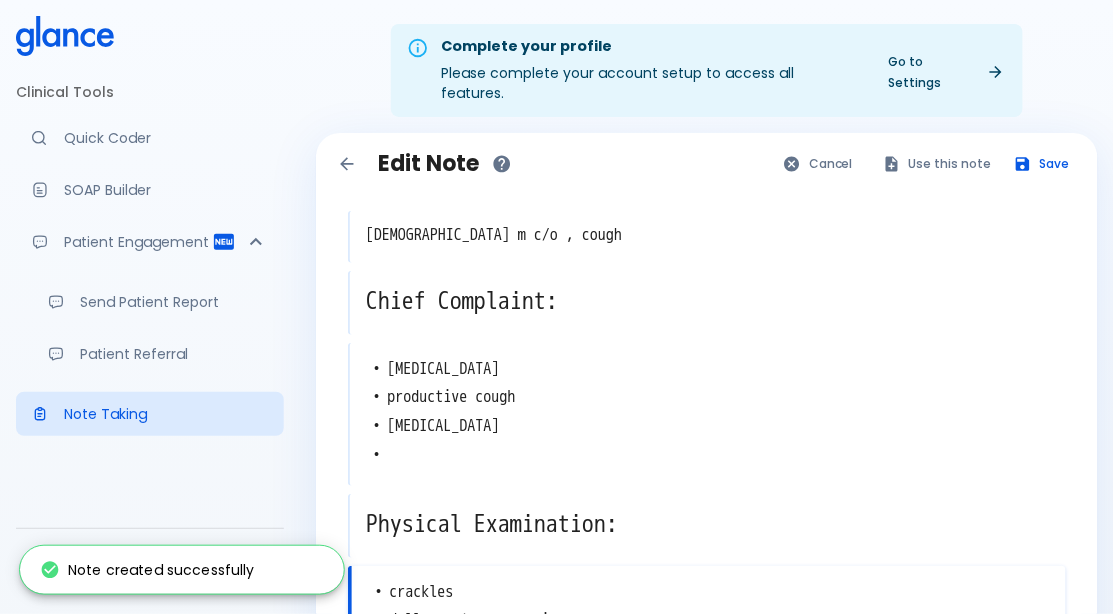click on "Use this note" at bounding box center (938, 163) 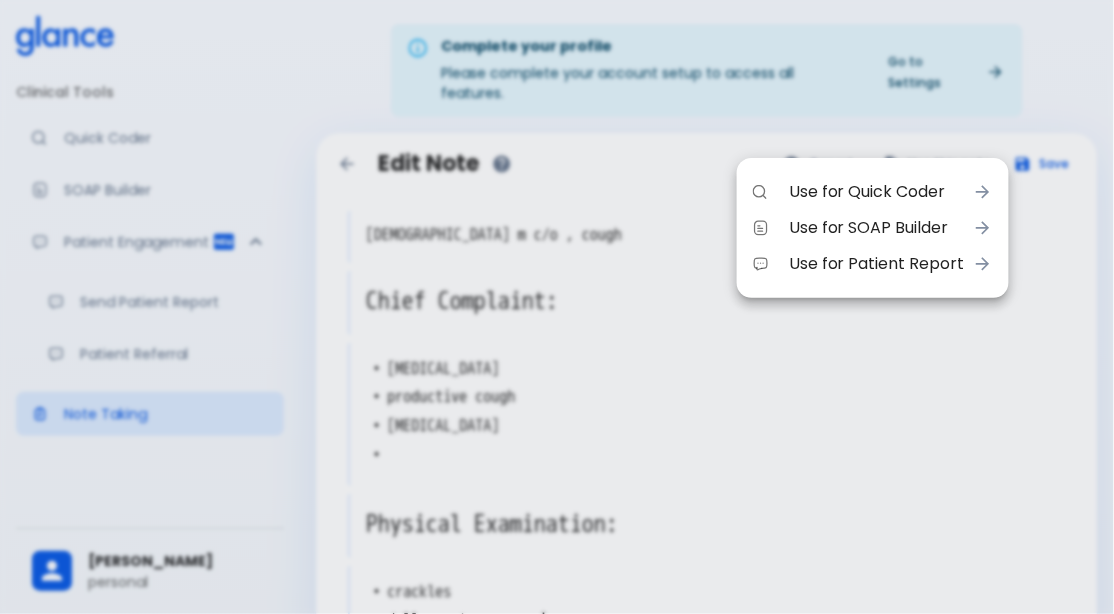 click on "Use for SOAP Builder" at bounding box center [877, 228] 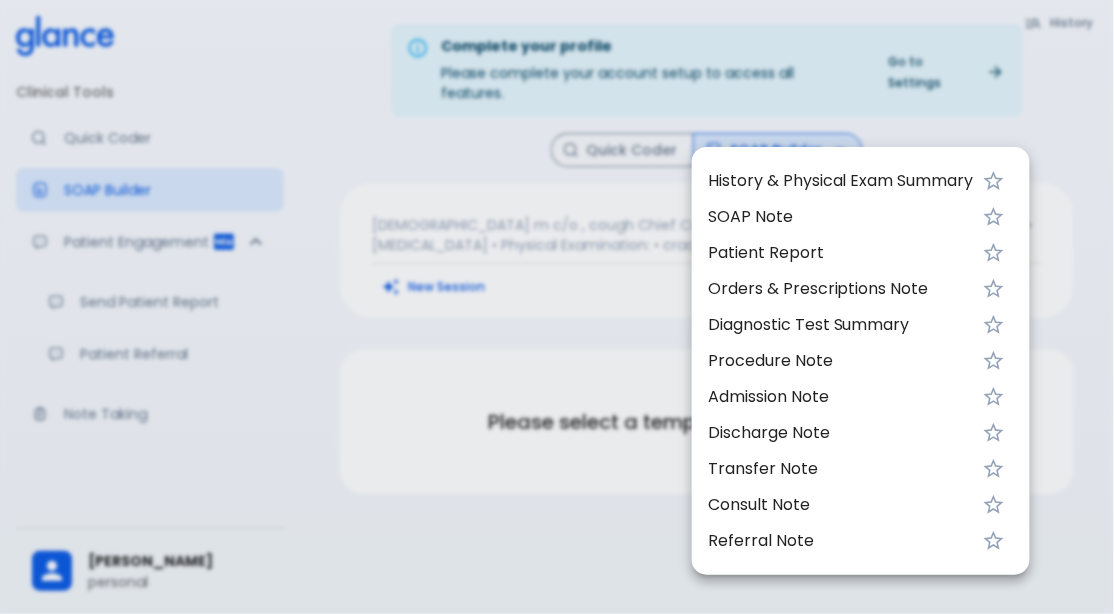 click on "History & Physical Exam Summary" at bounding box center [841, 181] 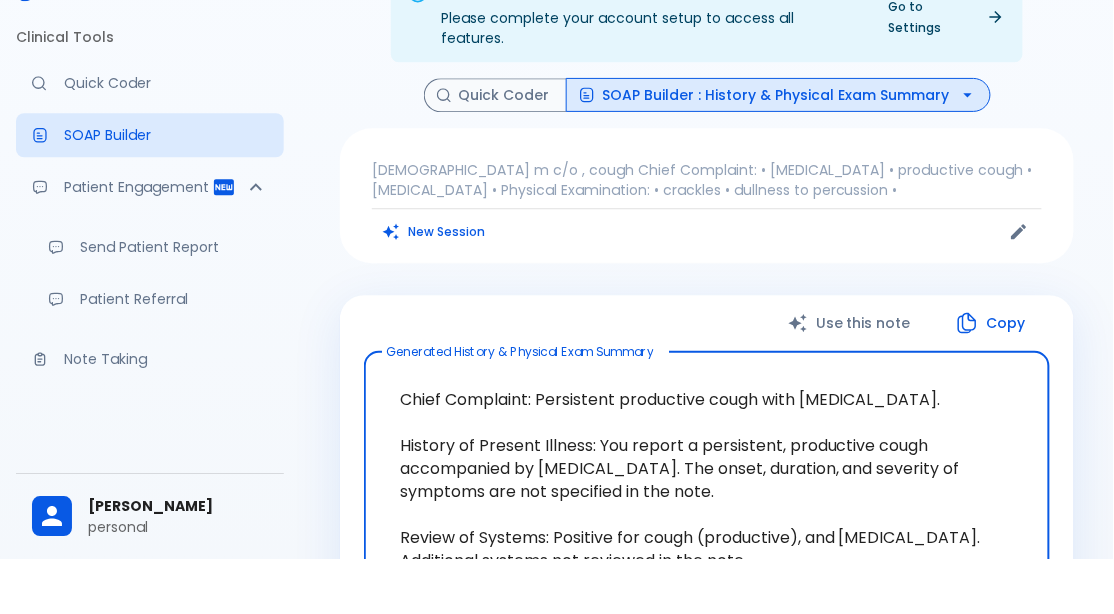scroll, scrollTop: 82, scrollLeft: 0, axis: vertical 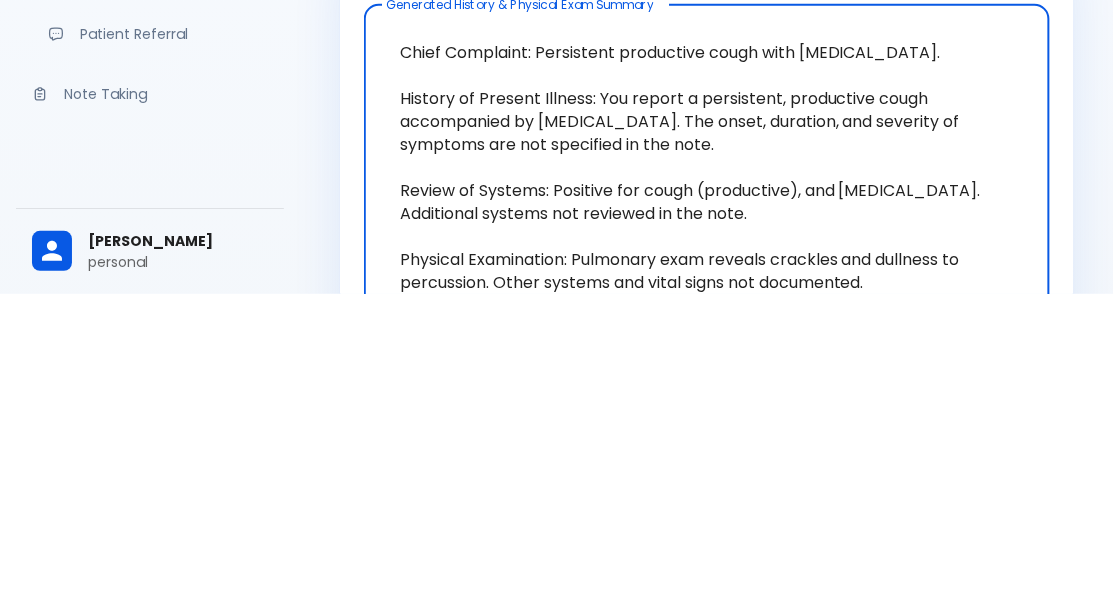 click on "History Quick Coder SOAP Builder   : History & Physical Exam Summary 25 yo m c/o , cough
Chief Complaint:
• persistent cough
• productive cough
• shortness of breath
•
Physical Examination:
• crackles
• dullness to percussion
•
New Session Use this note Copy Generated History & Physical Exam Summary Chief Complaint: Persistent productive cough with shortness of breath.
History of Present Illness: You report a persistent, productive cough accompanied by shortness of breath. The onset, duration, and severity of symptoms are not specified in the note.
Review of Systems: Positive for cough (productive), and shortness of breath. Additional systems not reviewed in the note.
Physical Examination: Pulmonary exam reveals crackles and dullness to percussion. Other systems and vital signs not documented. x Generated History & Physical Exam Summary Please review and edit if needed. Better outcomes start with a simple note! Know More Send to Patient" at bounding box center (707, 502) 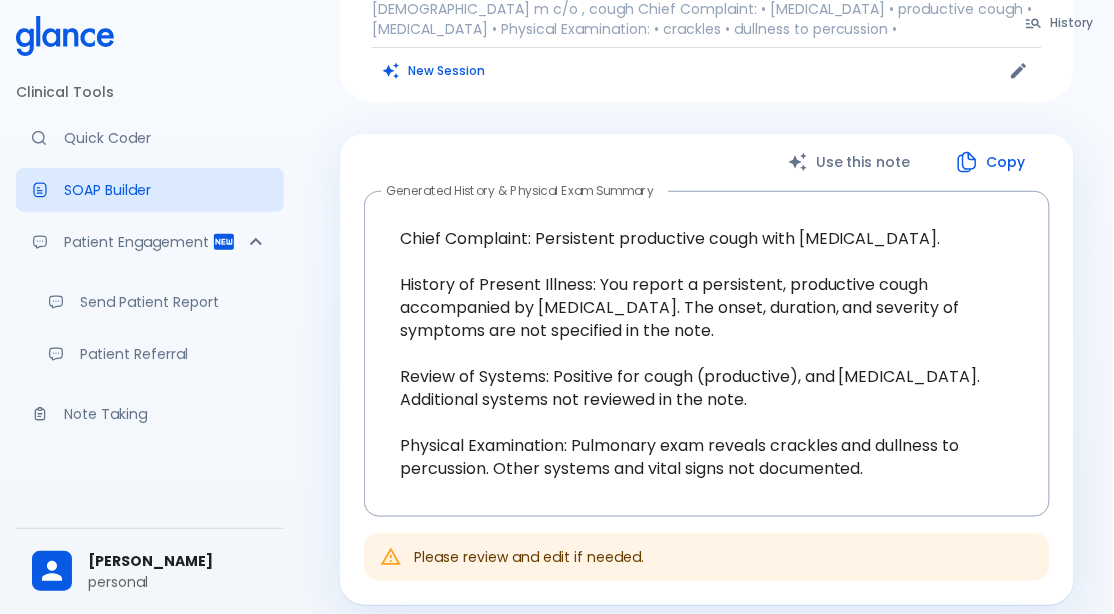scroll, scrollTop: 237, scrollLeft: 0, axis: vertical 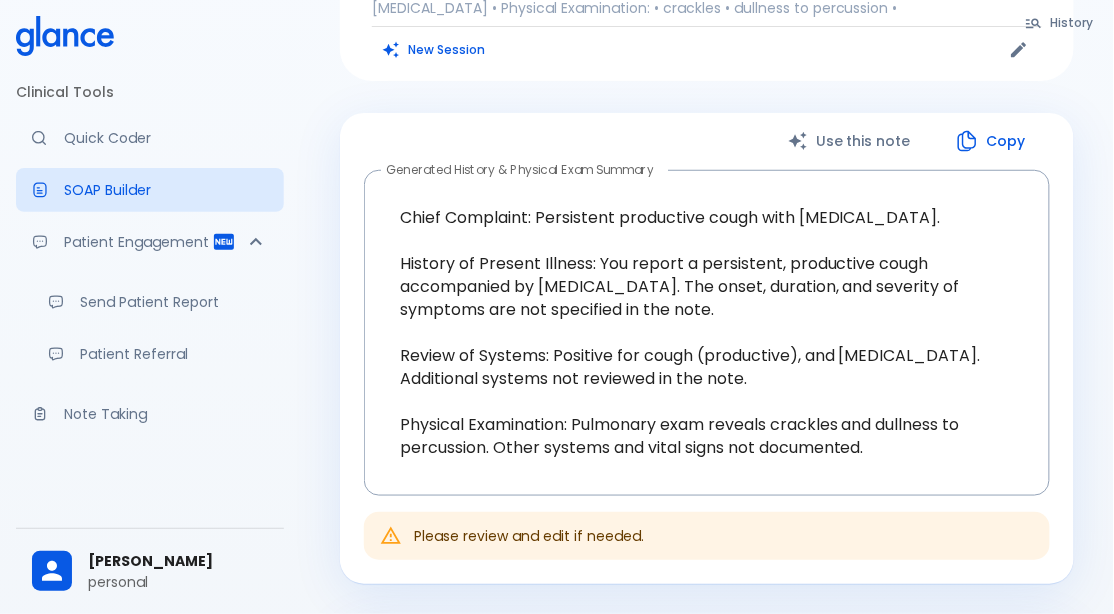 click on "Copy" at bounding box center [992, 141] 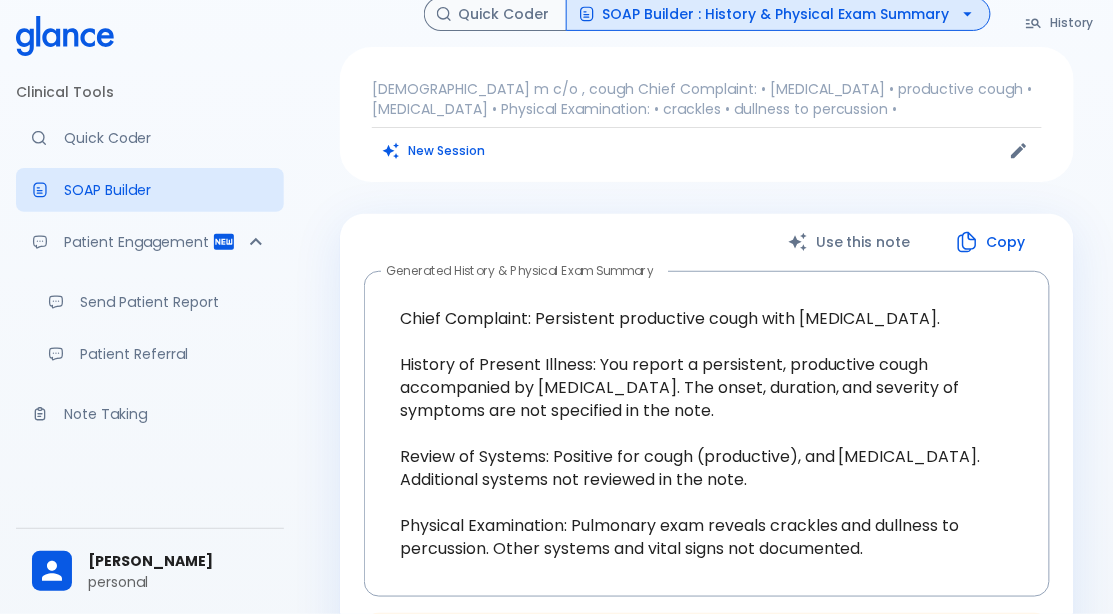 scroll, scrollTop: 116, scrollLeft: 0, axis: vertical 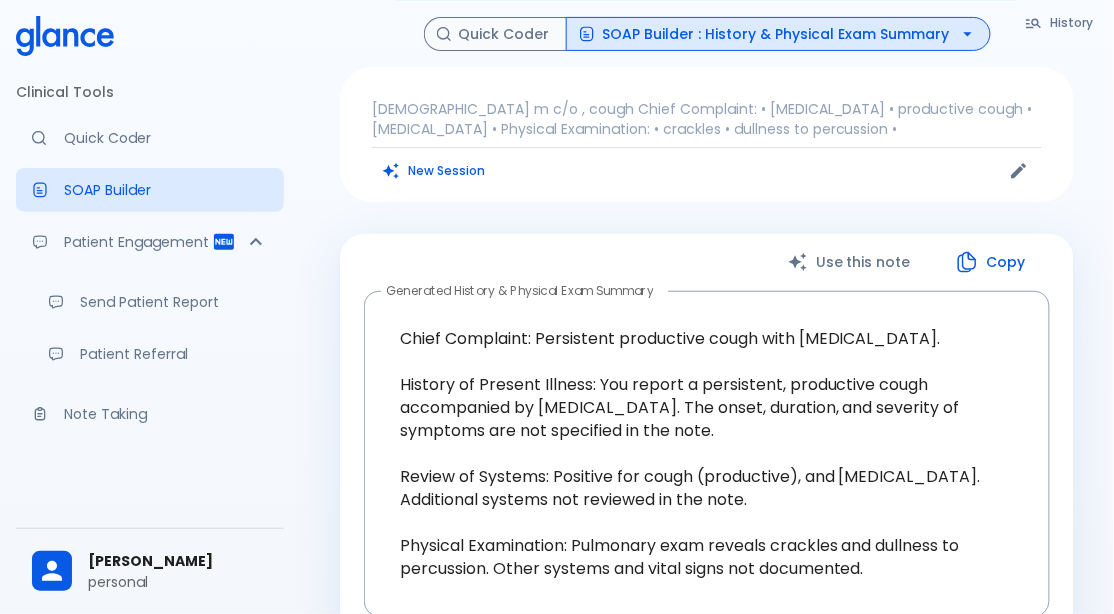 click on "SOAP Builder   : History & Physical Exam Summary" at bounding box center [778, 34] 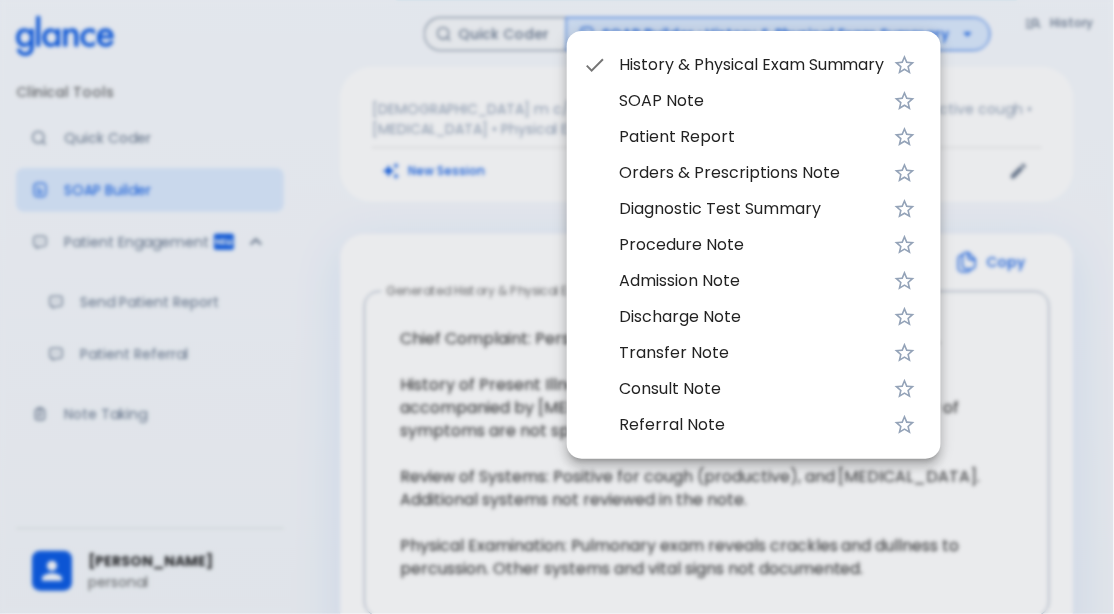 click on "Patient Report" at bounding box center (752, 137) 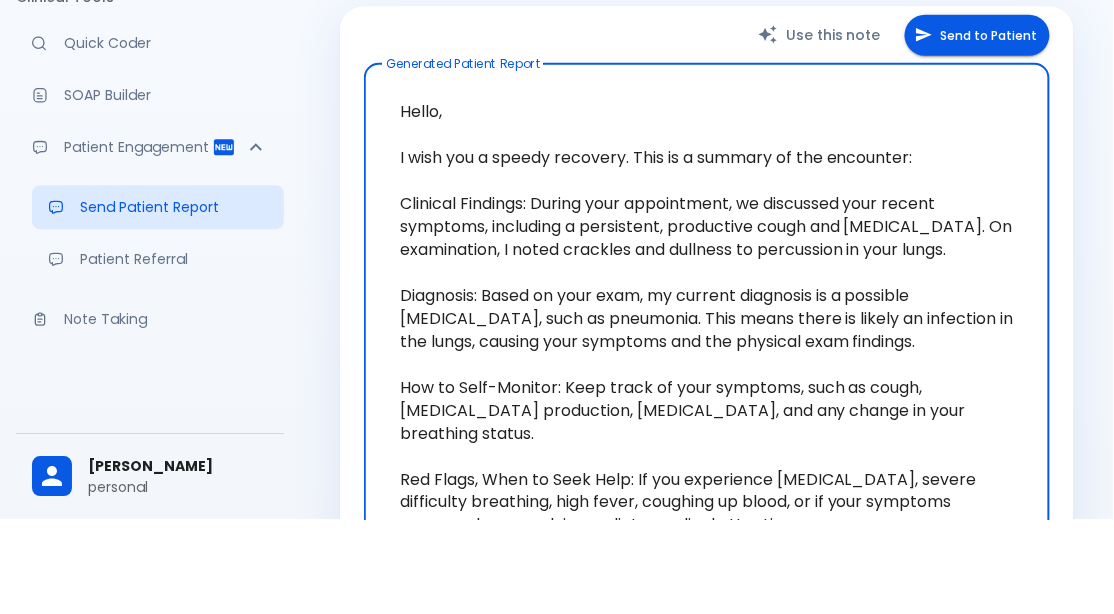 scroll, scrollTop: 249, scrollLeft: 0, axis: vertical 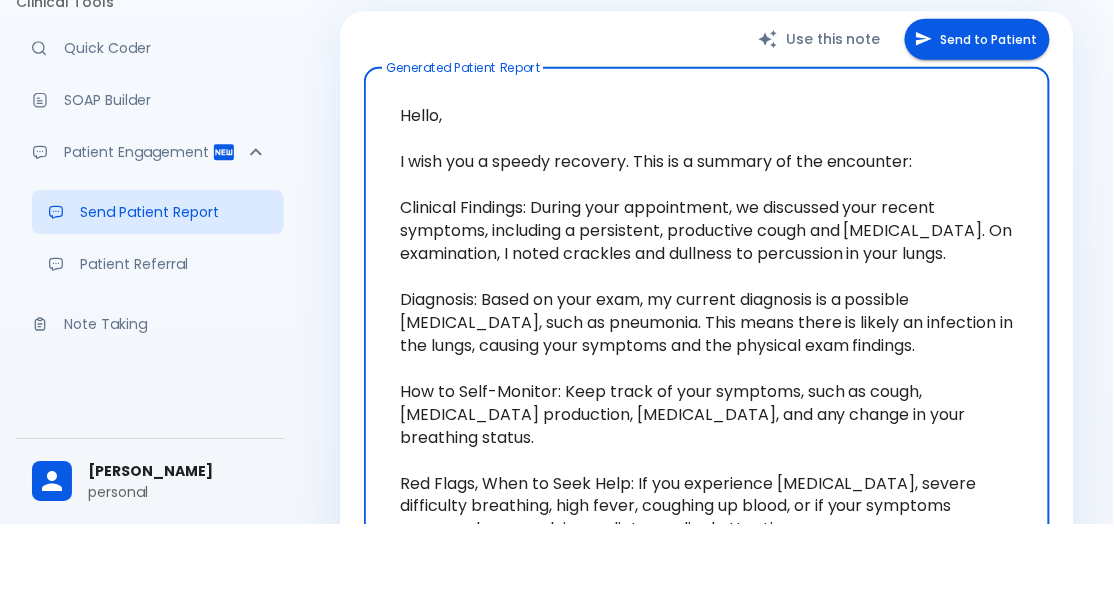 click on "Send to Patient" at bounding box center (977, 129) 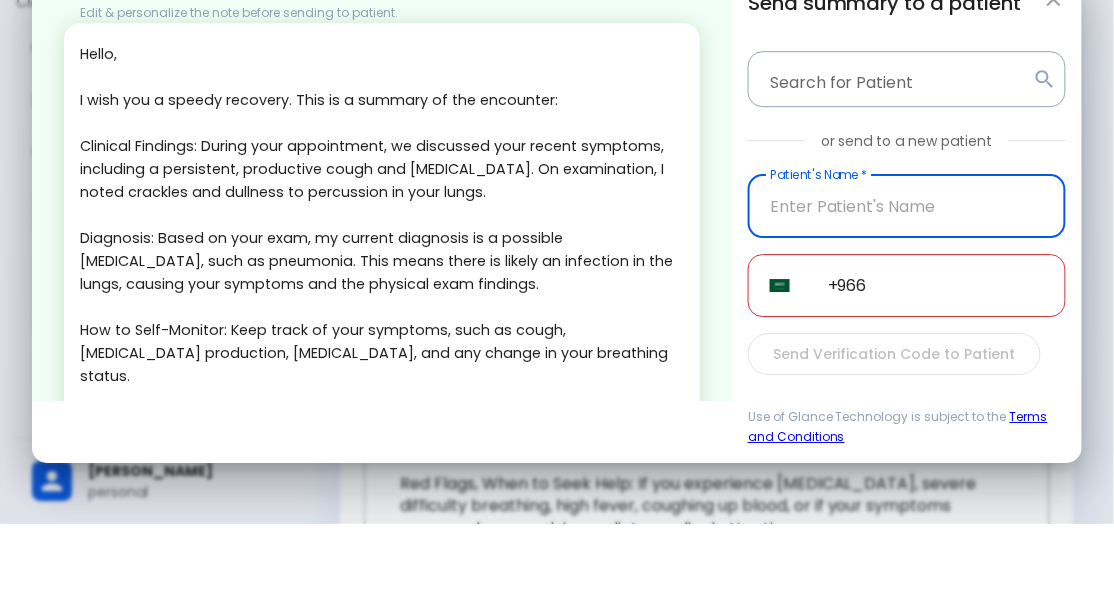 click on "Hello,
I wish you a speedy recovery. This is a summary of the encounter:
Clinical Findings: During your appointment, we discussed your recent symptoms, including a persistent, productive cough and shortness of breath. On examination, I noted crackles and dullness to percussion in your lungs.
Diagnosis: Based on your exam, my current diagnosis is a possible lower respiratory tract infection, such as pneumonia. This means there is likely an infection in the lungs, causing your symptoms and the physical exam findings.
How to Self-Monitor: Keep track of your symptoms, such as cough, sputum production, shortness of breath, and any change in your breathing status.
Red Flags, When to Seek Help: If you experience chest pain, severe difficulty breathing, high fever, coughing up blood, or if your symptoms worsen, please seek immediate medical attention." at bounding box center [382, 340] 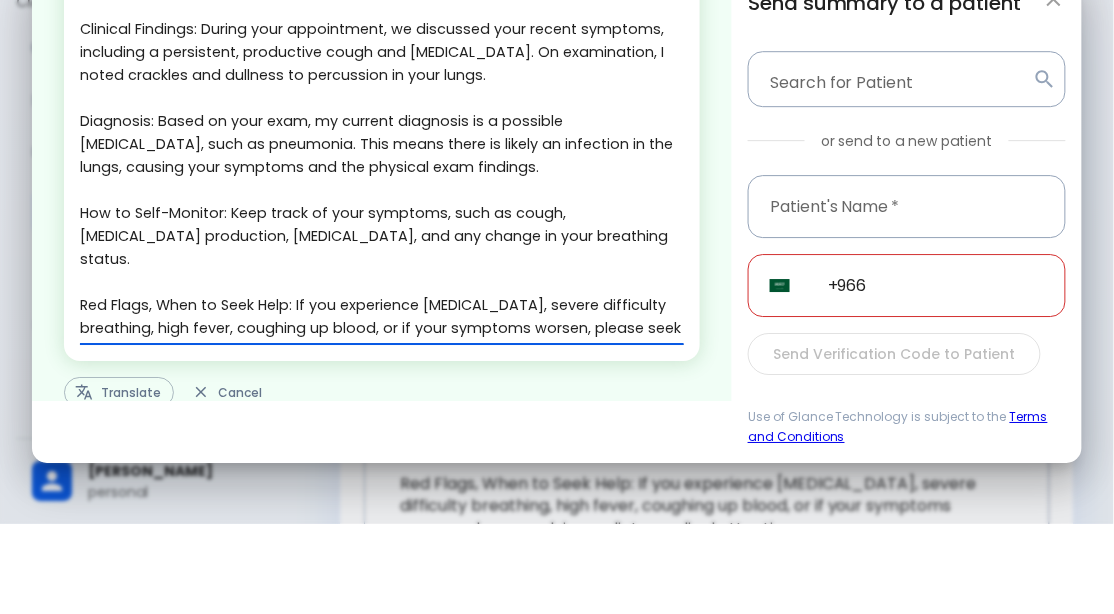 scroll, scrollTop: 156, scrollLeft: 0, axis: vertical 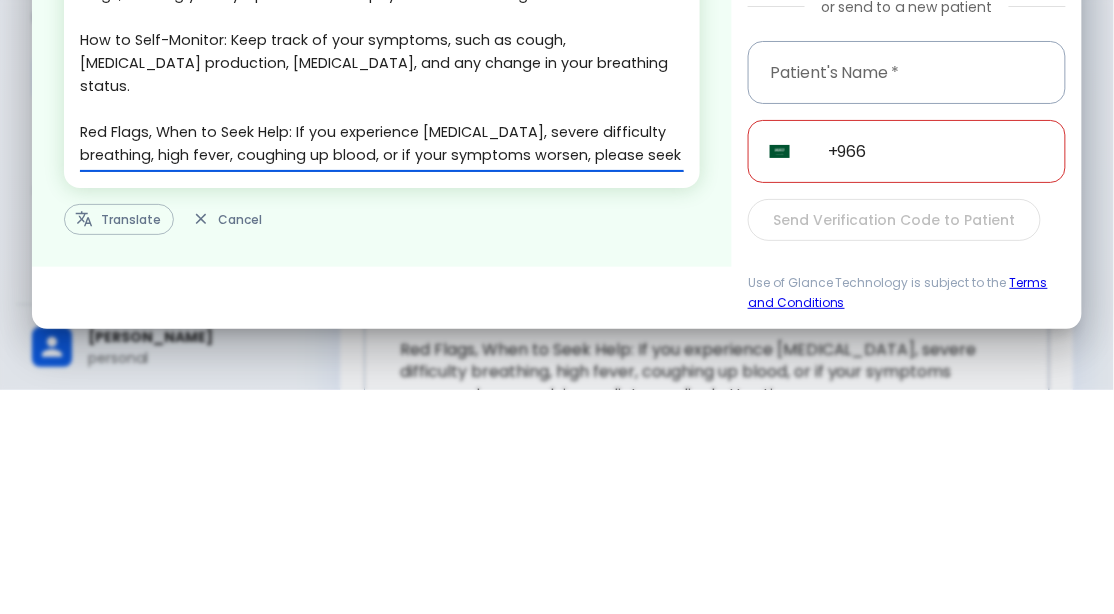 click on "Translate" at bounding box center [119, 443] 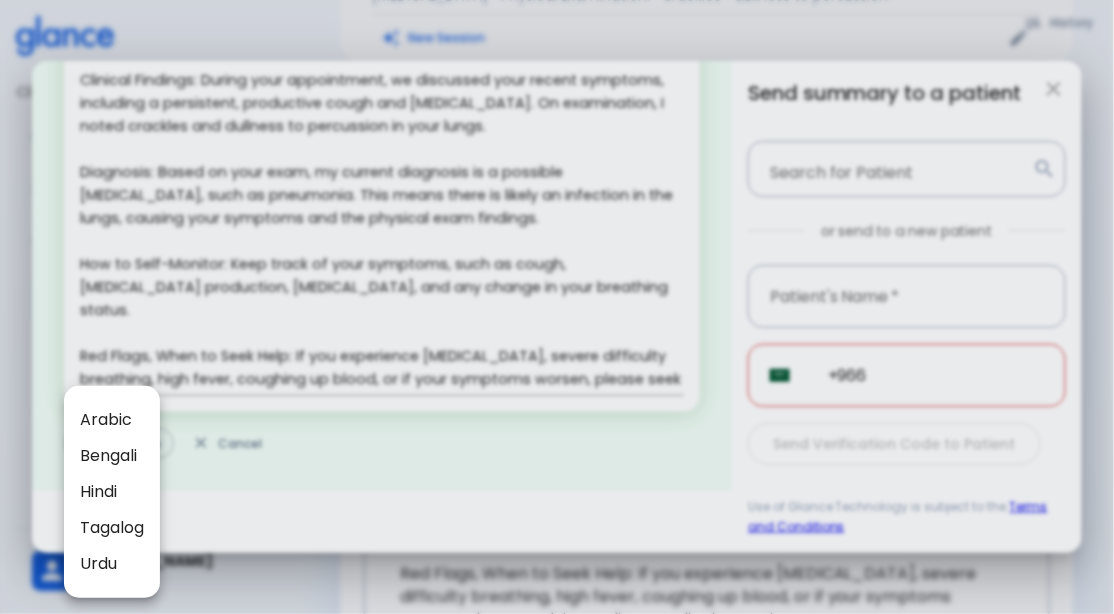 click on "Arabic" at bounding box center [112, 420] 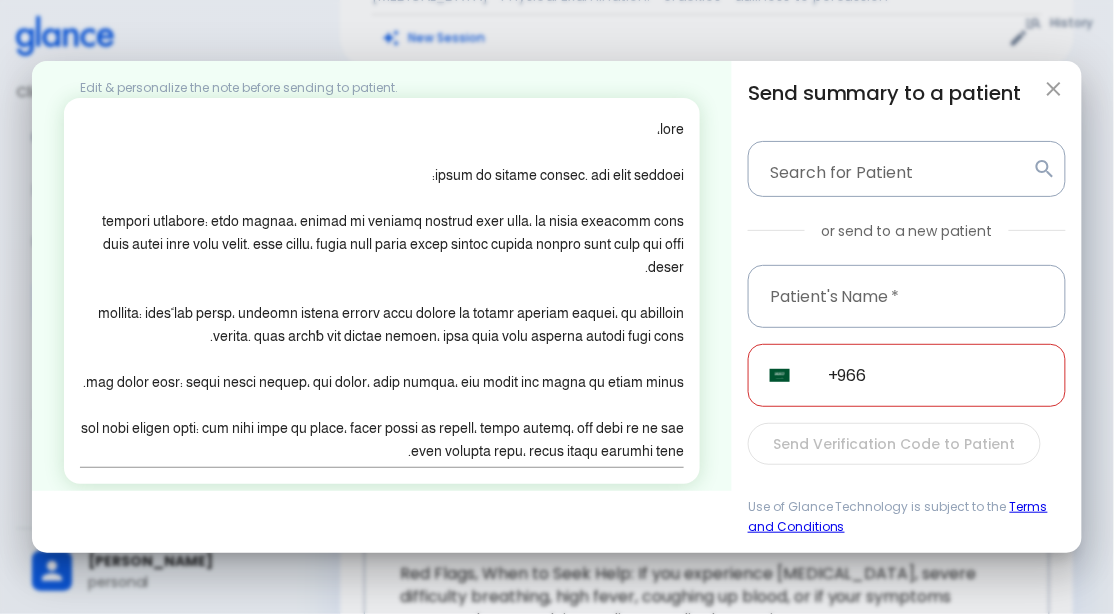 scroll, scrollTop: 0, scrollLeft: 0, axis: both 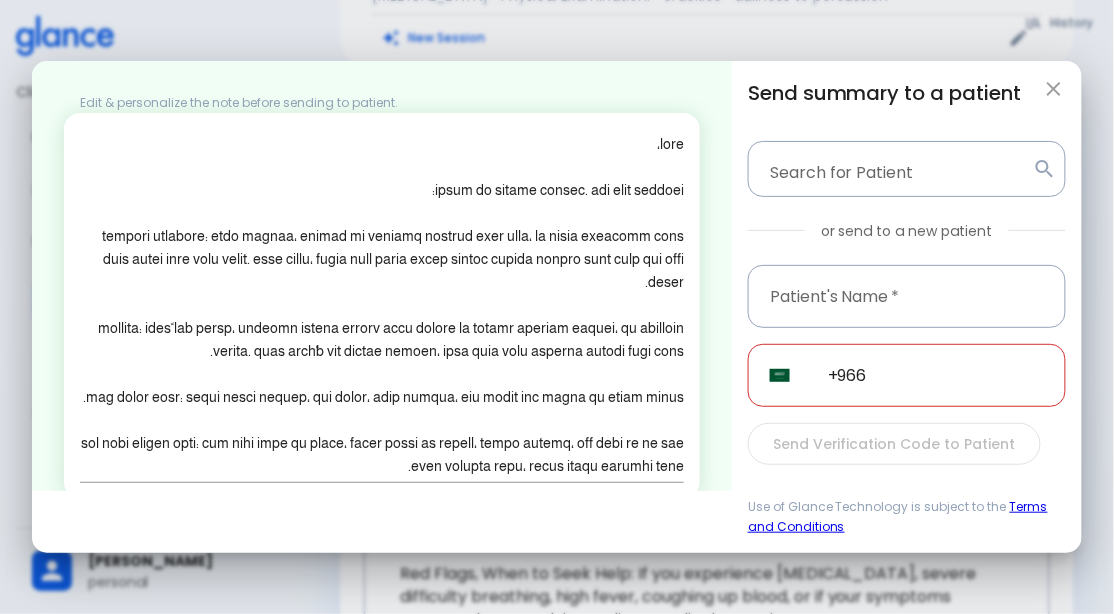 click at bounding box center (1054, 89) 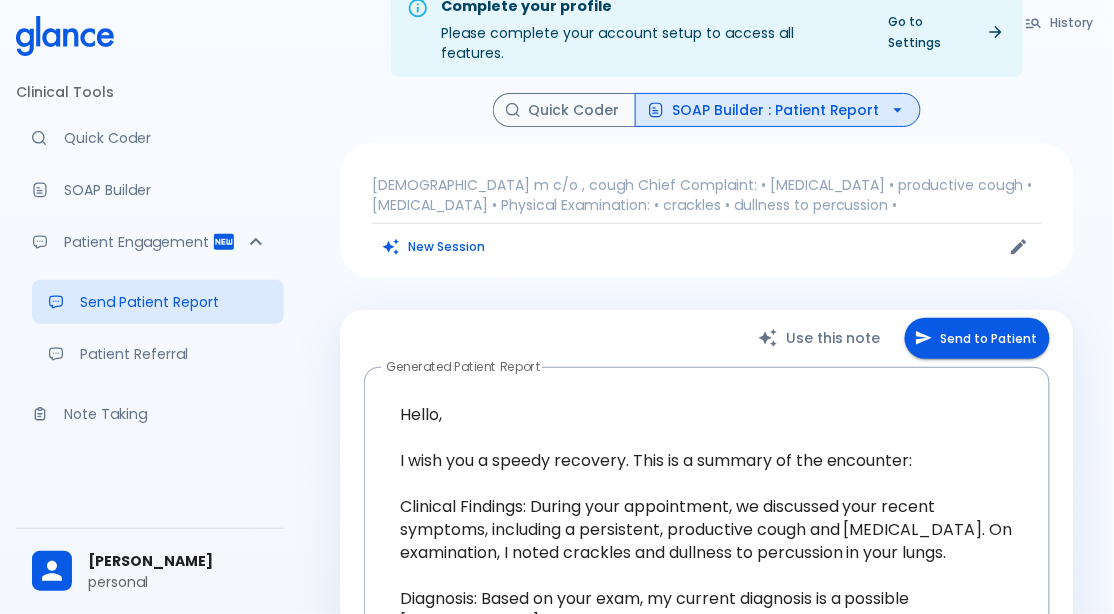 scroll, scrollTop: 0, scrollLeft: 0, axis: both 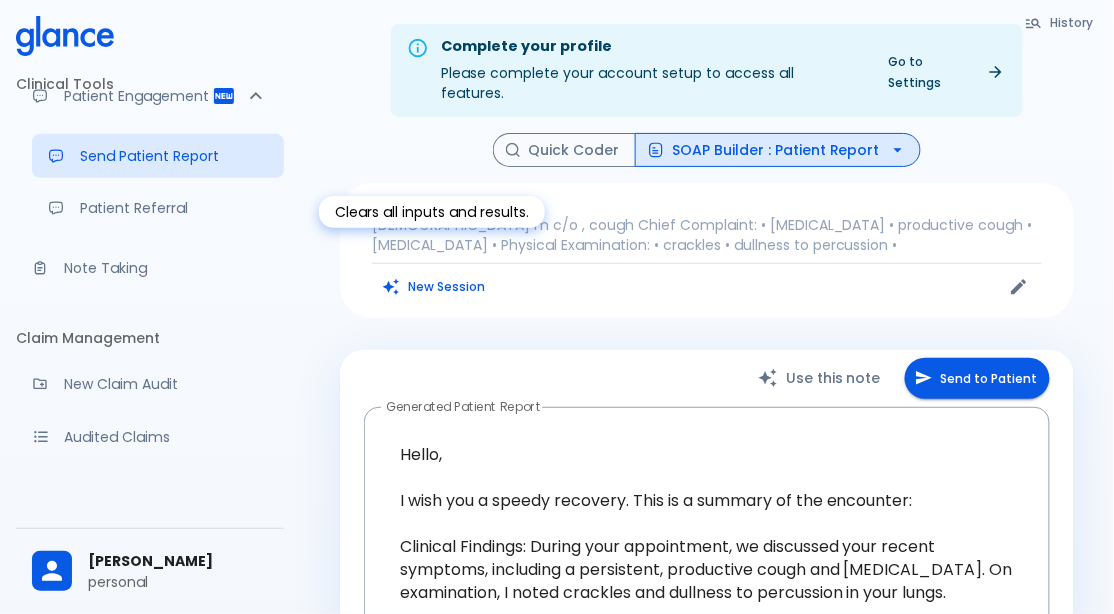 click on "Note Taking" at bounding box center [166, 268] 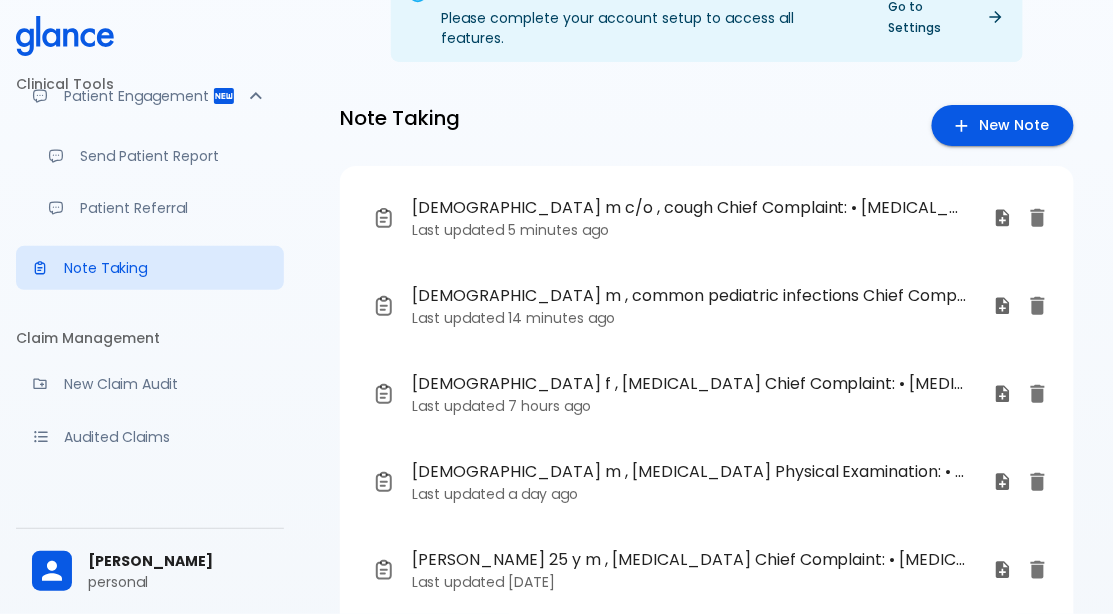 scroll, scrollTop: 0, scrollLeft: 0, axis: both 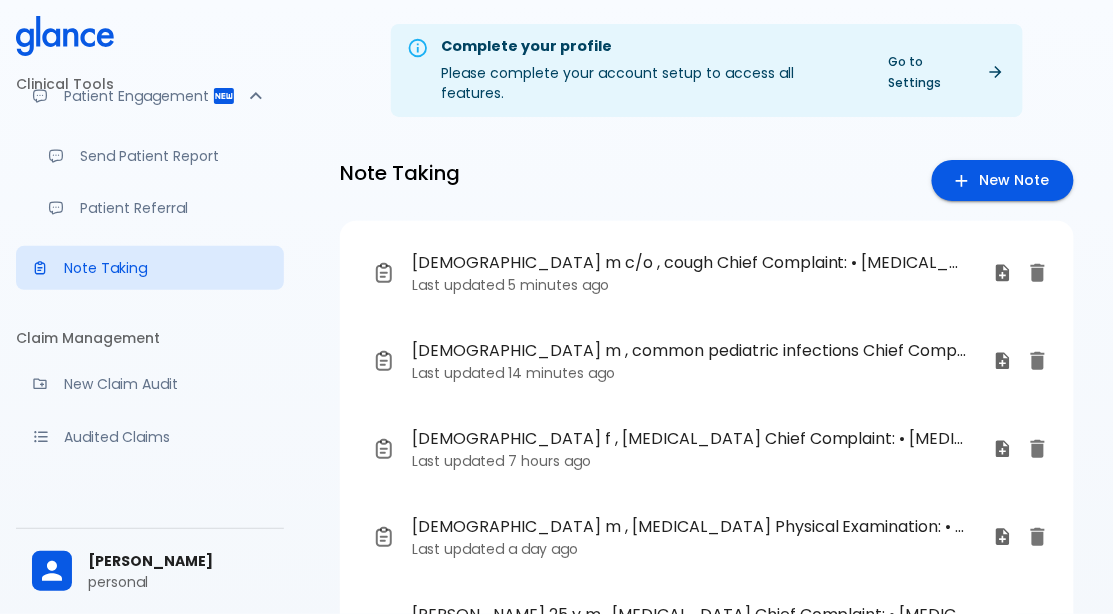 click on "personal" at bounding box center [178, 582] 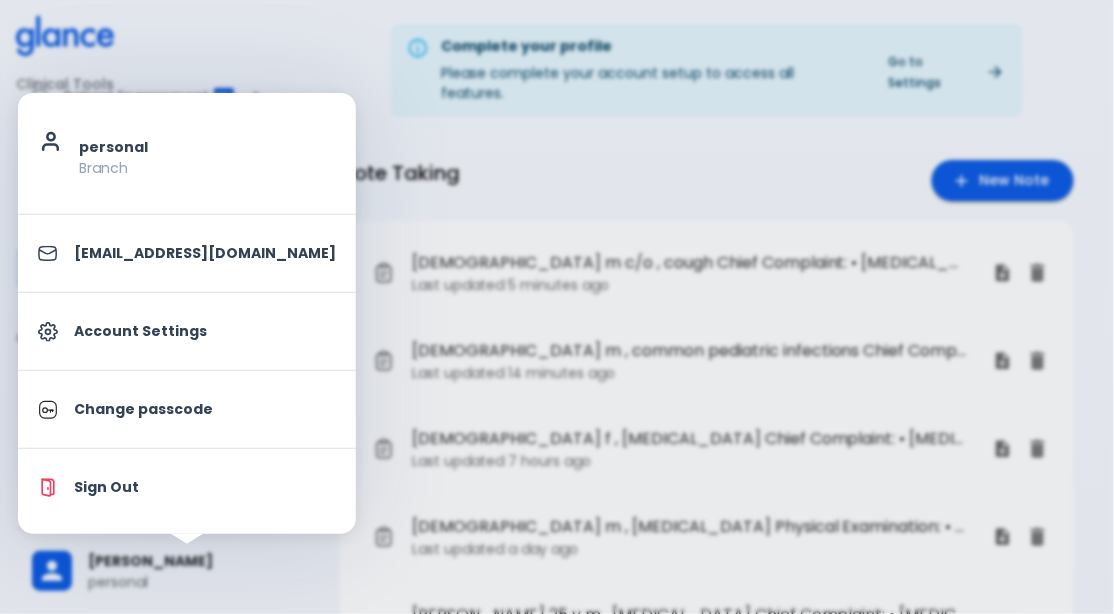 click on "Account Settings" at bounding box center (205, 331) 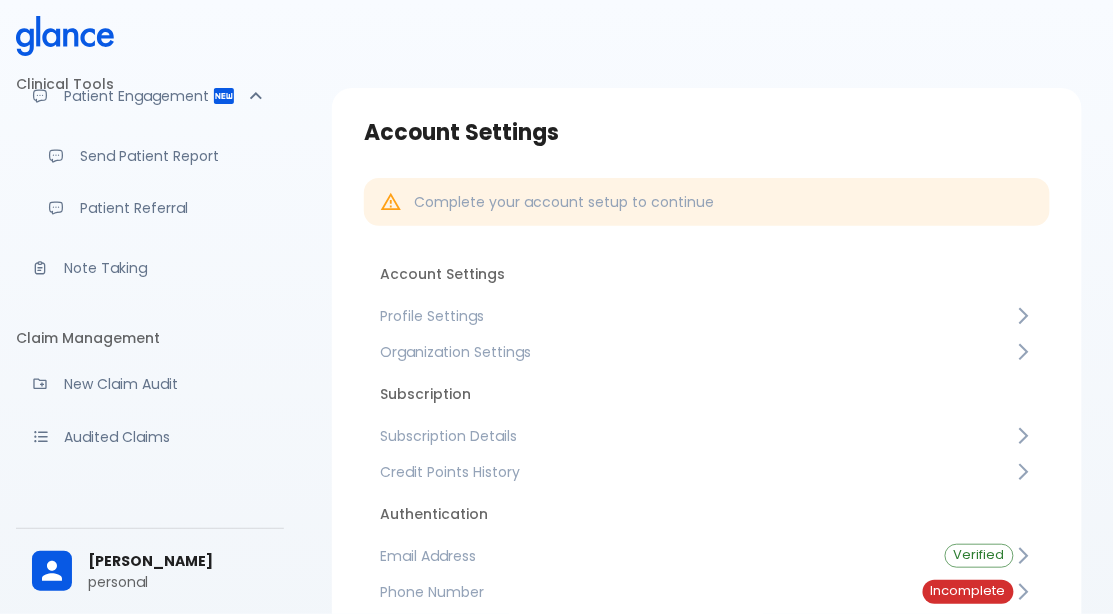 click on "Profile Settings" at bounding box center [707, 316] 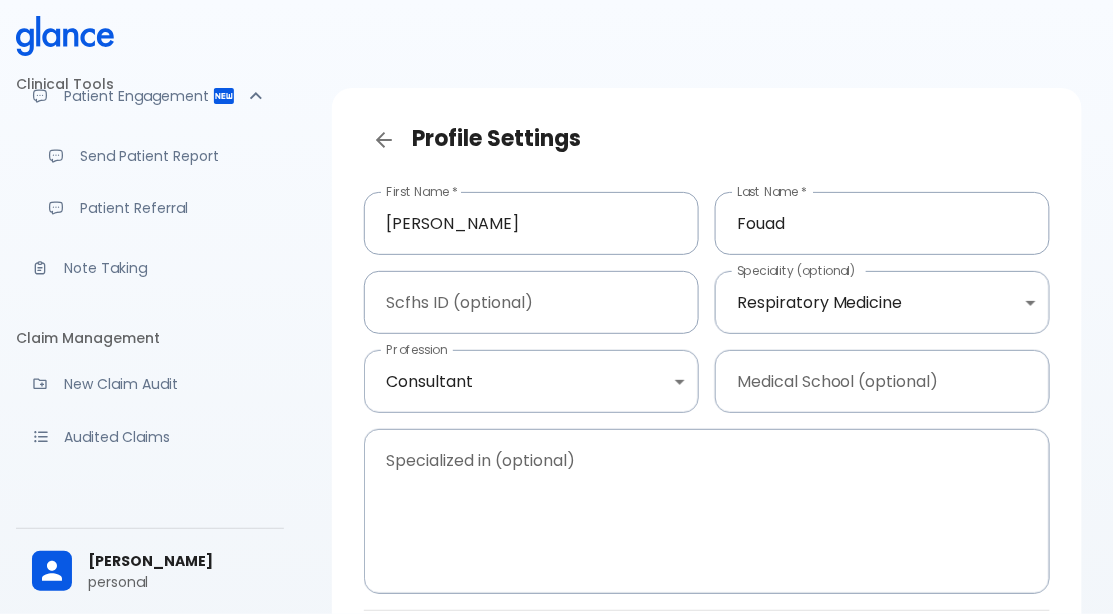 click on "↧  pull to refresh  ↧ Clinical Tools Quick Coder SOAP Builder Patient Engagement Send Patient Report Patient Referral Note Taking Claim Management New Claim Audit Audited Claims Claim Rework Tracker Support Help Center What's new? Settings Your Settings Ahmed Fouad personal Profile Settings First Name   * Ahmed First Name  * Last Name   * Fouad Last Name  * Scfhs ID (optional) Scfhs ID (optional) Speciality   (optional) Respiratory Medicine Respiratory medicine Speciality (optional) Profession Consultant consultant Profession Medical School (optional) Medical School (optional) Specialized in (optional) x Specialized in (optional) Cancel Save Changes" at bounding box center [557, 399] 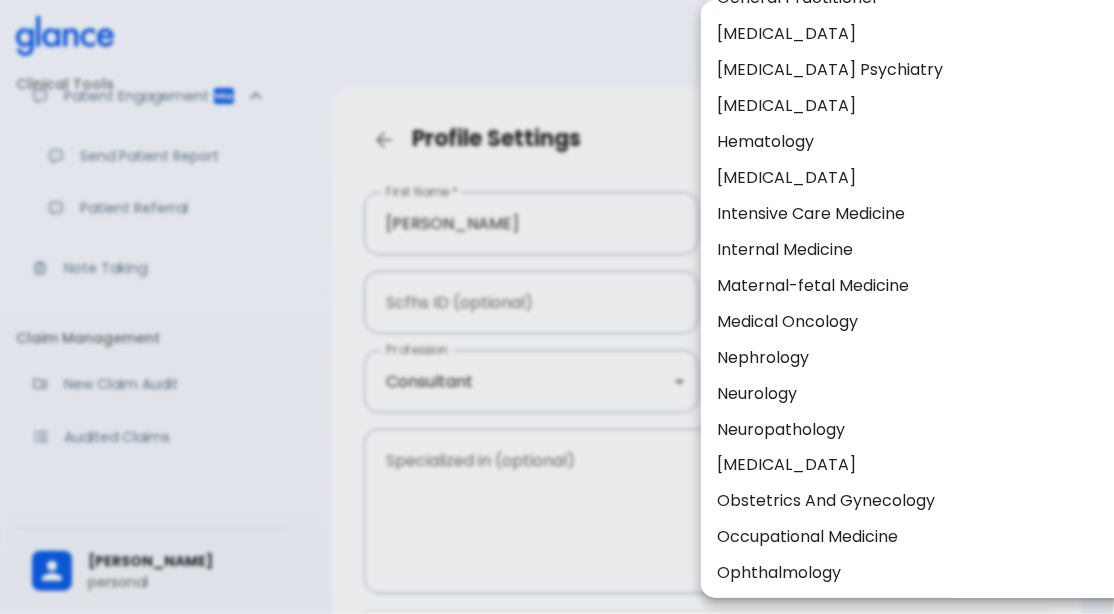 scroll, scrollTop: 464, scrollLeft: 0, axis: vertical 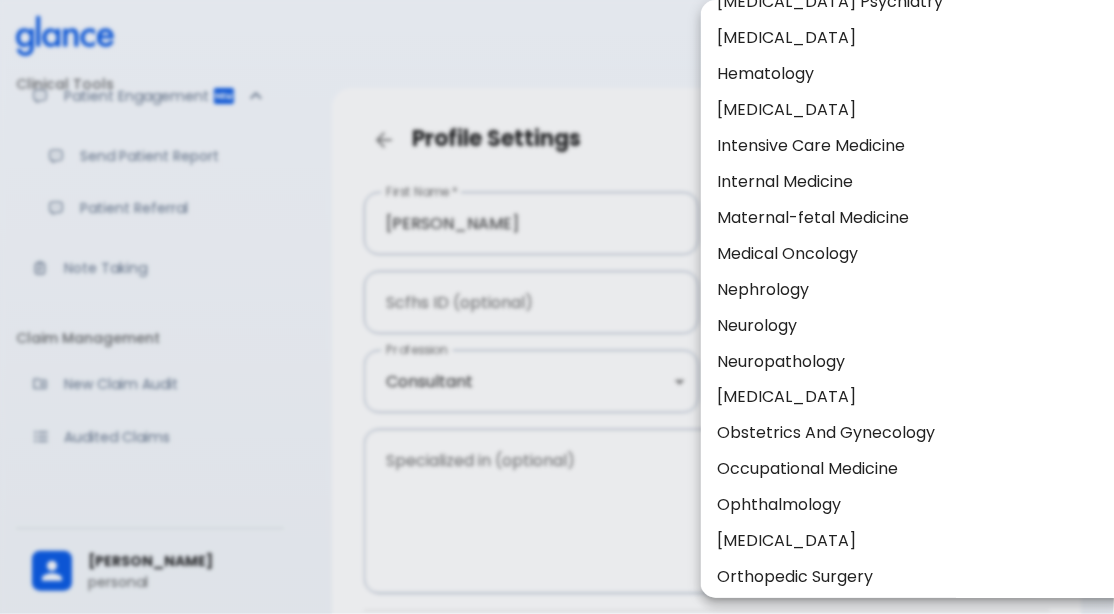 click on "Obstetrics And Gynecology" at bounding box center [917, 434] 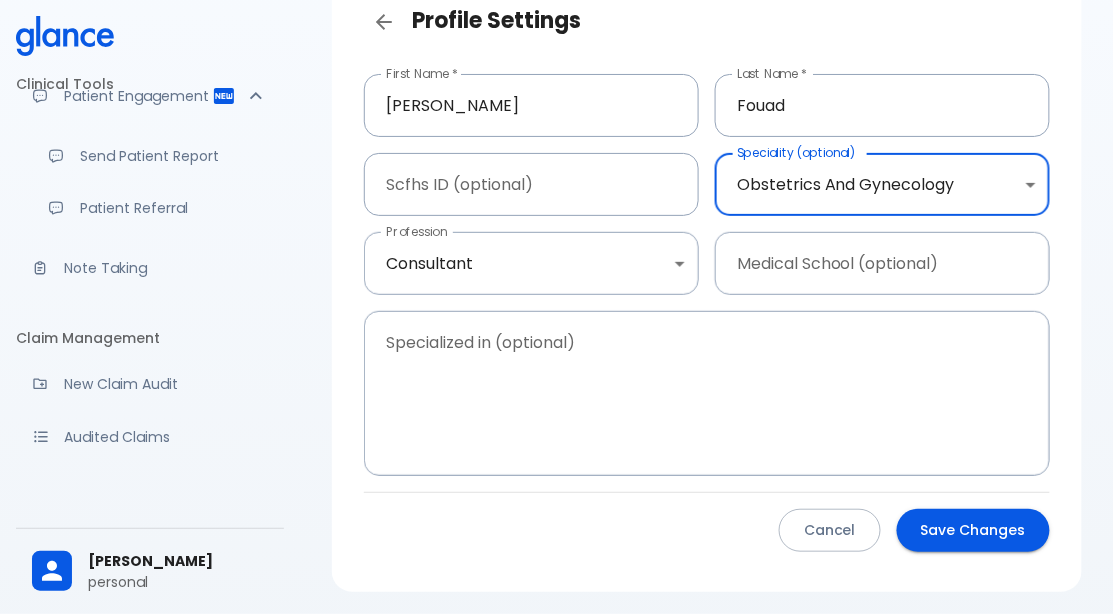 scroll, scrollTop: 123, scrollLeft: 0, axis: vertical 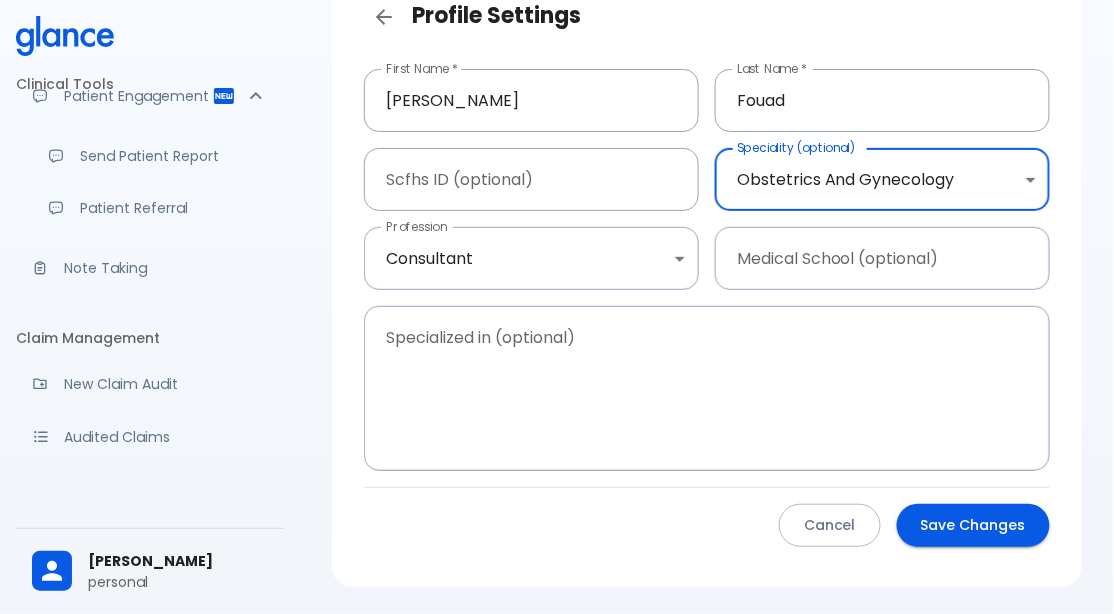 click on "Save Changes" at bounding box center (973, 525) 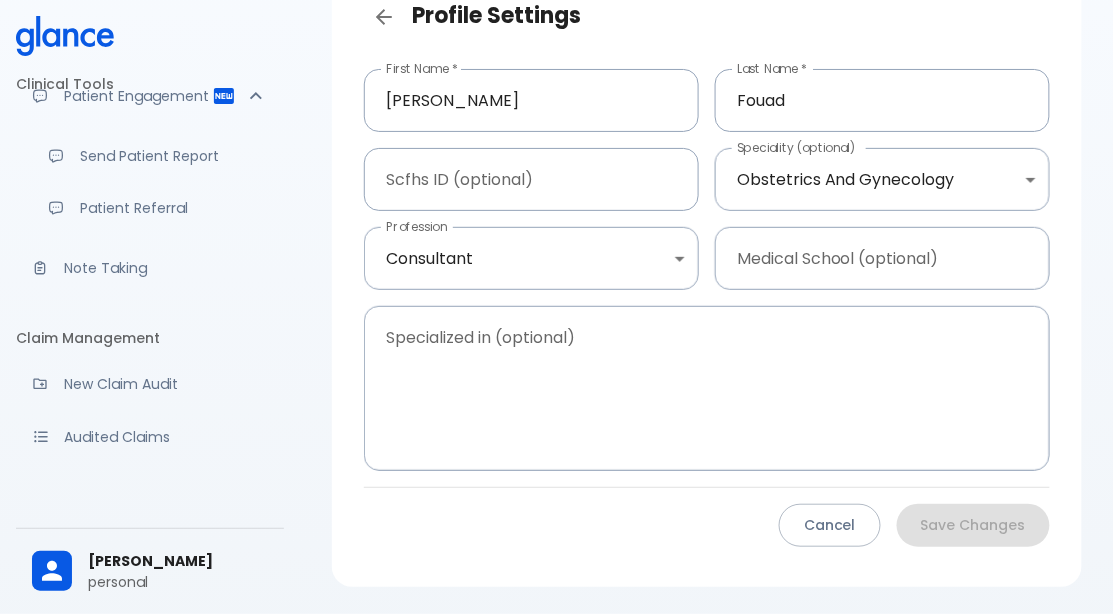 click on "Note Taking" at bounding box center (166, 268) 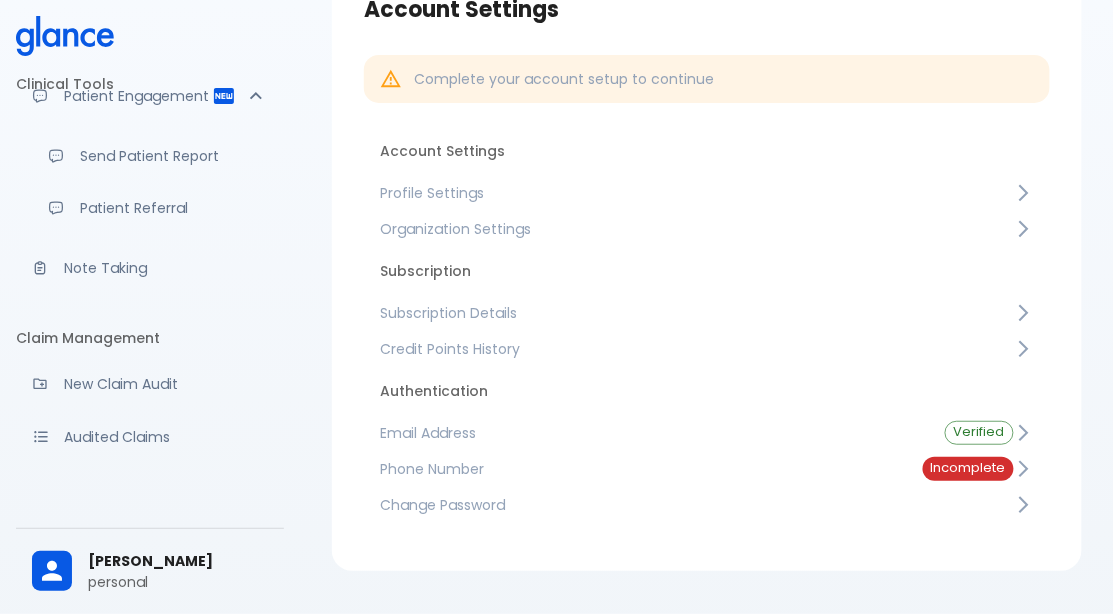 click on "Note Taking" at bounding box center (166, 268) 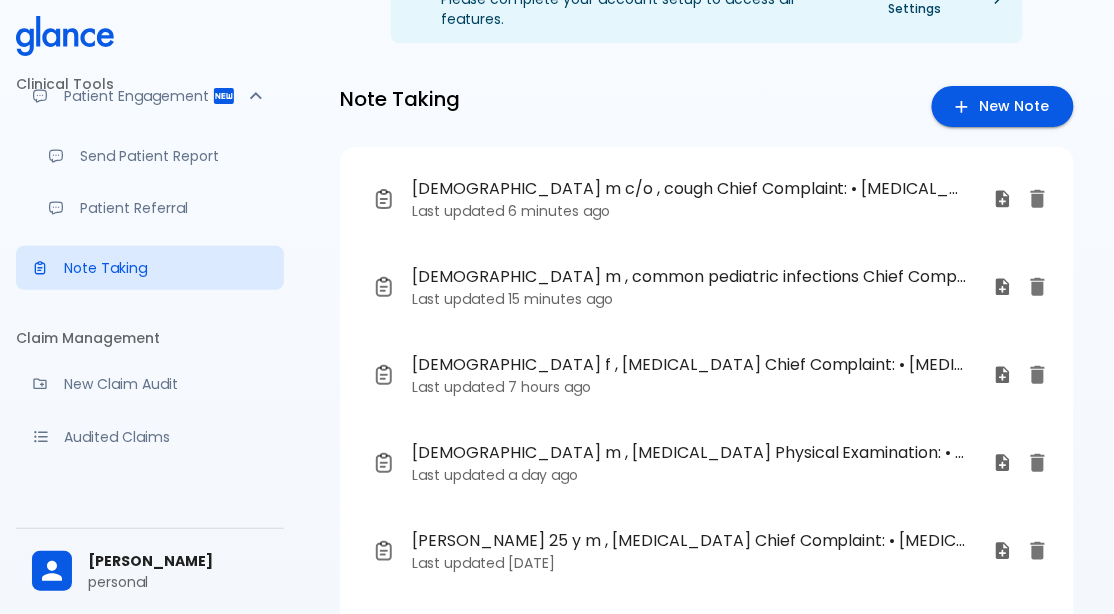 scroll, scrollTop: 54, scrollLeft: 0, axis: vertical 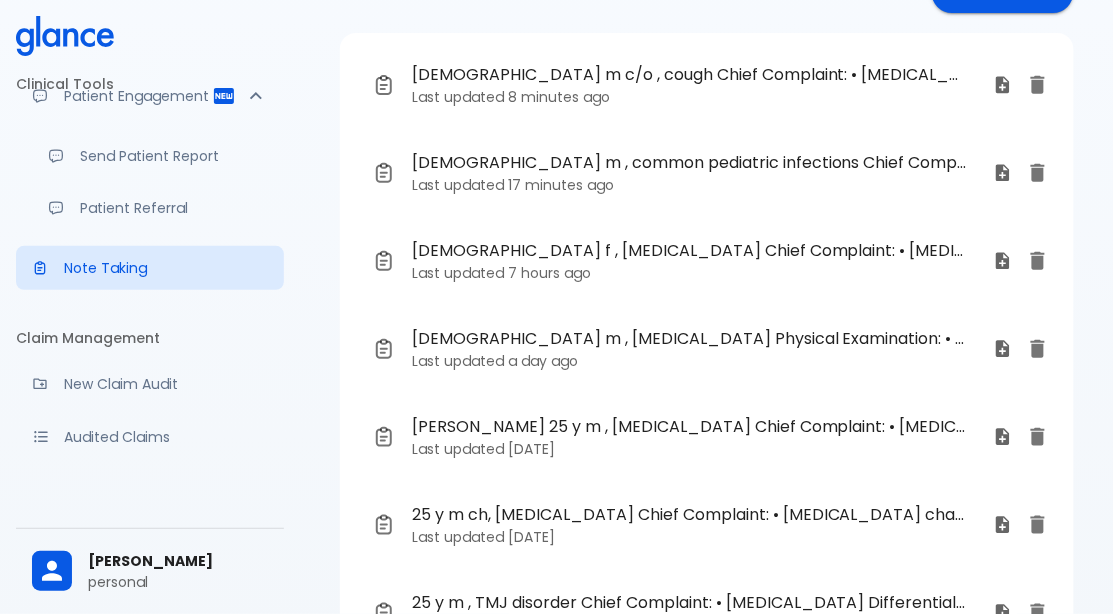 click on "7 hours ago" at bounding box center [549, 273] 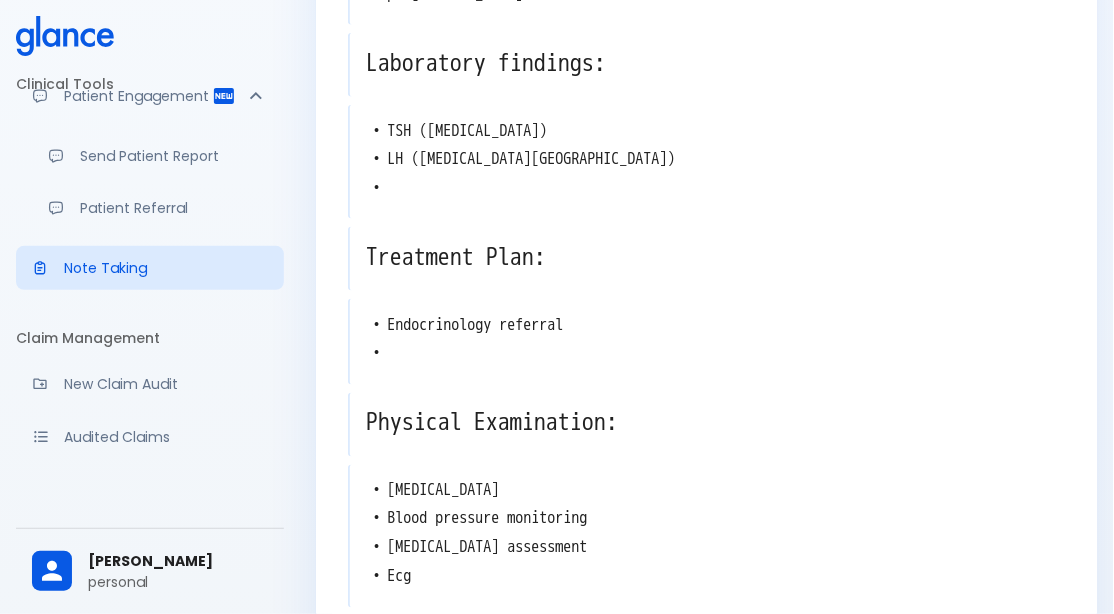 scroll, scrollTop: 580, scrollLeft: 0, axis: vertical 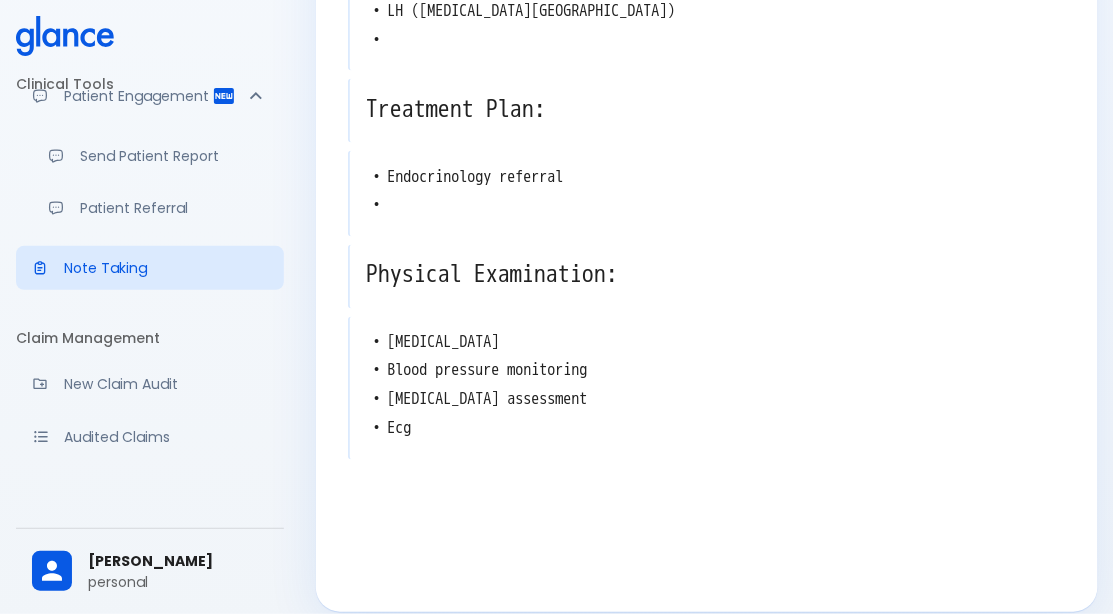 click at bounding box center (709, 520) 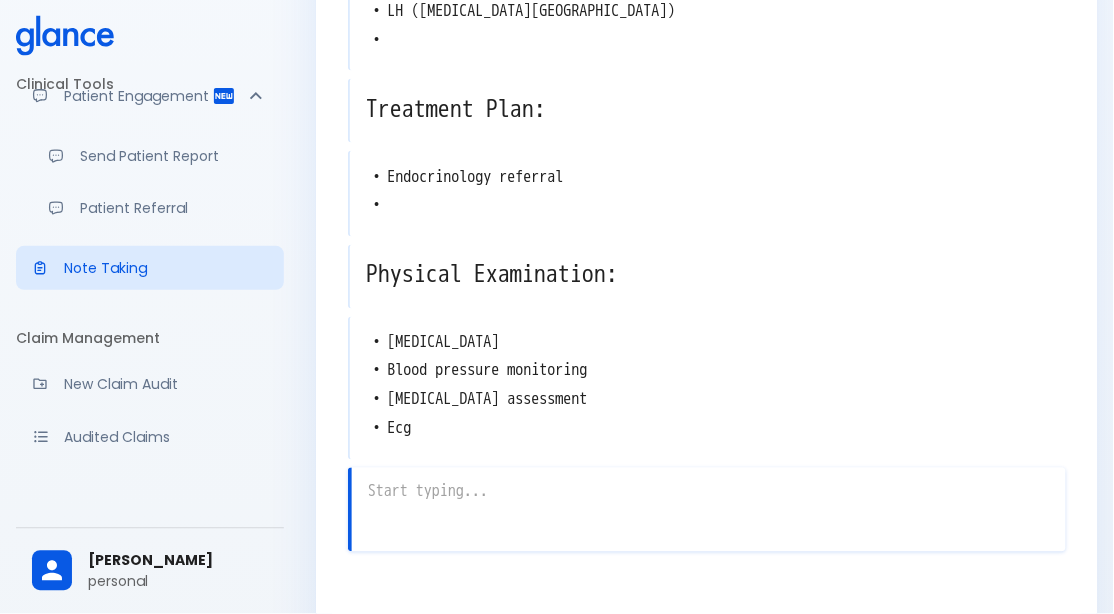 scroll, scrollTop: 584, scrollLeft: 0, axis: vertical 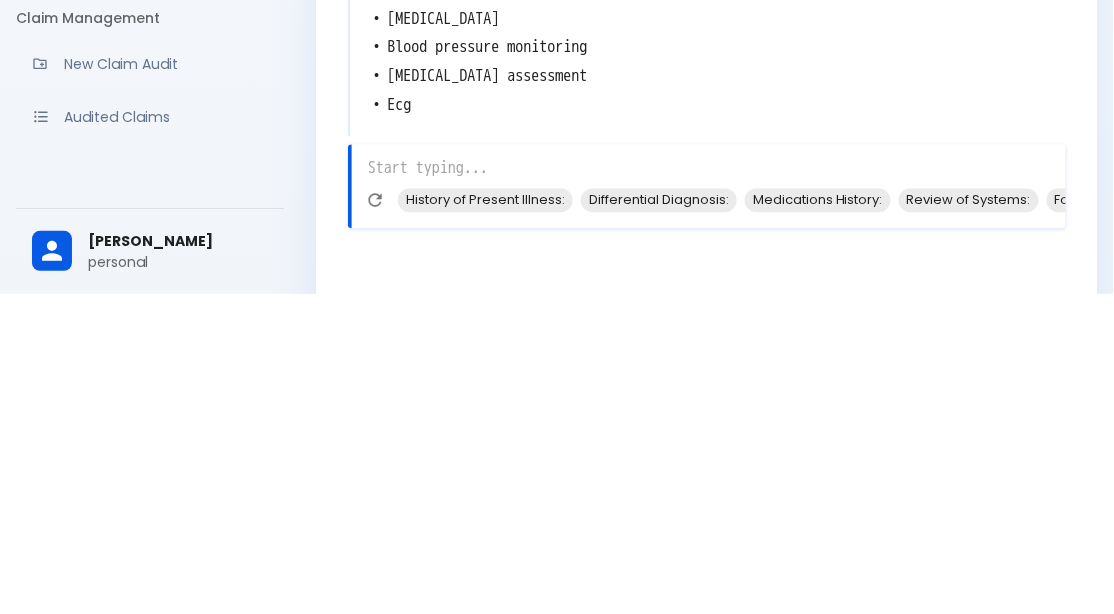 click on "Medications History:" at bounding box center [818, 519] 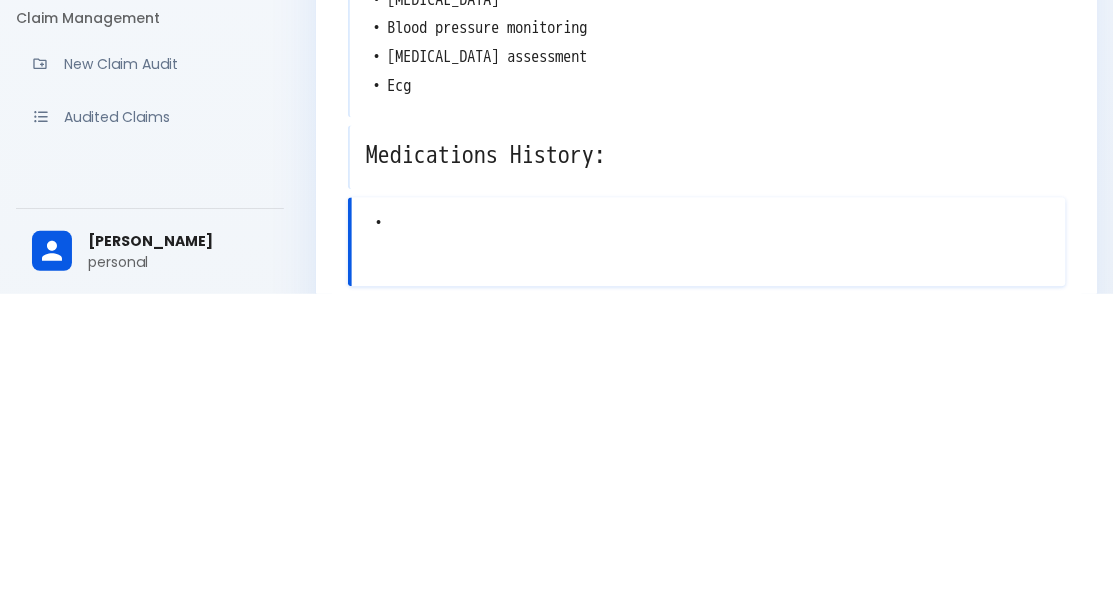 scroll, scrollTop: 619, scrollLeft: 0, axis: vertical 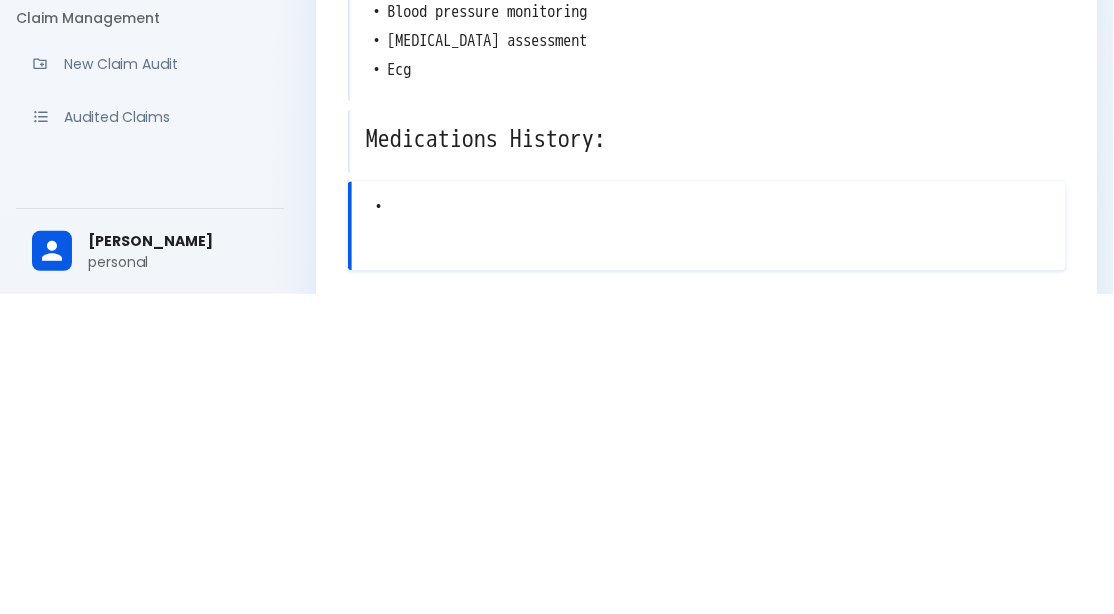 click on "•" at bounding box center (709, 527) 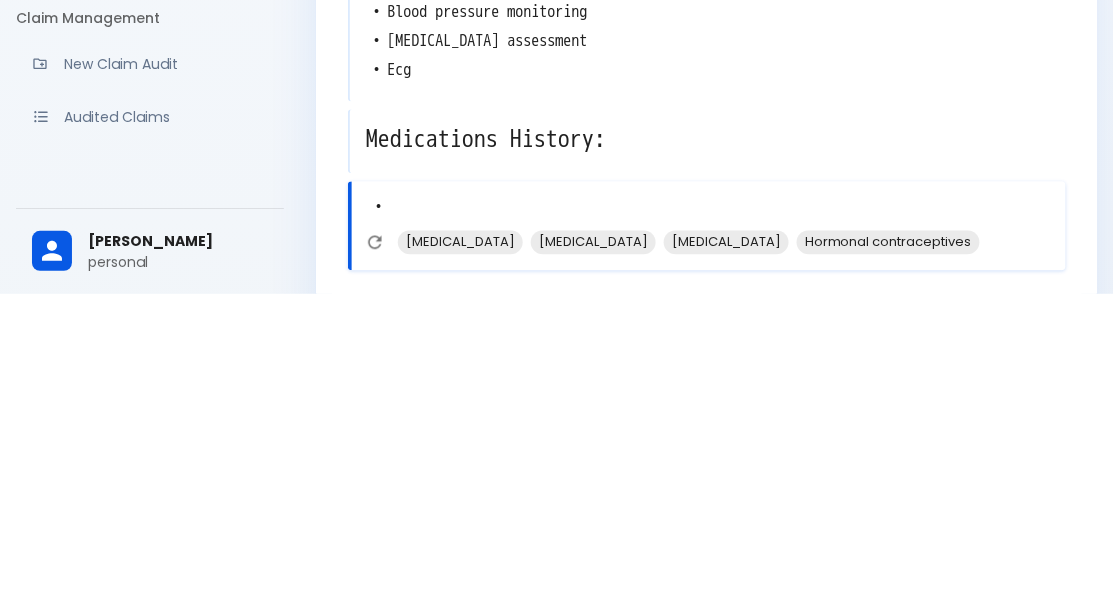 click on "Hormonal contraceptives" at bounding box center [888, 561] 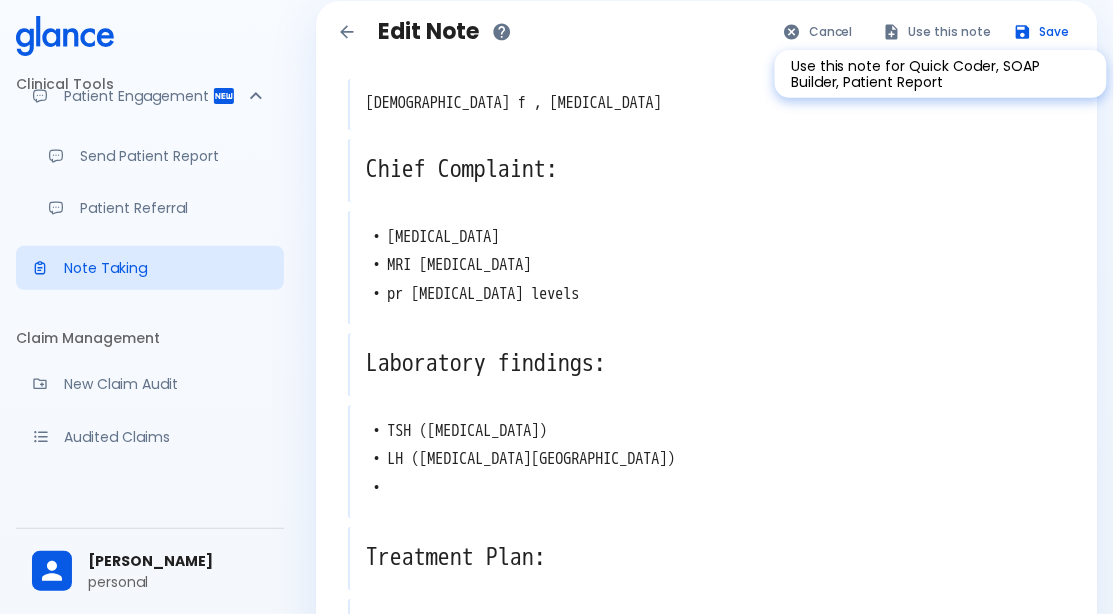 scroll, scrollTop: 117, scrollLeft: 0, axis: vertical 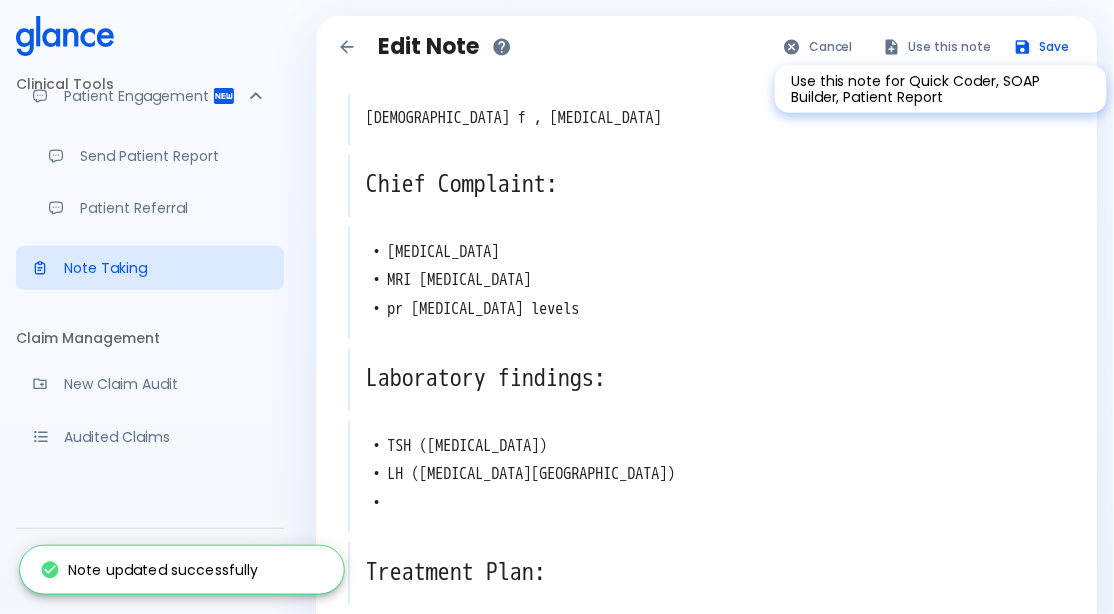 click on "Save" at bounding box center [1043, 46] 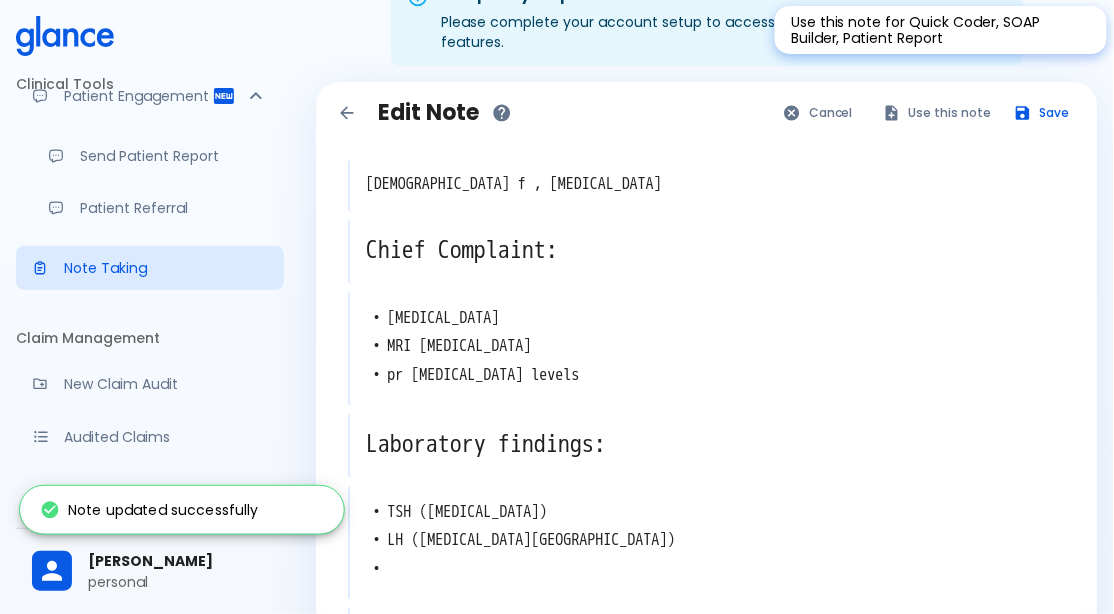 scroll, scrollTop: 13, scrollLeft: 0, axis: vertical 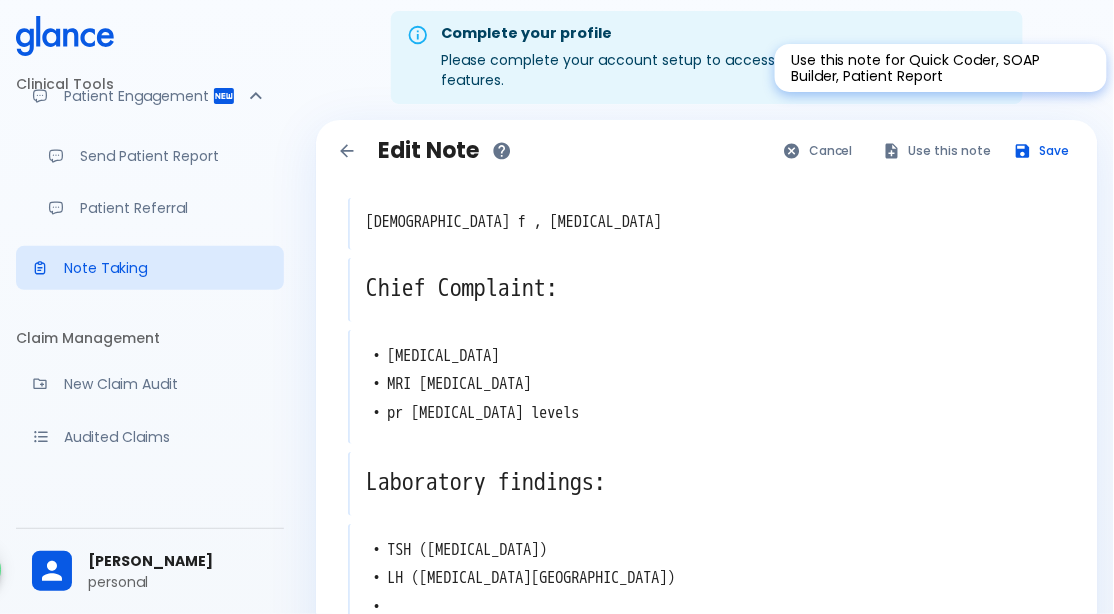 click on "Use this note" at bounding box center (938, 150) 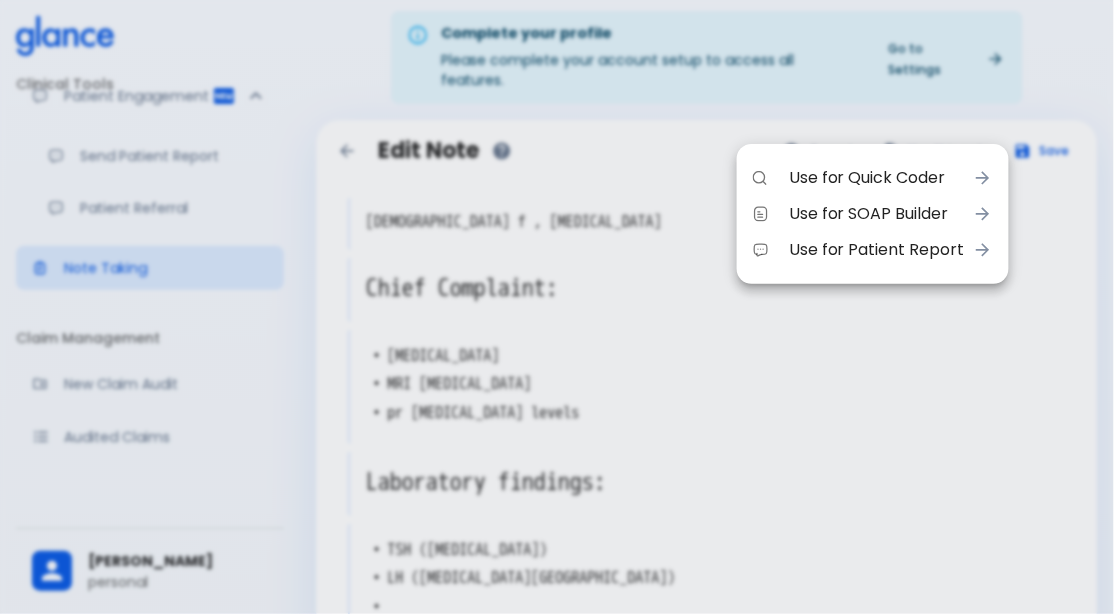 click on "Use for Quick Coder" at bounding box center [877, 178] 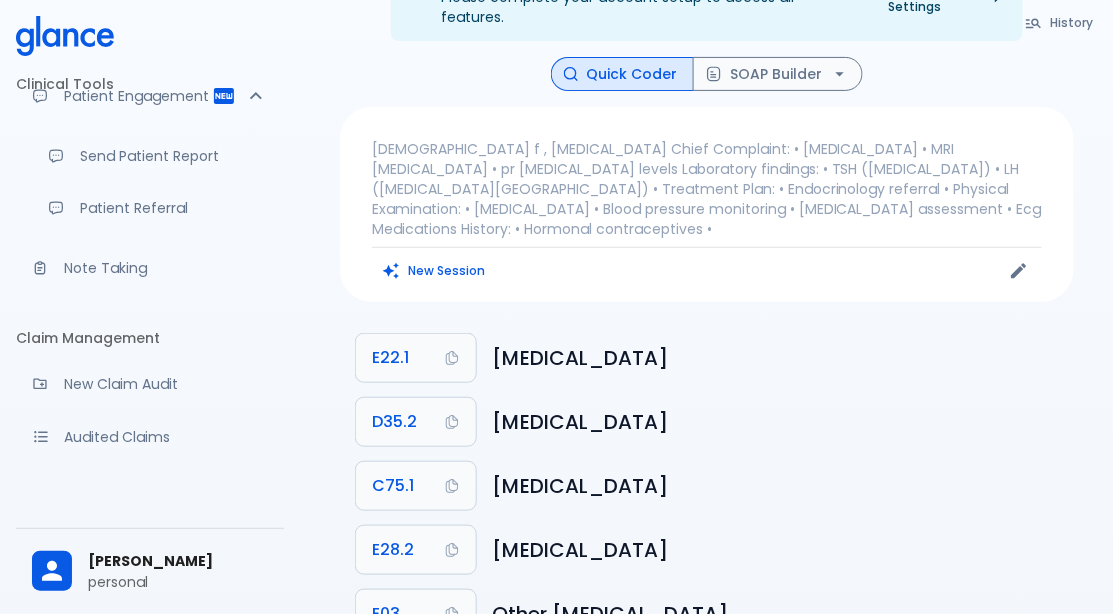 scroll, scrollTop: 105, scrollLeft: 0, axis: vertical 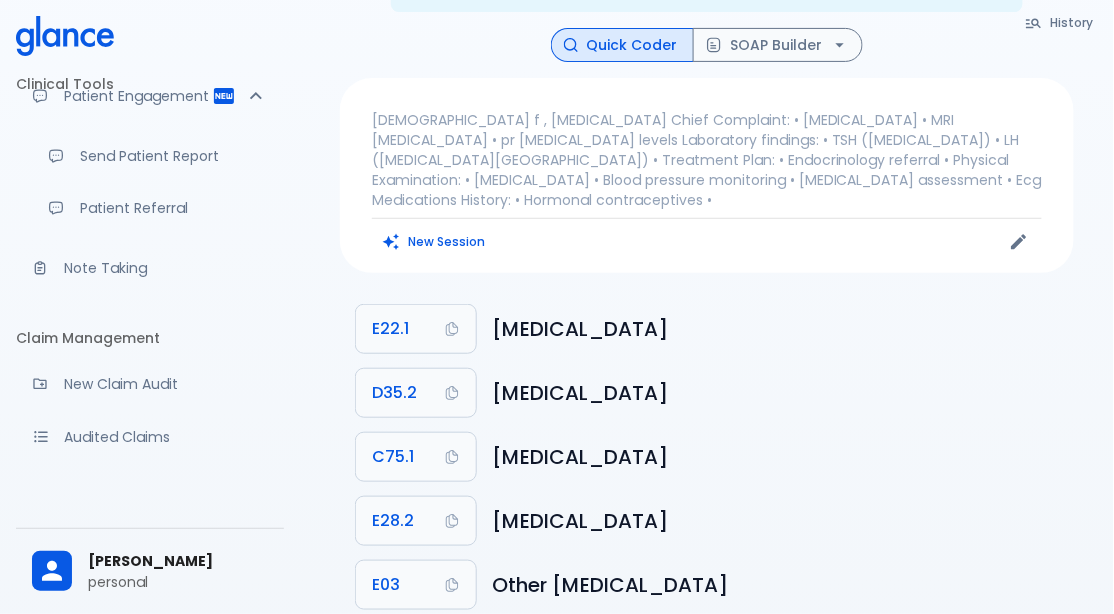 click on "E22.1" at bounding box center (416, 329) 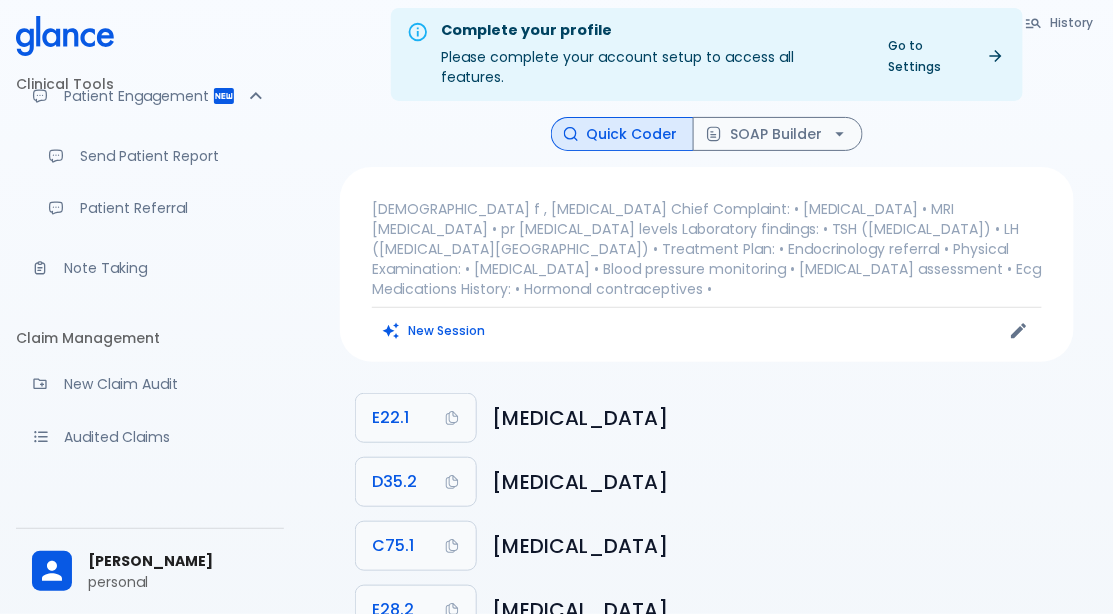 scroll, scrollTop: 0, scrollLeft: 0, axis: both 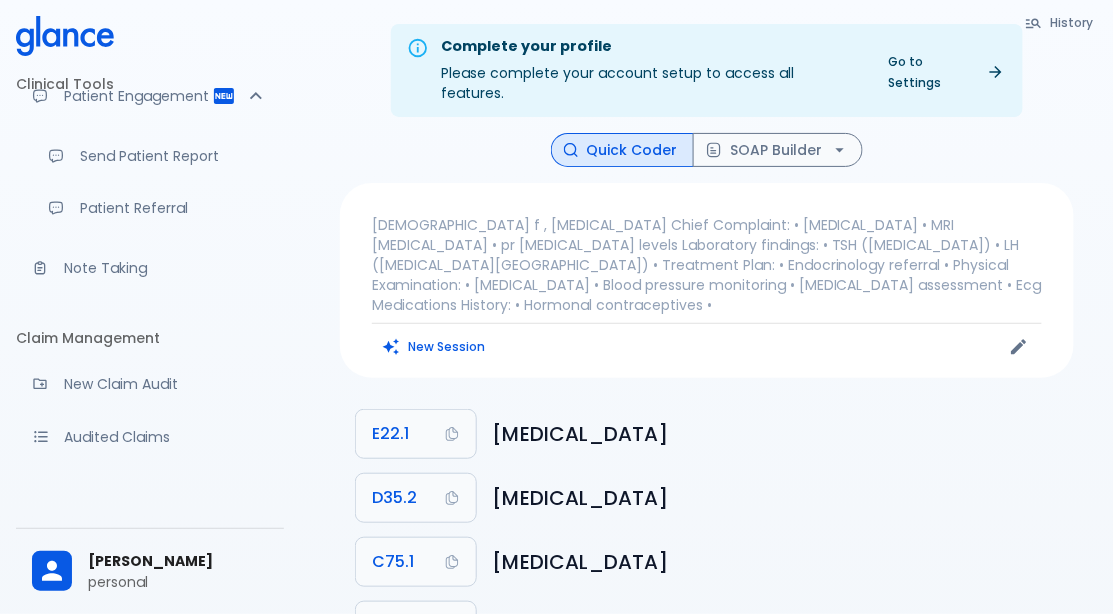 click on "SOAP Builder" at bounding box center [778, 150] 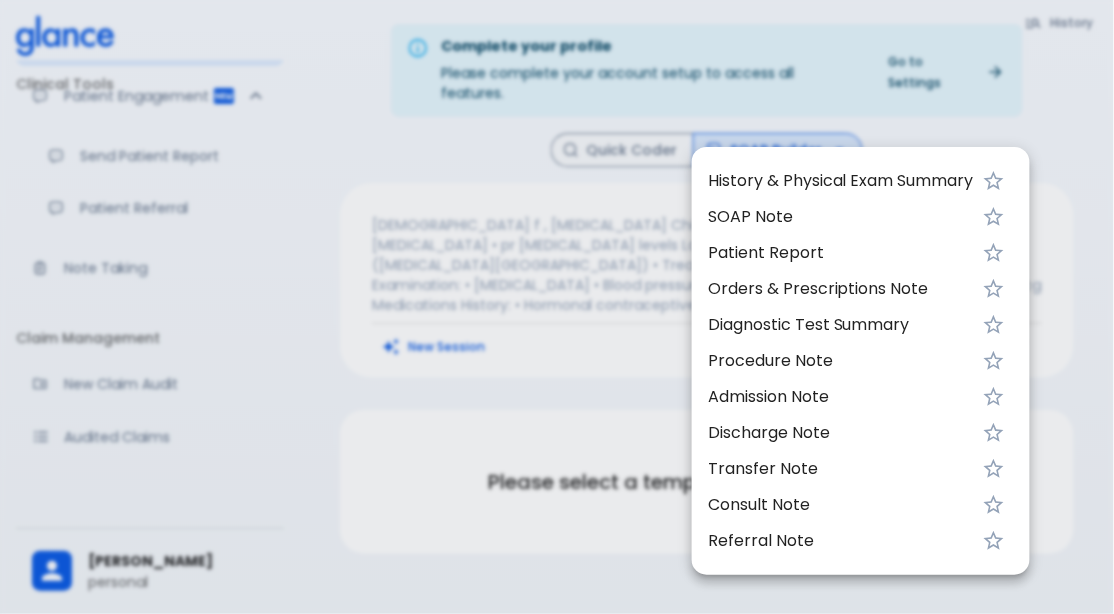 click on "History & Physical Exam Summary" at bounding box center [841, 181] 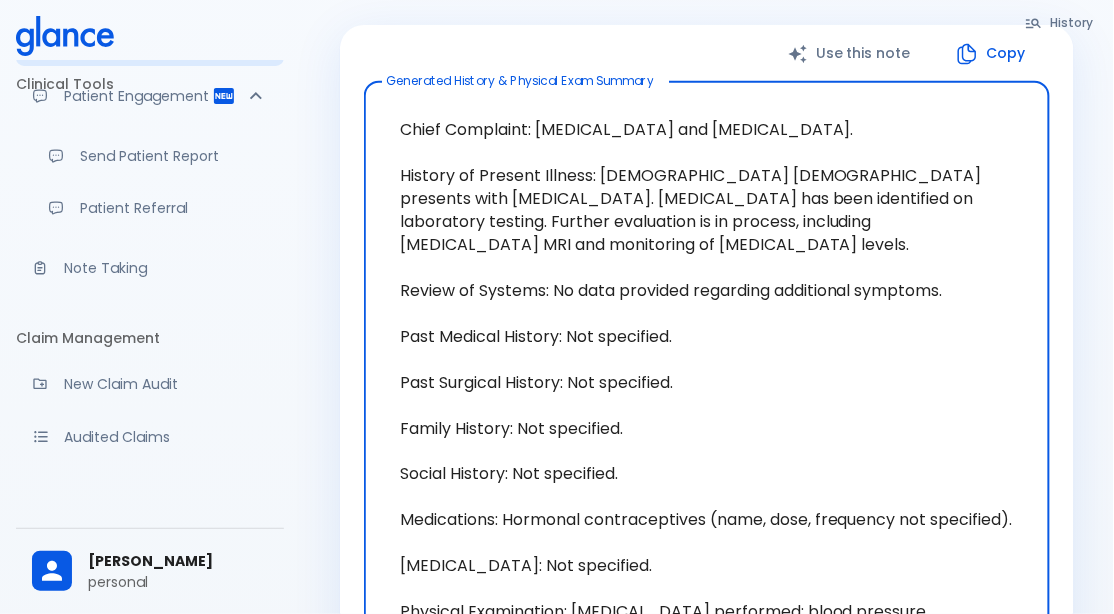 scroll, scrollTop: 384, scrollLeft: 0, axis: vertical 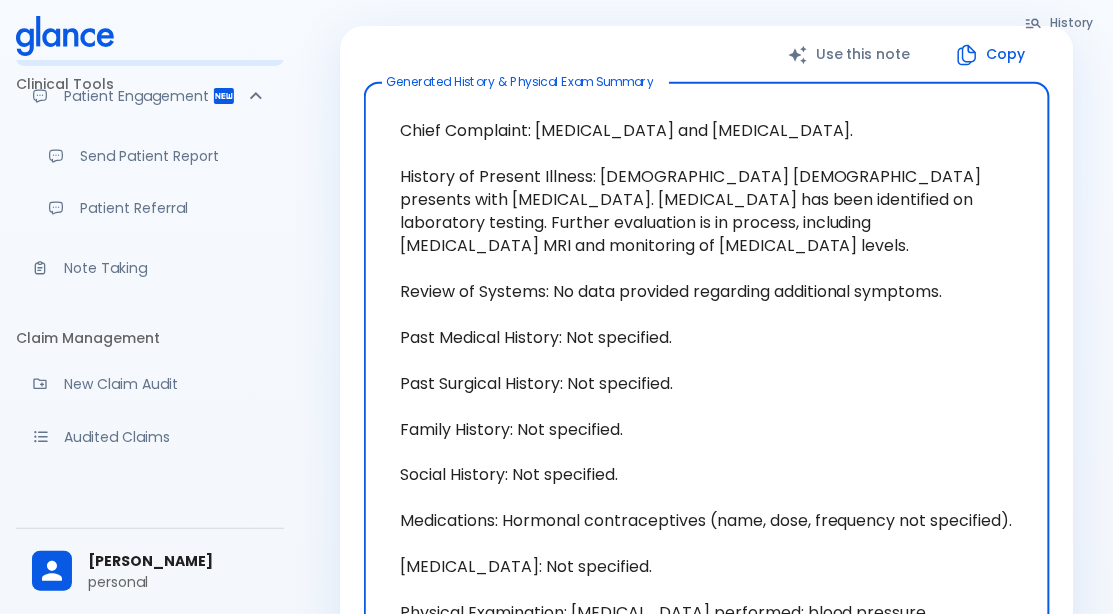 click on "Use this note Copy Generated History & Physical Exam Summary Chief Complaint: Amenorrhea and hyperprolactinemia.
History of Present Illness: 24-year-old female presents with amenorrhea. Hyperprolactinemia has been identified on laboratory testing. Further evaluation is in process, including pituitary MRI and monitoring of prolactin levels.
Review of Systems: No data provided regarding additional symptoms.
Past Medical History: Not specified.
Past Surgical History: Not specified.
Family History: Not specified.
Social History: Not specified.
Medications: Hormonal contraceptives (name, dose, frequency not specified).
Allergies: Not specified.
Physical Examination: Cardiac auscultation performed; blood pressure monitored; peripheral edema assessed; ECG conducted. Specific findings not provided. x Generated History & Physical Exam Summary Please review and edit if needed." at bounding box center [707, 422] 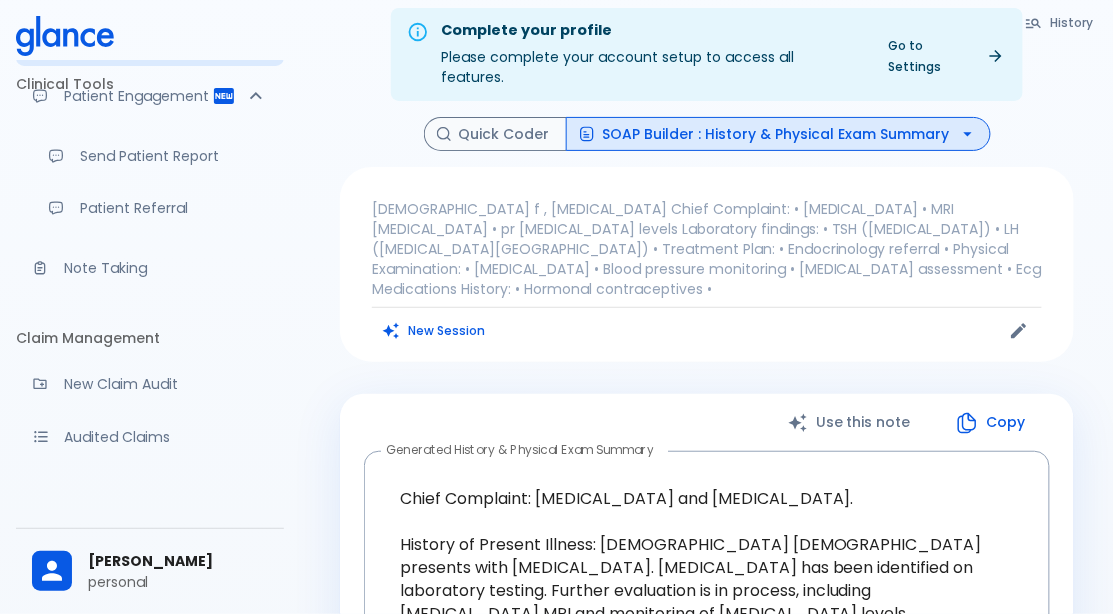 scroll, scrollTop: 0, scrollLeft: 0, axis: both 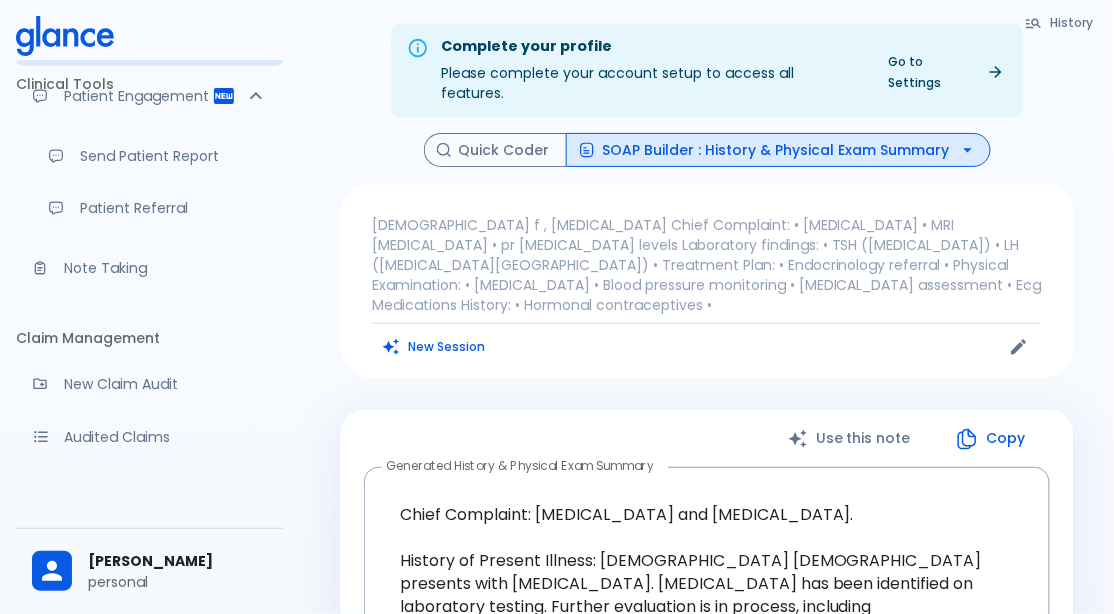 click on "SOAP Builder   : History & Physical Exam Summary" at bounding box center [778, 150] 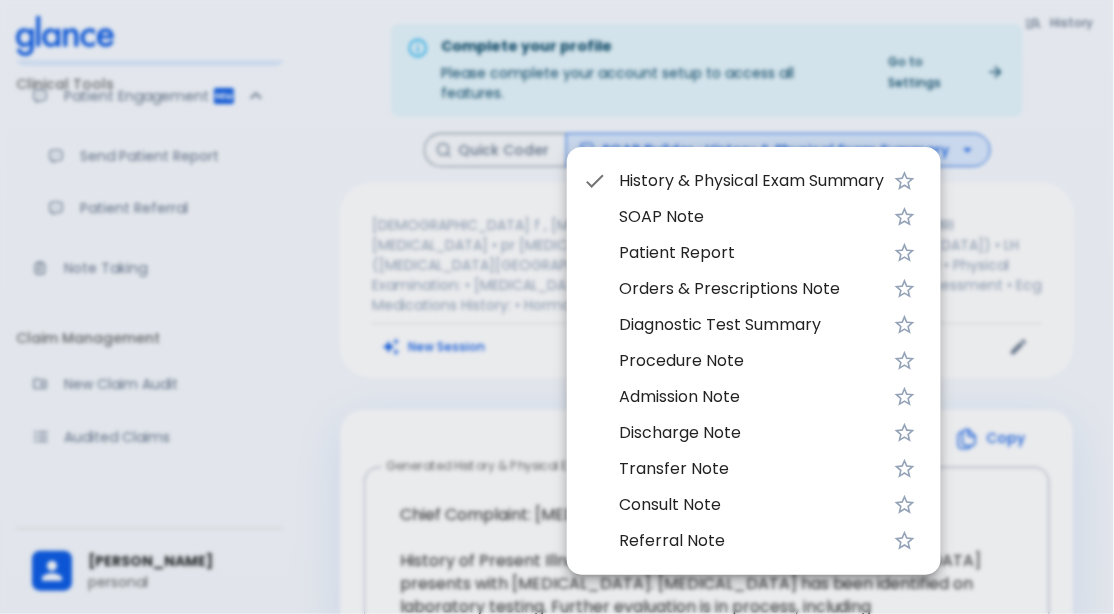 click on "Patient Report" at bounding box center (754, 253) 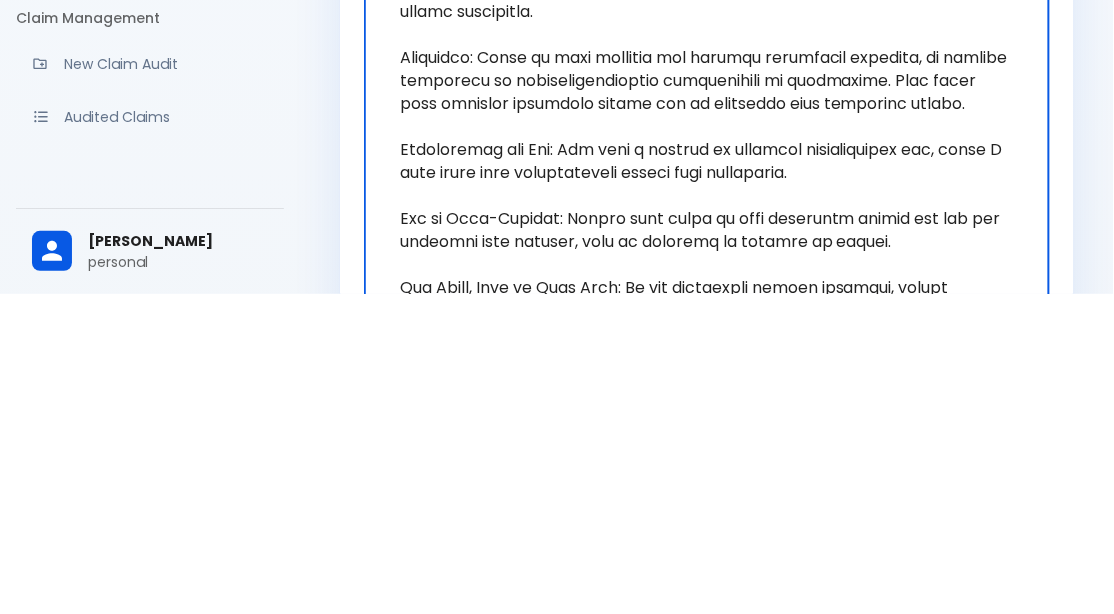scroll, scrollTop: 724, scrollLeft: 0, axis: vertical 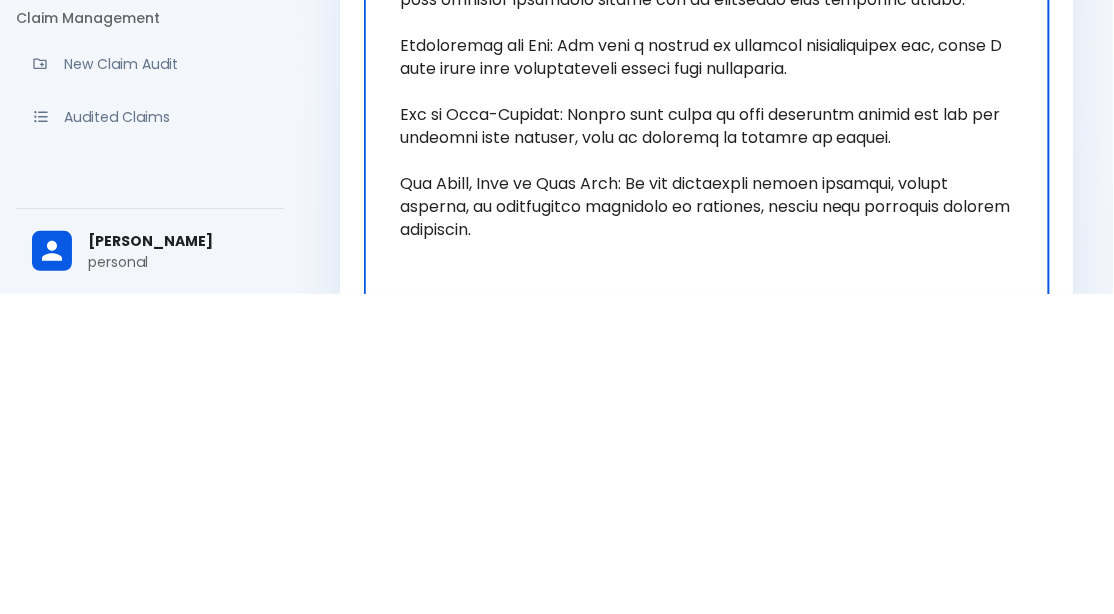 click on "Use this note Send to Patient Generated Patient Report x Generated Patient Report Please review and edit if needed." at bounding box center [707, 220] 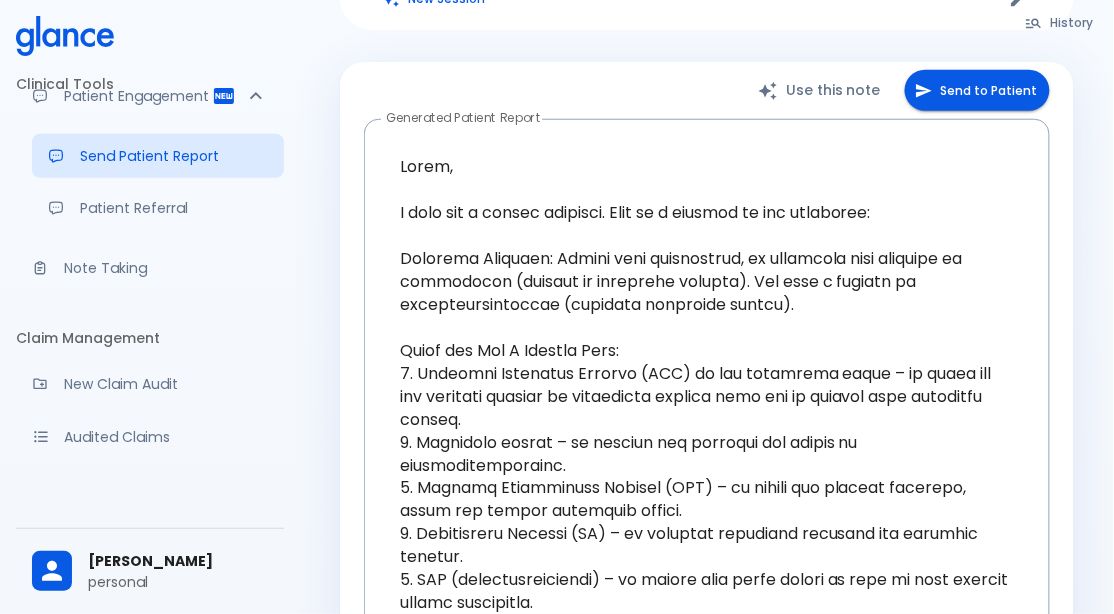 scroll, scrollTop: 344, scrollLeft: 0, axis: vertical 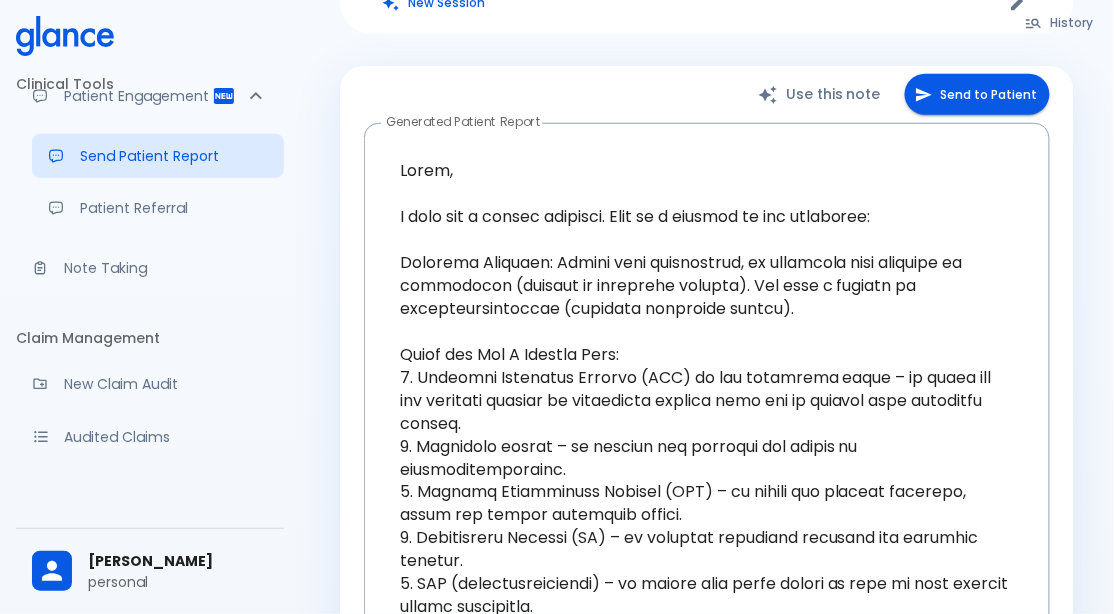click on "Send to Patient" at bounding box center [977, 94] 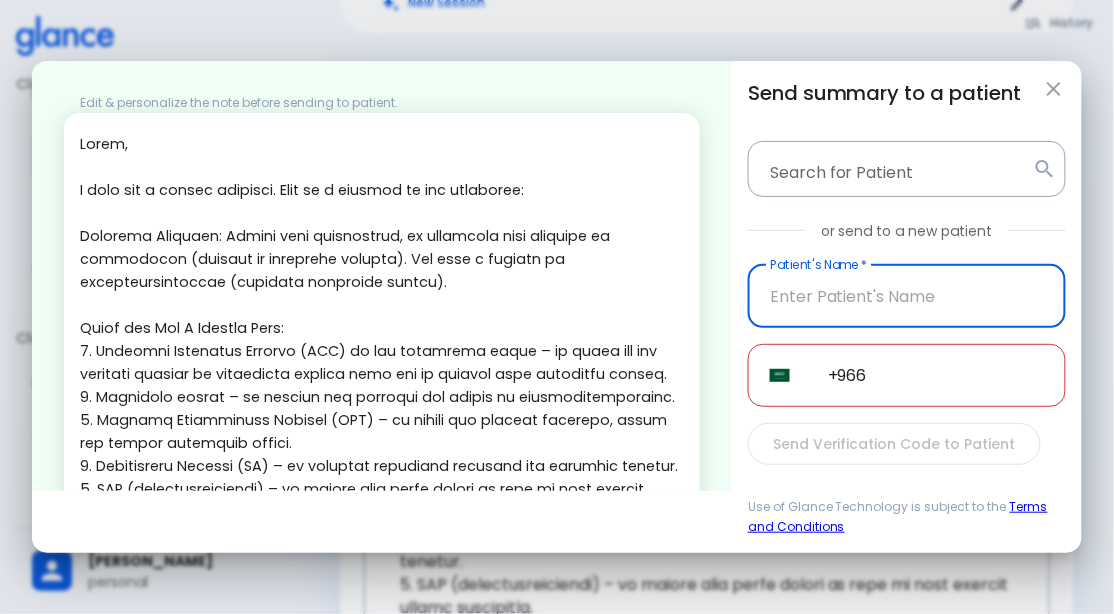 scroll, scrollTop: 344, scrollLeft: 0, axis: vertical 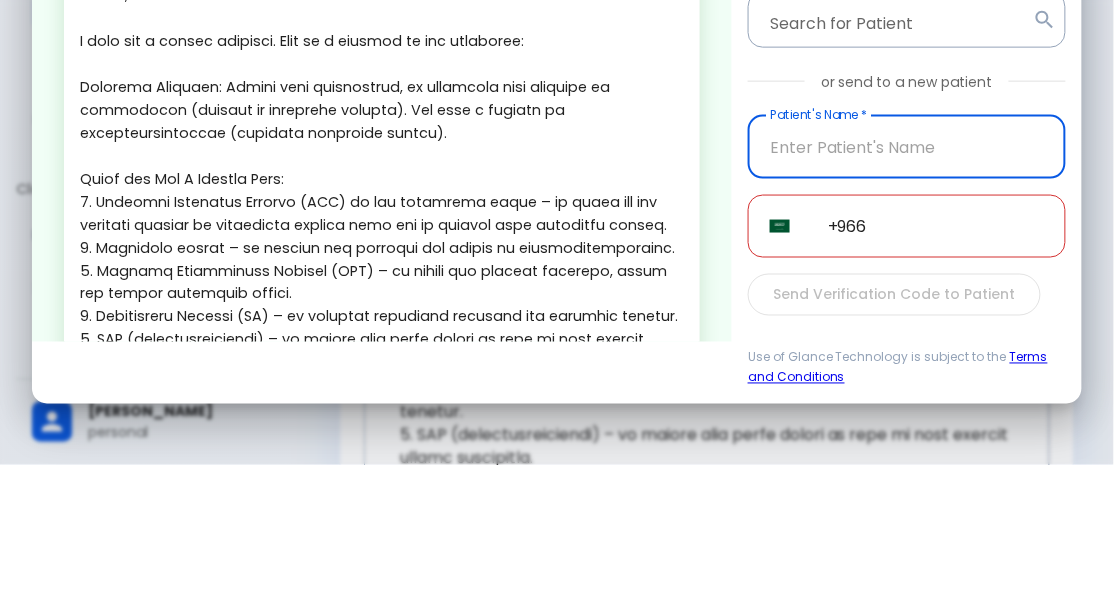 click at bounding box center [382, 501] 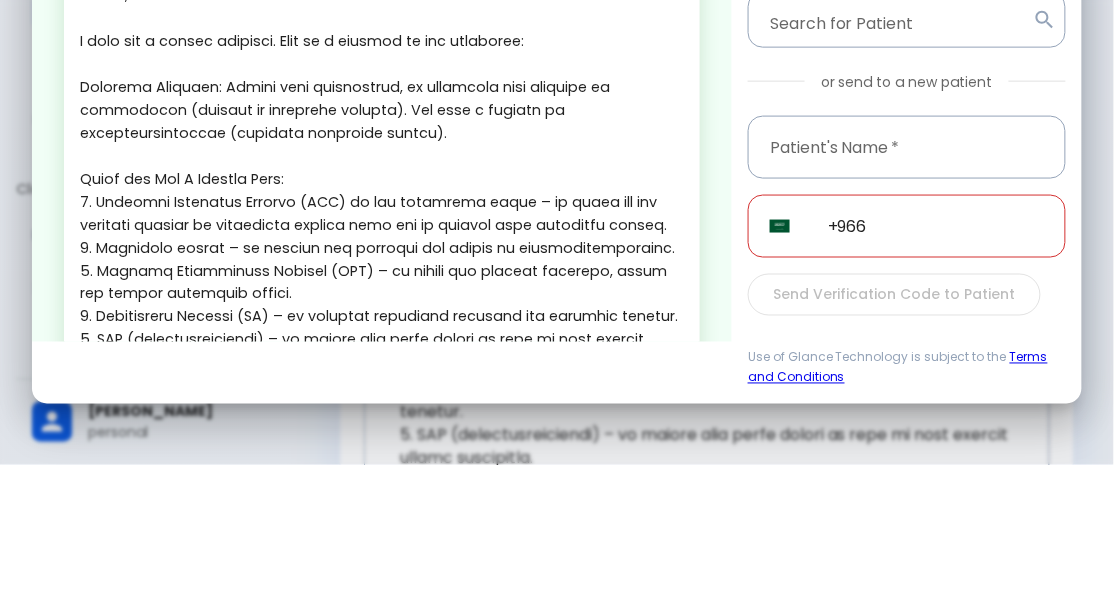 click at bounding box center [382, 501] 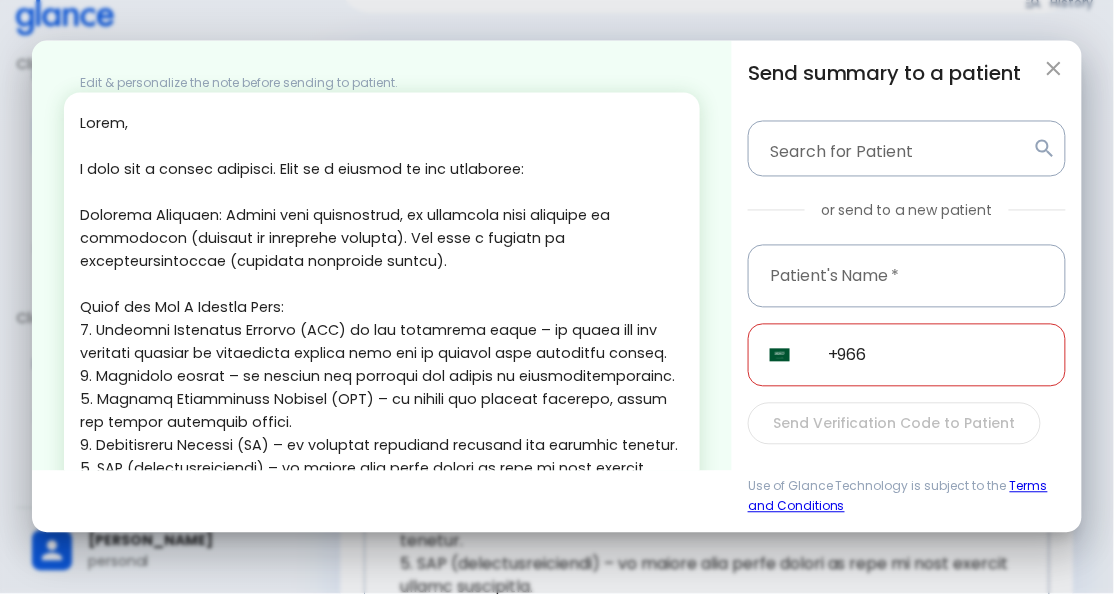 scroll, scrollTop: 344, scrollLeft: 0, axis: vertical 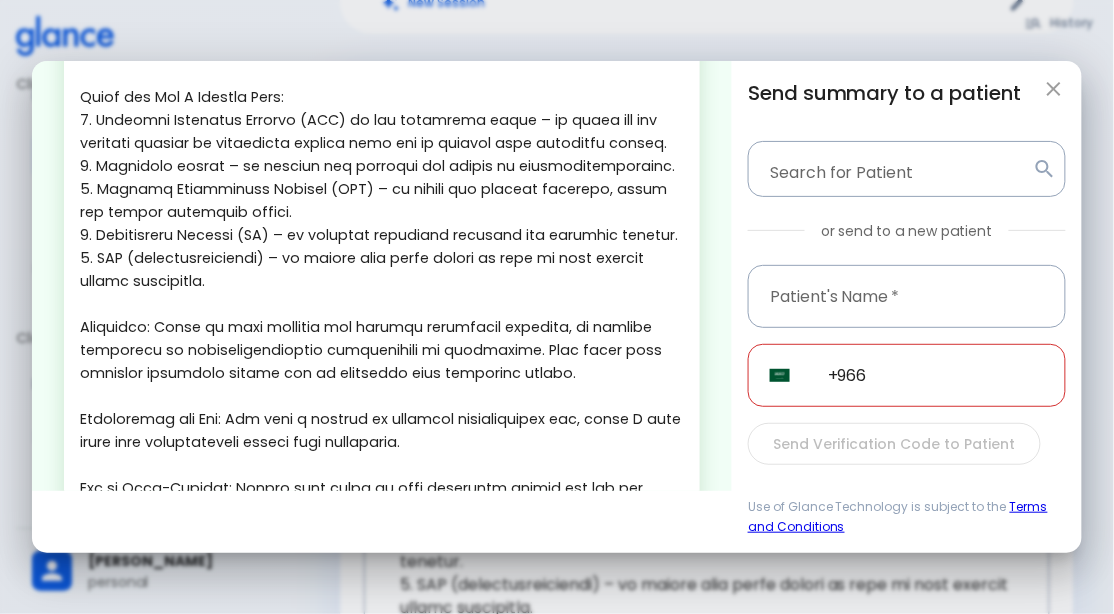 click at bounding box center [382, 270] 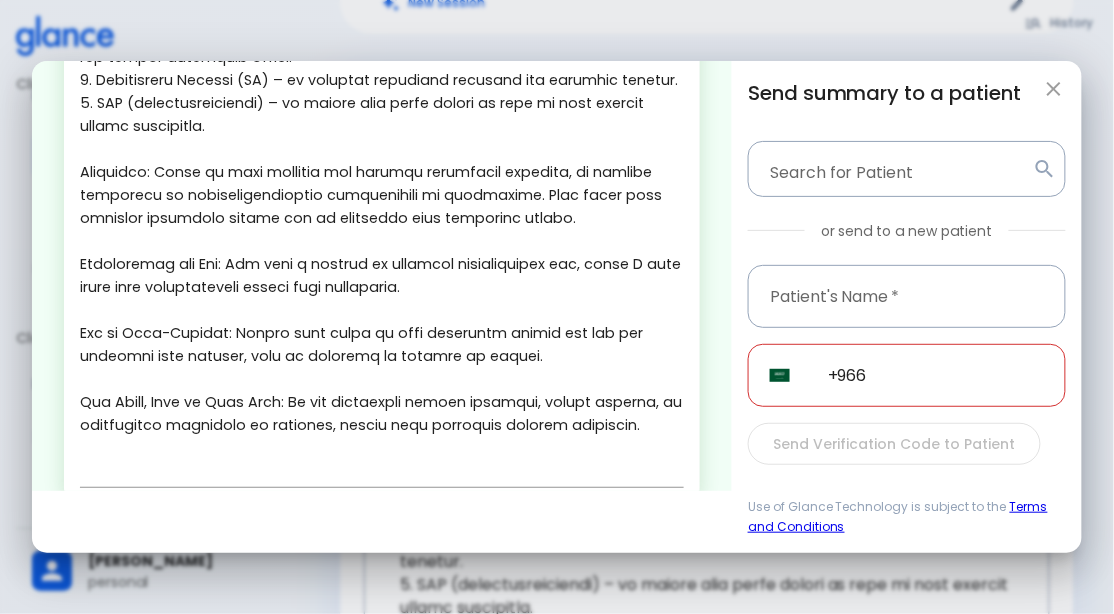 scroll, scrollTop: 478, scrollLeft: 0, axis: vertical 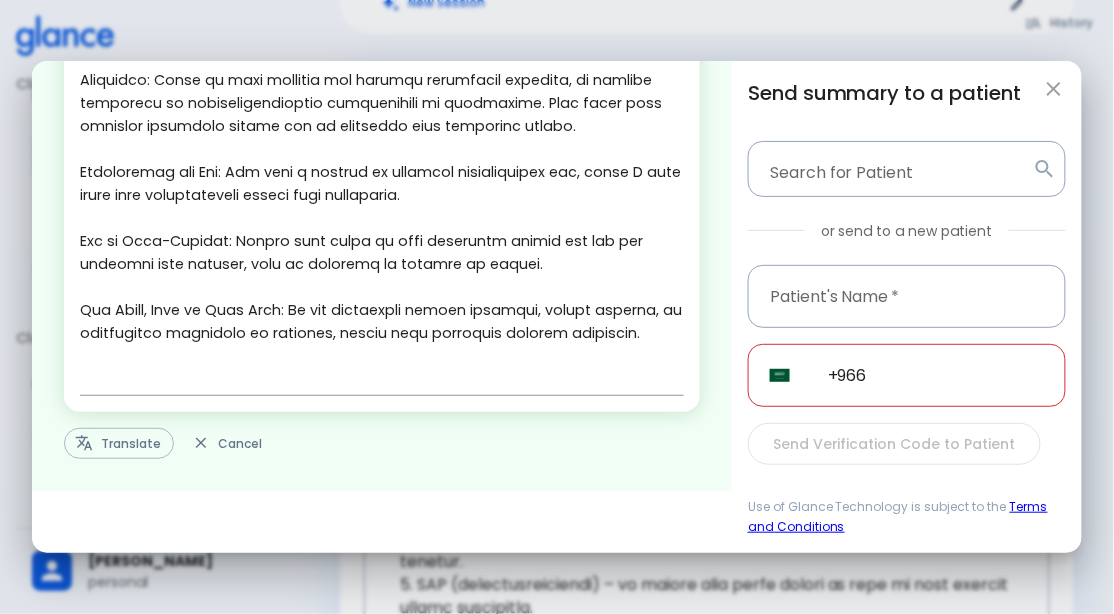 click on "Translate" at bounding box center (119, 443) 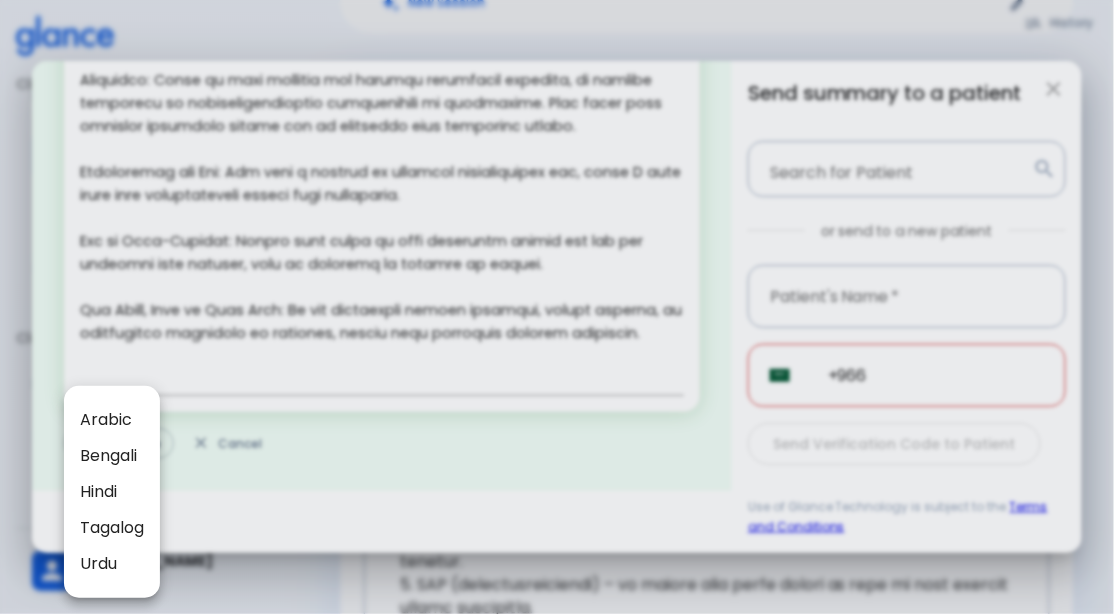 click on "Arabic" at bounding box center [112, 420] 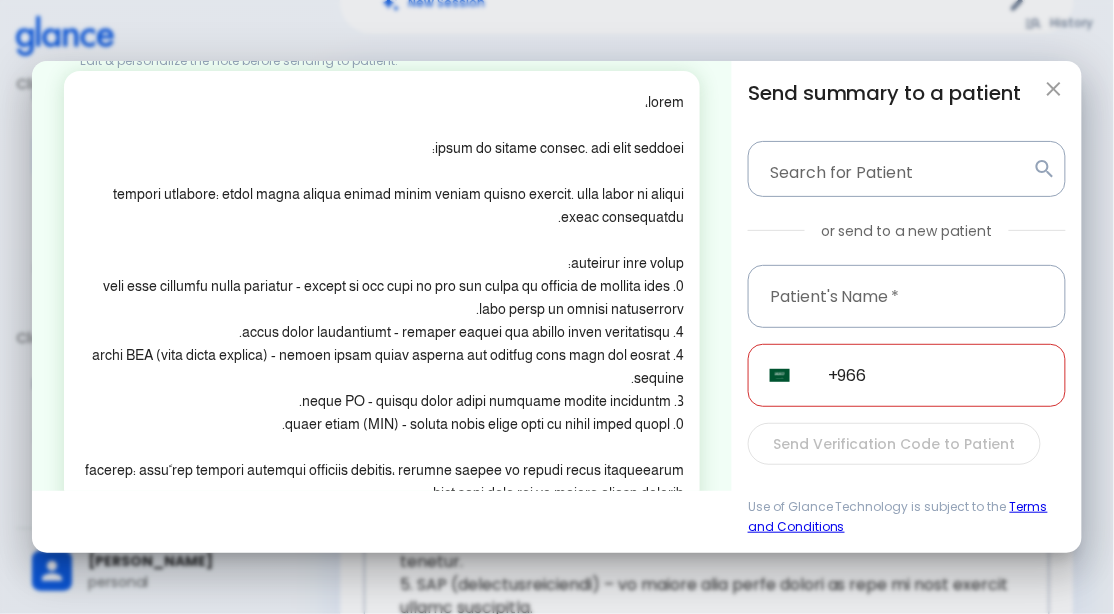 scroll, scrollTop: 0, scrollLeft: 0, axis: both 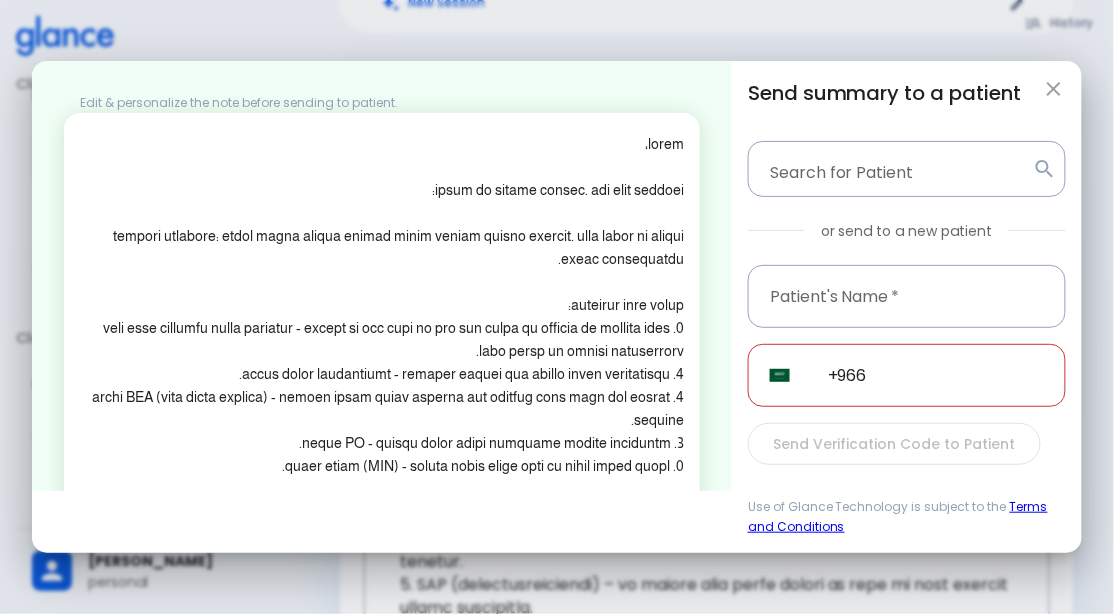 click 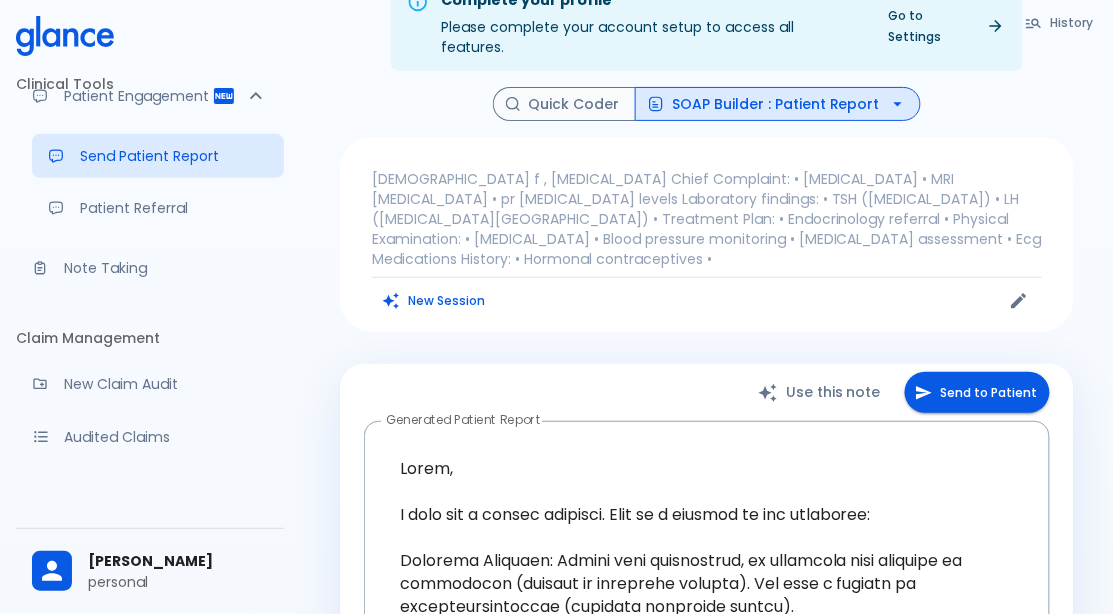 scroll, scrollTop: 0, scrollLeft: 0, axis: both 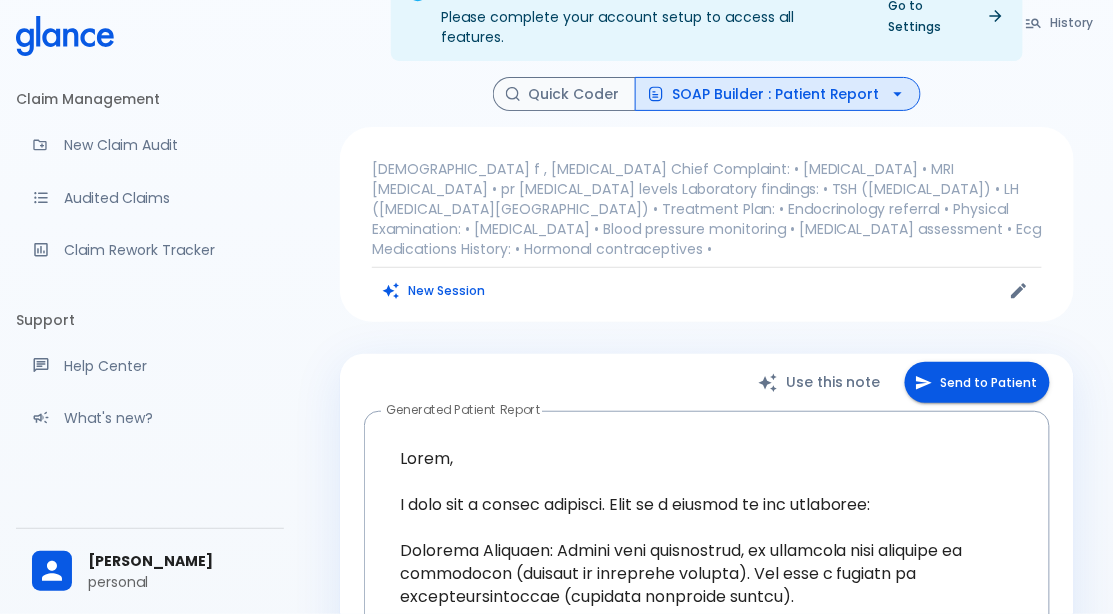 click on "[PERSON_NAME]" at bounding box center (178, 561) 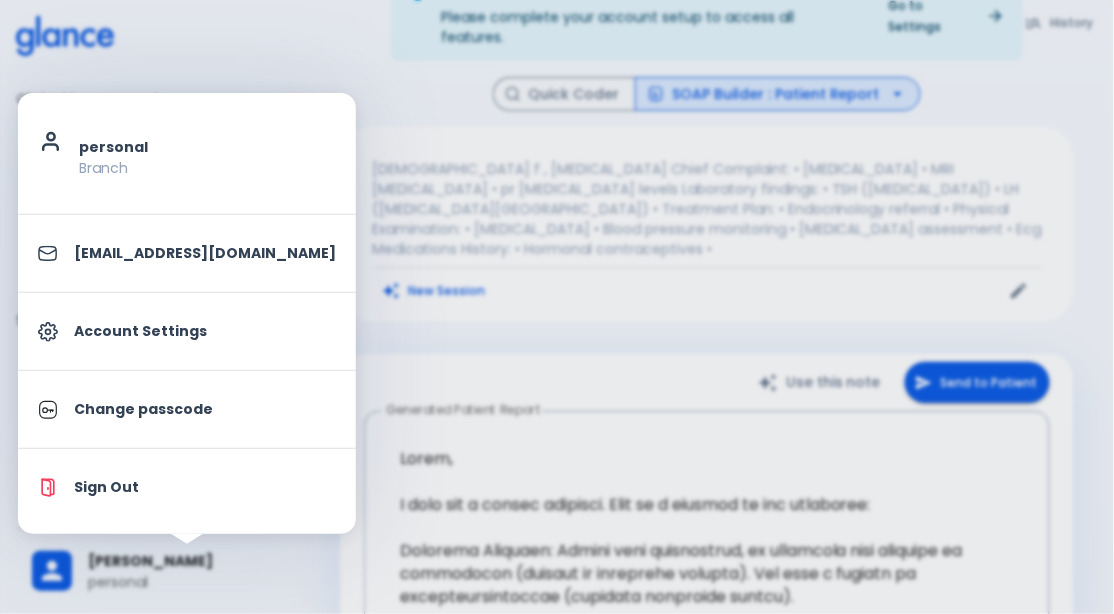 click on "Account Settings" at bounding box center [187, 331] 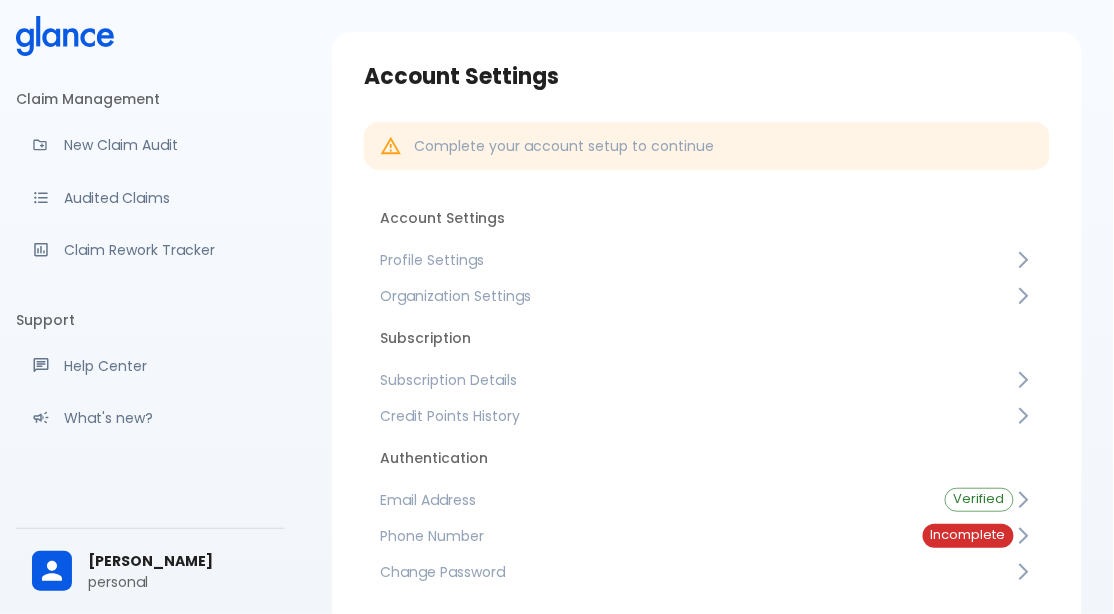click on "Profile Settings" at bounding box center (697, 260) 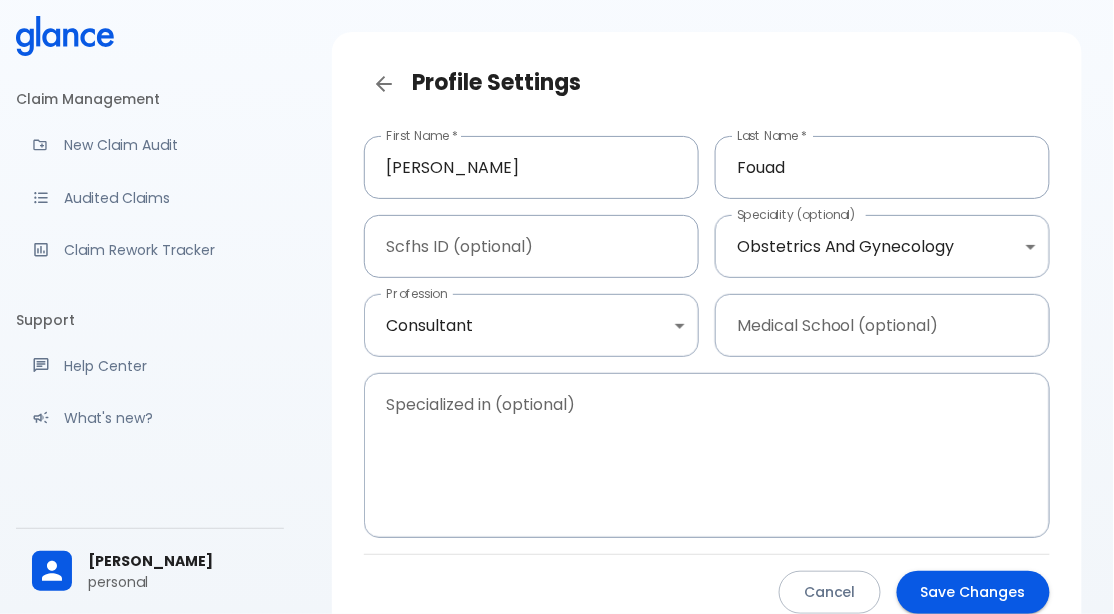 click on "↧  pull to refresh  ↧ Clinical Tools Quick Coder SOAP Builder Patient Engagement Send Patient Report Patient Referral Note Taking Claim Management New Claim Audit Audited Claims Claim Rework Tracker Support Help Center What's new? Settings Your Settings Ahmed Fouad personal Profile Settings First Name   * Ahmed First Name  * Last Name   * Fouad Last Name  * Scfhs ID (optional) Scfhs ID (optional) Speciality   (optional) Obstetrics And Gynecology Obstetrics and gynecology Speciality (optional) Profession Consultant consultant Profession Medical School (optional) Medical School (optional) Specialized in (optional) x Specialized in (optional) Cancel Save Changes" at bounding box center [557, 343] 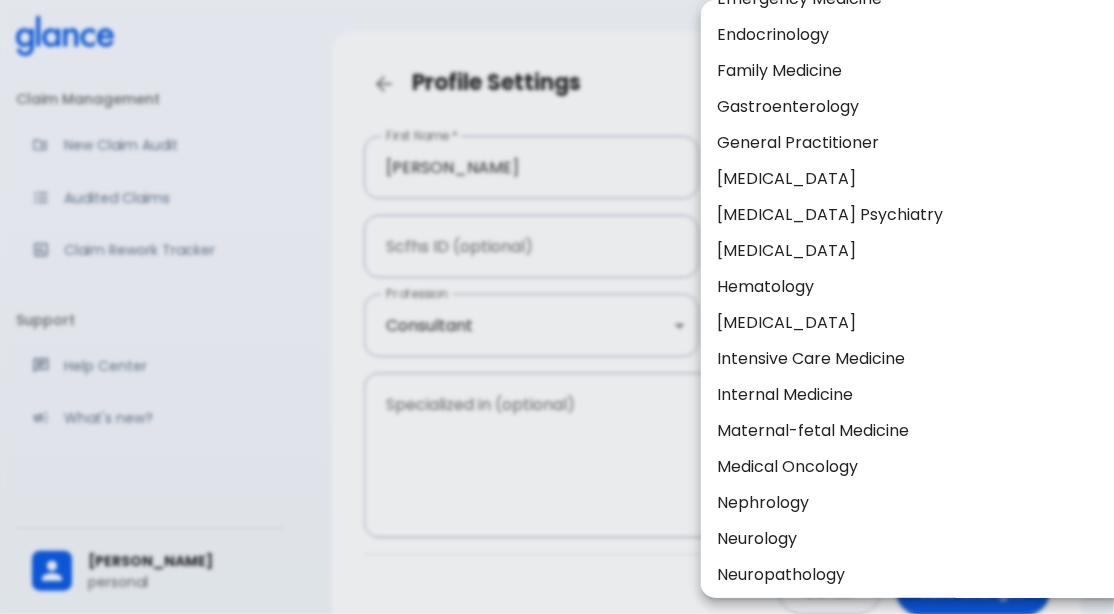 scroll, scrollTop: 247, scrollLeft: 0, axis: vertical 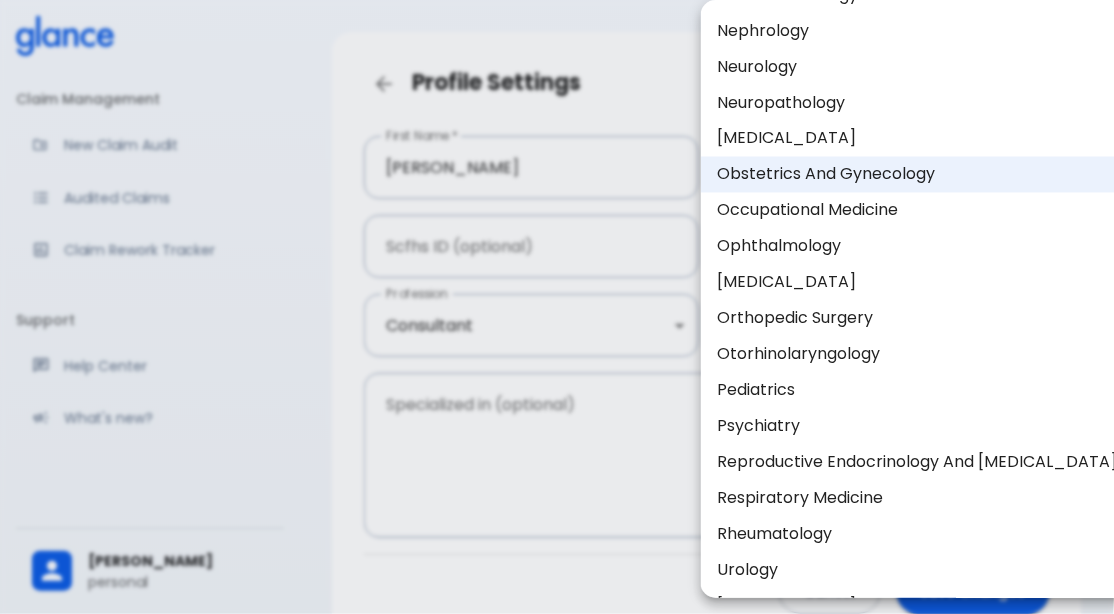 click on "Oral And Maxillofacial Surgery" at bounding box center [917, 283] 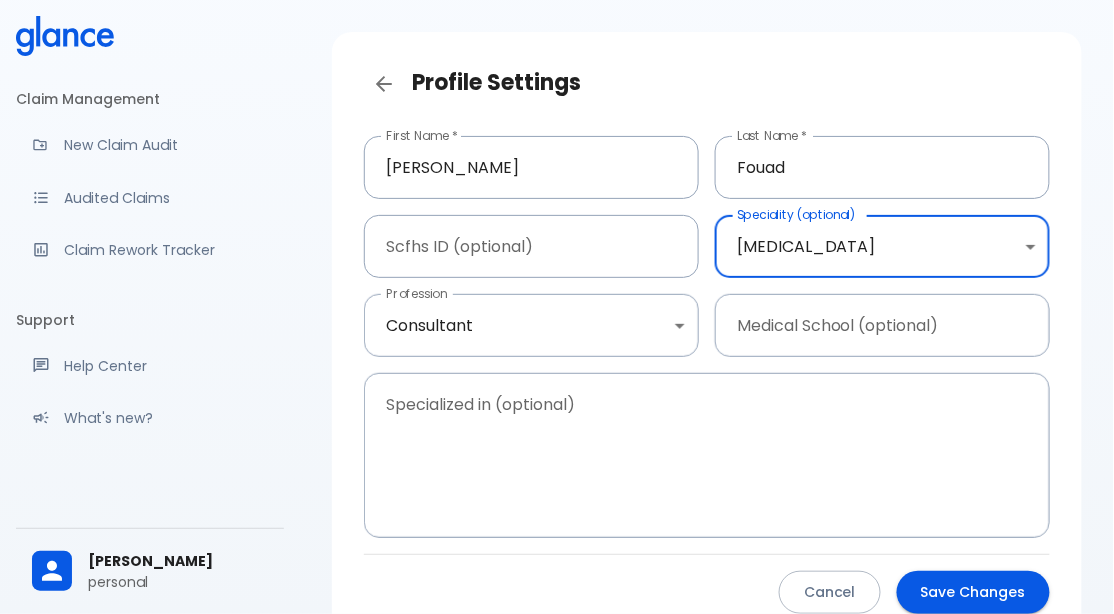 click on "Save Changes" at bounding box center [973, 592] 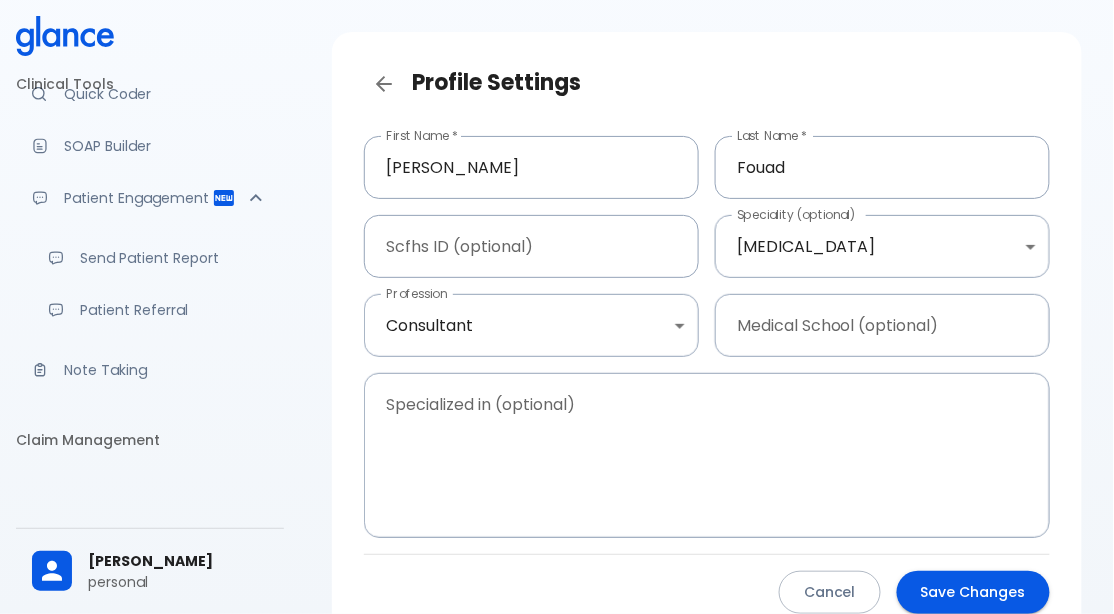 scroll, scrollTop: 0, scrollLeft: 0, axis: both 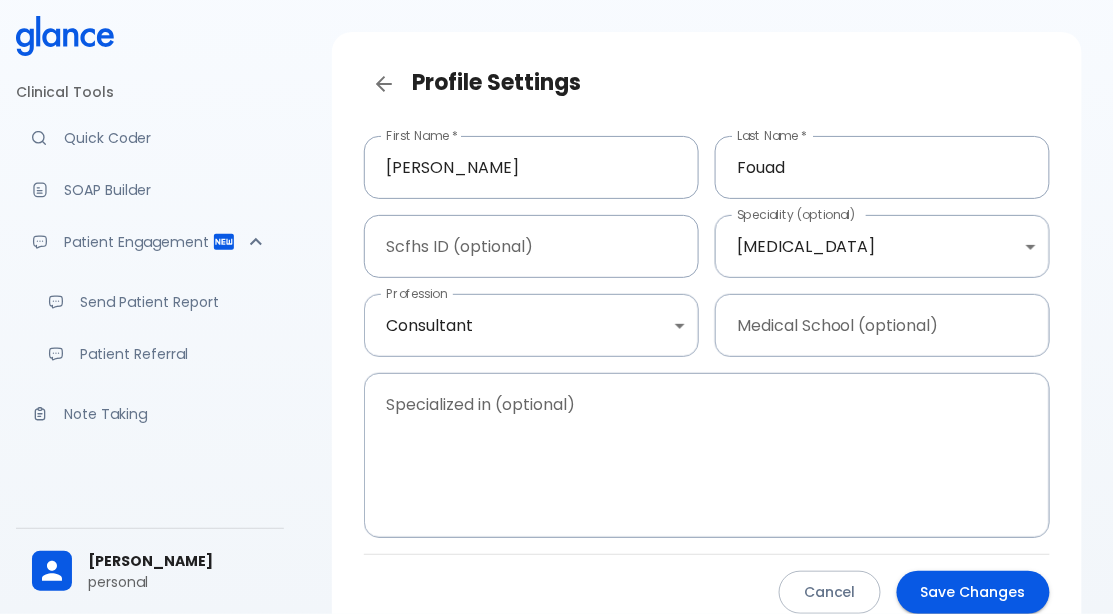 click on "Patient Referral" at bounding box center (174, 354) 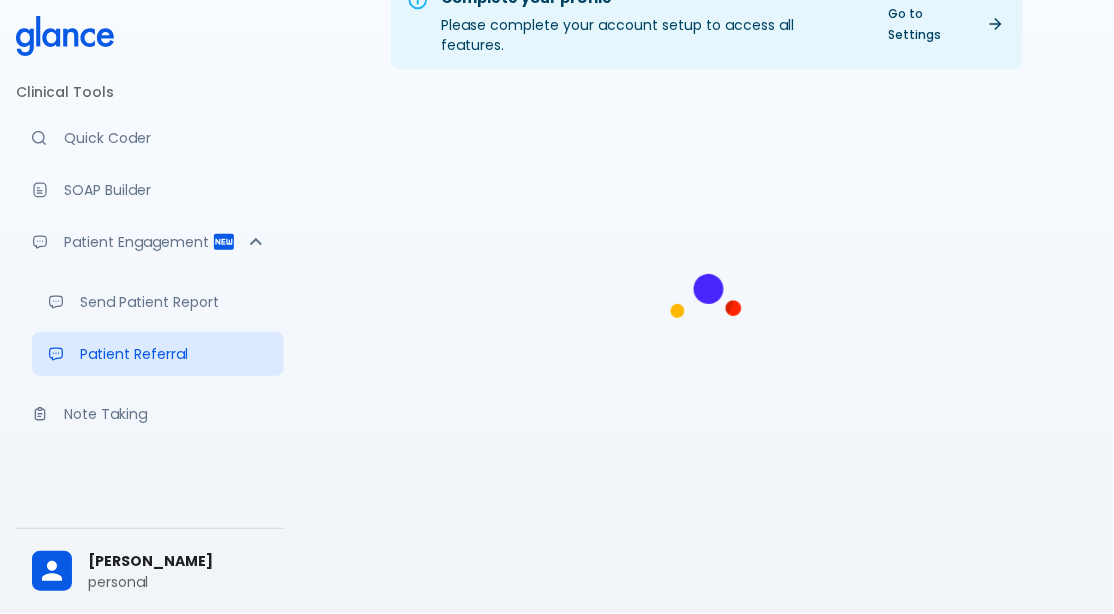 scroll, scrollTop: 56, scrollLeft: 0, axis: vertical 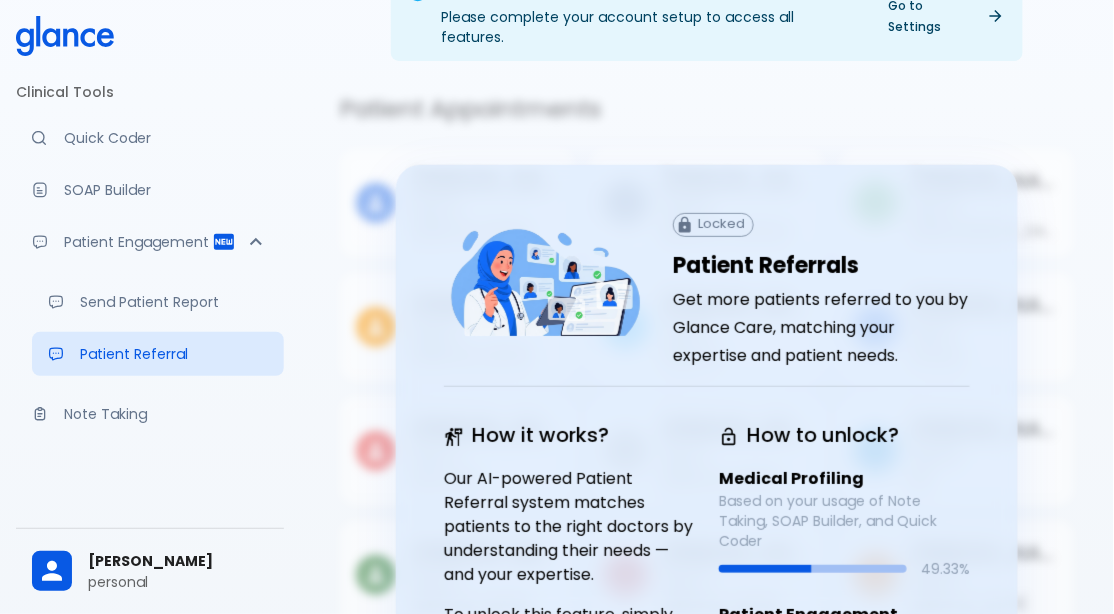 click on "Note Taking" at bounding box center (166, 414) 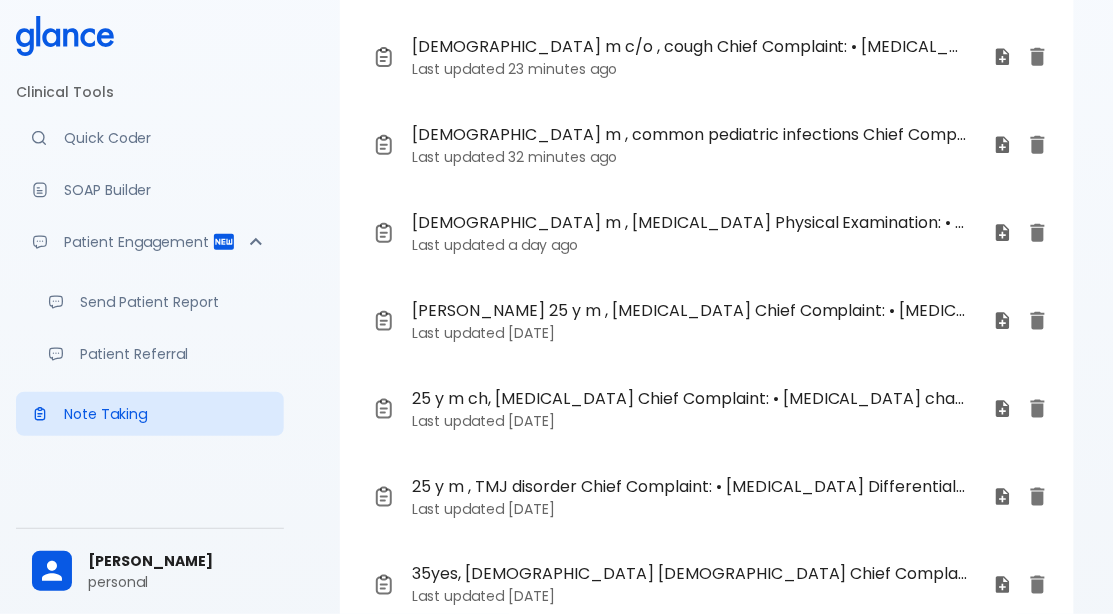 scroll, scrollTop: 308, scrollLeft: 0, axis: vertical 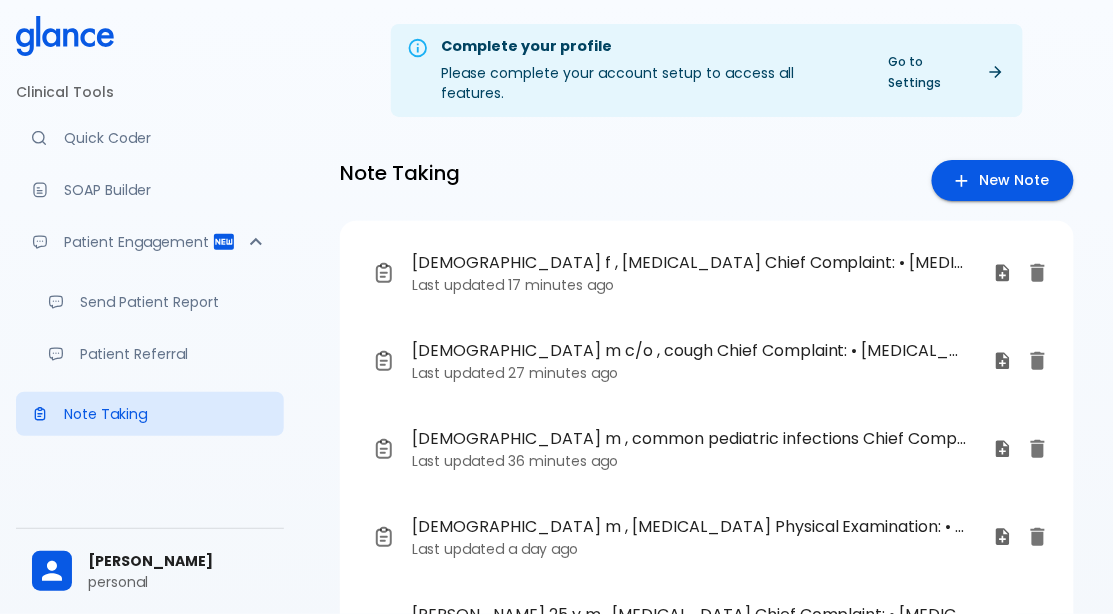 click on "personal" at bounding box center (178, 582) 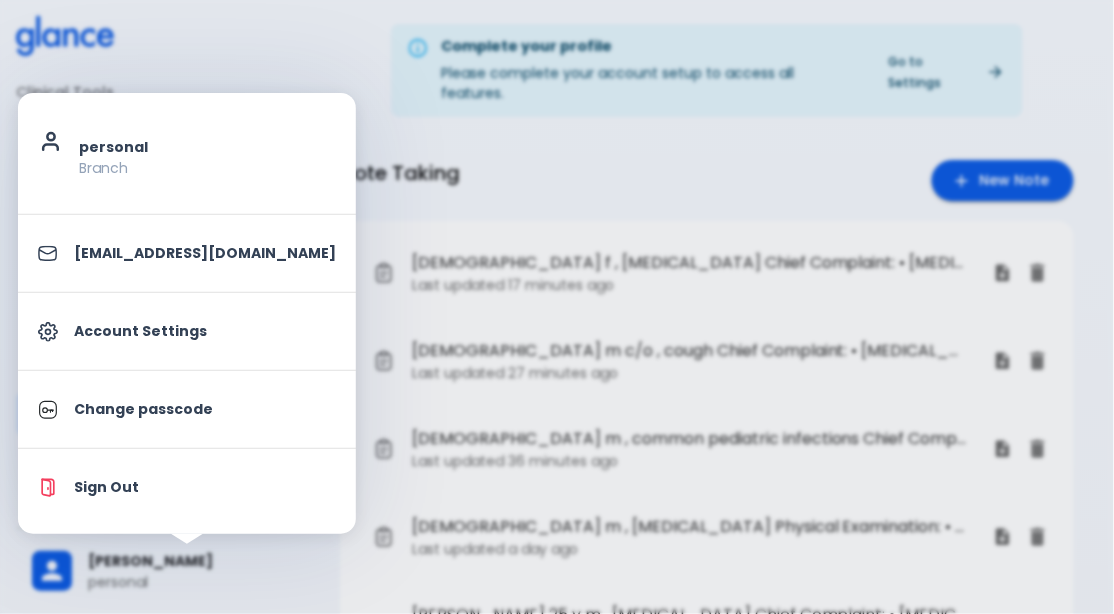 click on "Account Settings" at bounding box center (205, 331) 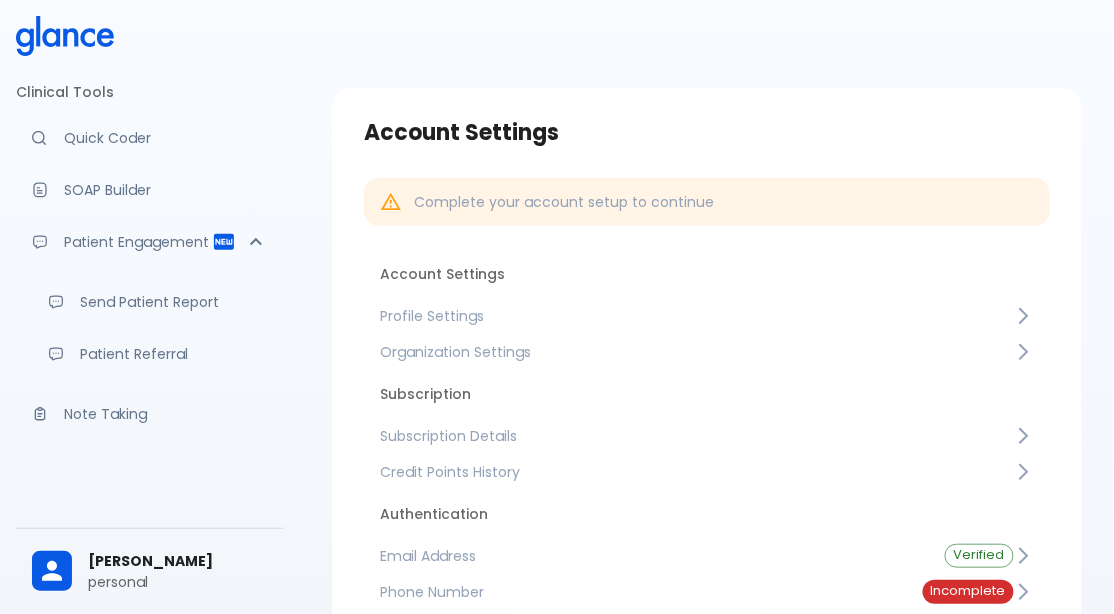 click on "Profile Settings" at bounding box center [697, 316] 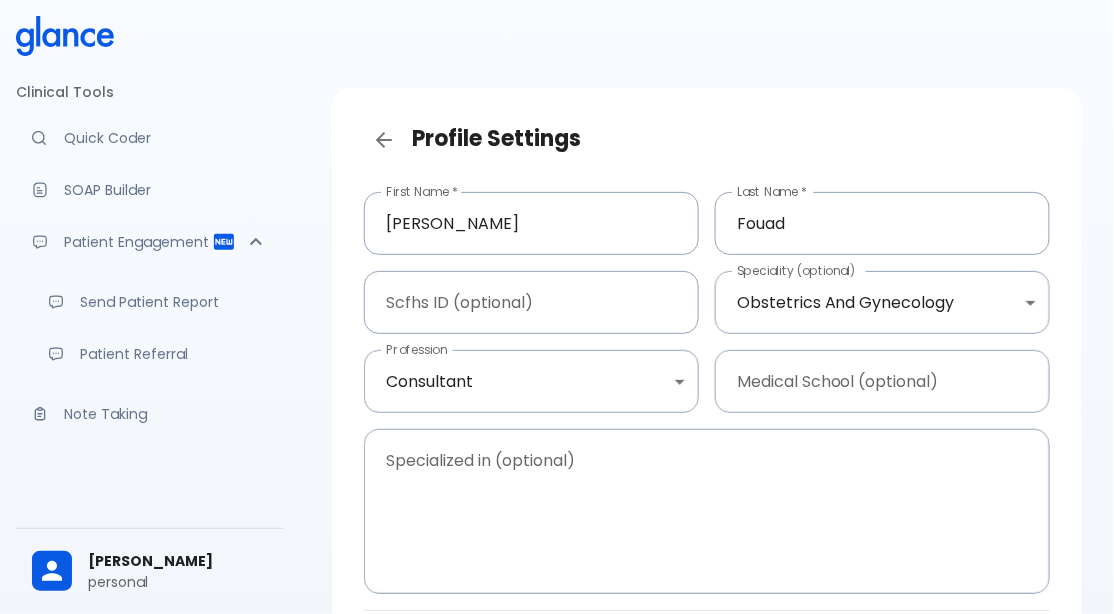 click on "↧  pull to refresh  ↧ Clinical Tools Quick Coder SOAP Builder Patient Engagement Send Patient Report Patient Referral Note Taking Claim Management New Claim Audit Audited Claims Claim Rework Tracker Support Help Center What's new? Settings Your Settings Ahmed Fouad personal Profile Settings First Name   * Ahmed First Name  * Last Name   * Fouad Last Name  * Scfhs ID (optional) Scfhs ID (optional) Speciality   (optional) Obstetrics And Gynecology Obstetrics and gynecology Speciality (optional) Profession Consultant consultant Profession Medical School (optional) Medical School (optional) Specialized in (optional) x Specialized in (optional) Cancel Save Changes" at bounding box center [557, 399] 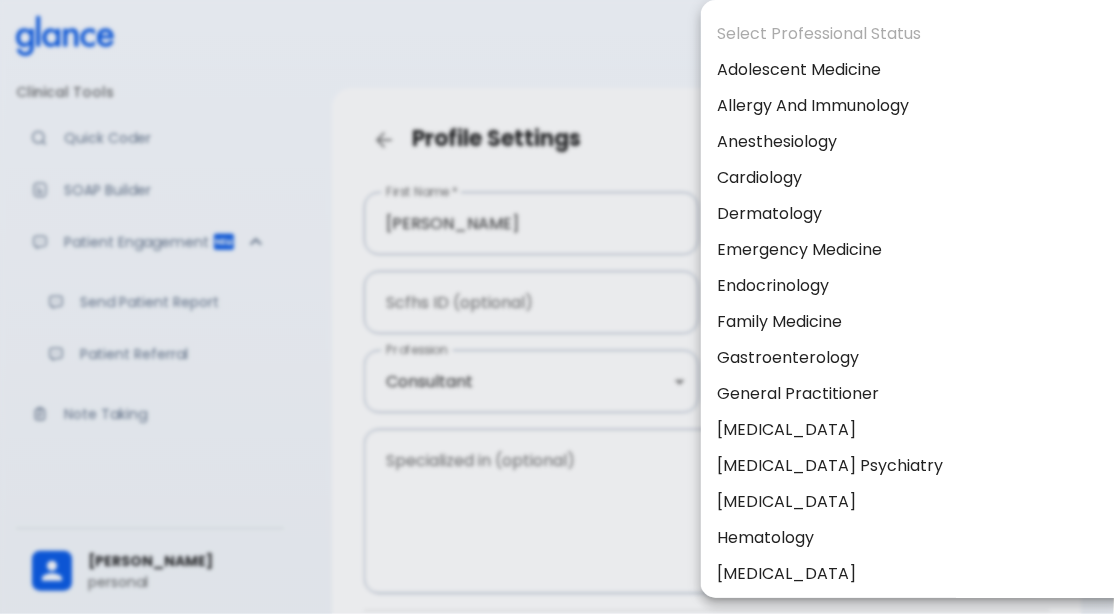 scroll, scrollTop: 599, scrollLeft: 0, axis: vertical 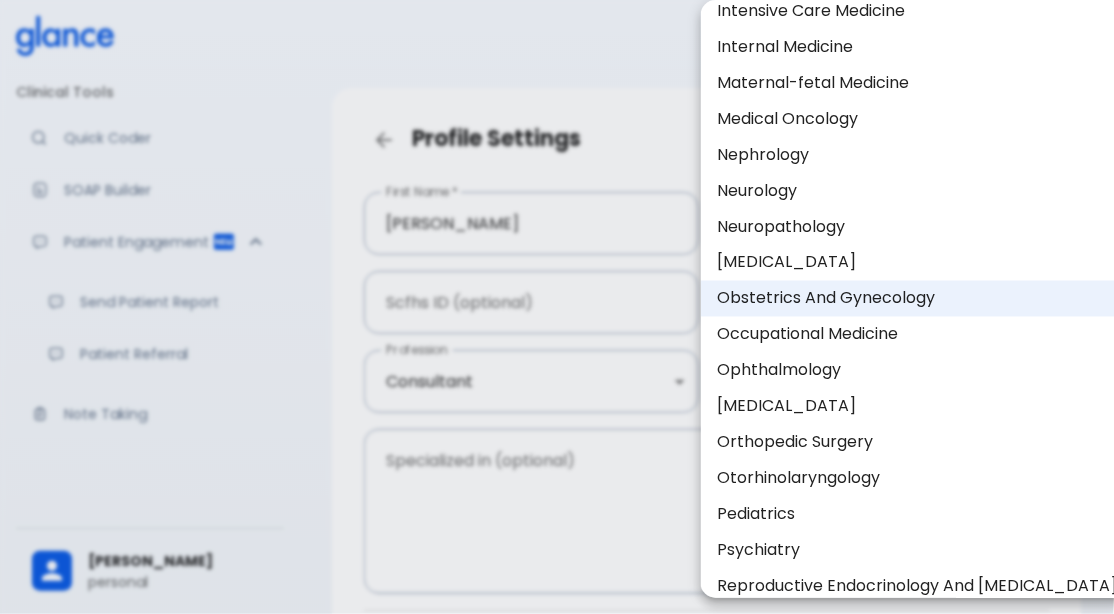 click on "Obstetrics And Gynecology" at bounding box center [917, 299] 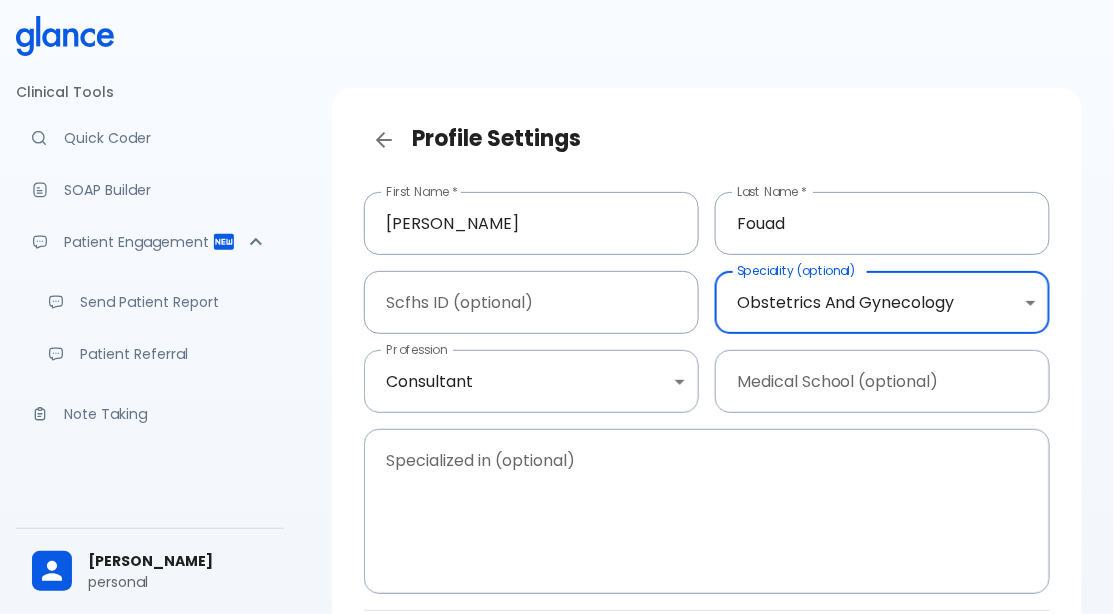 click on "Clinical Tools Quick Coder SOAP Builder Patient Engagement Send Patient Report Patient Referral Note Taking Claim Management New Claim Audit Audited Claims Claim Rework Tracker Support Help Center What's new? Settings Your Settings Ahmed Fouad personal" at bounding box center (150, 307) 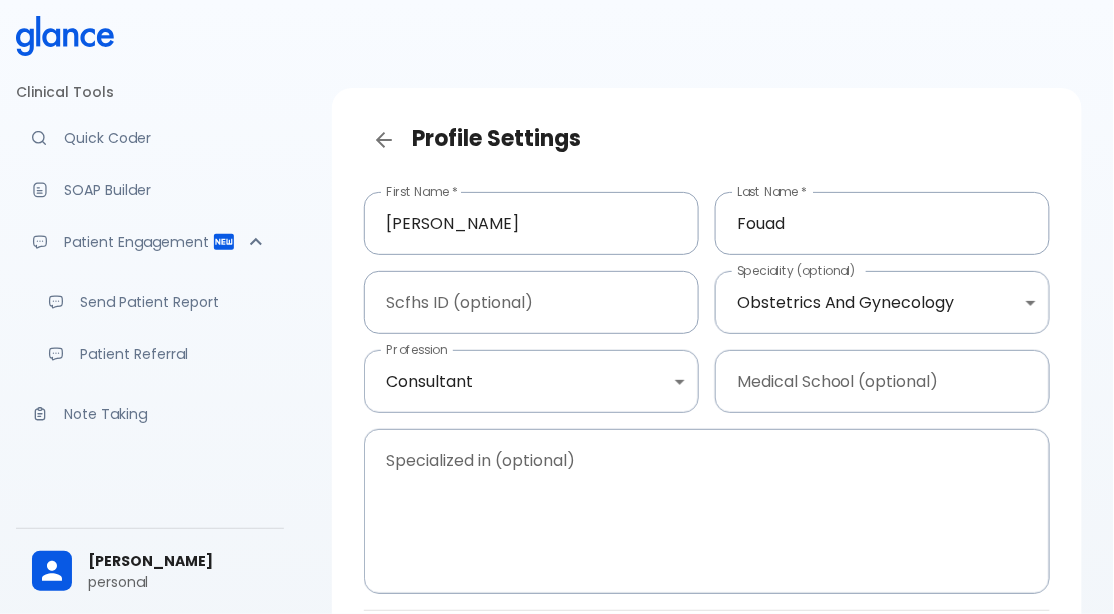 click on "Note Taking" at bounding box center [150, 414] 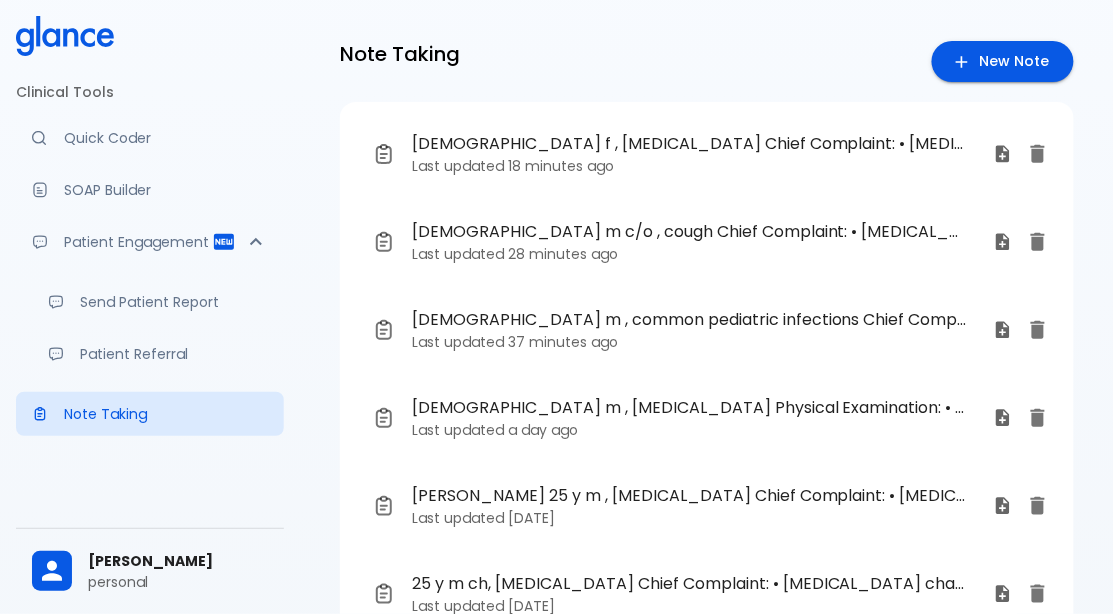 scroll, scrollTop: 112, scrollLeft: 0, axis: vertical 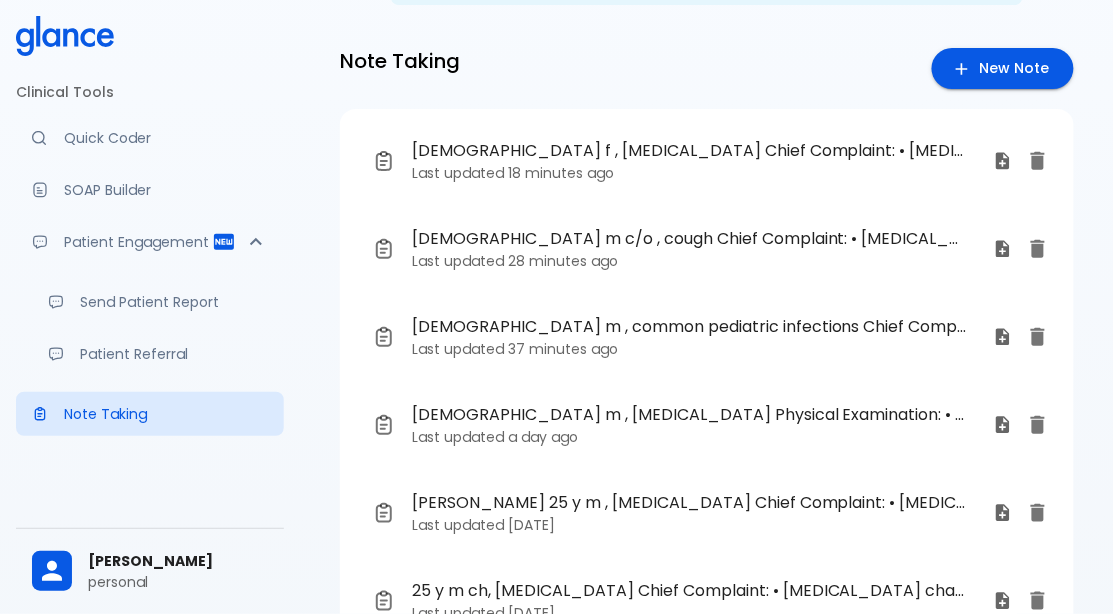 click on "24 yo f , amenorrhea
Chief Complaint:
• hyperprolactinemia
• MRI pituitary gland
• pr prolactin levels
Laboratory findings:
• TSH (Thyroid-Stimulating Hormone)
• LH (Luteinizing Hormone)
•
Treatment Plan:
• Endocrinology referral
•
Physical Examination:
• Cardiac auscultation
• Blood pressure monitoring
• Peripheral edema assessment
• Ecg
Medications History:
• Hormonal contraceptives
•" at bounding box center [690, 151] 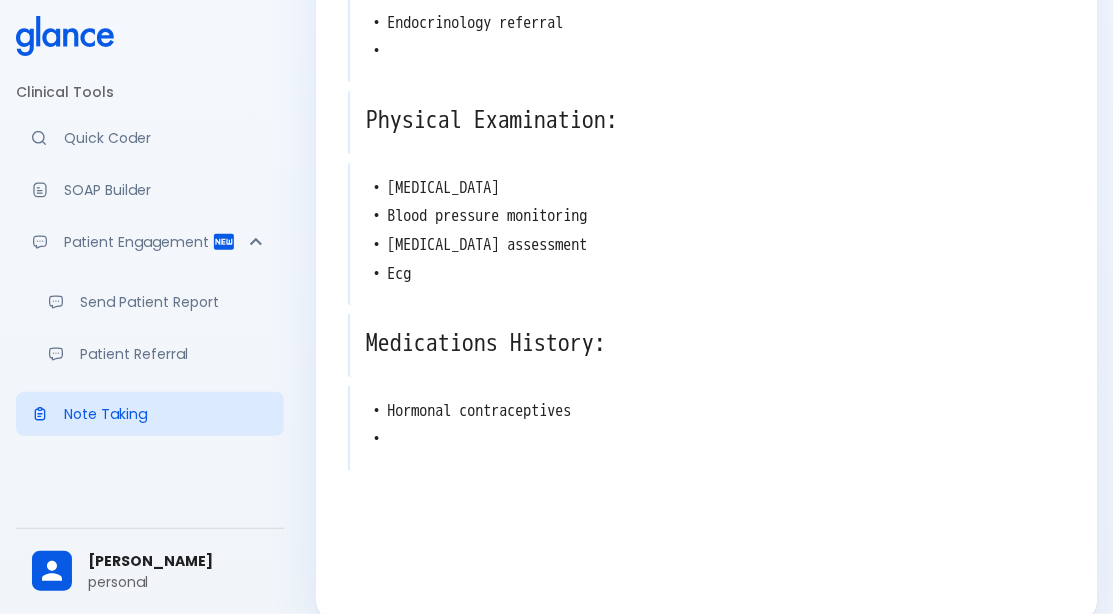 scroll, scrollTop: 747, scrollLeft: 0, axis: vertical 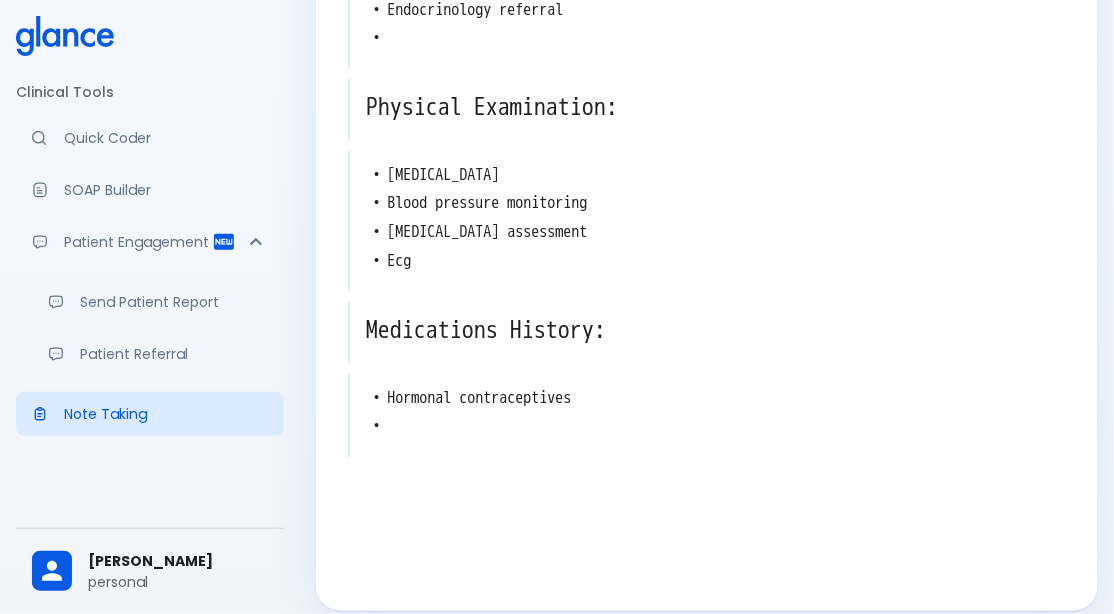 click on "• Hormonal contraceptives
•" at bounding box center [708, 414] 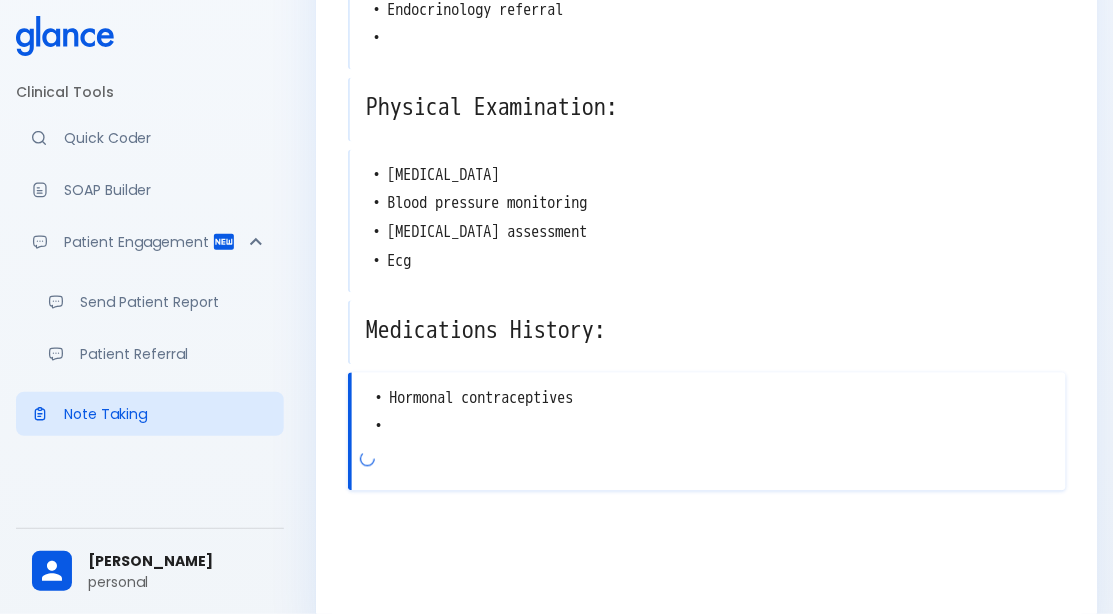 scroll, scrollTop: 747, scrollLeft: 0, axis: vertical 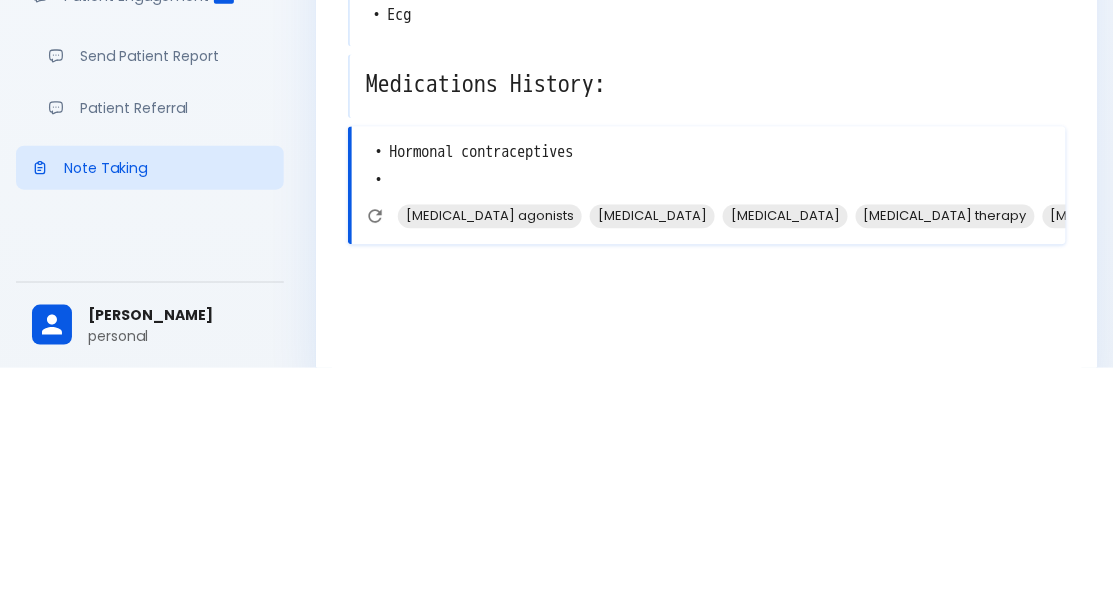 click on "Progesterone" at bounding box center (1105, 462) 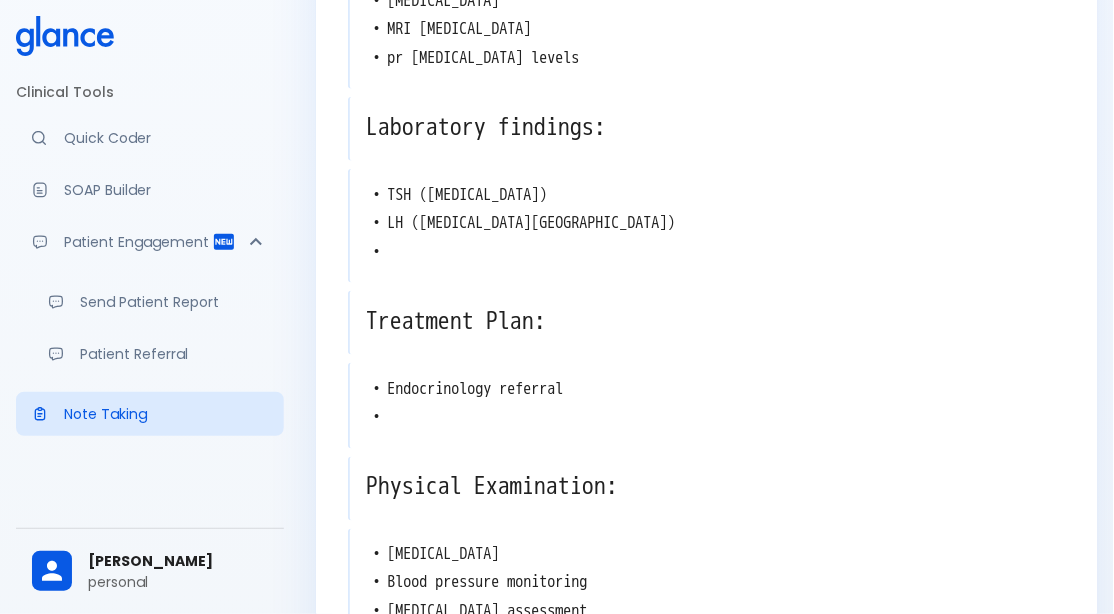 scroll, scrollTop: 353, scrollLeft: 0, axis: vertical 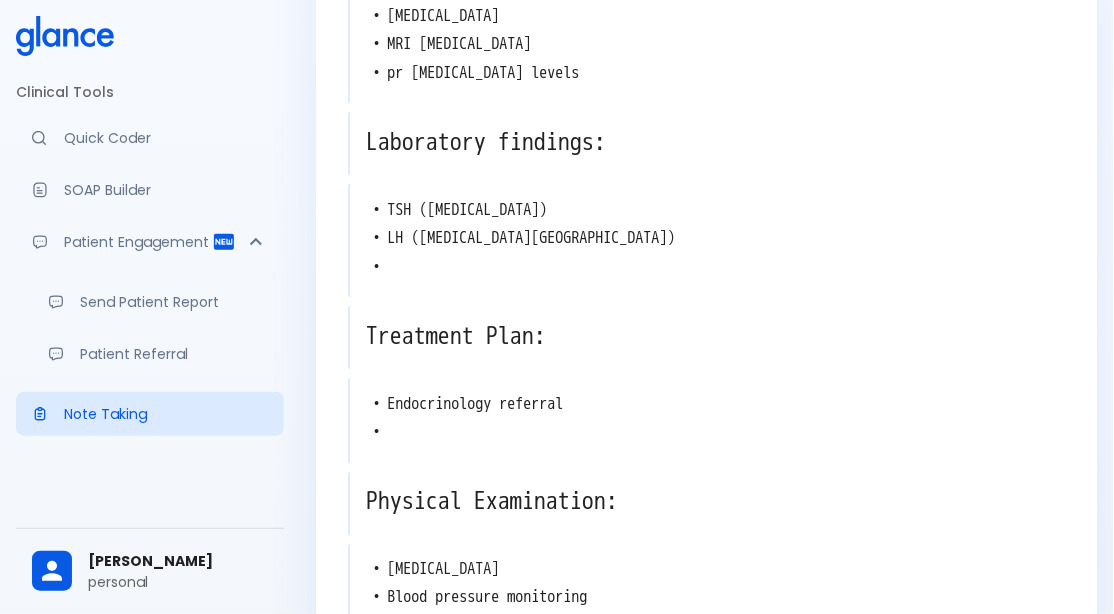 click on "• TSH (Thyroid-Stimulating Hormone)
• LH (Luteinizing Hormone)
•" at bounding box center [708, 239] 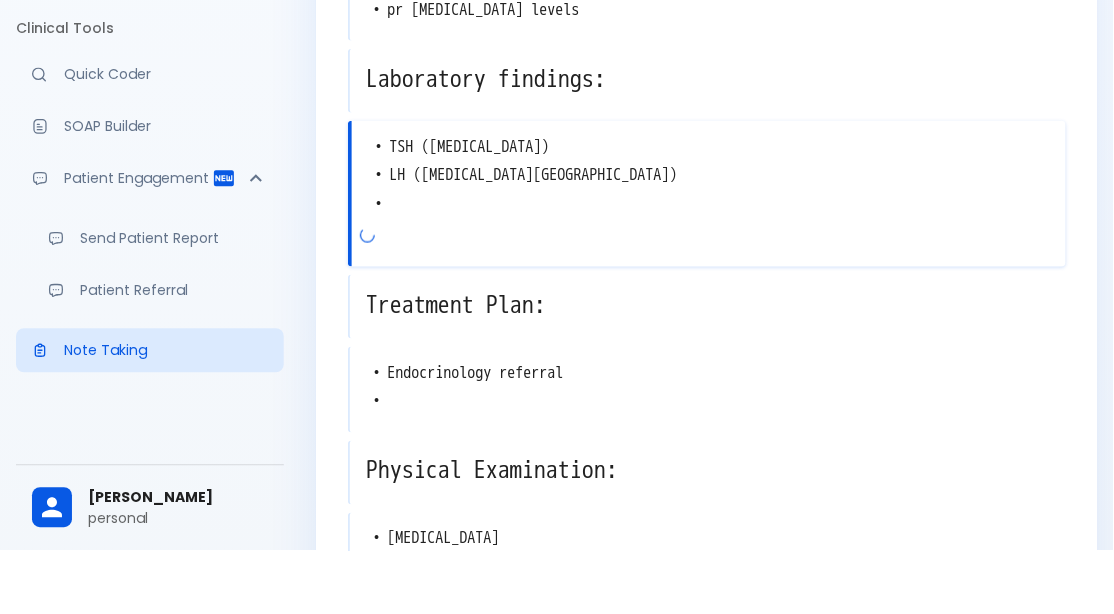 scroll, scrollTop: 353, scrollLeft: 0, axis: vertical 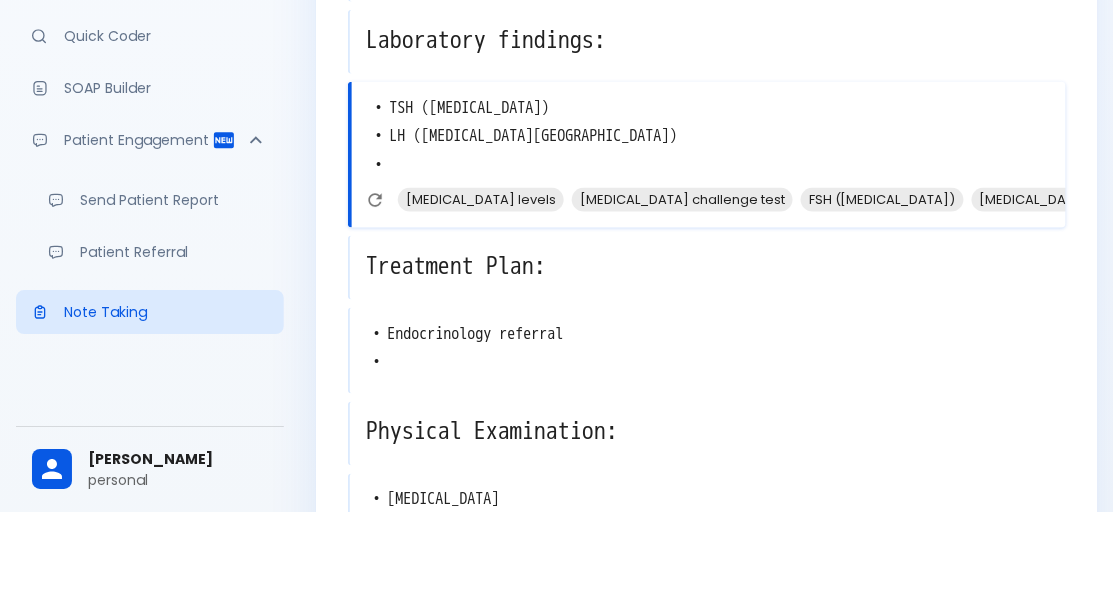 click on "FSH (Follicle-Stimulating Hormone)" at bounding box center [882, 301] 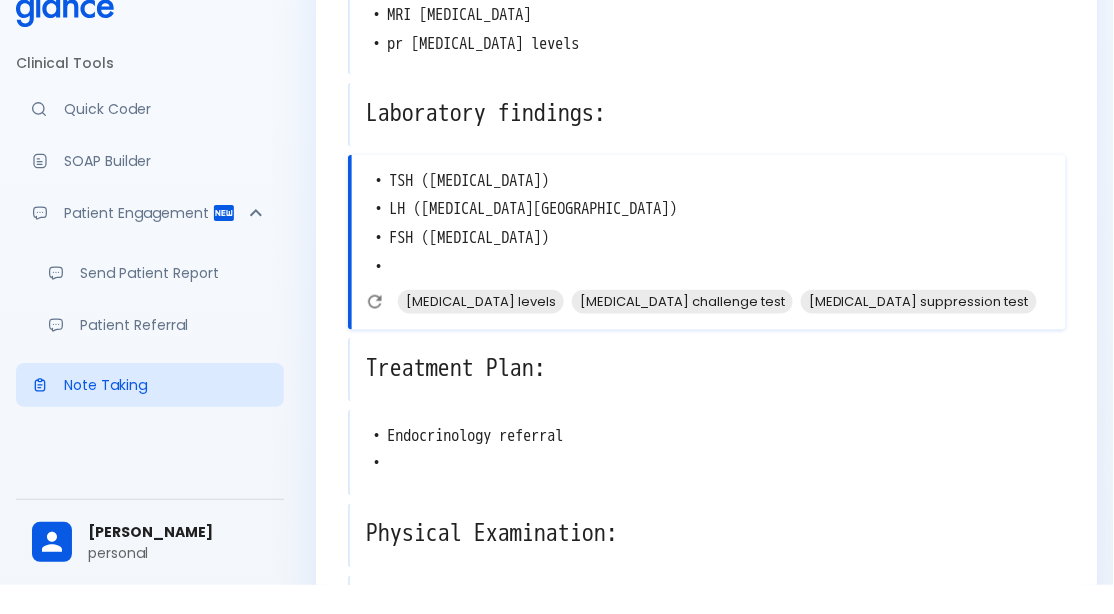 scroll, scrollTop: 353, scrollLeft: 0, axis: vertical 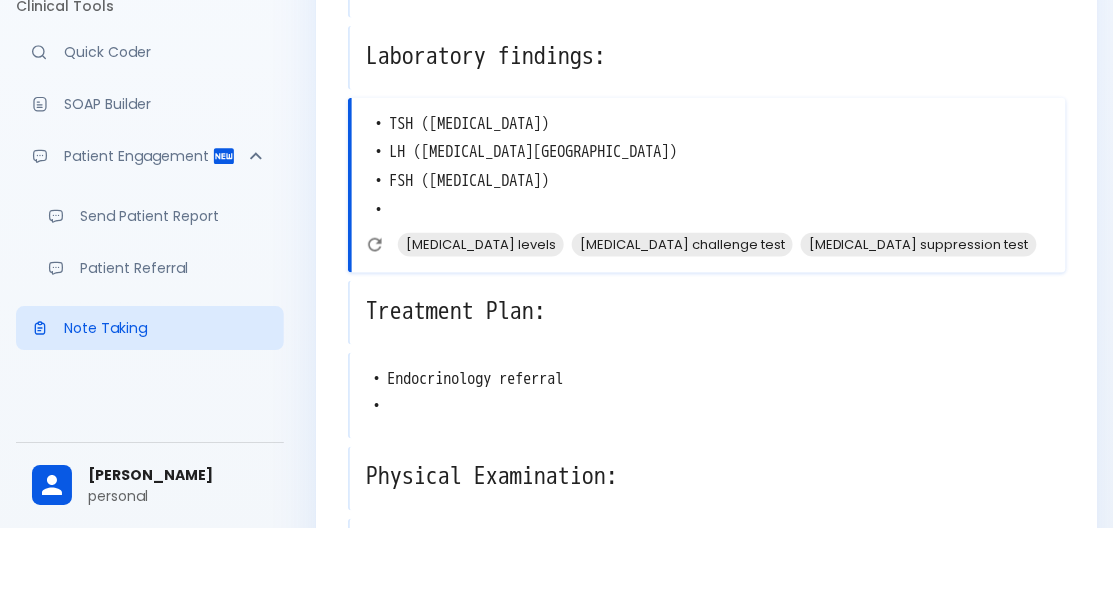 click on "Send Patient Report" at bounding box center (158, 302) 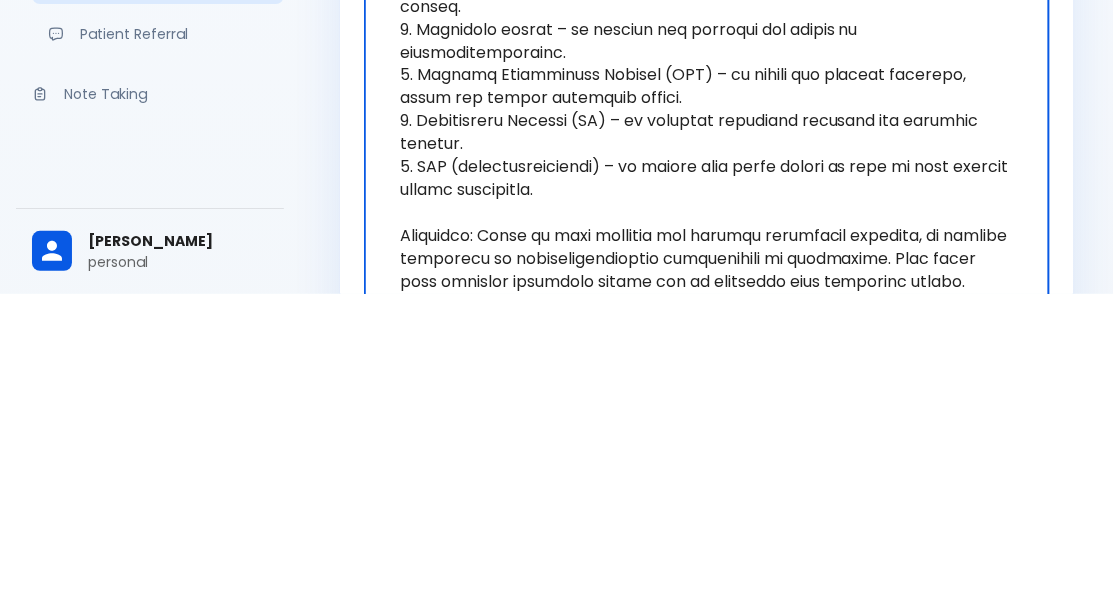 scroll, scrollTop: 724, scrollLeft: 0, axis: vertical 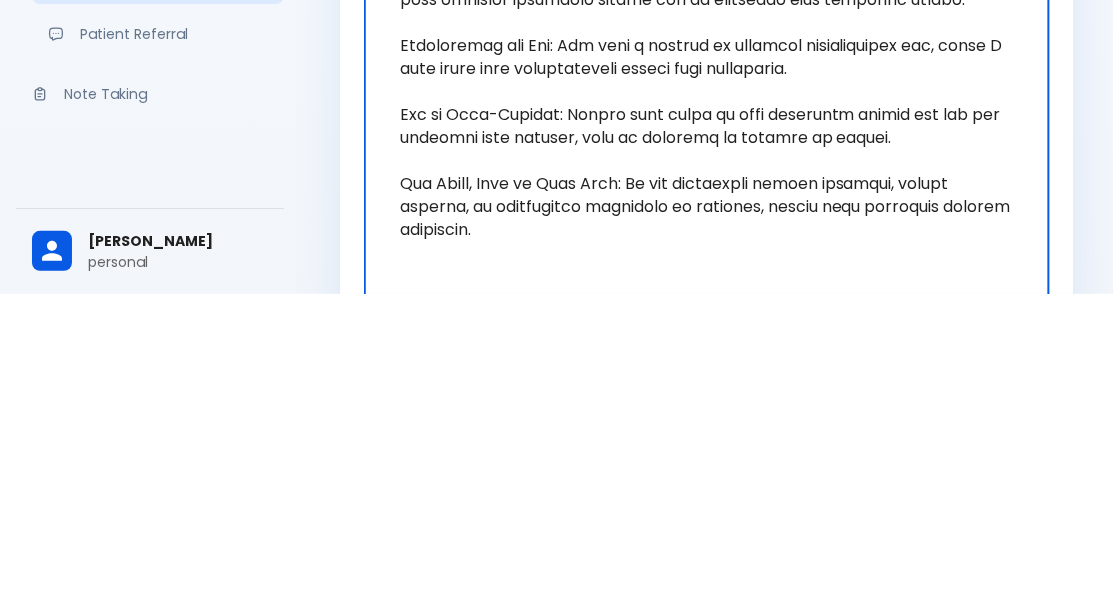 click on "Note Taking" at bounding box center [166, 414] 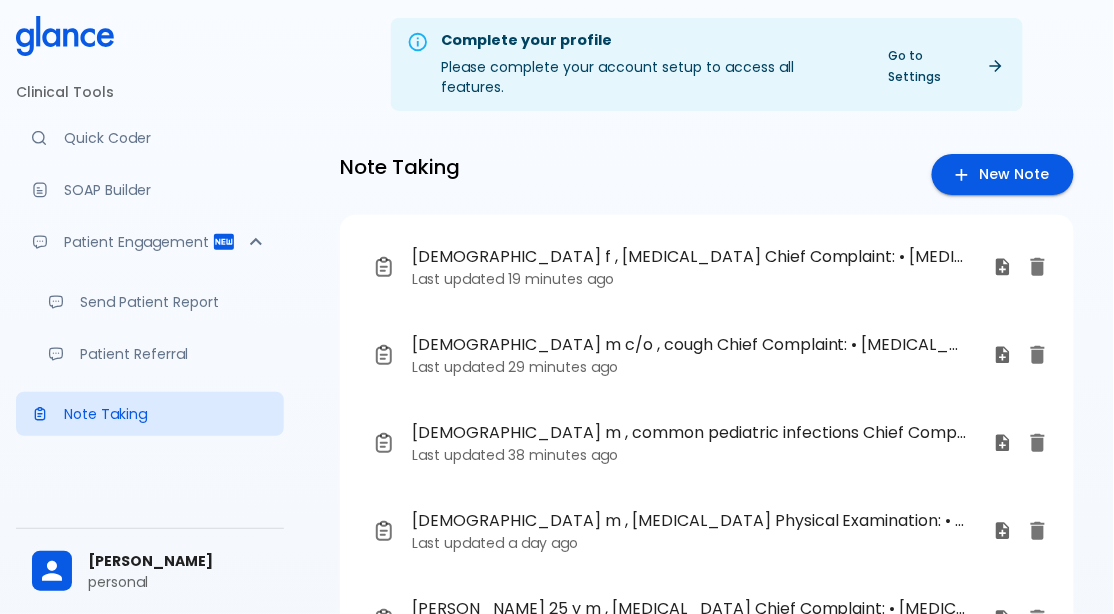 scroll, scrollTop: 0, scrollLeft: 0, axis: both 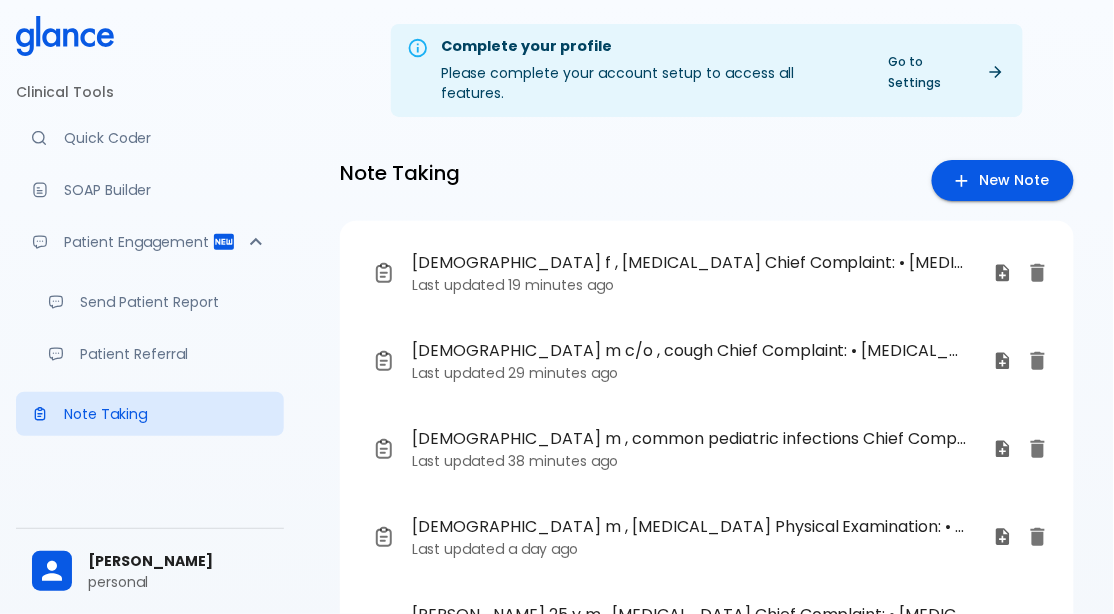 click on "24 yo f , amenorrhea
Chief Complaint:
• hyperprolactinemia
• MRI pituitary gland
• pr prolactin levels
Laboratory findings:
• TSH (Thyroid-Stimulating Hormone)
• LH (Luteinizing Hormone)
•
Treatment Plan:
• Endocrinology referral
•
Physical Examination:
• Cardiac auscultation
• Blood pressure monitoring
• Peripheral edema assessment
• Ecg
Medications History:
• Hormonal contraceptives
•" at bounding box center (690, 263) 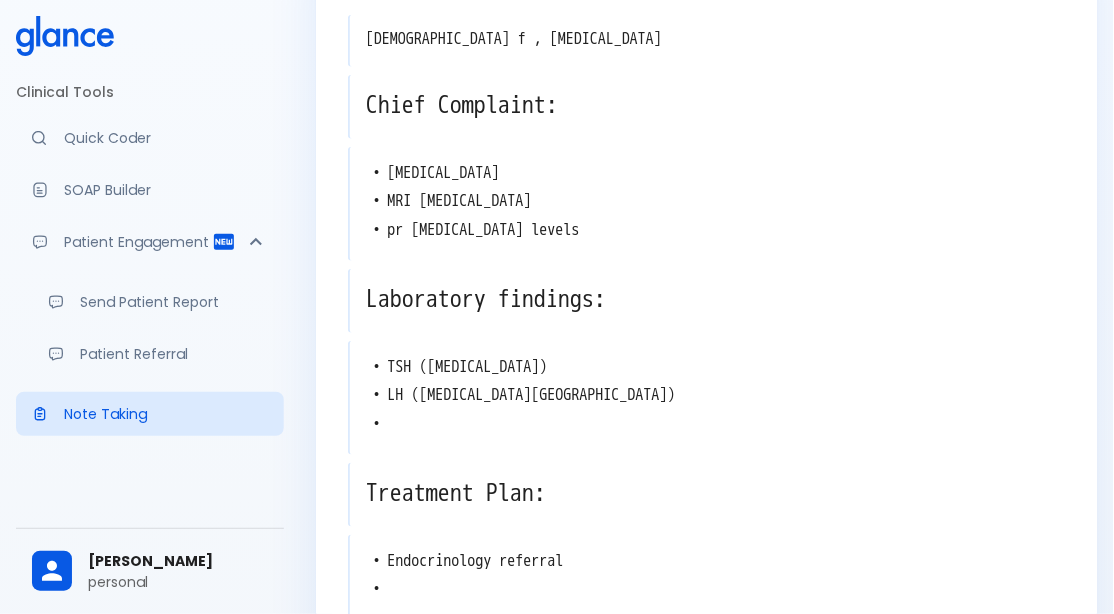 scroll, scrollTop: 0, scrollLeft: 0, axis: both 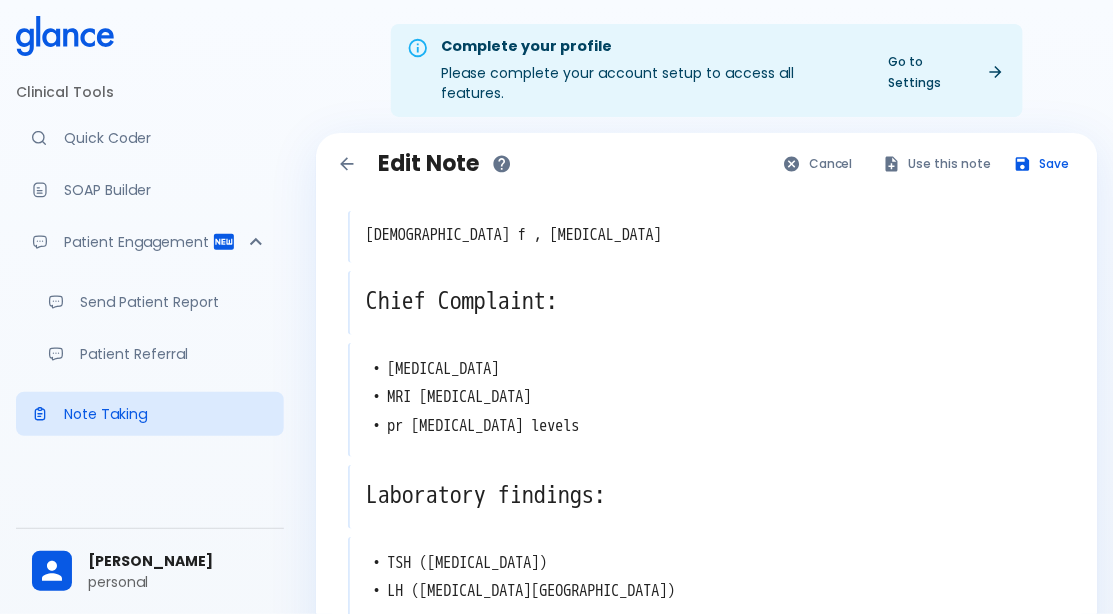 click on "Save" at bounding box center [1043, 163] 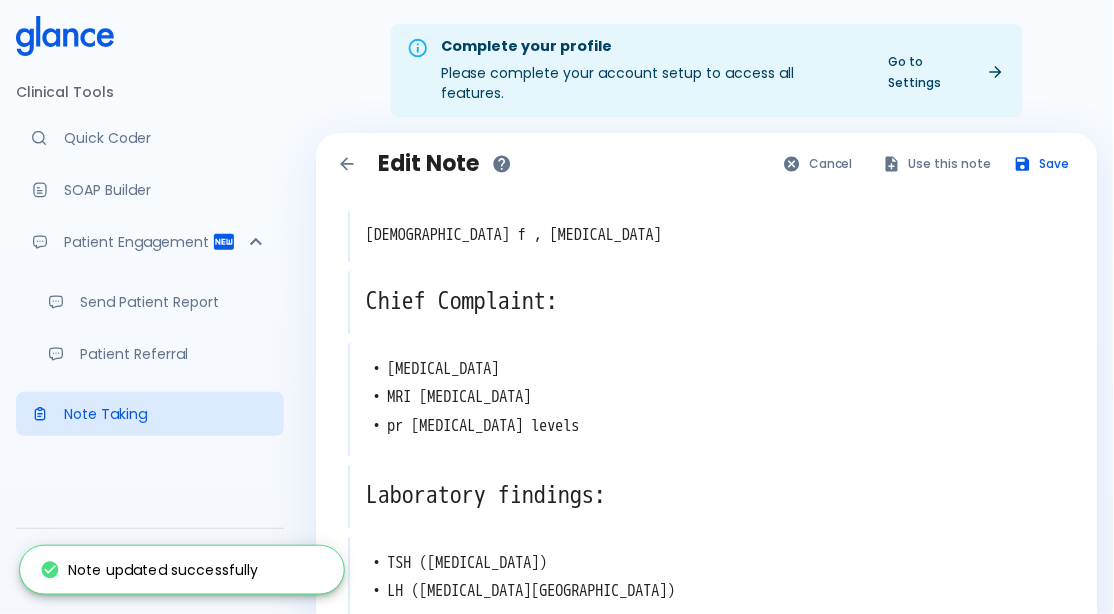 click on "Use this note" at bounding box center (938, 163) 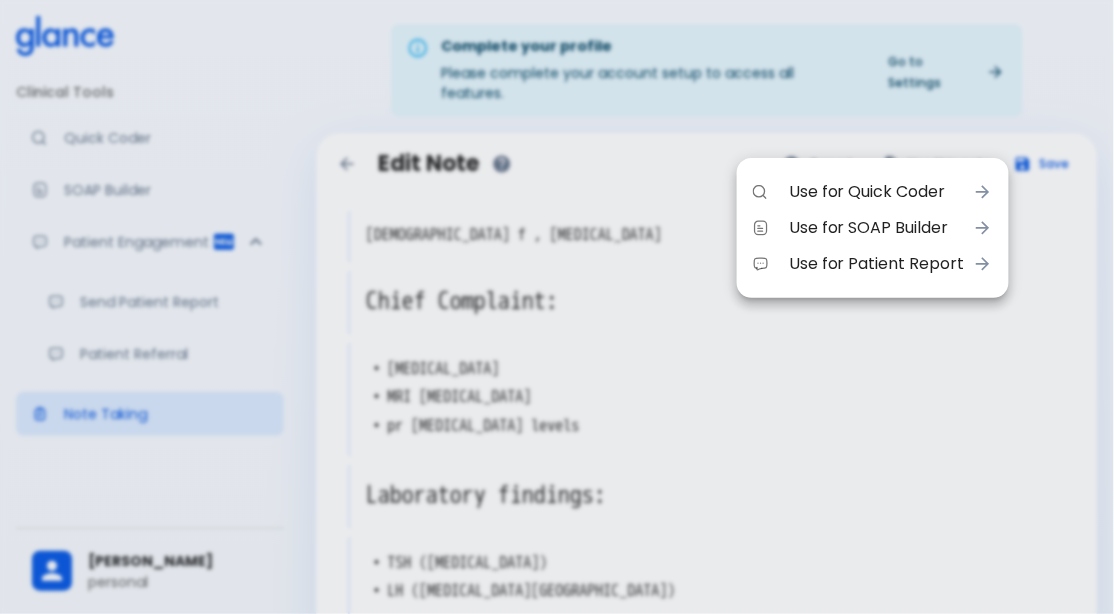 click at bounding box center [557, 307] 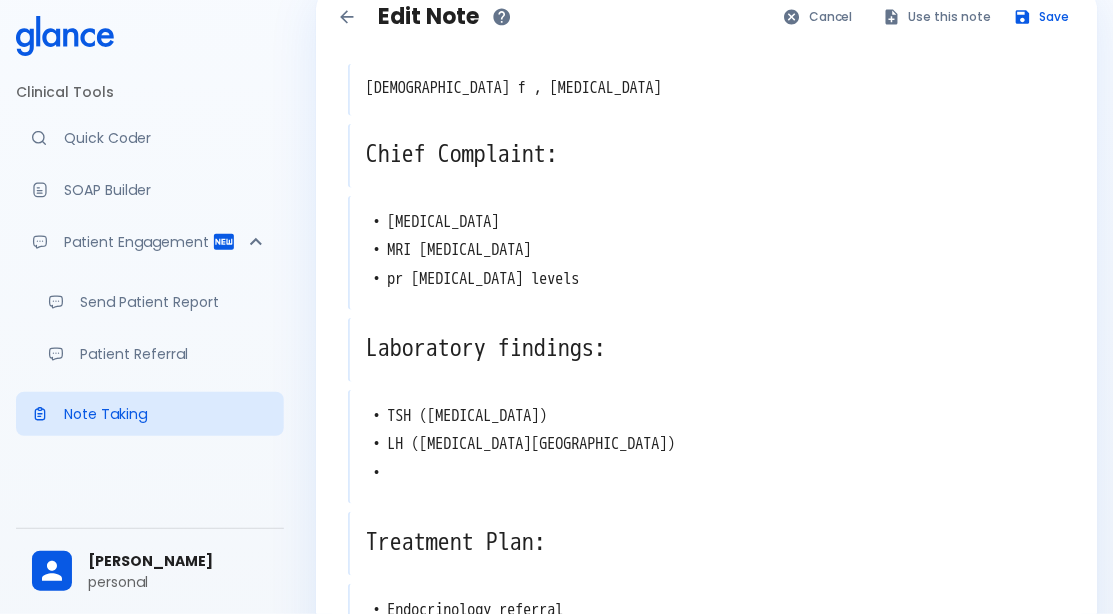 scroll, scrollTop: 163, scrollLeft: 0, axis: vertical 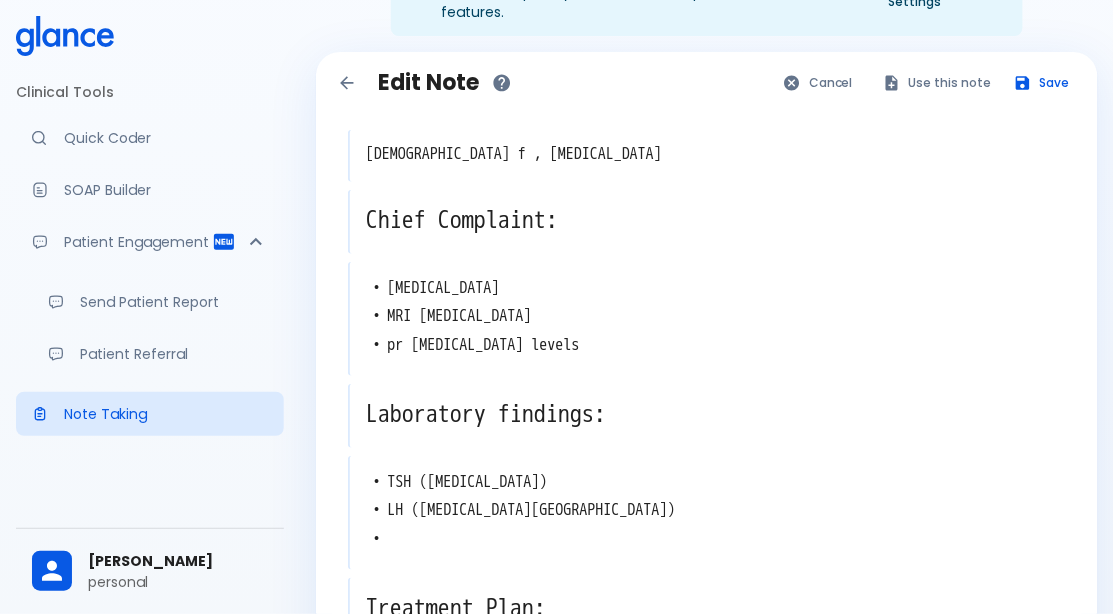 click on "personal" at bounding box center (178, 582) 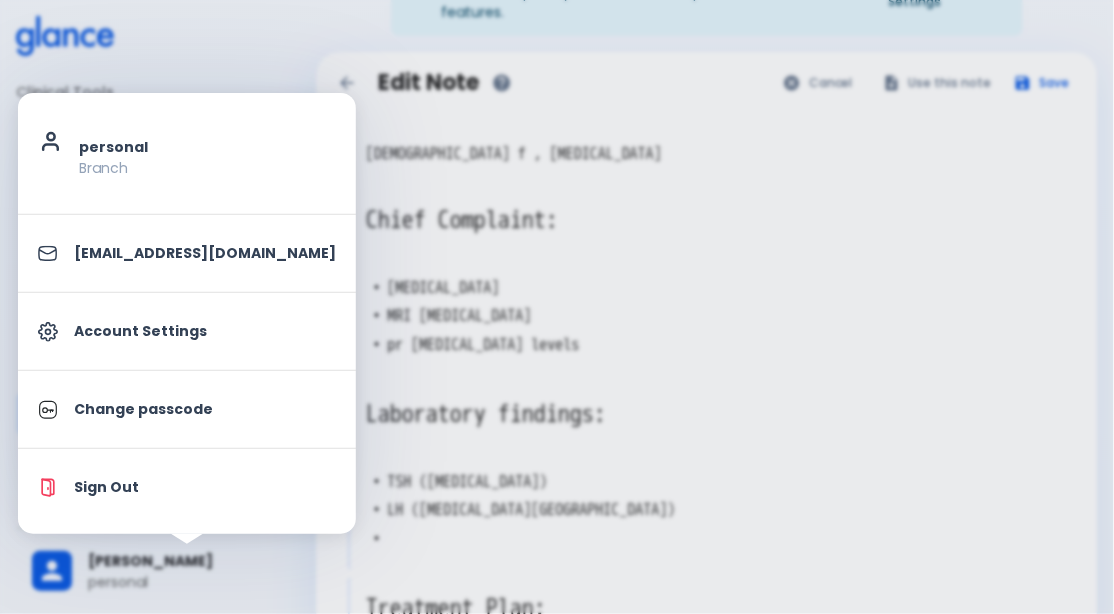 click on "Account Settings" at bounding box center (205, 331) 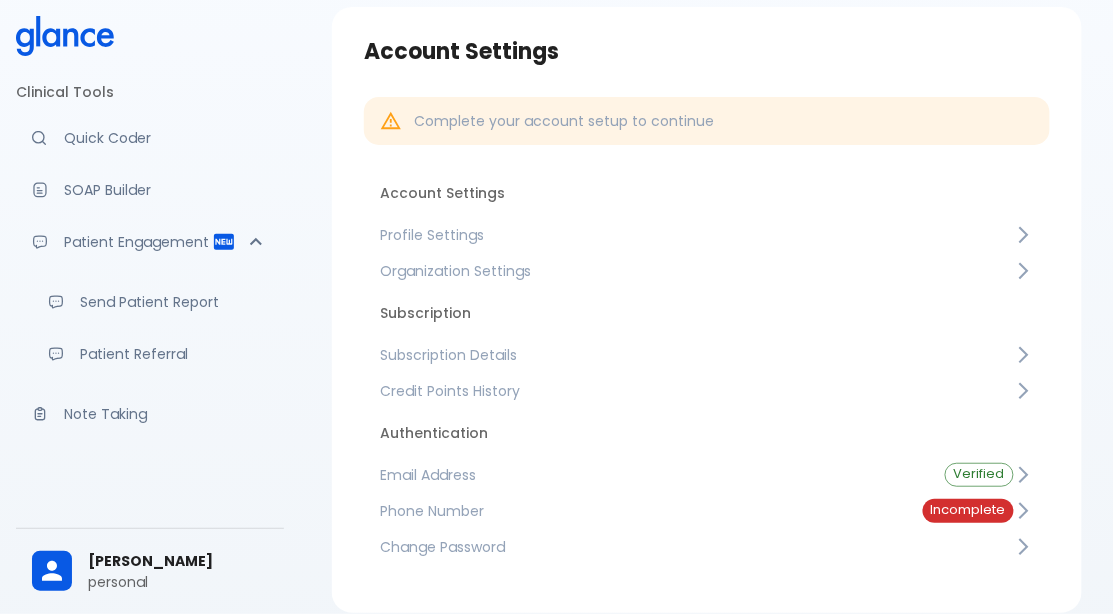 click on "Profile Settings" at bounding box center (697, 235) 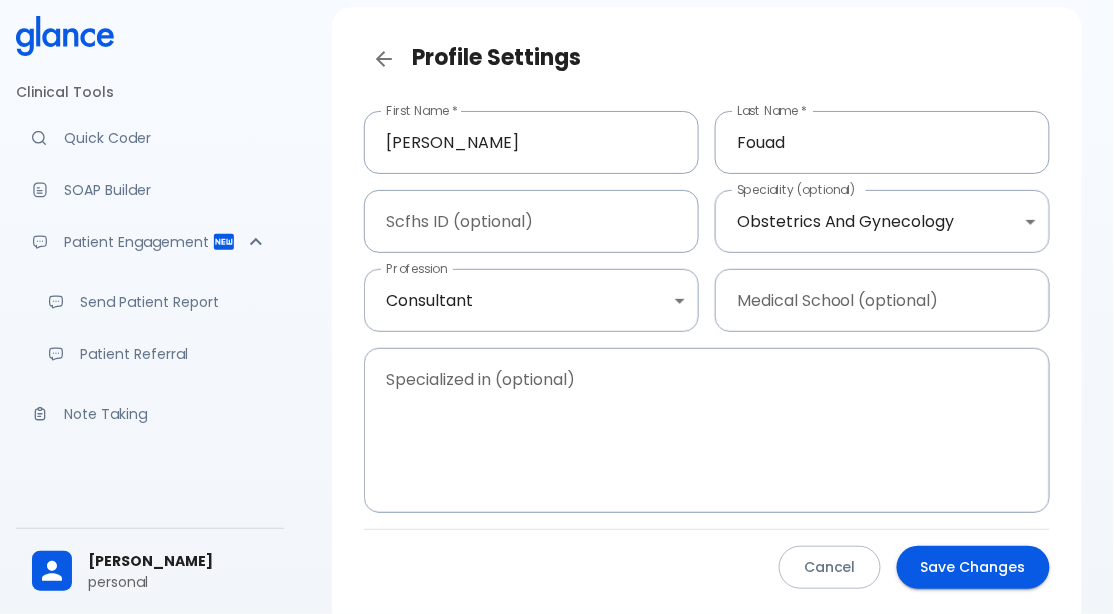 click on "↧  pull to refresh  ↧ Clinical Tools Quick Coder SOAP Builder Patient Engagement Send Patient Report Patient Referral Note Taking Claim Management New Claim Audit Audited Claims Claim Rework Tracker Support Help Center What's new? Settings Your Settings Ahmed Fouad personal Profile Settings First Name   * Ahmed First Name  * Last Name   * Fouad Last Name  * Scfhs ID (optional) Scfhs ID (optional) Speciality   (optional) Obstetrics And Gynecology Obstetrics and gynecology Speciality (optional) Profession Consultant consultant Profession Medical School (optional) Medical School (optional) Specialized in (optional) x Specialized in (optional) Cancel Save Changes" at bounding box center [557, 318] 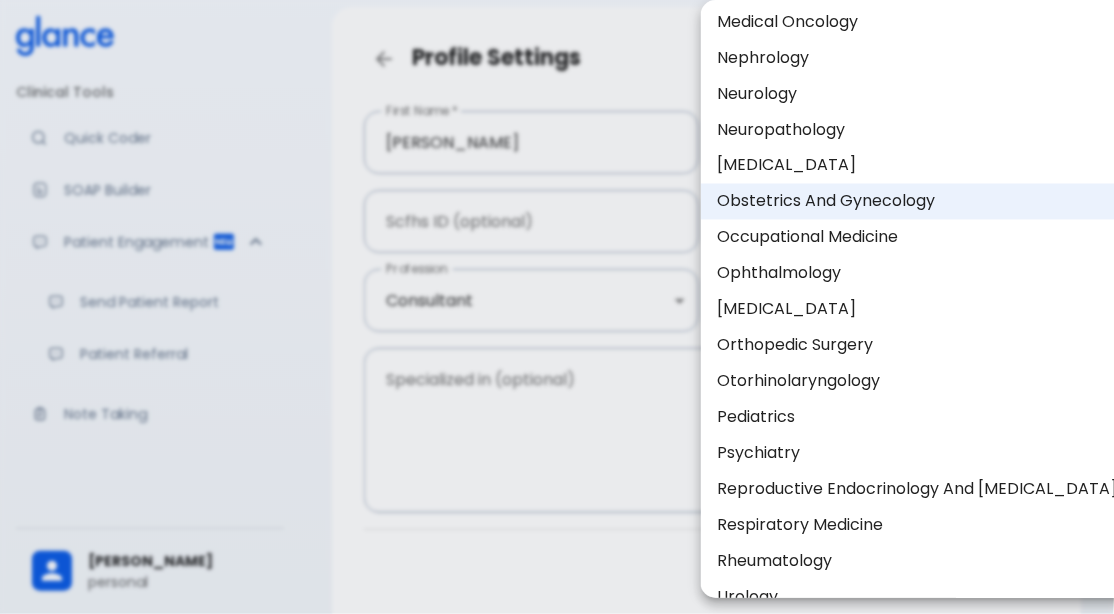 scroll, scrollTop: 739, scrollLeft: 0, axis: vertical 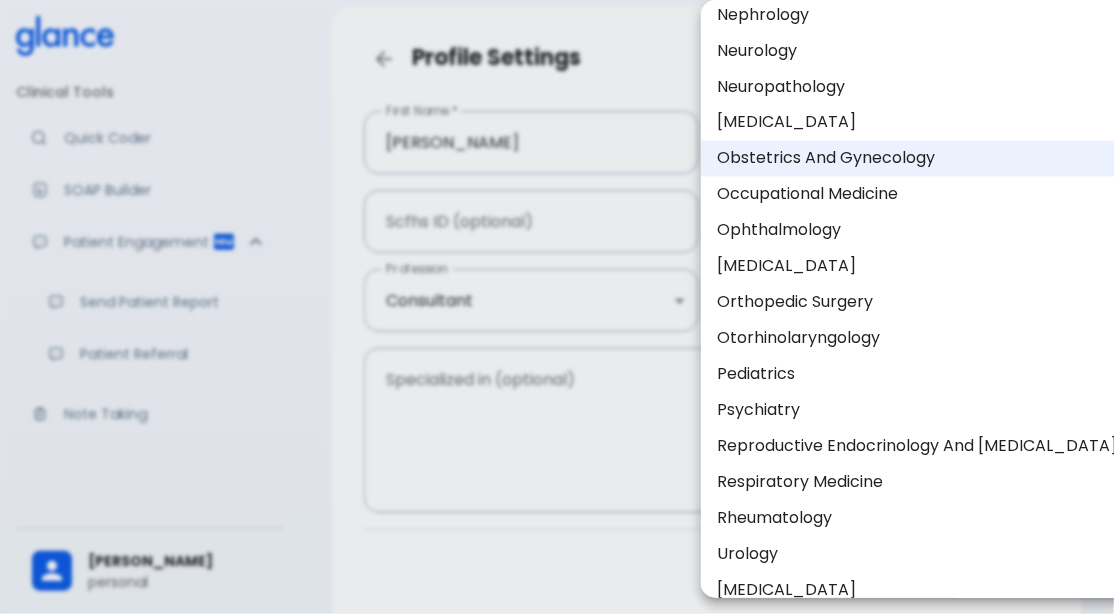 click on "Oral And Maxillofacial Surgery" at bounding box center [917, 267] 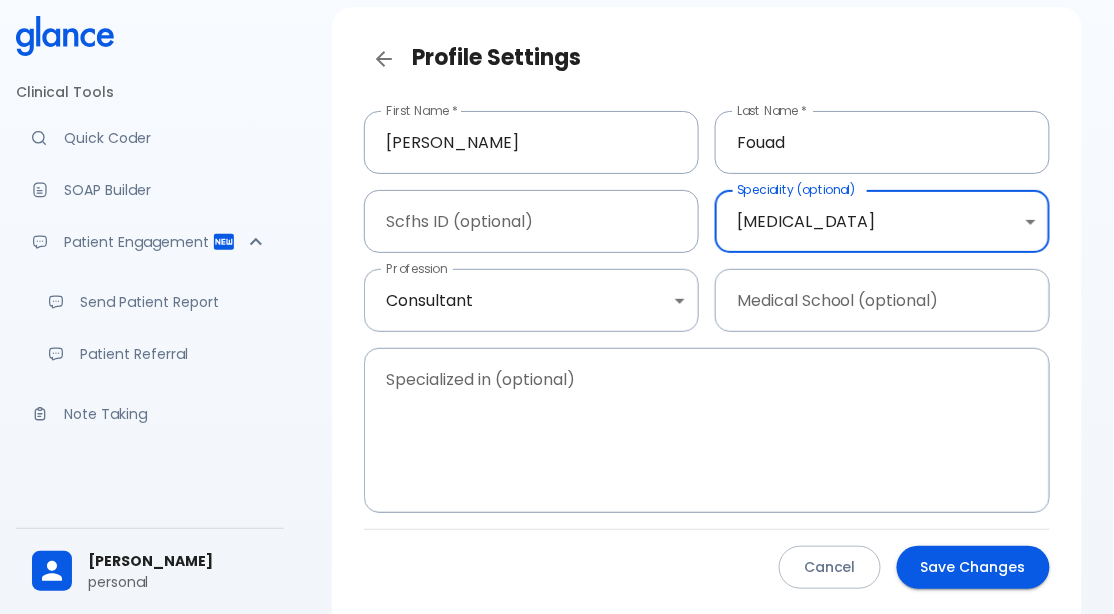 click on "Save Changes" at bounding box center [973, 567] 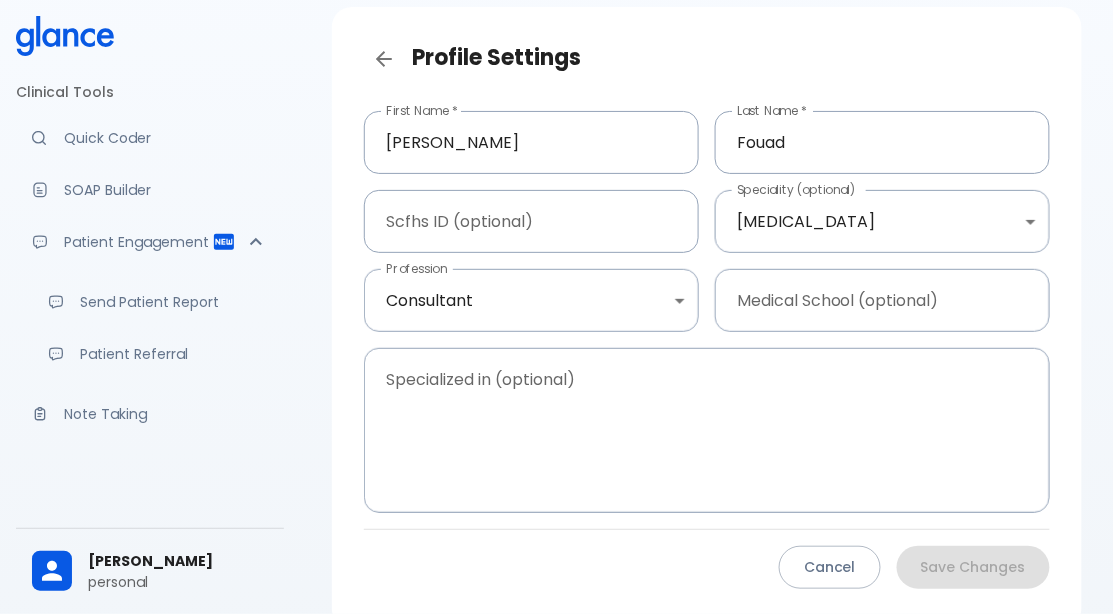 click on "Note Taking" at bounding box center [150, 414] 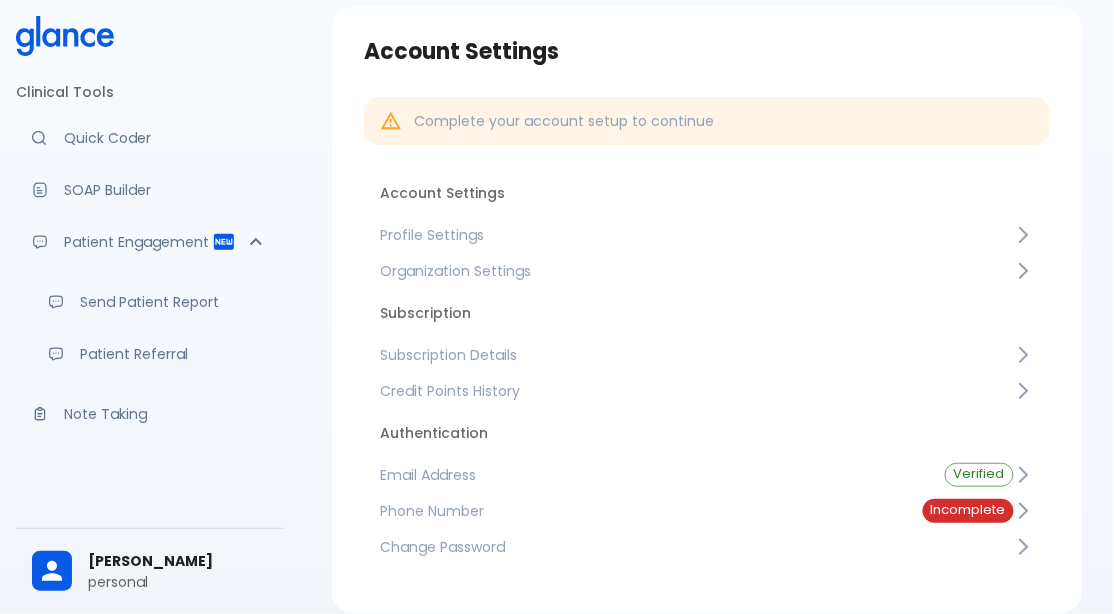 click on "Note Taking" at bounding box center [166, 414] 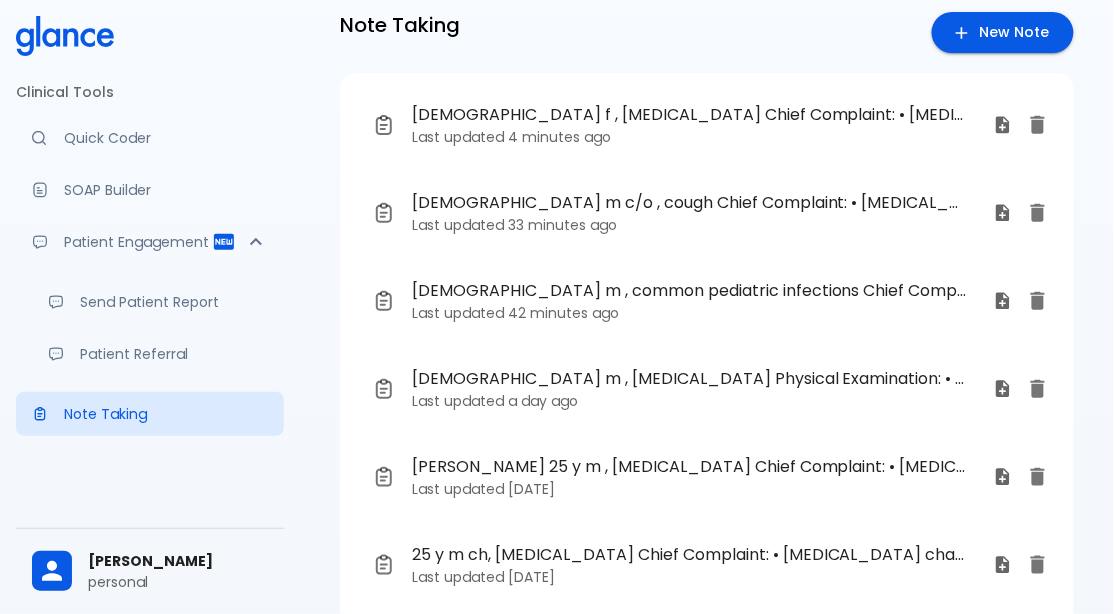 scroll, scrollTop: 174, scrollLeft: 0, axis: vertical 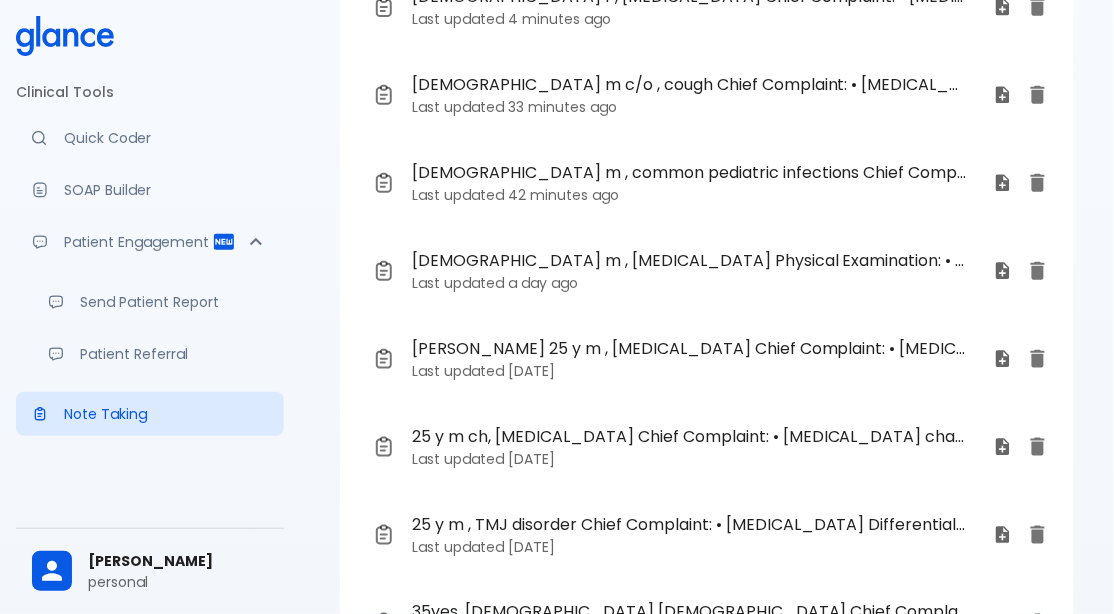 click on "Last updated   2 days ago" at bounding box center [695, 547] 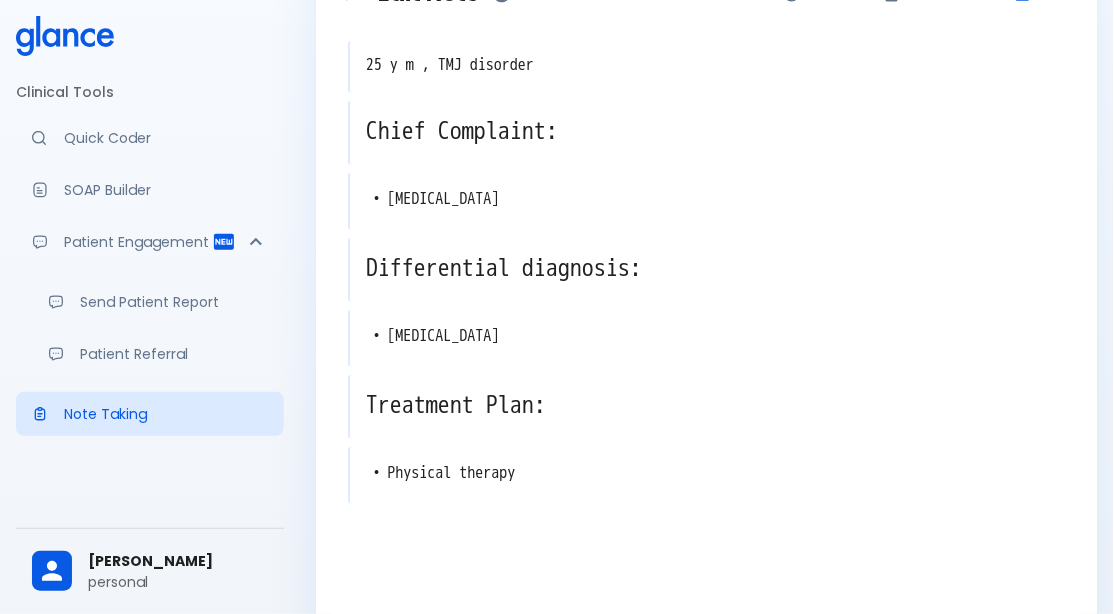 scroll, scrollTop: 174, scrollLeft: 0, axis: vertical 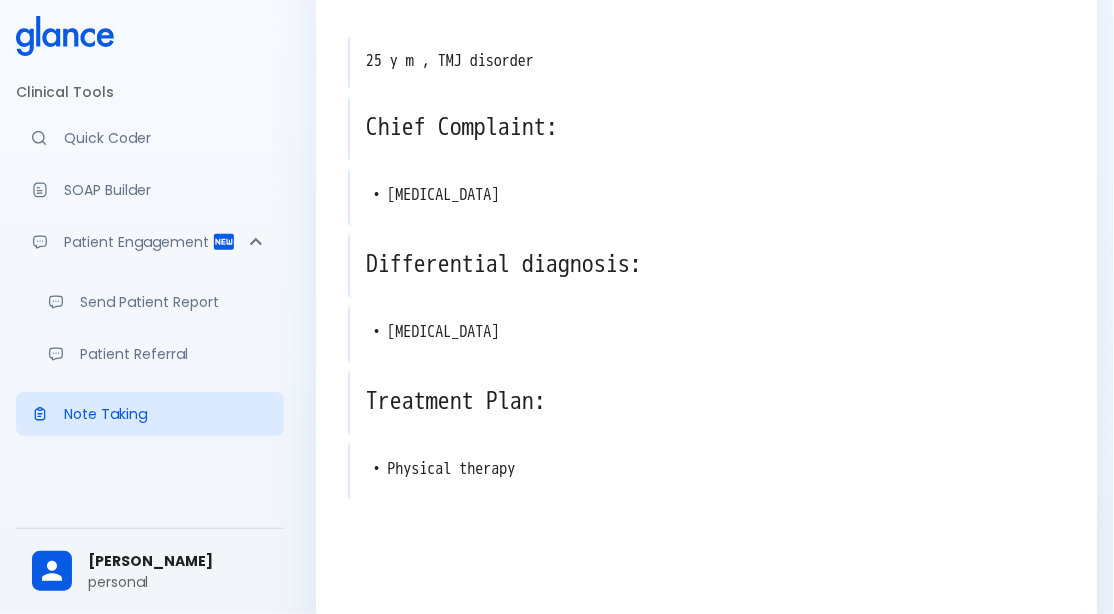 click on "Differential diagnosis:" at bounding box center [708, 264] 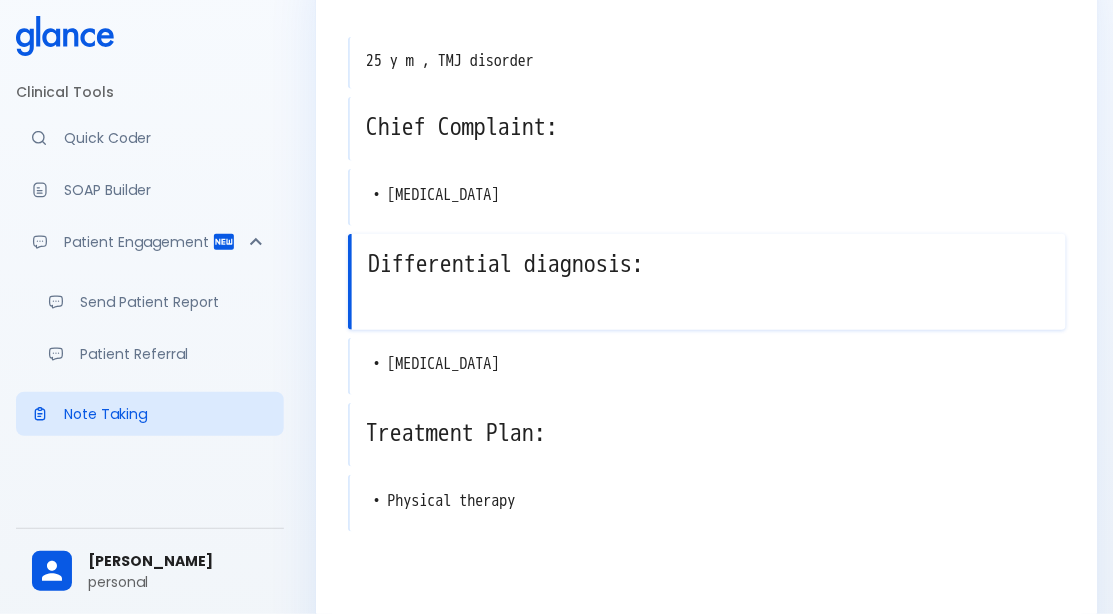 click on "• Jaw pain" at bounding box center (708, 195) 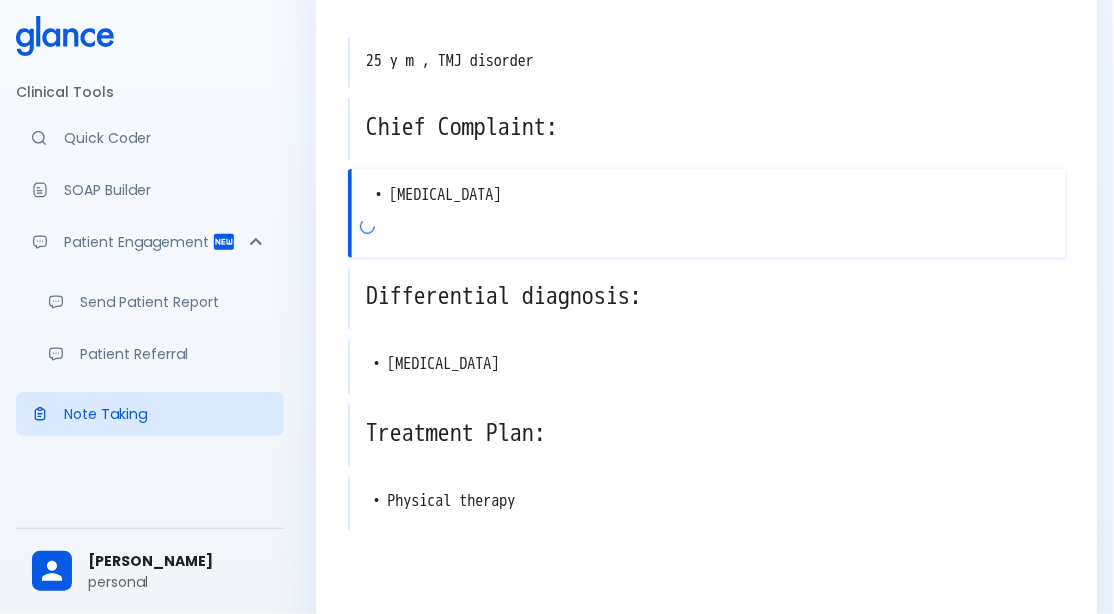 click on "• Jaw pain" at bounding box center (709, 195) 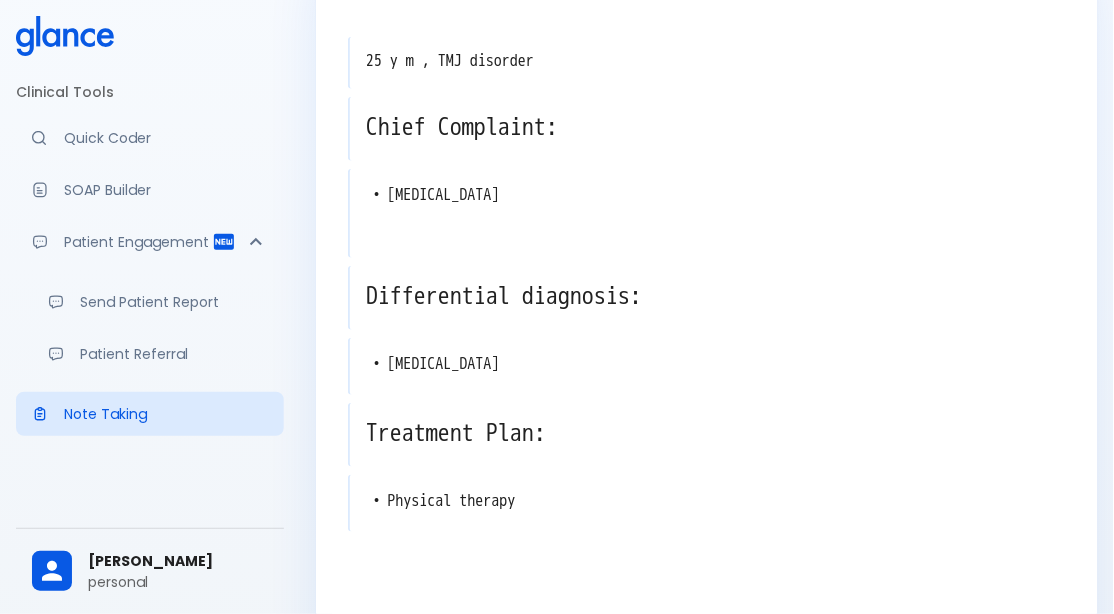 click on "• Jaw pain" at bounding box center [708, 195] 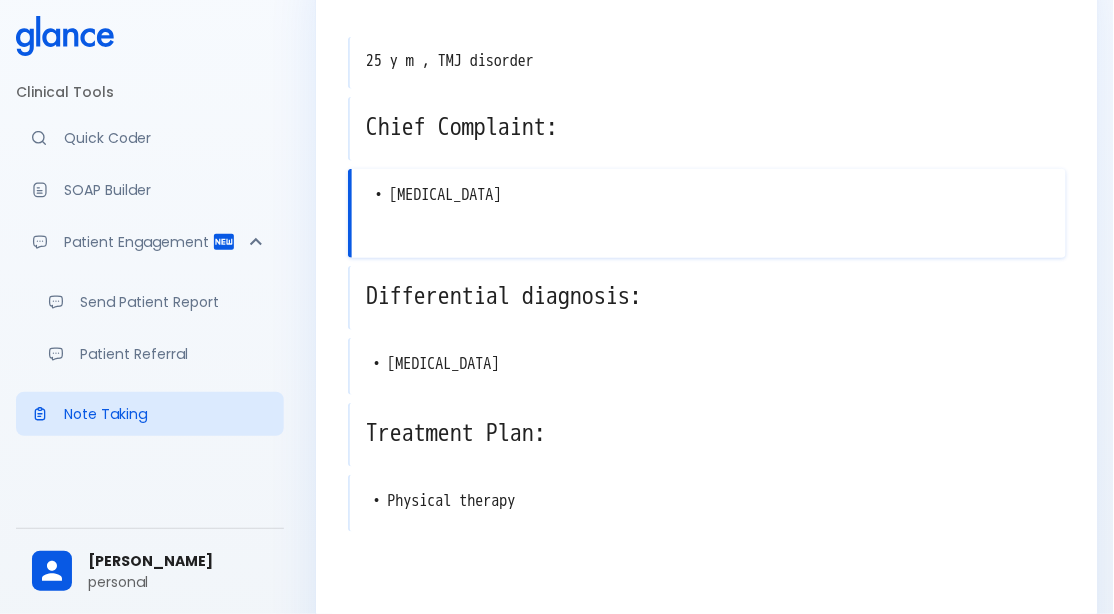 click on "• Jaw pain" at bounding box center (709, 195) 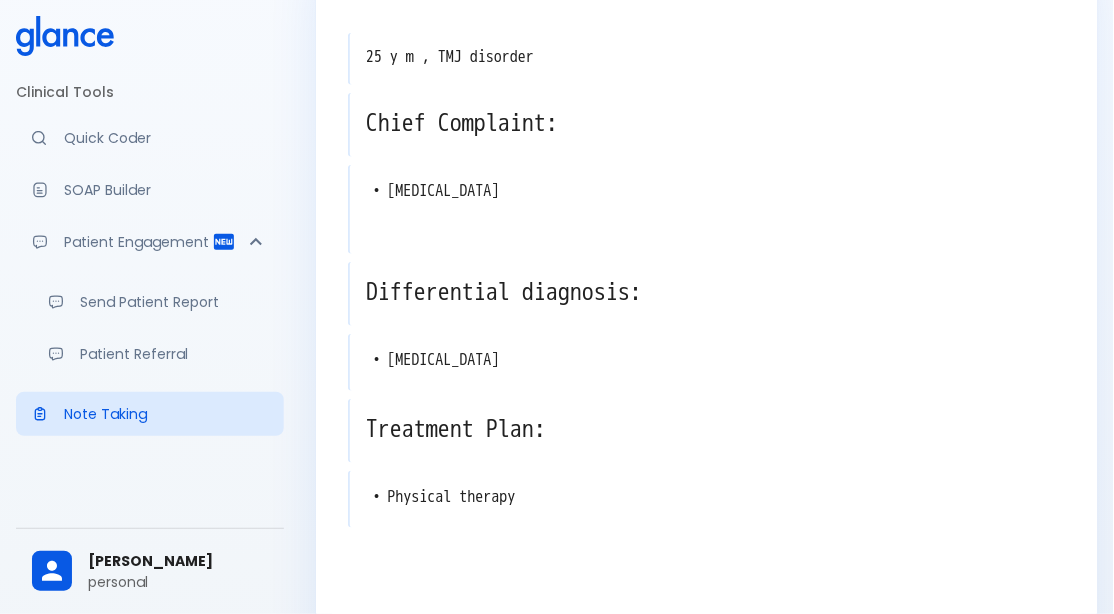 scroll, scrollTop: 178, scrollLeft: 0, axis: vertical 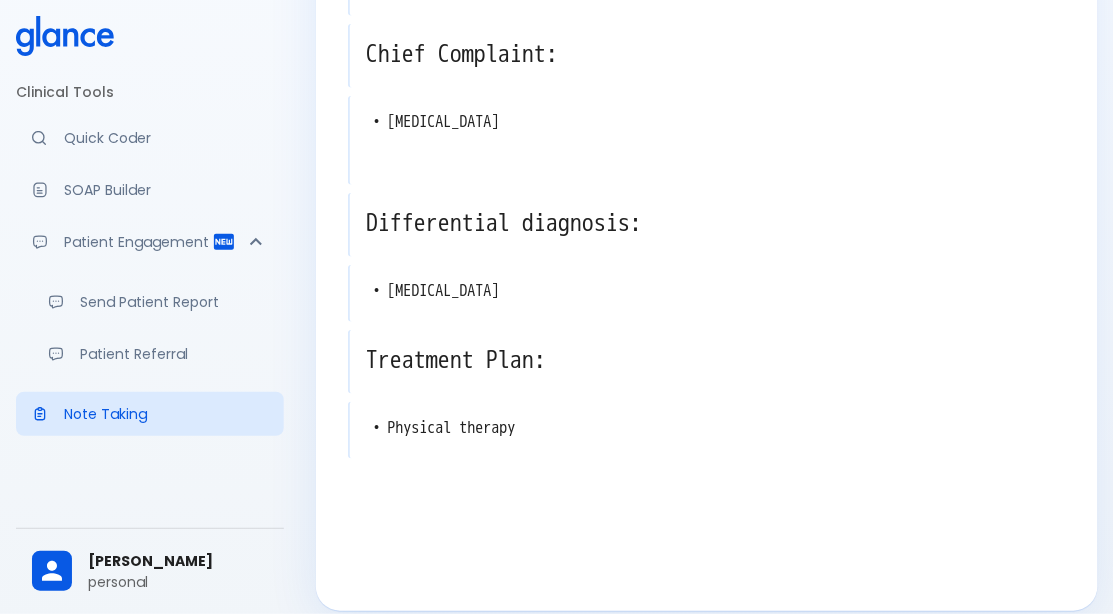 click at bounding box center (709, 519) 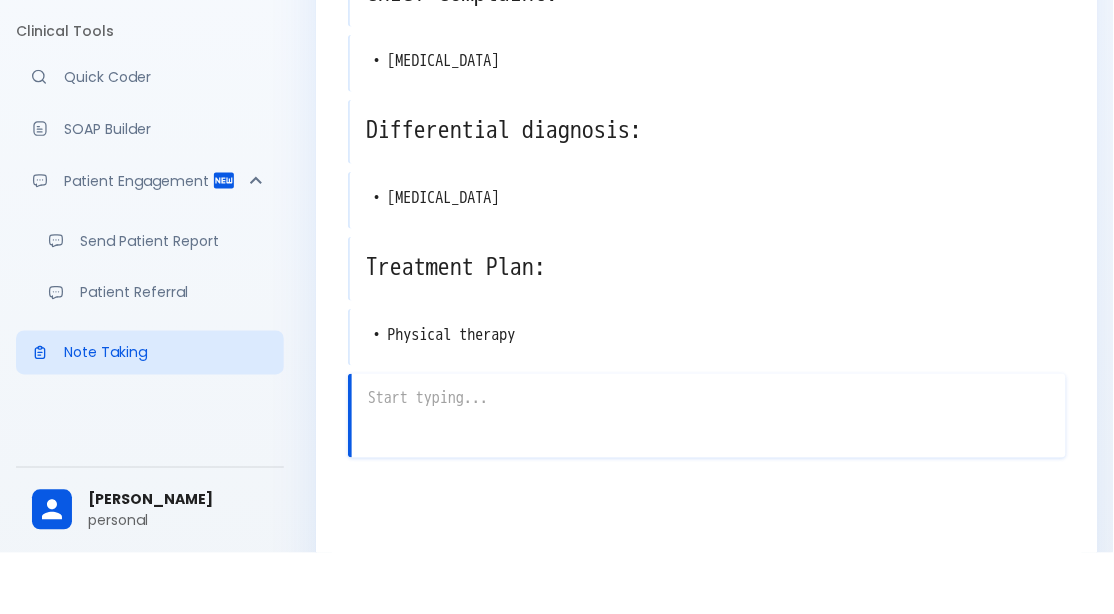 scroll, scrollTop: 247, scrollLeft: 0, axis: vertical 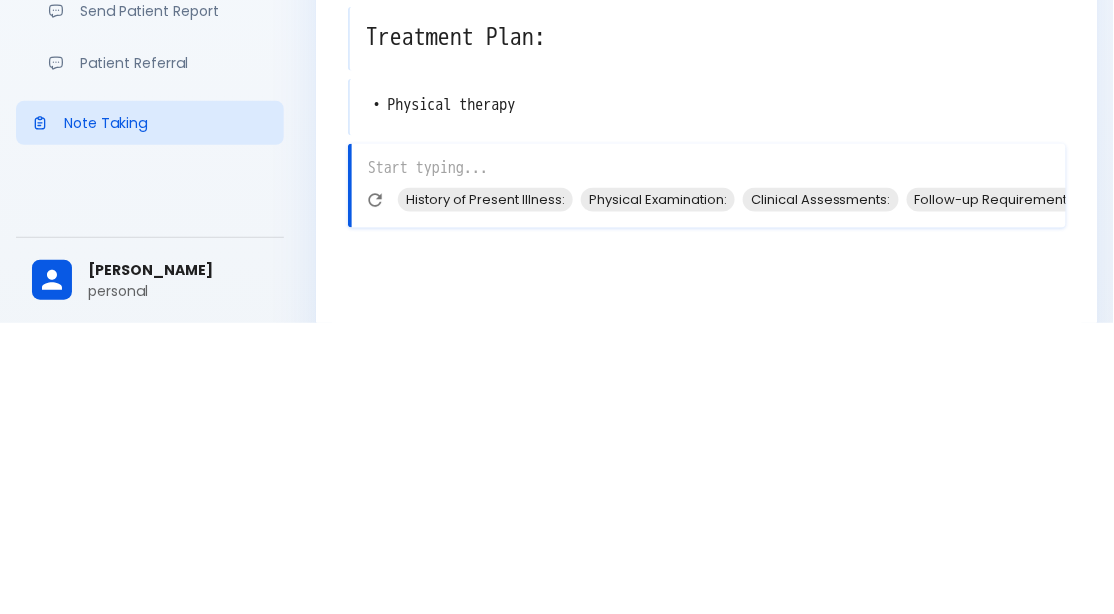 click on "History of Present Illness:" at bounding box center [485, 490] 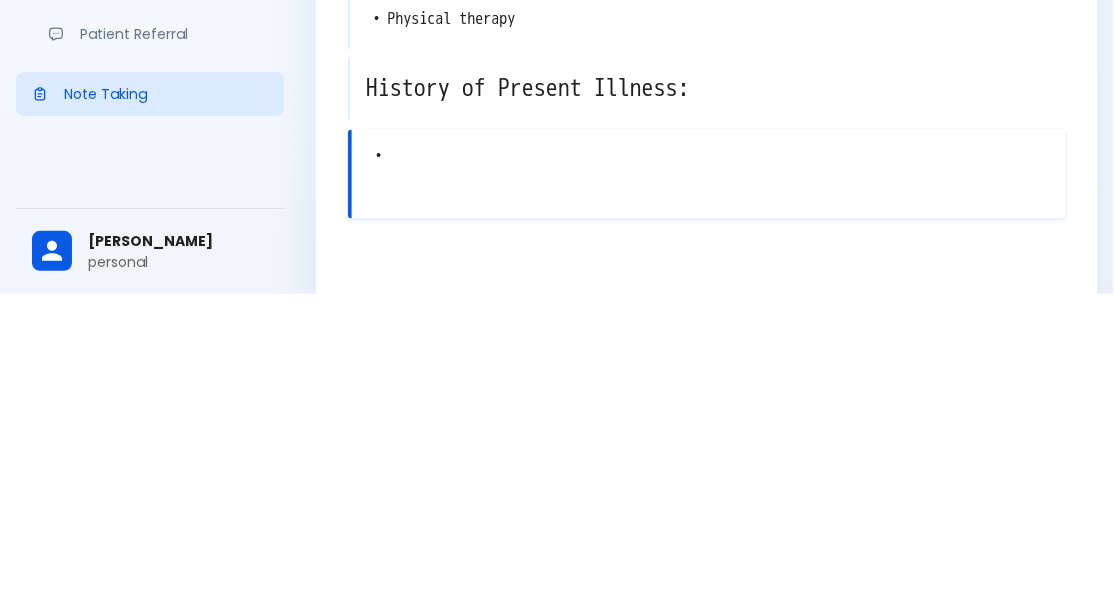 scroll, scrollTop: 331, scrollLeft: 0, axis: vertical 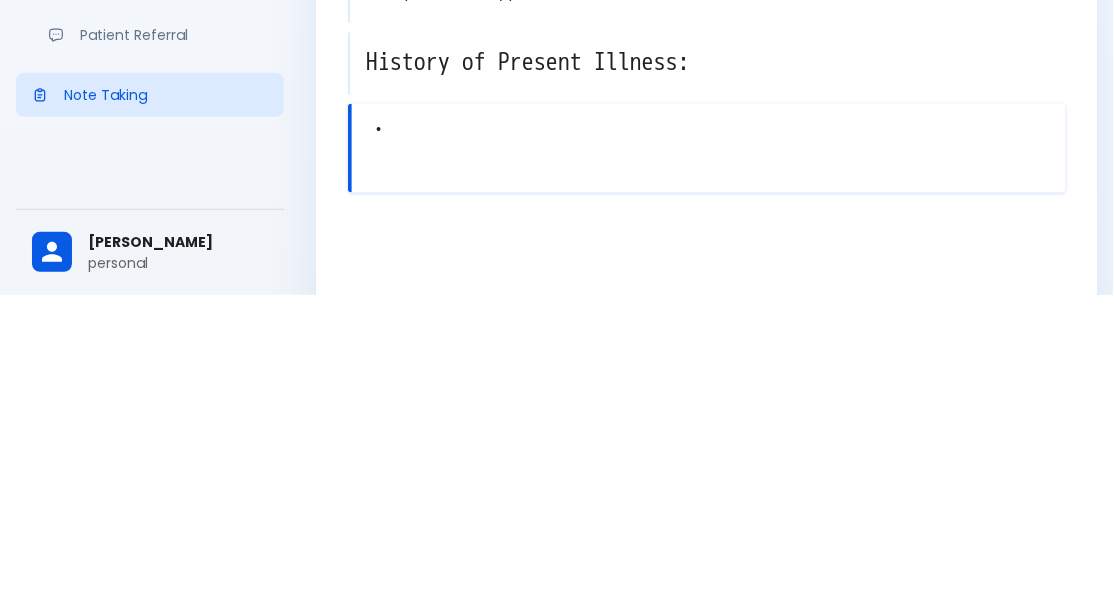 click on "•" at bounding box center [709, 449] 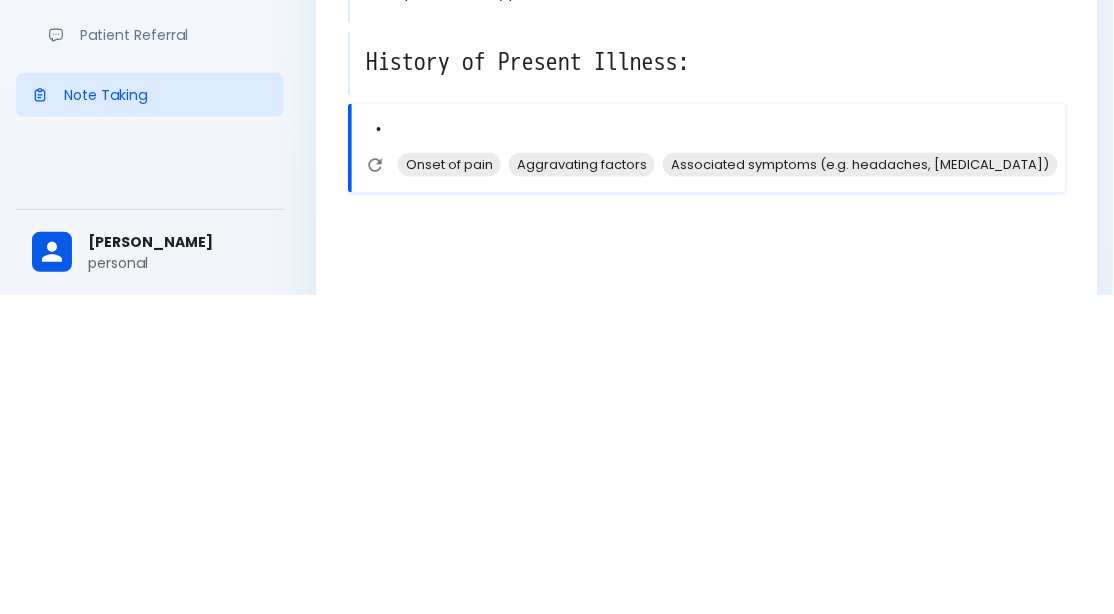 click on "Onset of pain" at bounding box center [449, 483] 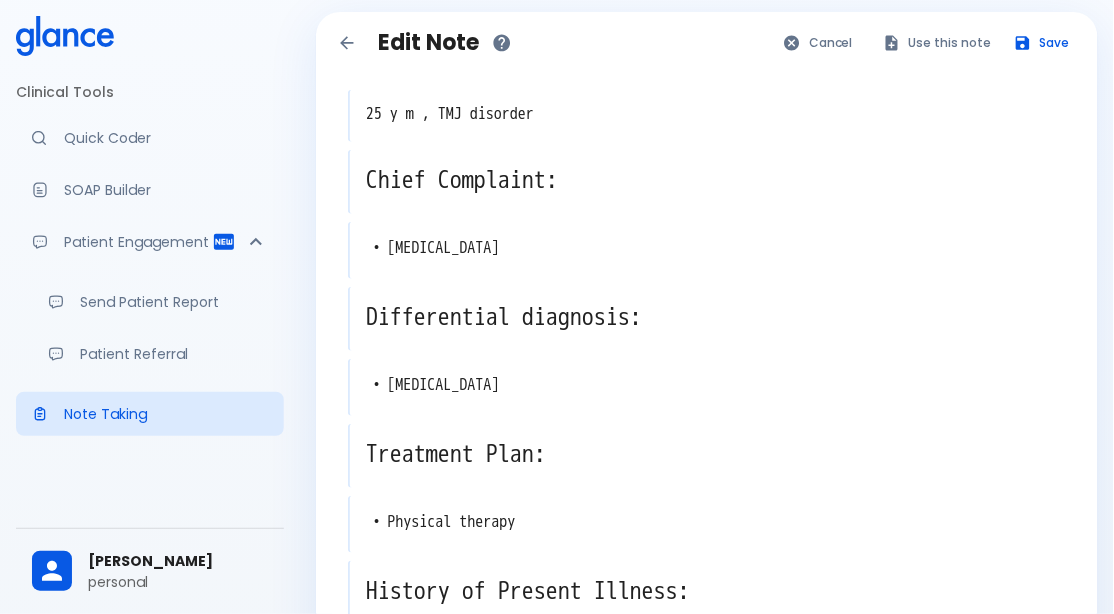 scroll, scrollTop: 0, scrollLeft: 0, axis: both 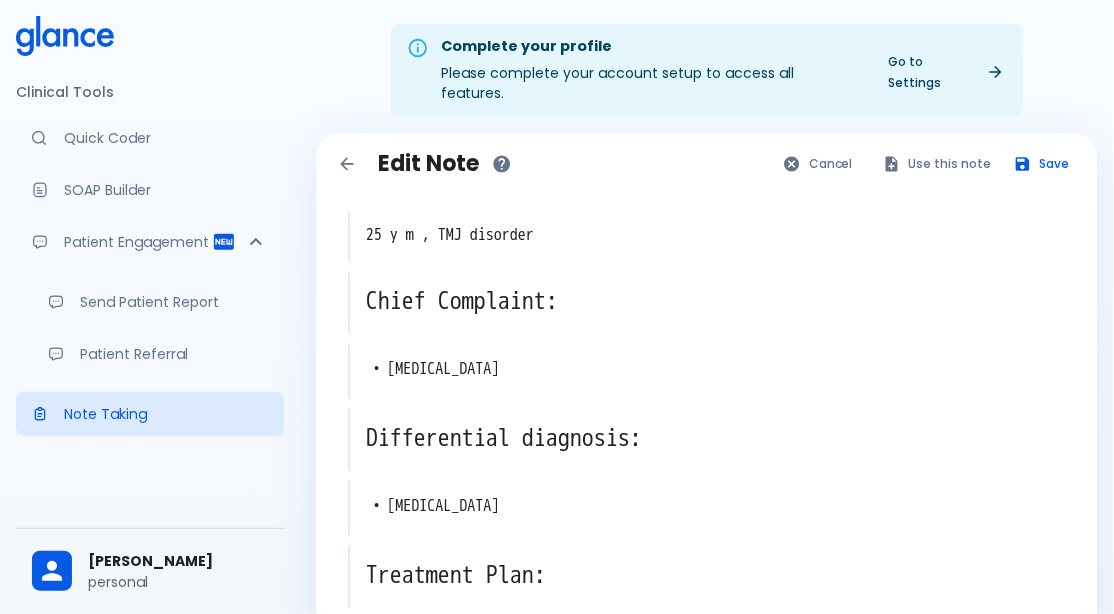 click on "Save" at bounding box center (1043, 163) 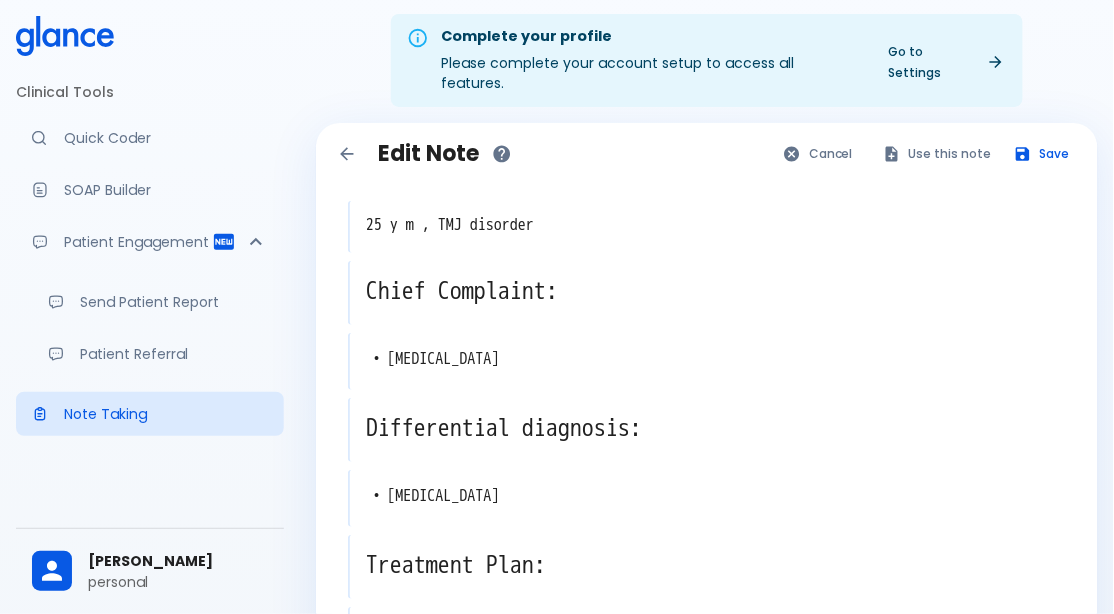 scroll, scrollTop: 11, scrollLeft: 0, axis: vertical 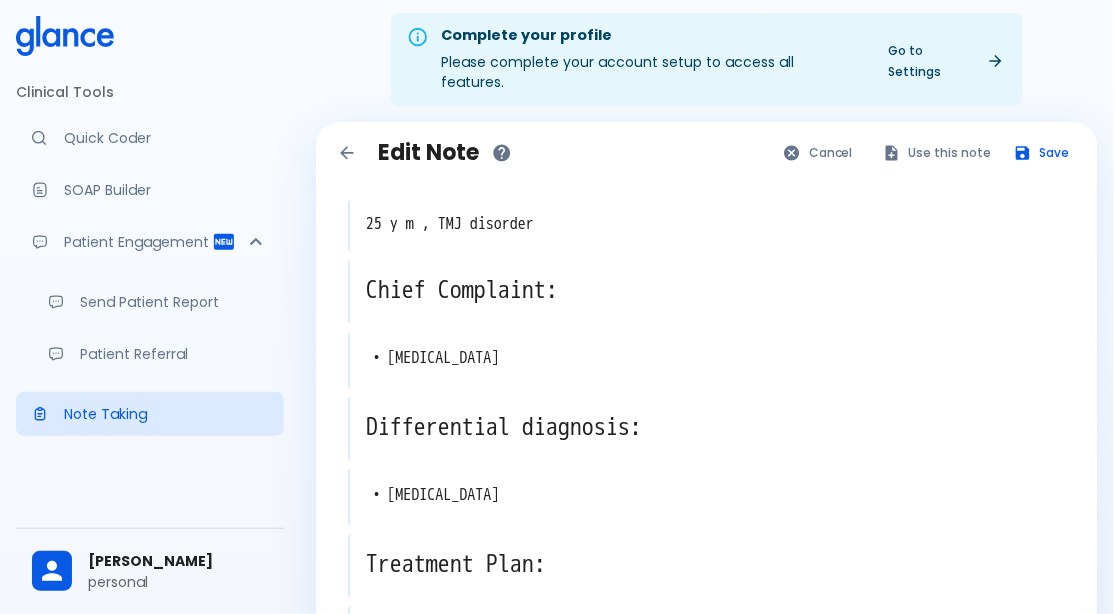 click on "Use this note" at bounding box center [938, 152] 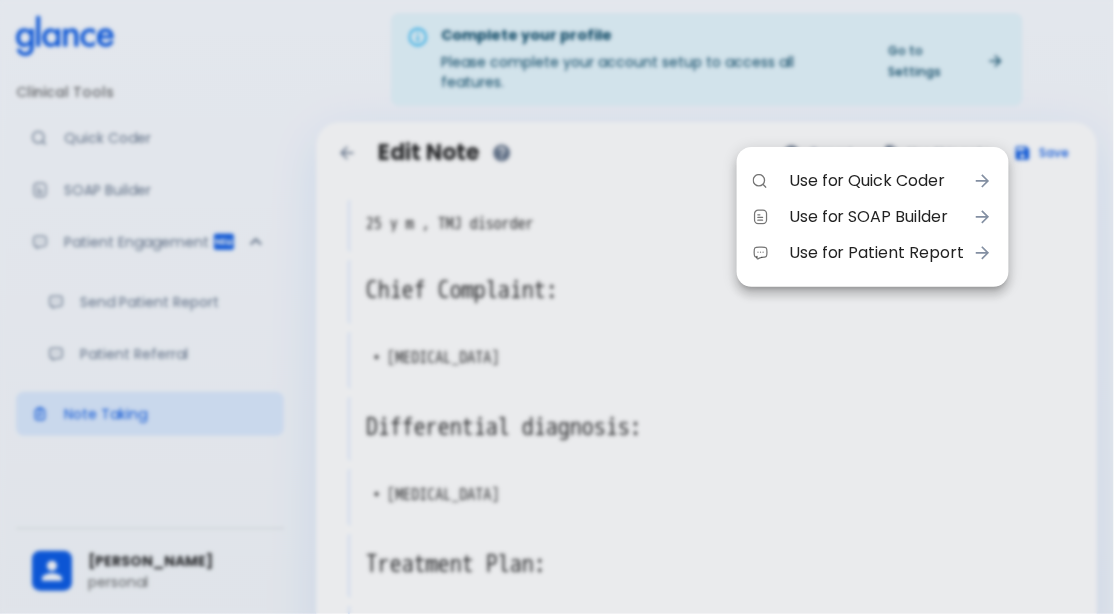 click on "Use for SOAP Builder" at bounding box center [877, 217] 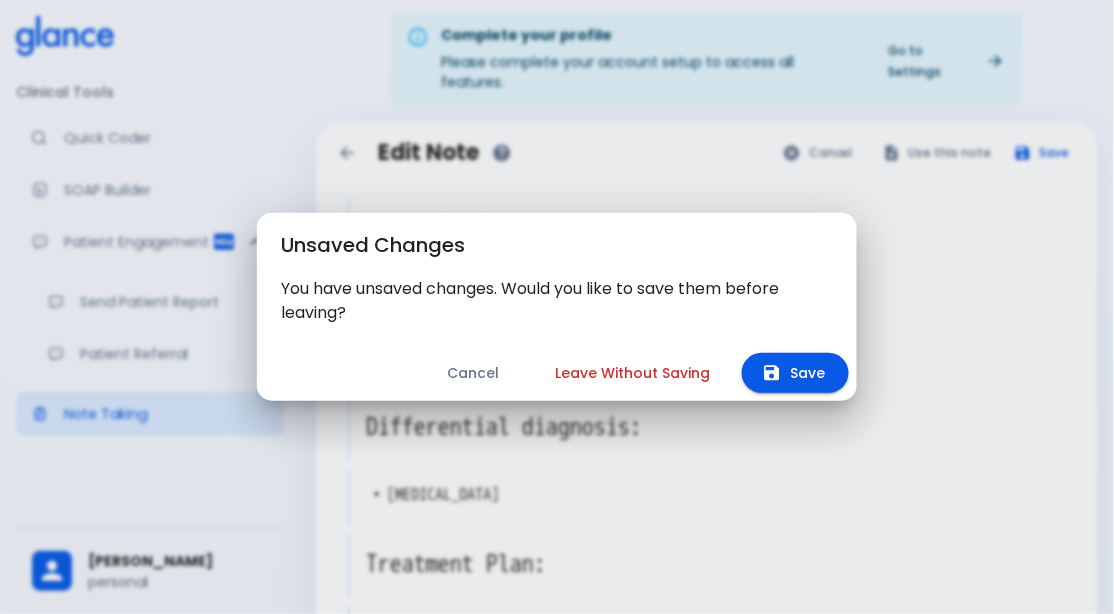 click on "Save" at bounding box center (795, 373) 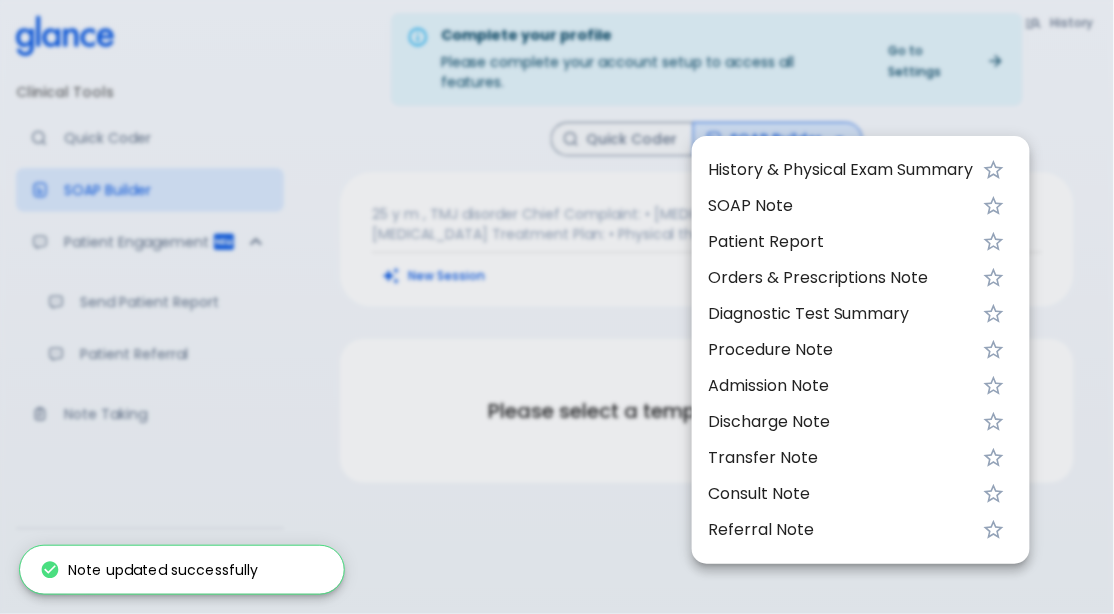 click on "SOAP Note" at bounding box center [841, 206] 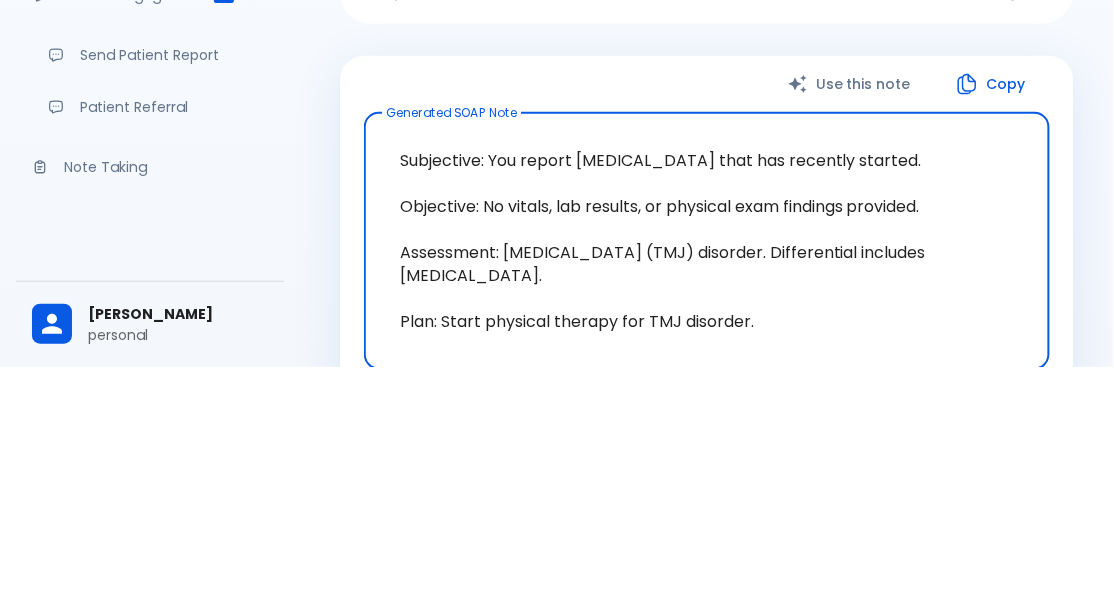 scroll, scrollTop: 47, scrollLeft: 0, axis: vertical 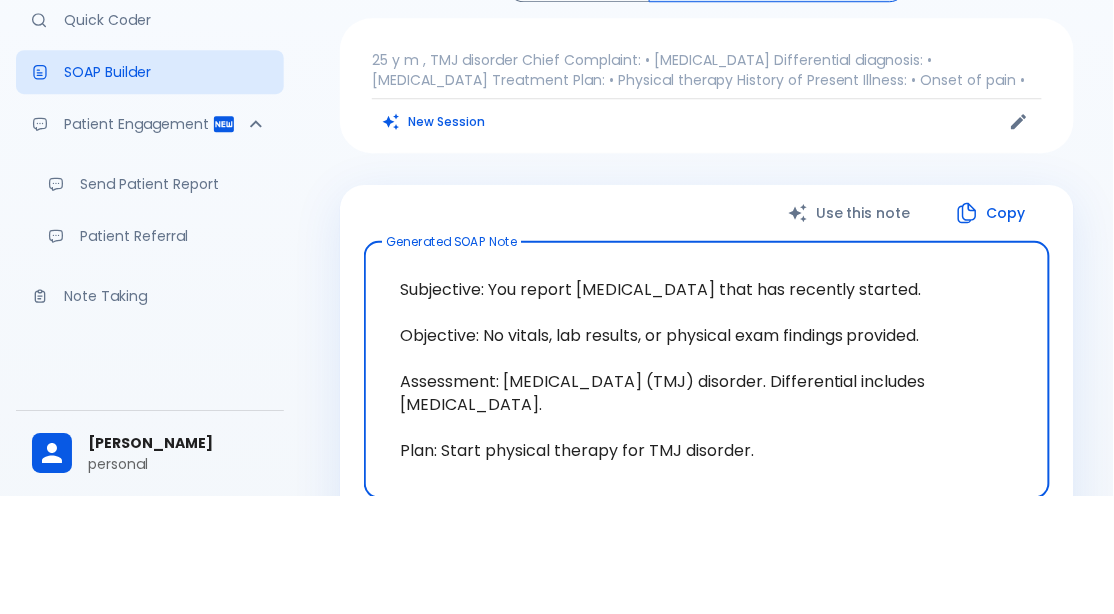 click on "Use this note" at bounding box center [851, 331] 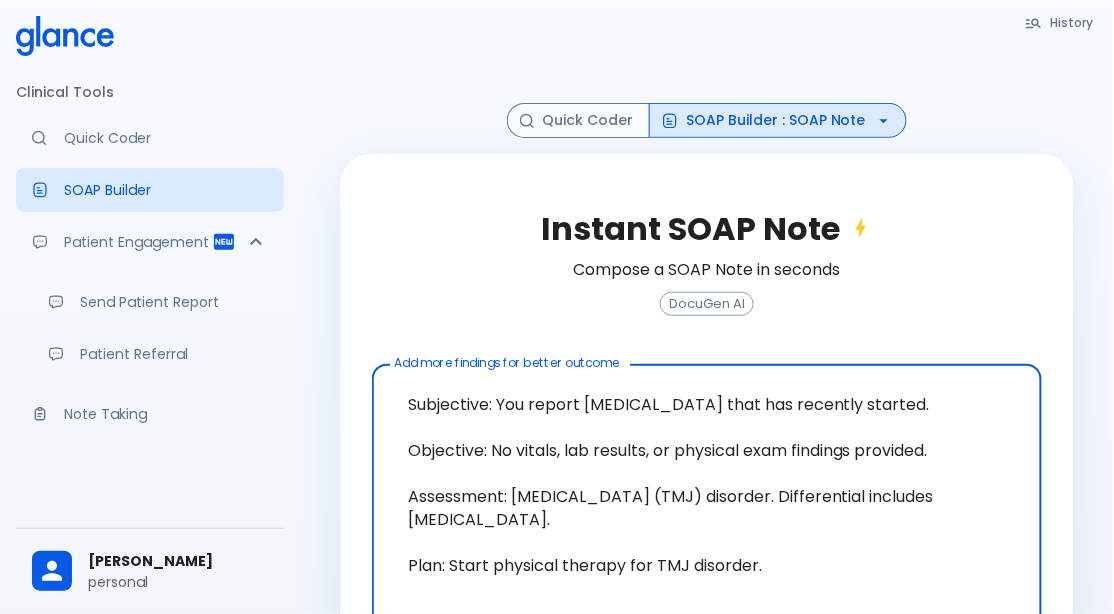 scroll, scrollTop: 148, scrollLeft: 0, axis: vertical 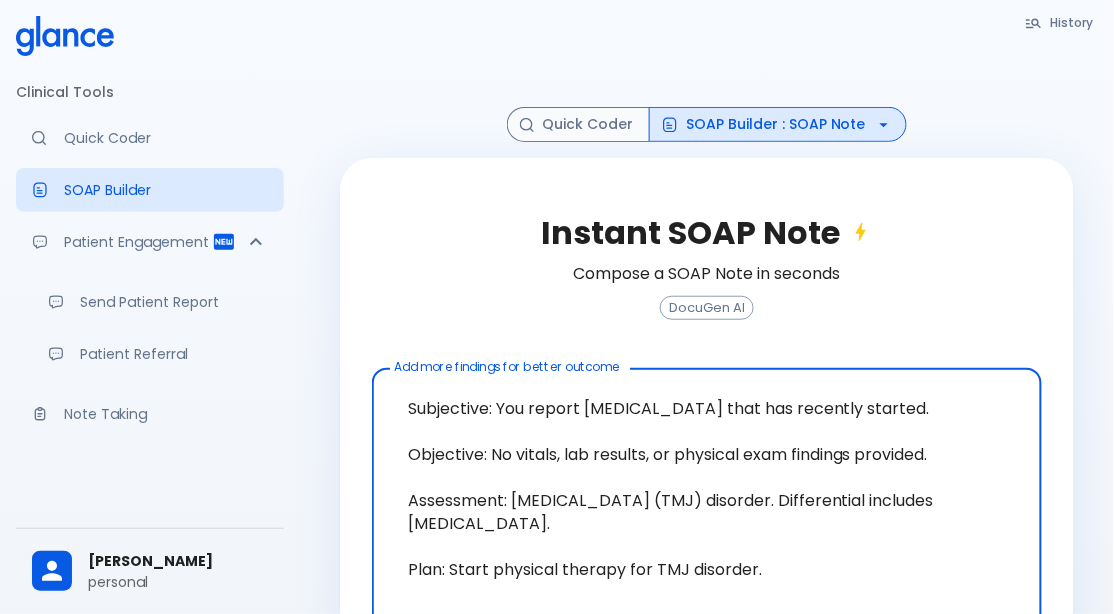 click on "SOAP Builder   : SOAP Note" at bounding box center [778, 124] 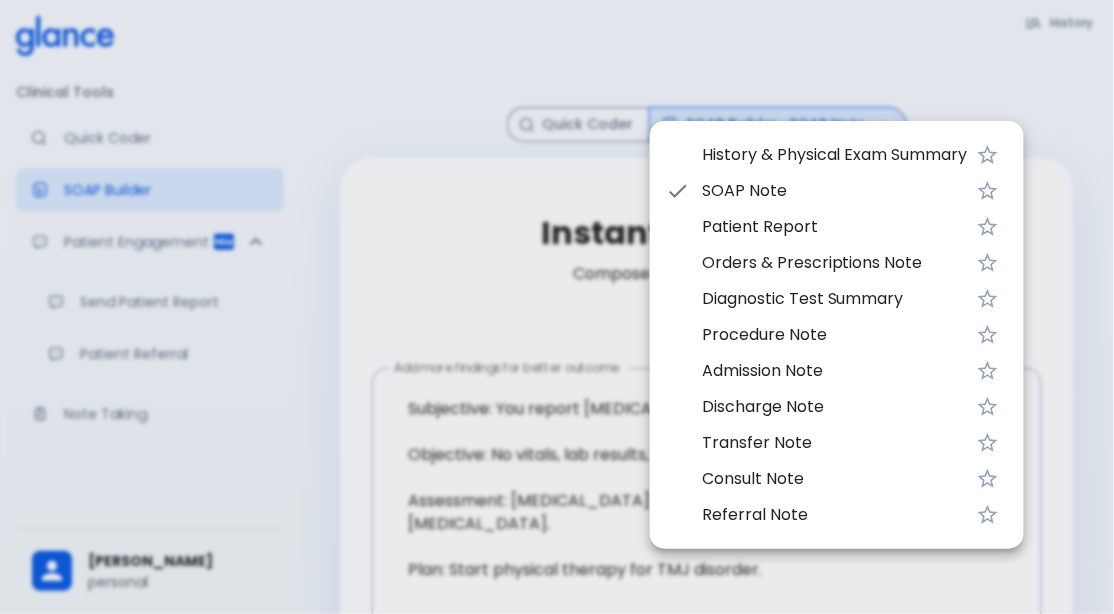 click on "Patient Report" at bounding box center [835, 227] 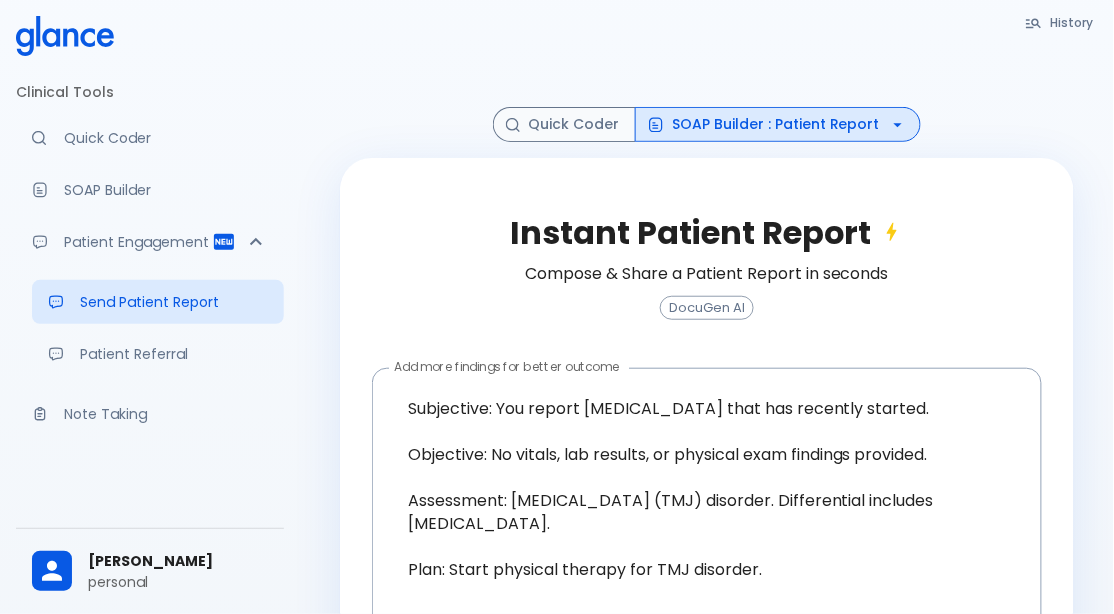 click on "SOAP Builder   : Patient Report" at bounding box center [778, 124] 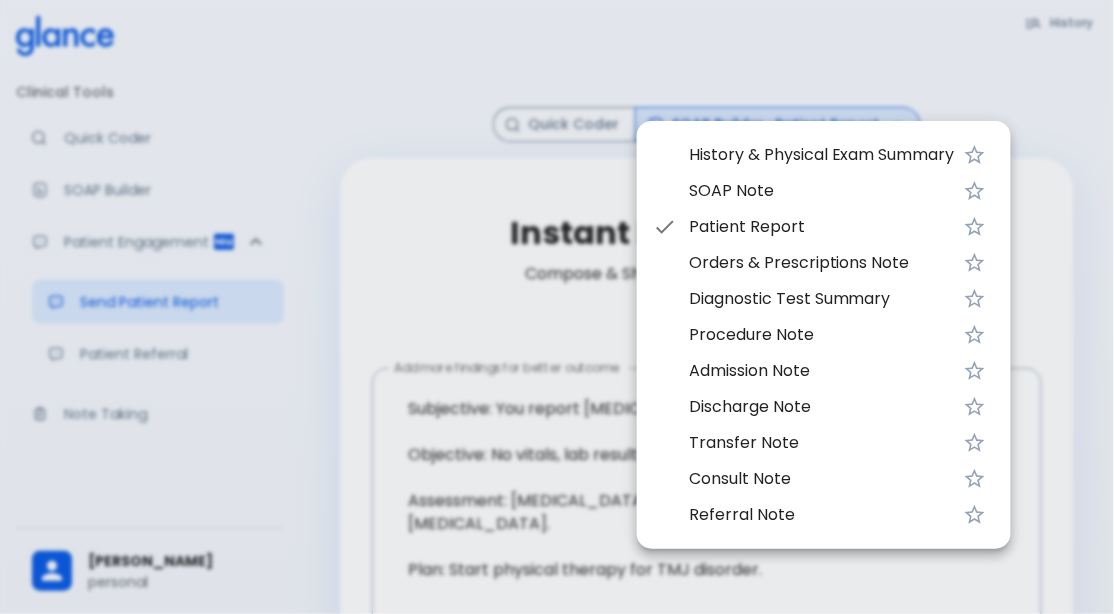 click on "Patient Report" at bounding box center [822, 227] 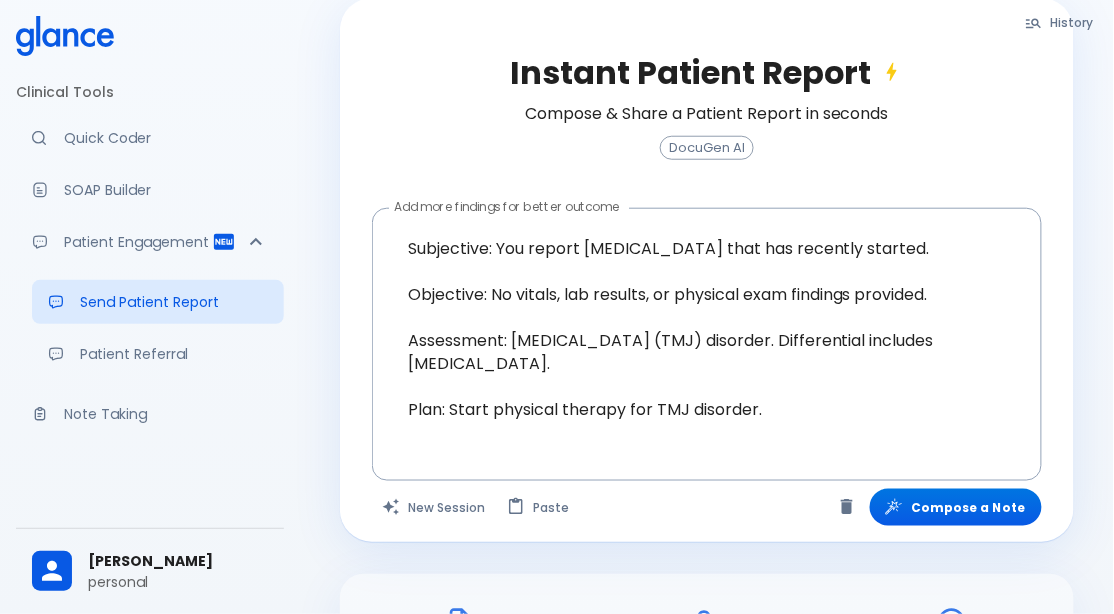 scroll, scrollTop: 331, scrollLeft: 0, axis: vertical 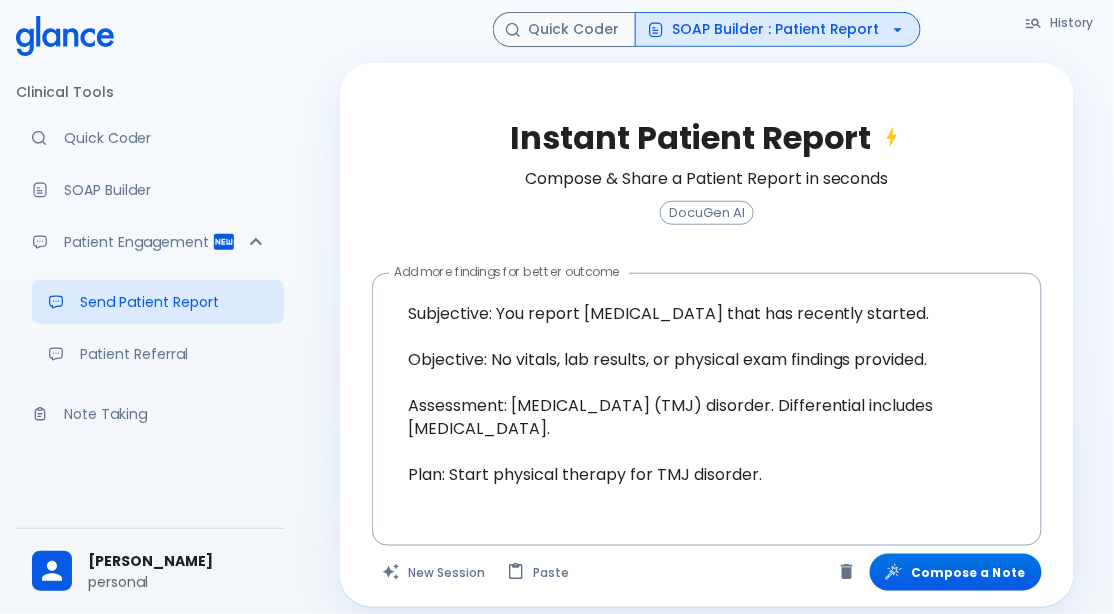 click on "Compose a Note" at bounding box center (956, 572) 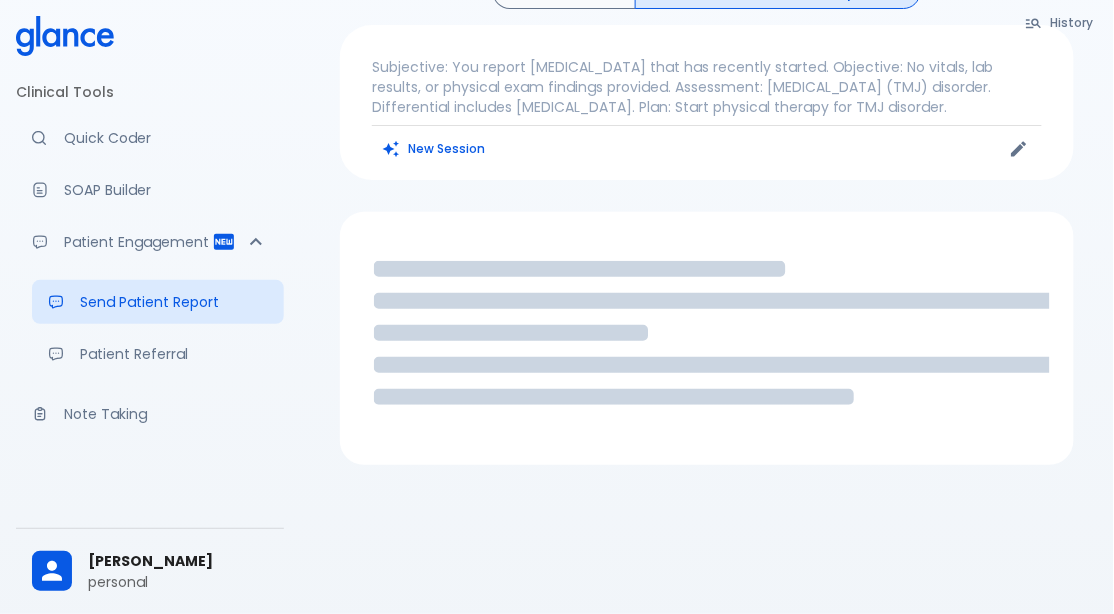 scroll, scrollTop: 120, scrollLeft: 0, axis: vertical 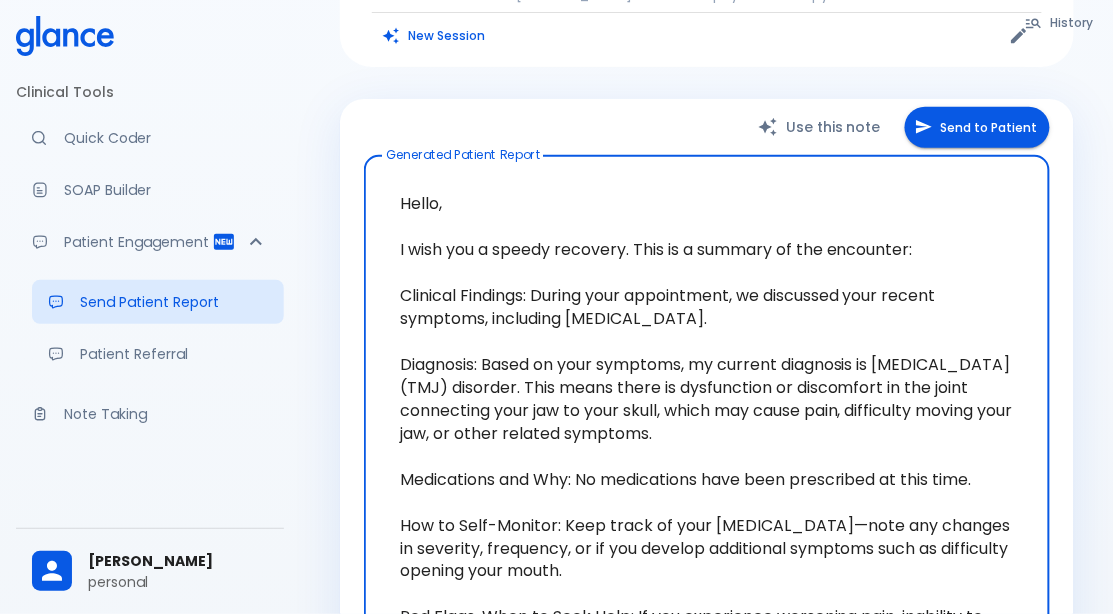 click on "Send to Patient" at bounding box center (977, 127) 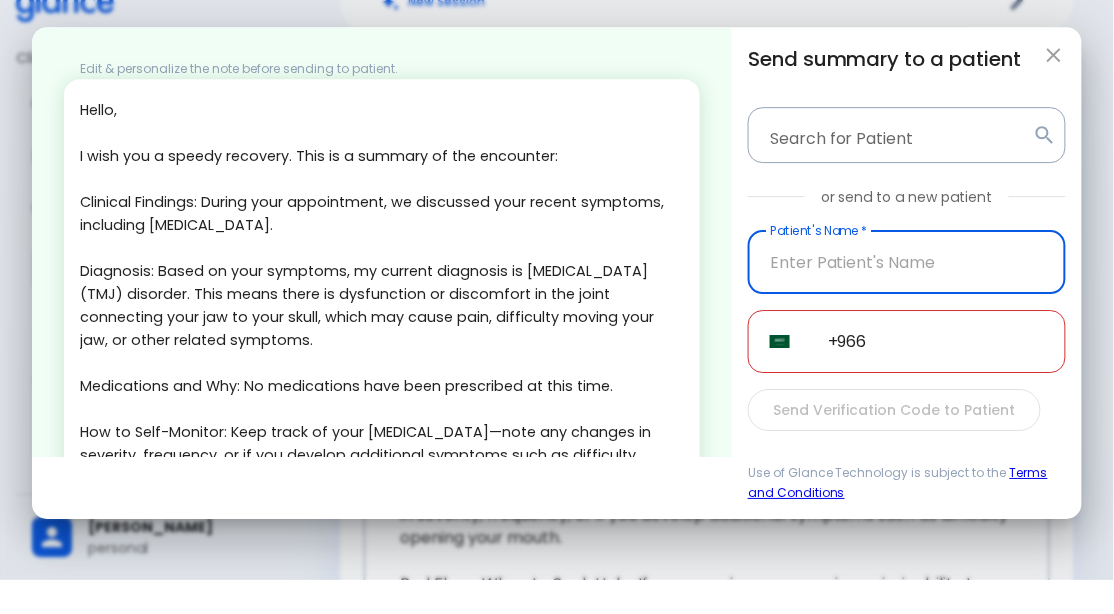 scroll, scrollTop: 271, scrollLeft: 0, axis: vertical 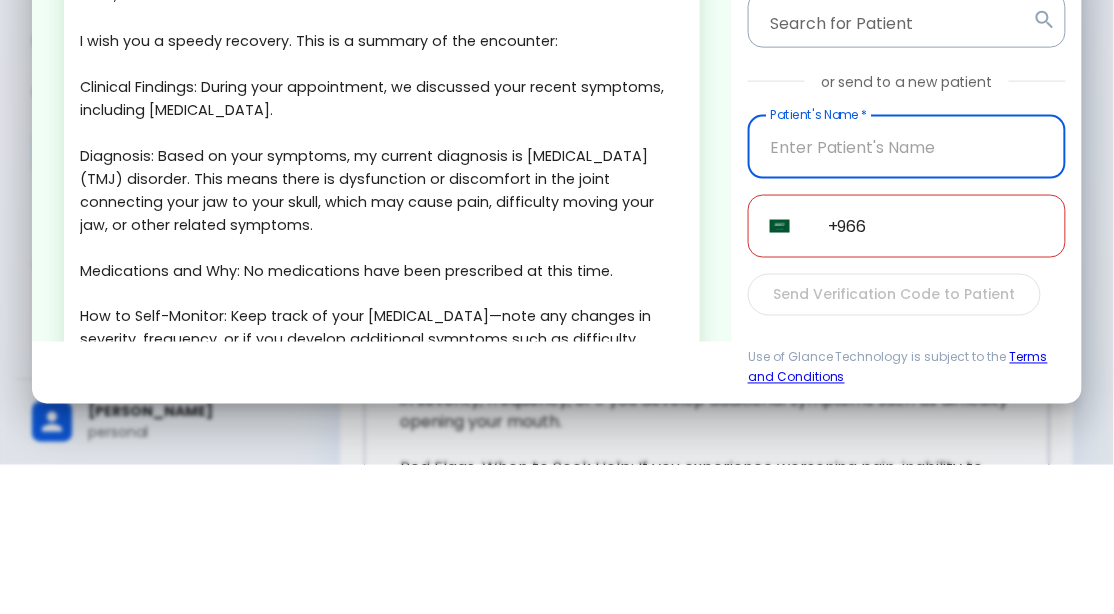 click on "Hello,
I wish you a speedy recovery. This is a summary of the encounter:
Clinical Findings: During your appointment, we discussed your recent symptoms, including jaw pain.
Diagnosis: Based on your symptoms, my current diagnosis is Temporomandibular Joint (TMJ) disorder. This means there is dysfunction or discomfort in the joint connecting your jaw to your skull, which may cause pain, difficulty moving your jaw, or other related symptoms.
Medications and Why: No medications have been prescribed at this time.
How to Self-Monitor: Keep track of your jaw pain—note any changes in severity, frequency, or if you develop additional symptoms such as difficulty opening your mouth.
Red Flags, When to Seek Help: If you experience worsening pain, inability to open or close your mouth, severe swelling, or any new concerning symptoms, please seek immediate medical attention." at bounding box center [382, 374] 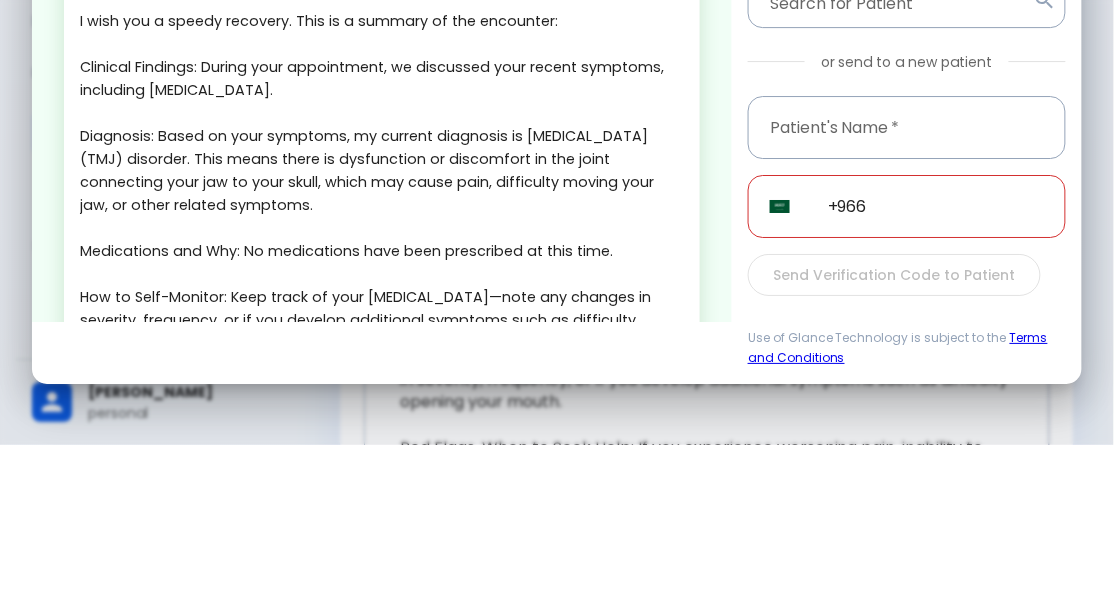 scroll, scrollTop: 271, scrollLeft: 0, axis: vertical 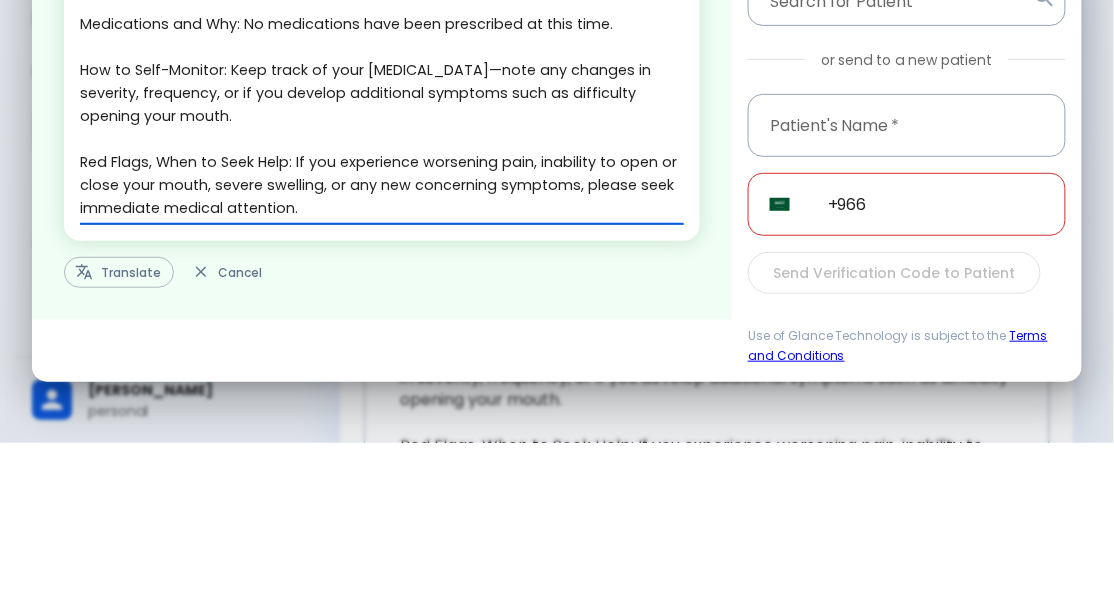 click on "Translate" at bounding box center (119, 443) 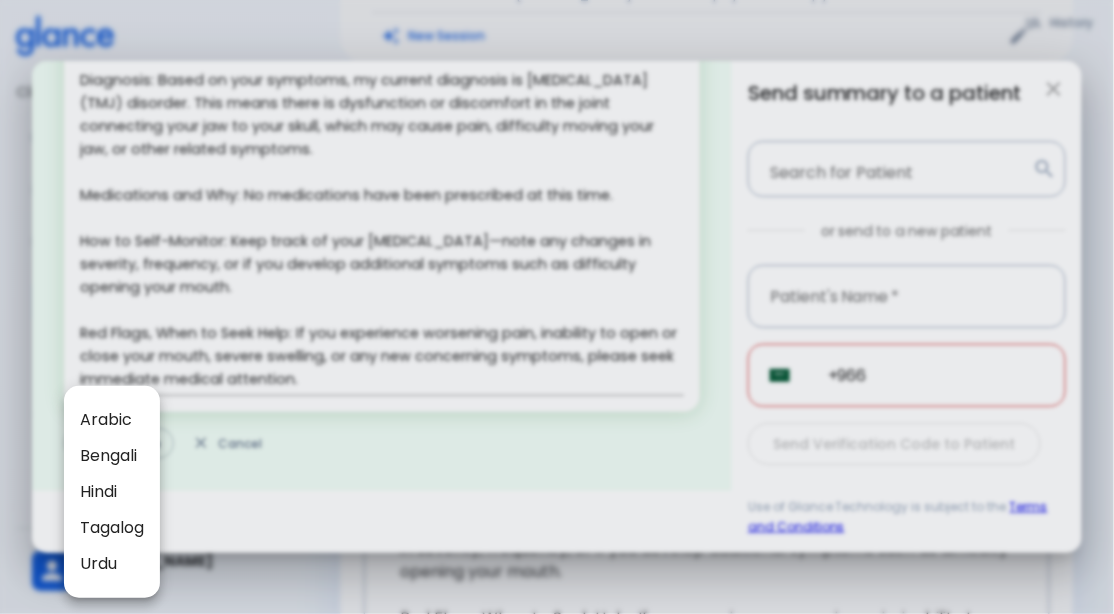 click on "Arabic" at bounding box center (112, 420) 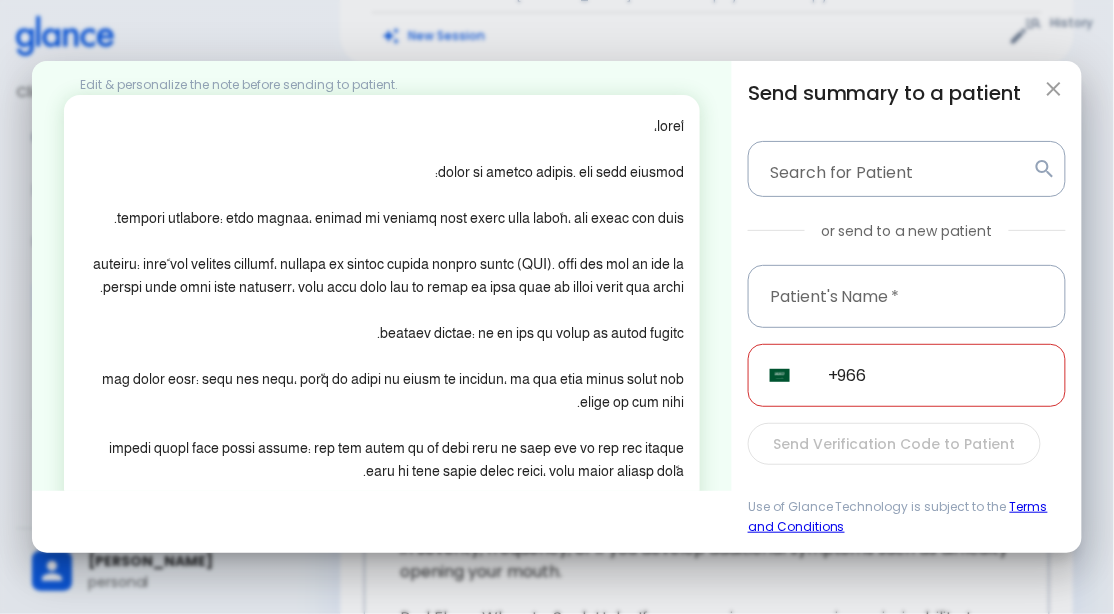 scroll, scrollTop: 0, scrollLeft: 0, axis: both 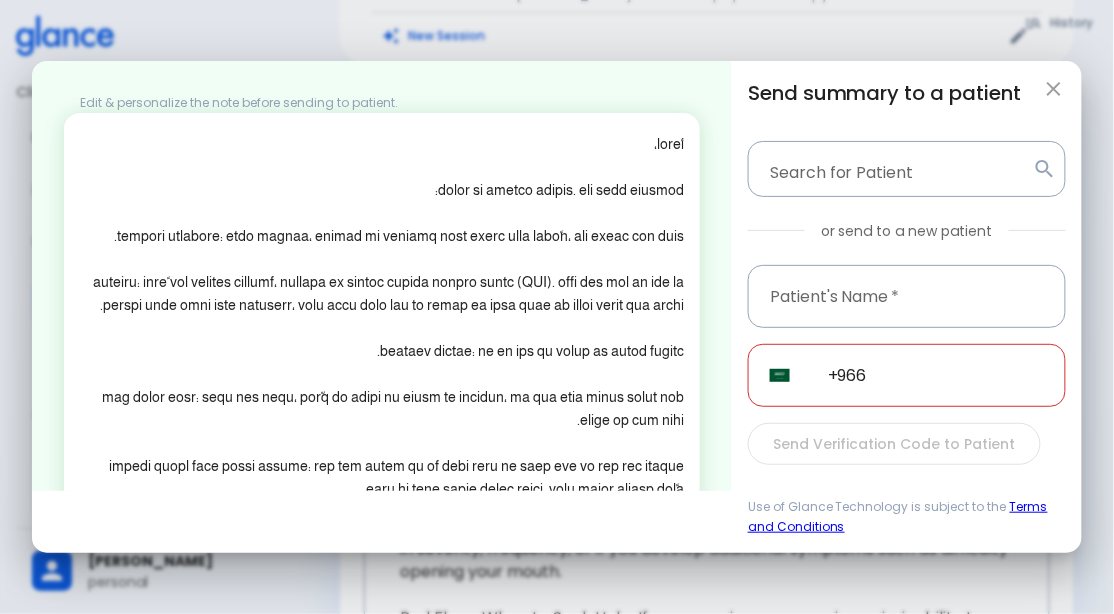 click on "Edit & personalize the note before sending to patient. x Translate   to Arabic Cancel Send summary to a patient Search for Patient Search for Patient or send to a new patient Patient's Name   * Patient's Name  * ​ SA +966 ​ Send Verification Code to Patient Use of Glance Technology is subject to the   Terms and Conditions" at bounding box center [557, 307] 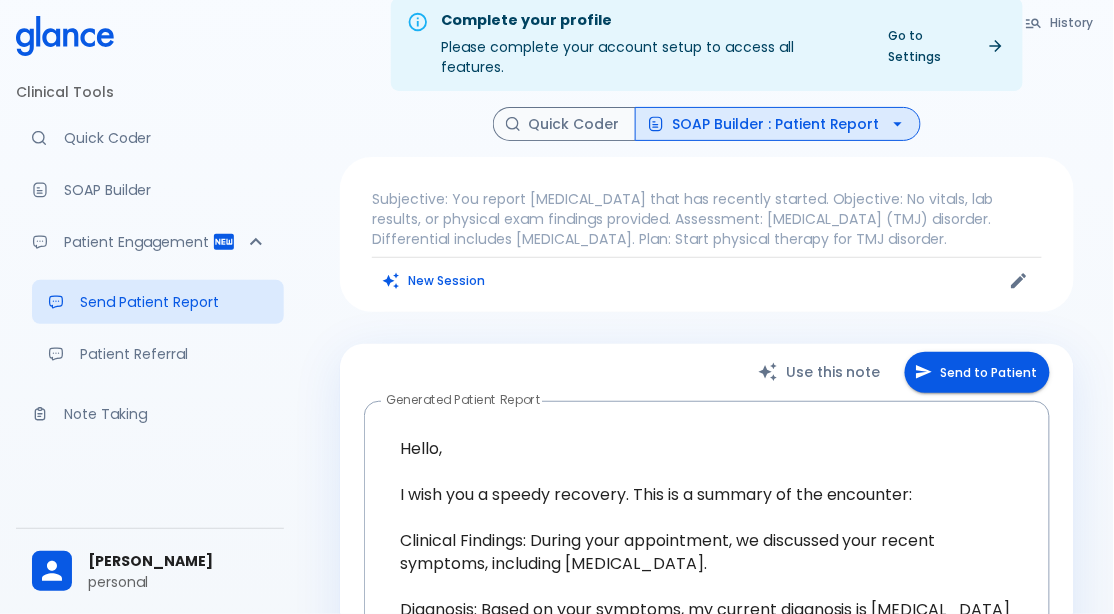 scroll, scrollTop: 0, scrollLeft: 0, axis: both 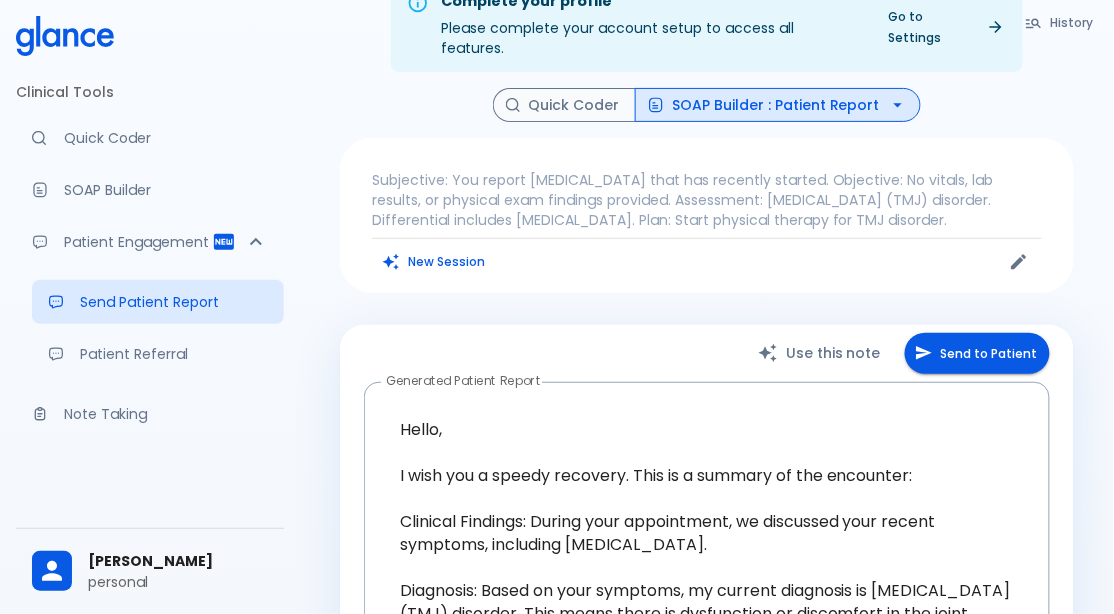 click on "Note Taking" at bounding box center [150, 414] 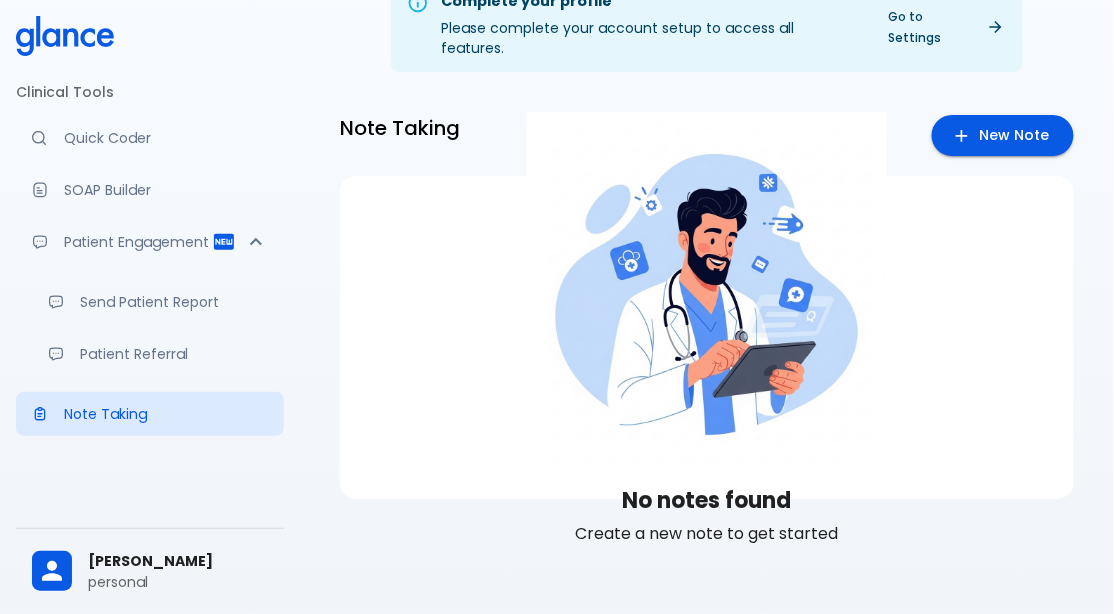 click on "Note Taking" at bounding box center (166, 414) 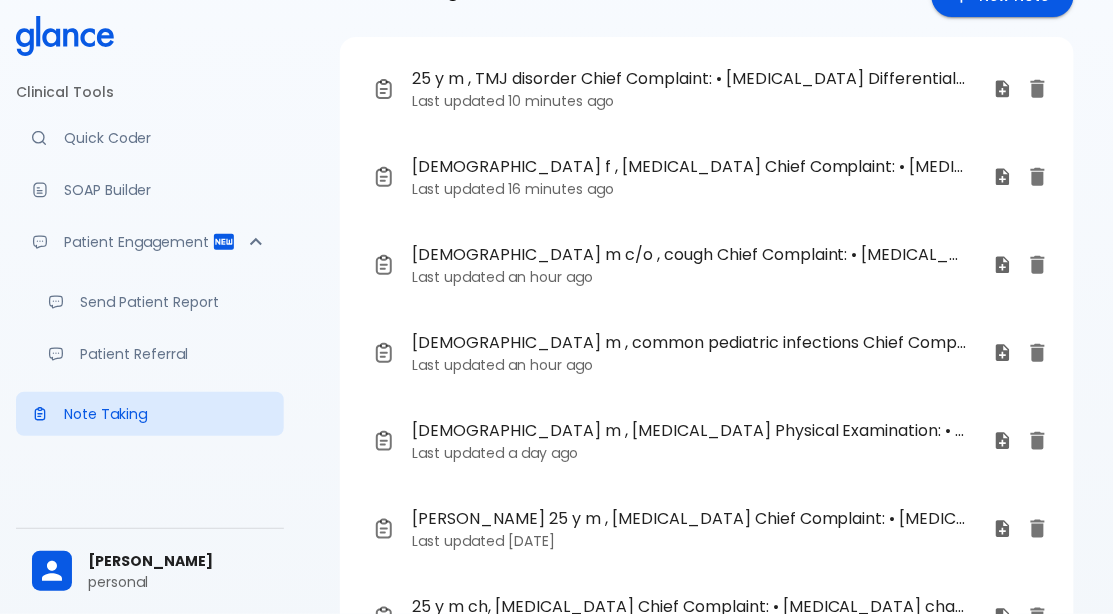 scroll, scrollTop: 177, scrollLeft: 0, axis: vertical 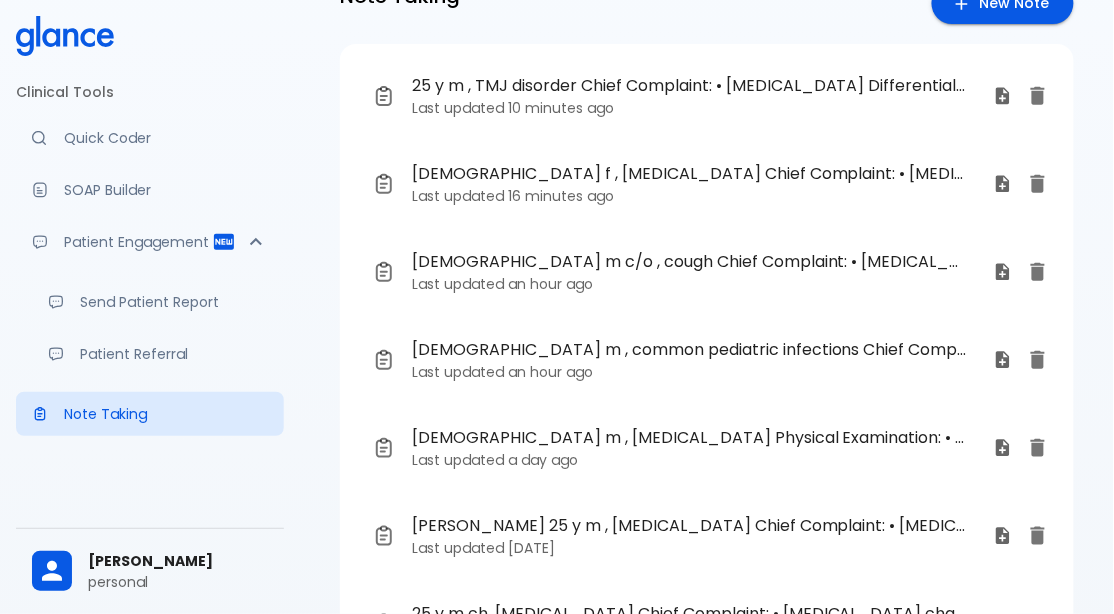 click on "personal" at bounding box center (178, 582) 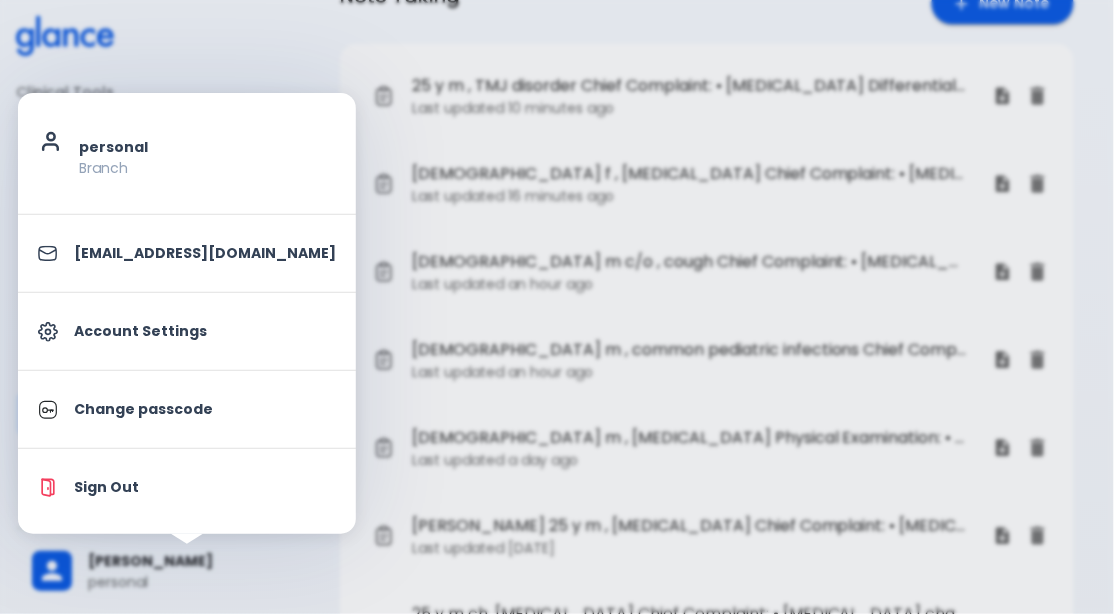 click on "Account Settings" at bounding box center (205, 331) 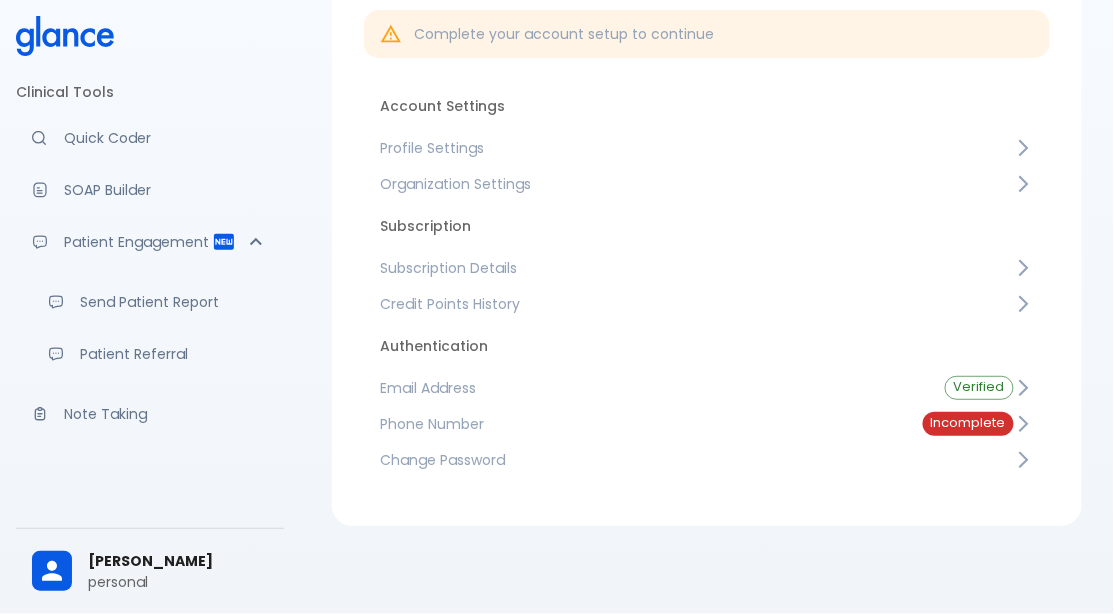scroll, scrollTop: 167, scrollLeft: 0, axis: vertical 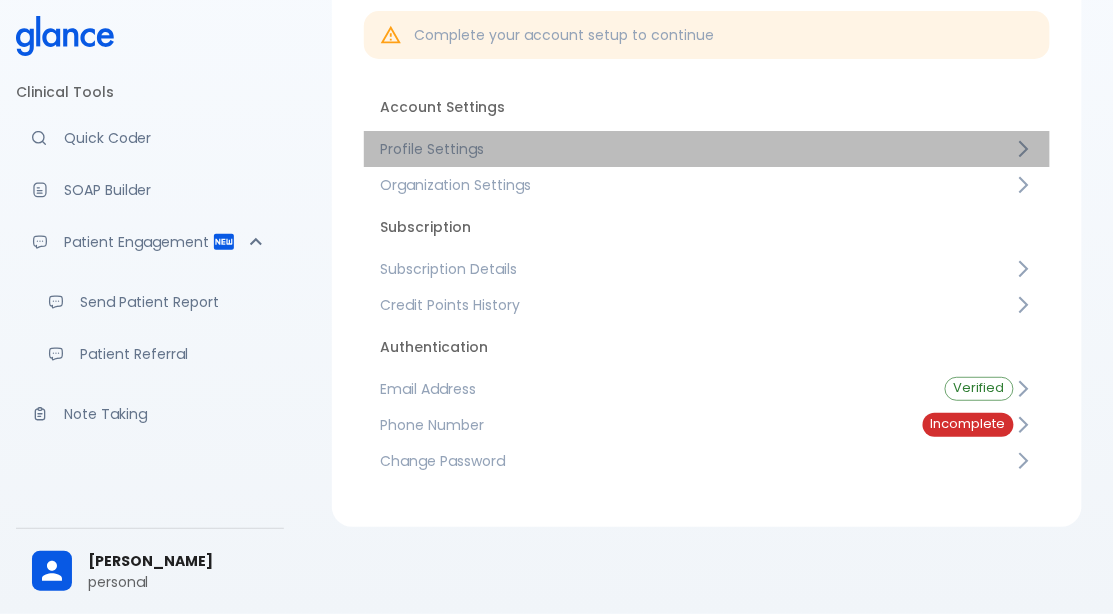 click on "Profile Settings" at bounding box center (697, 149) 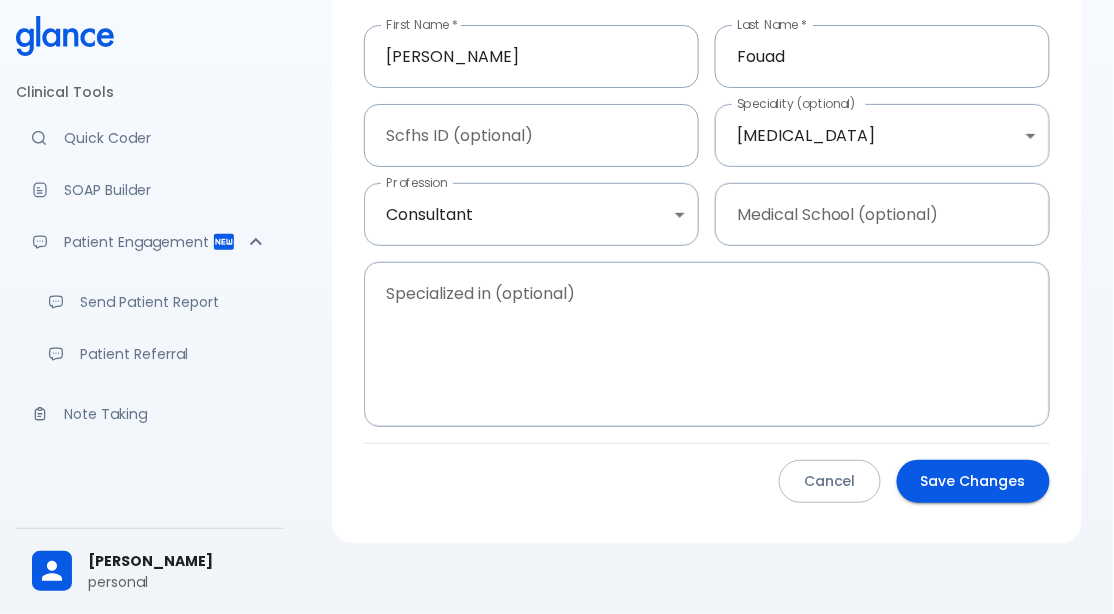 click on "↧  pull to refresh  ↧ Clinical Tools Quick Coder SOAP Builder Patient Engagement Send Patient Report Patient Referral Note Taking Claim Management New Claim Audit Audited Claims Claim Rework Tracker Support Help Center What's new? Settings Your Settings Ahmed Fouad personal Profile Settings First Name   * Ahmed First Name  * Last Name   * Fouad Last Name  * Scfhs ID (optional) Scfhs ID (optional) Speciality   (optional) Oral And Maxillofacial Surgery Oral and maxillofacial surgery Speciality (optional) Profession Consultant consultant Profession Medical School (optional) Medical School (optional) Specialized in (optional) x Specialized in (optional) Cancel Save Changes" at bounding box center [557, 232] 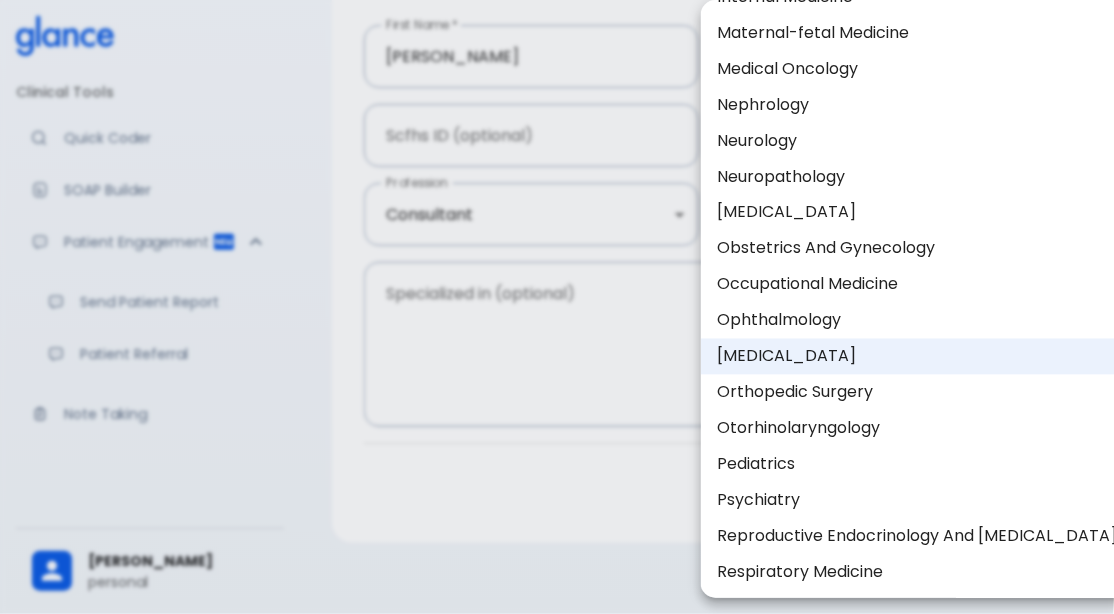 scroll, scrollTop: 666, scrollLeft: 0, axis: vertical 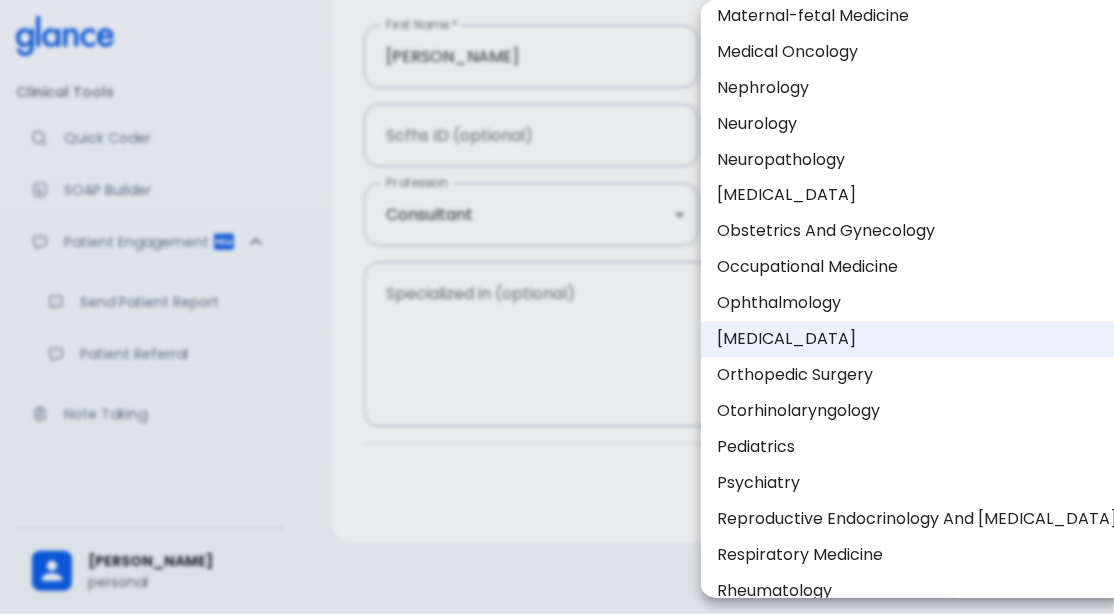 click on "Obstetrics And Gynecology" at bounding box center [917, 232] 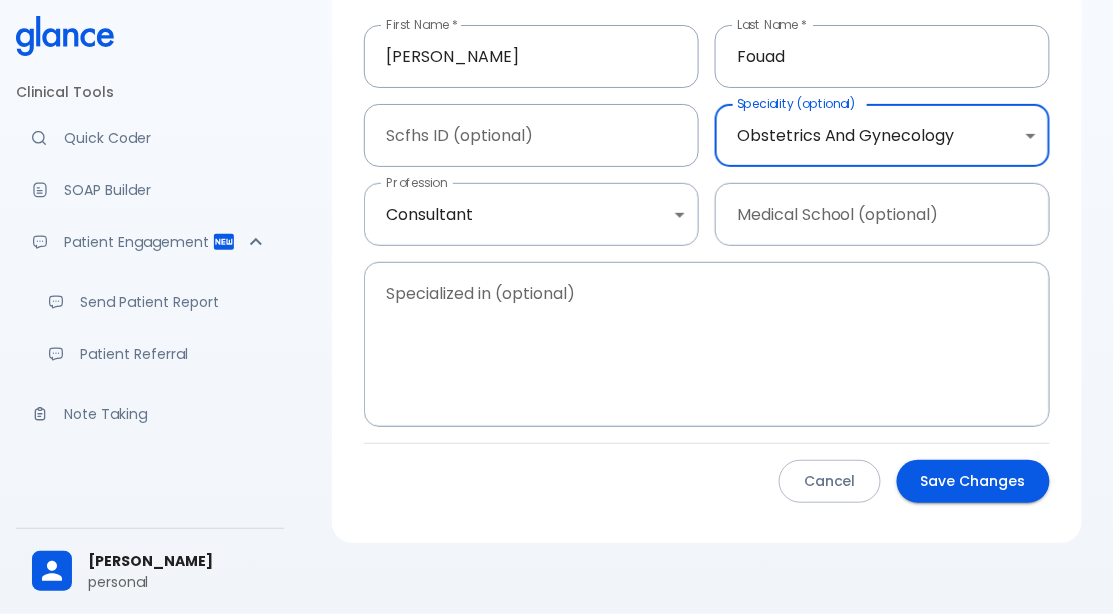 click on "Save Changes" at bounding box center [973, 481] 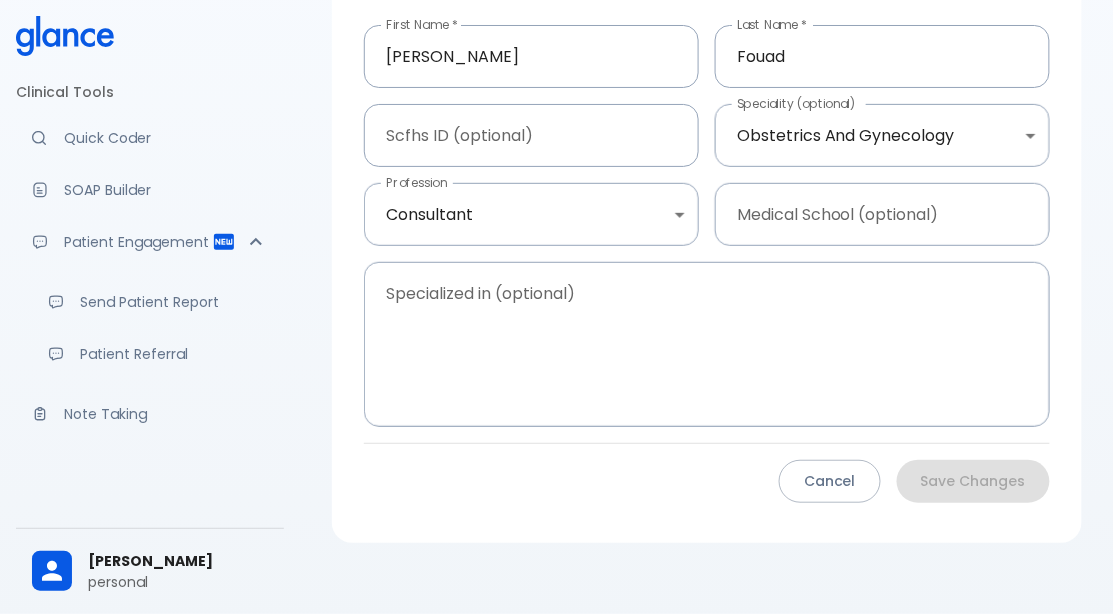 click on "Note Taking" at bounding box center (166, 414) 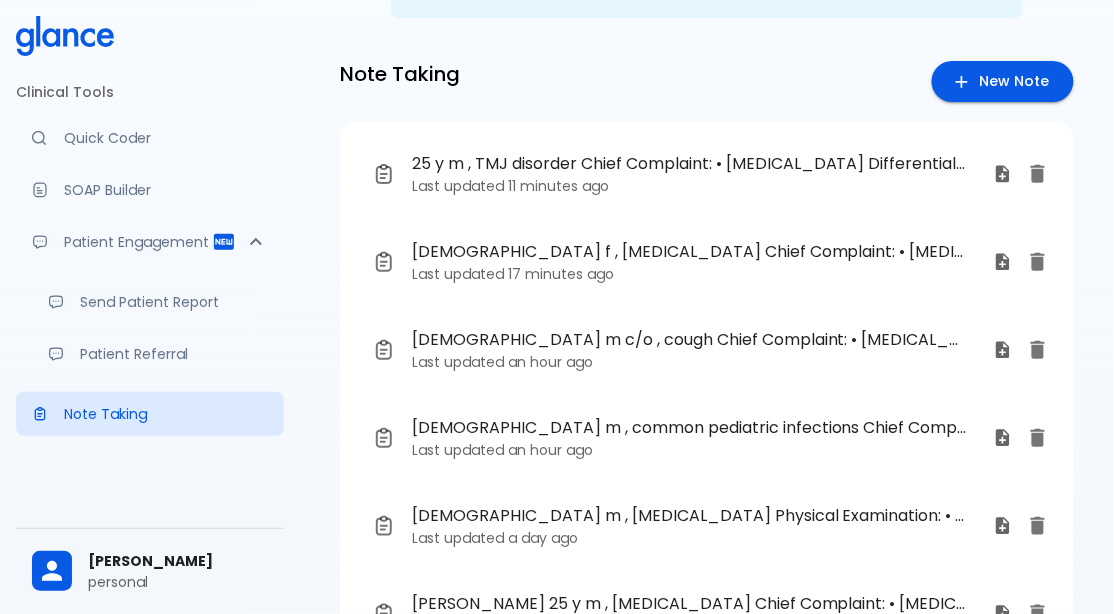 scroll, scrollTop: 66, scrollLeft: 0, axis: vertical 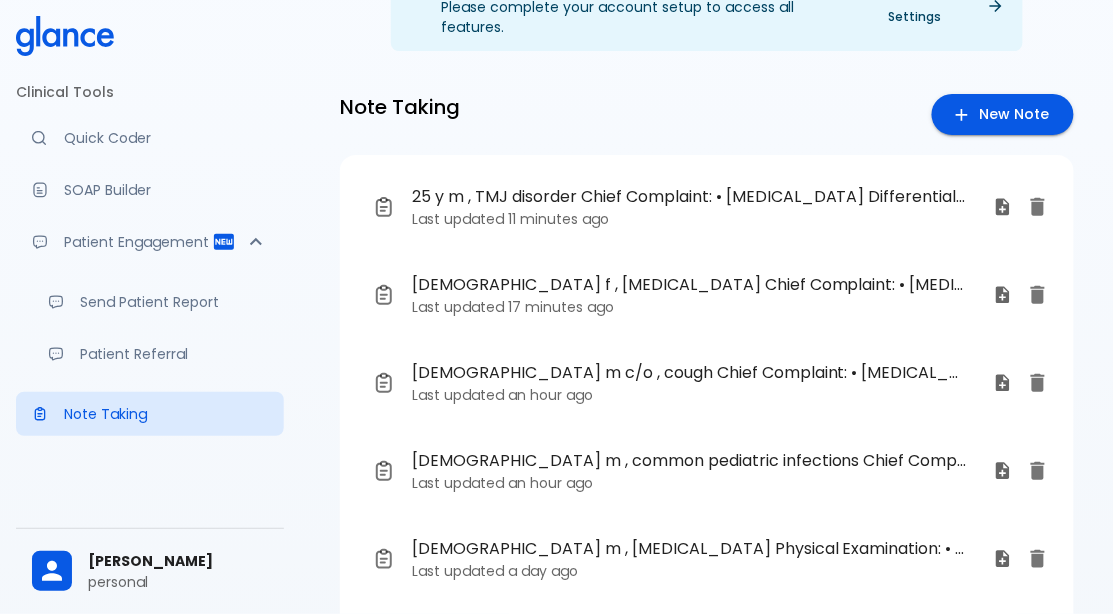 click on "24 yo f , amenorrhea
Chief Complaint:
• hyperprolactinemia
• MRI pituitary gland
• pr prolactin levels
Laboratory findings:
• TSH (Thyroid-Stimulating Hormone)
• LH (Luteinizing Hormone)
•
Treatment Plan:
• Endocrinology referral
•
Physical Examination:
• Cardiac auscultation
• Blood pressure monitoring
• Peripheral edema assessment
• Ecg
Medications History:
• Hormonal contraceptives
•" at bounding box center [690, 285] 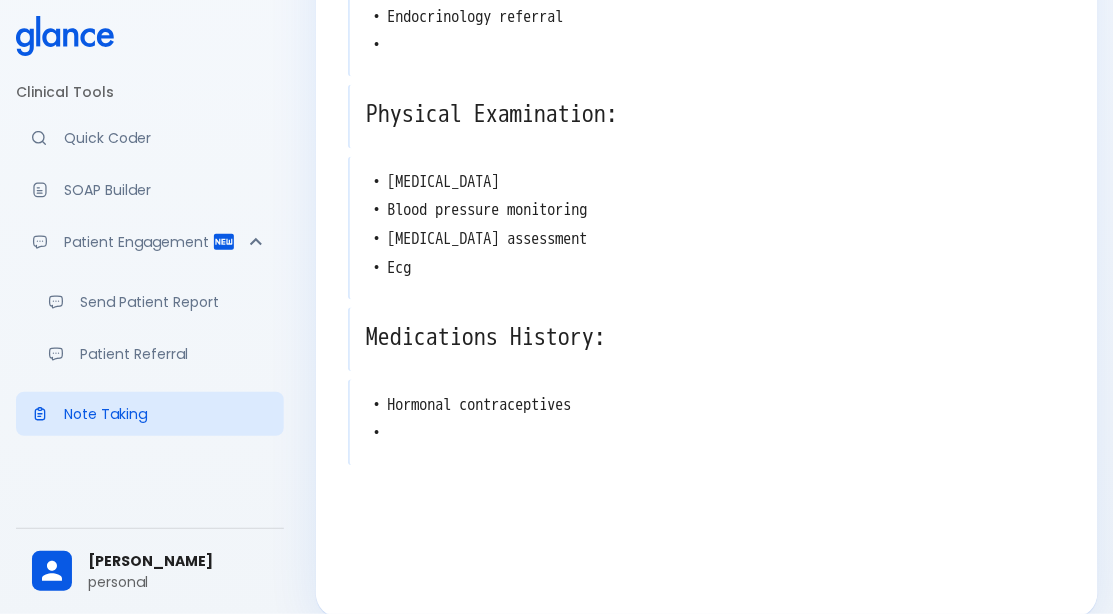 scroll, scrollTop: 747, scrollLeft: 0, axis: vertical 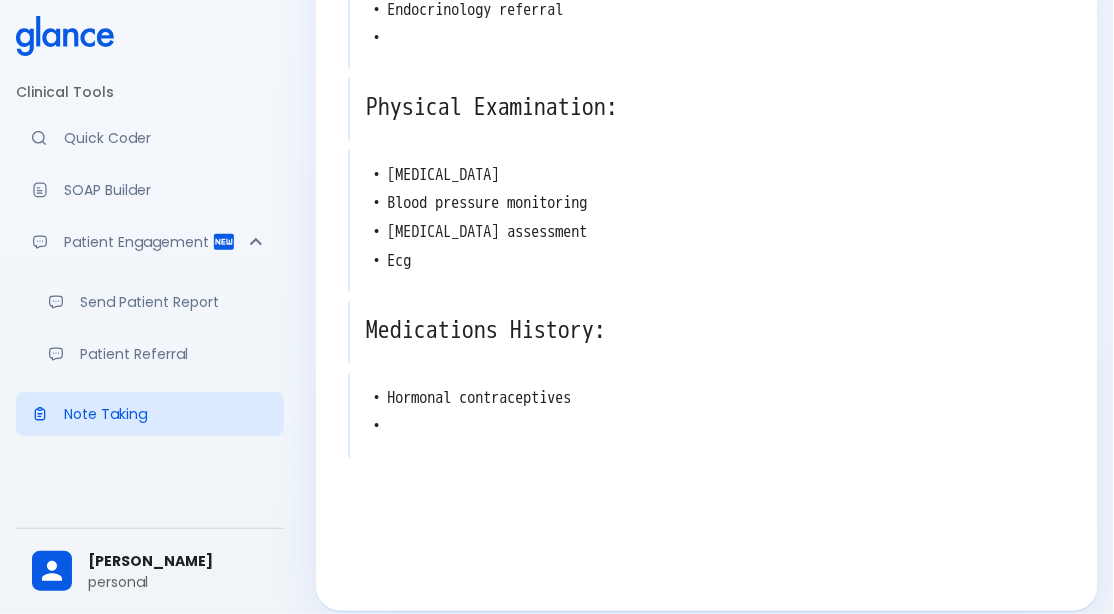 click on "• Hormonal contraceptives
•" at bounding box center (708, 414) 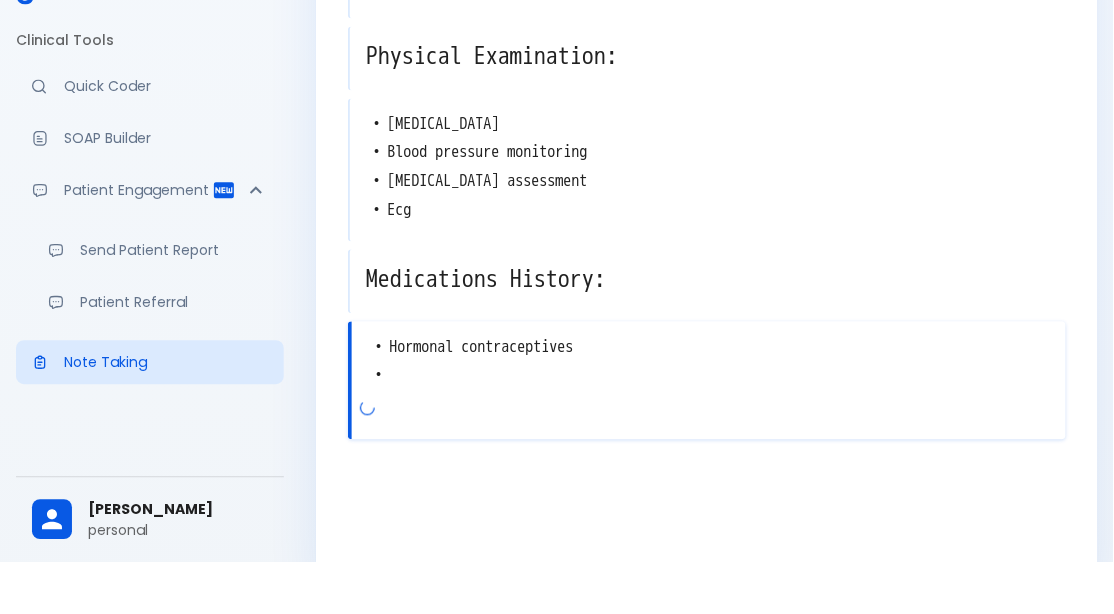 scroll, scrollTop: 747, scrollLeft: 0, axis: vertical 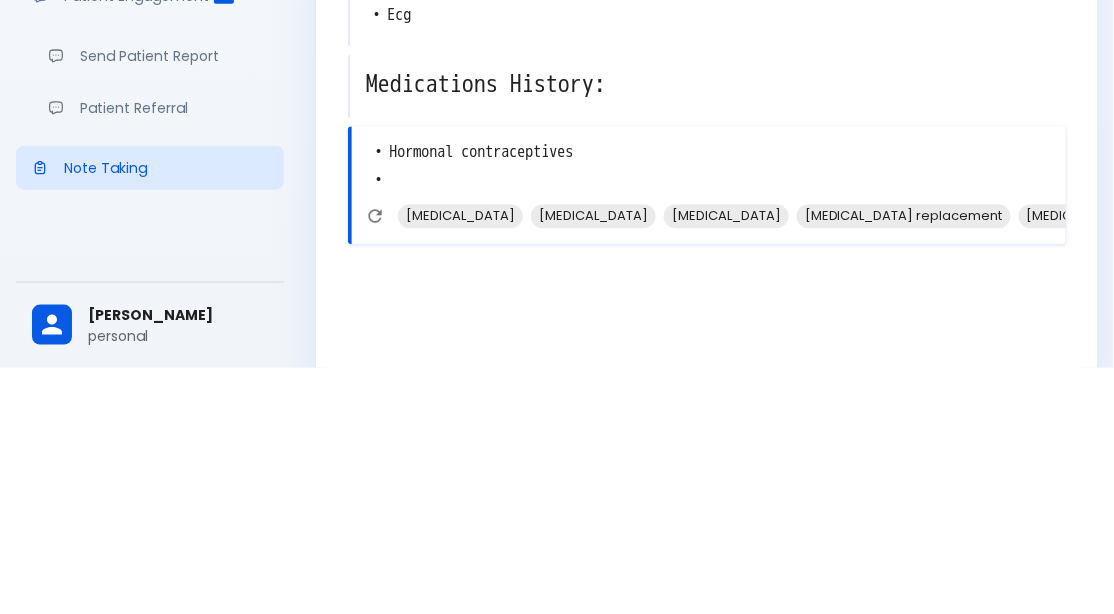 click on "Cabergoline" at bounding box center [460, 462] 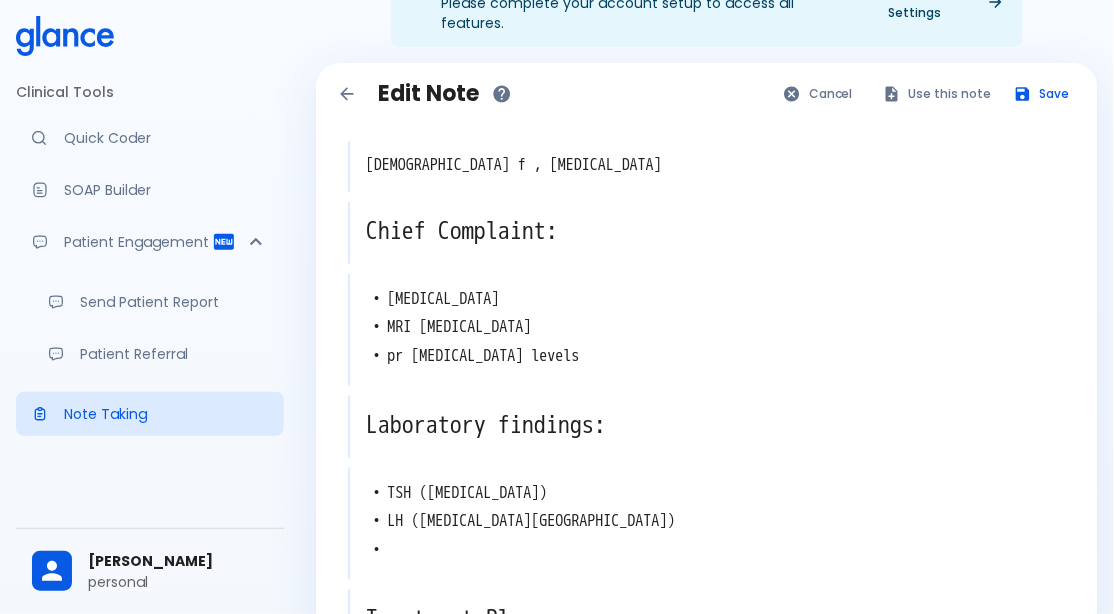 scroll, scrollTop: 0, scrollLeft: 0, axis: both 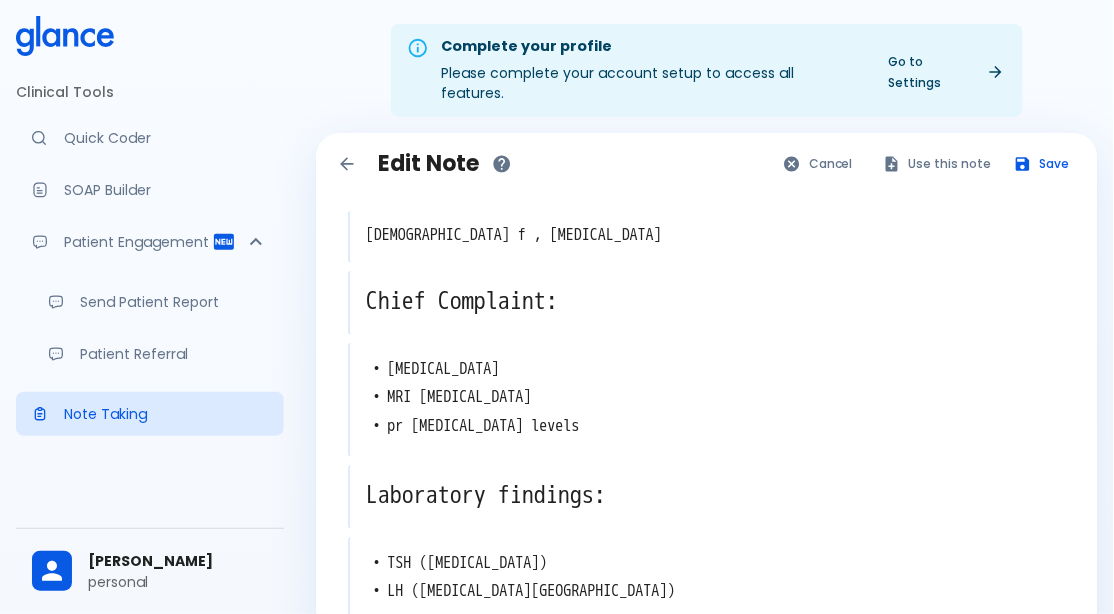 click on "Use this note" at bounding box center [938, 163] 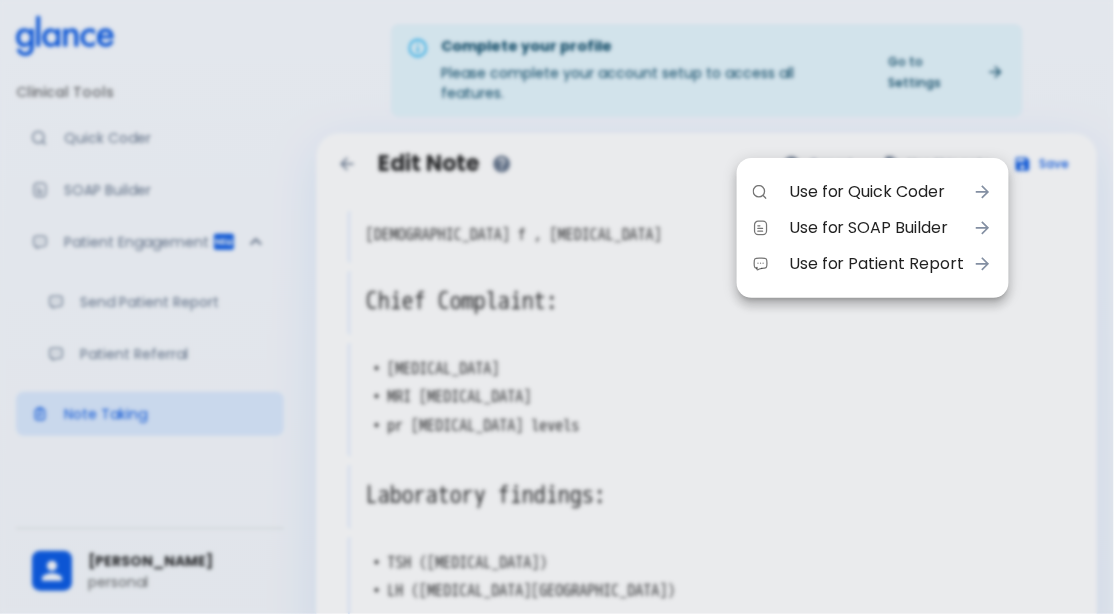 click on "Use for SOAP Builder" at bounding box center [877, 228] 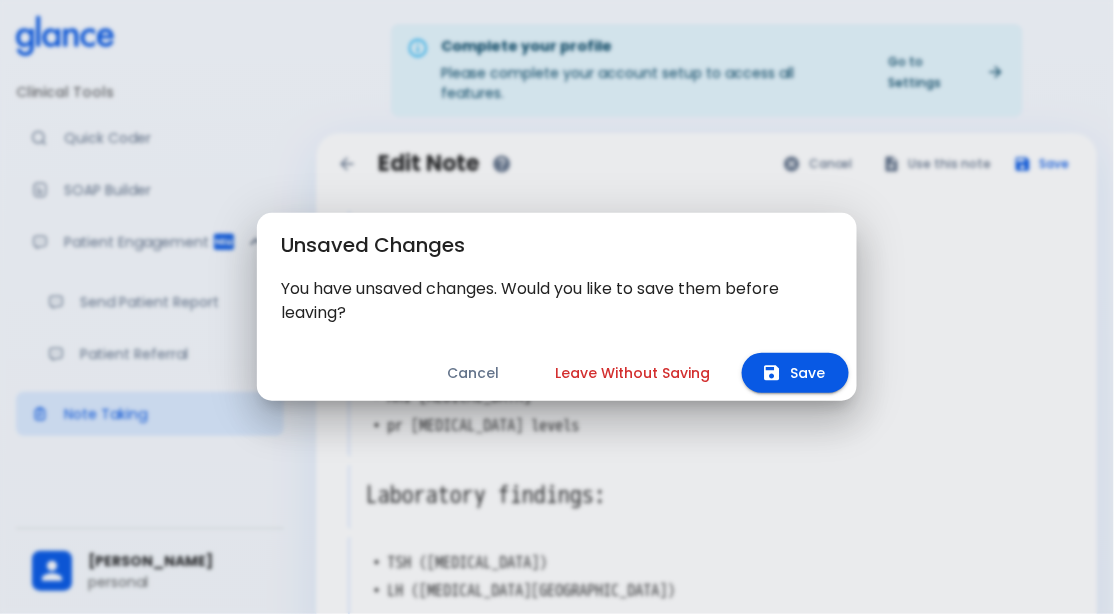 click on "Save" at bounding box center (795, 373) 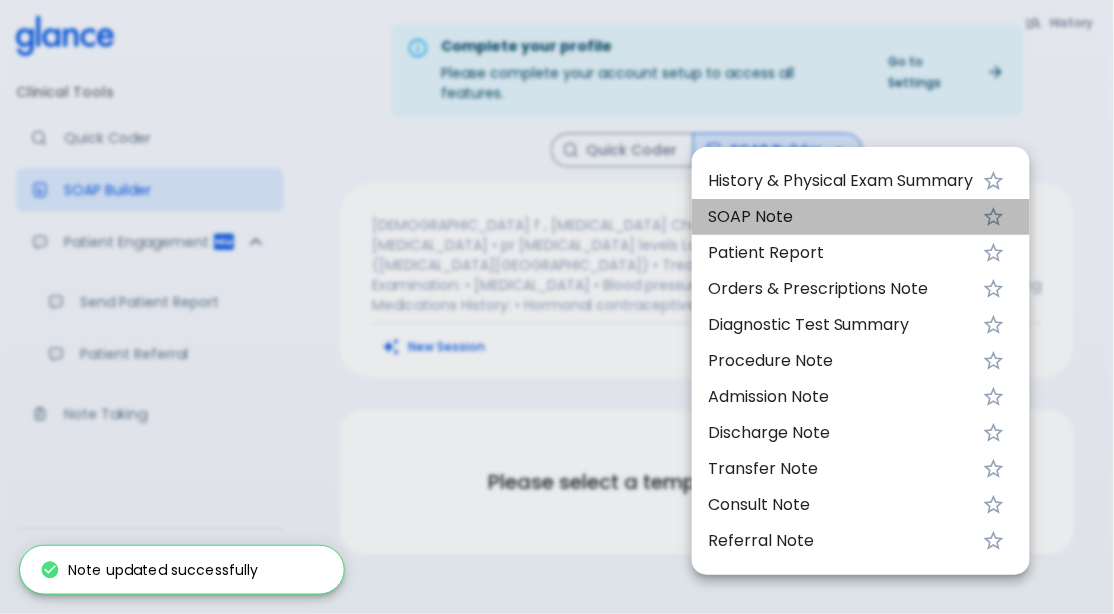 click on "SOAP Note" at bounding box center [841, 217] 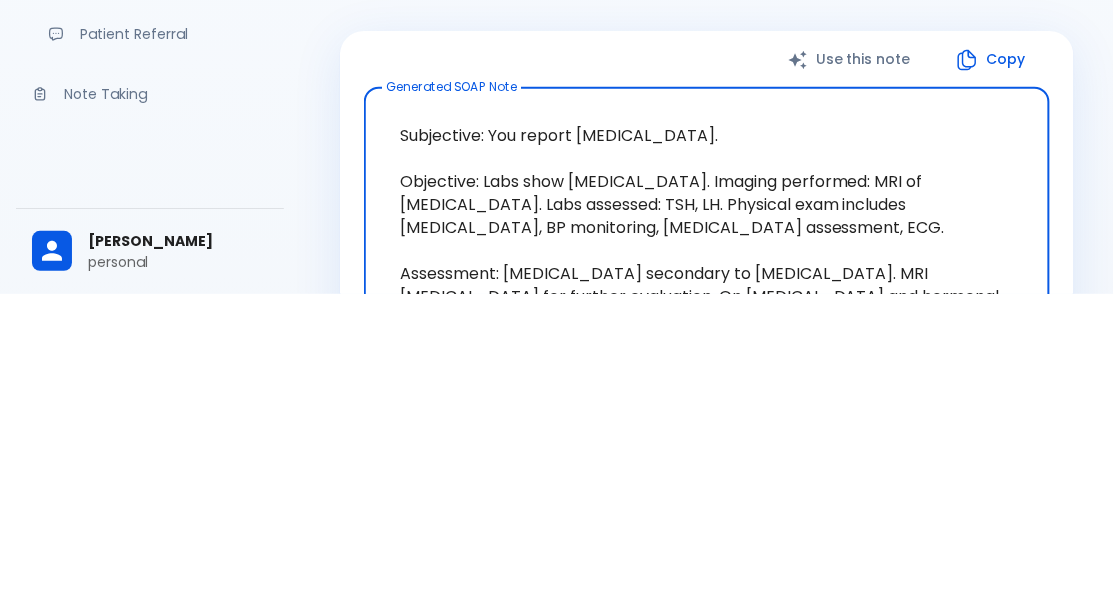 scroll, scrollTop: 148, scrollLeft: 0, axis: vertical 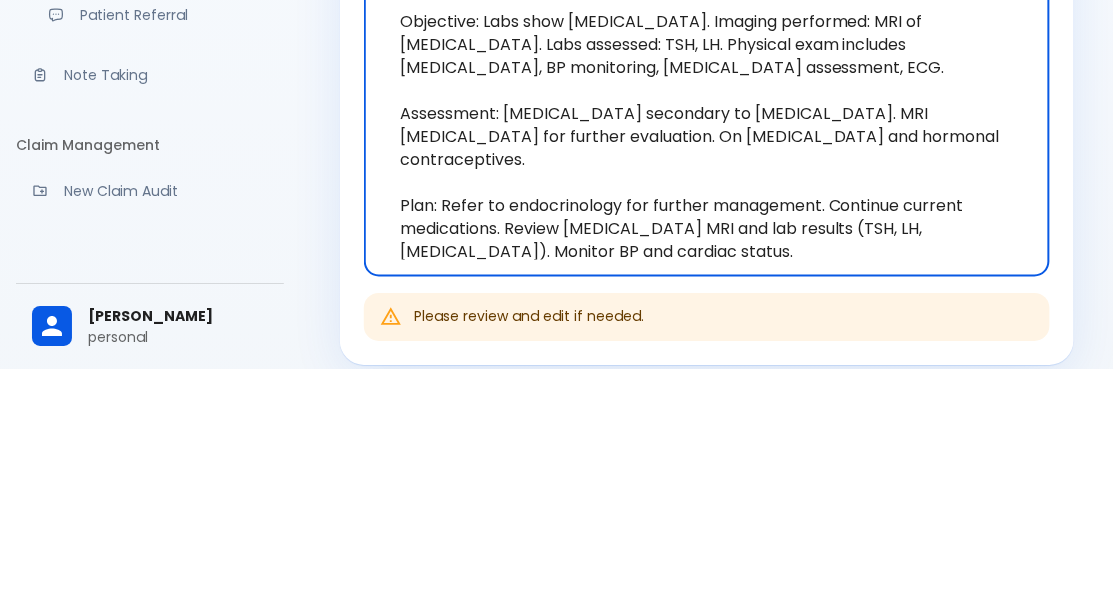 click on "History Quick Coder SOAP Builder   : SOAP Note 24 yo f , amenorrhea
Chief Complaint:
• hyperprolactinemia
• MRI pituitary gland
• pr prolactin levels
Laboratory findings:
• TSH (Thyroid-Stimulating Hormone)
• LH (Luteinizing Hormone)
•
Treatment Plan:
• Endocrinology referral
•
Physical Examination:
• Cardiac auscultation
• Blood pressure monitoring
• Peripheral edema assessment
• Ecg
Medications History:
• Hormonal contraceptives
• Cabergoline
•  New Session Use this note Copy Generated SOAP Note x Generated SOAP Note Please review and edit if needed. Better outcomes start with a simple note! Studies show that sharing patient notes improves clinical outcomes, safety, and care quality. Keep your patients informed, engaged, and on track—starting today. Know More Send to Patient" at bounding box center [707, 332] 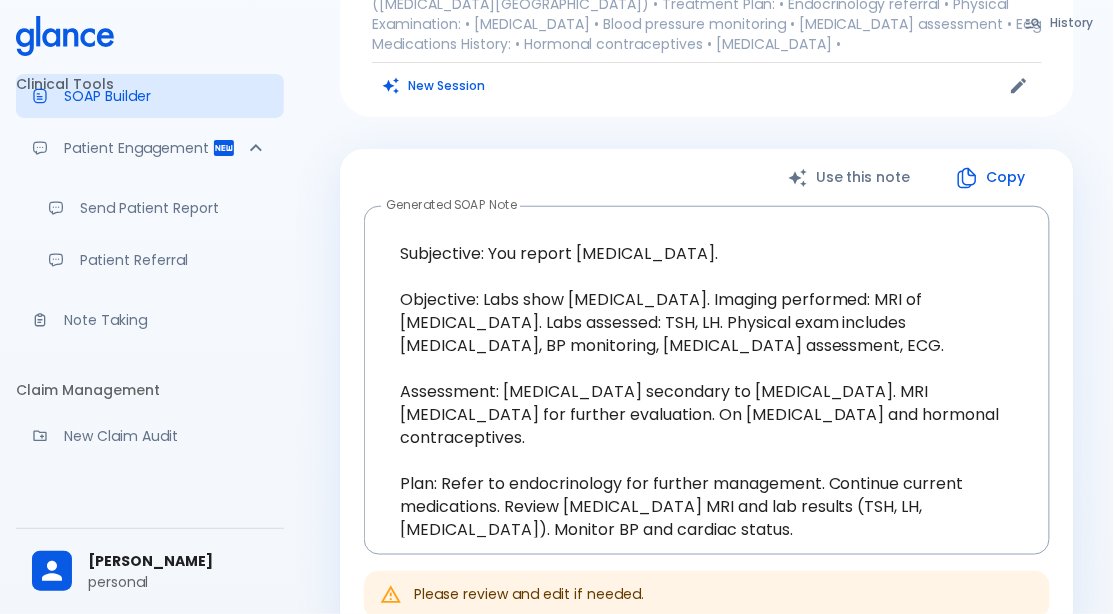scroll, scrollTop: 260, scrollLeft: 0, axis: vertical 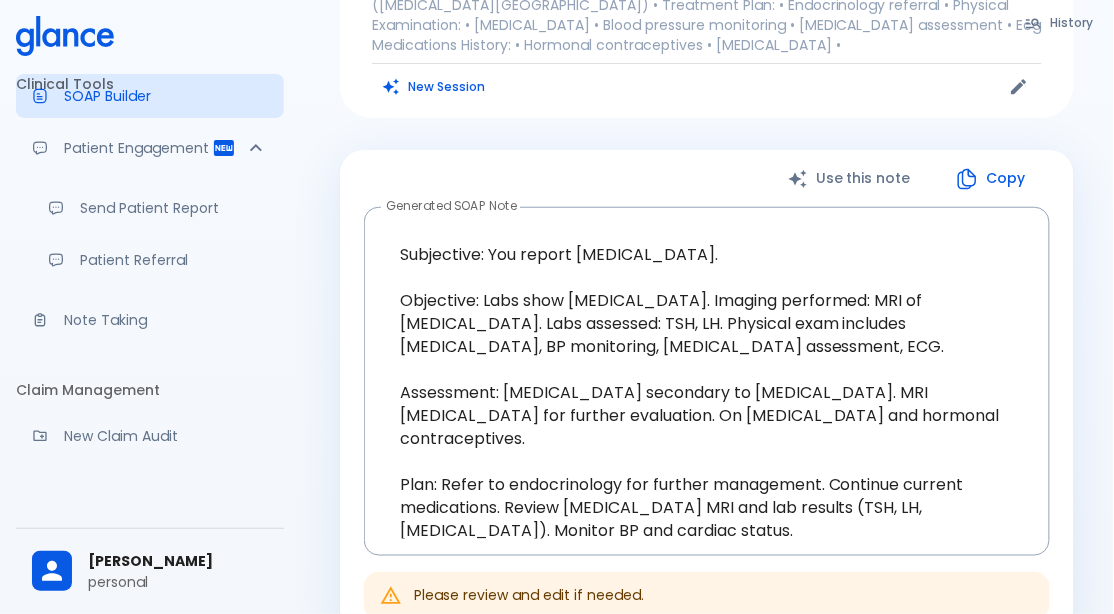 click on "Copy" at bounding box center [992, 178] 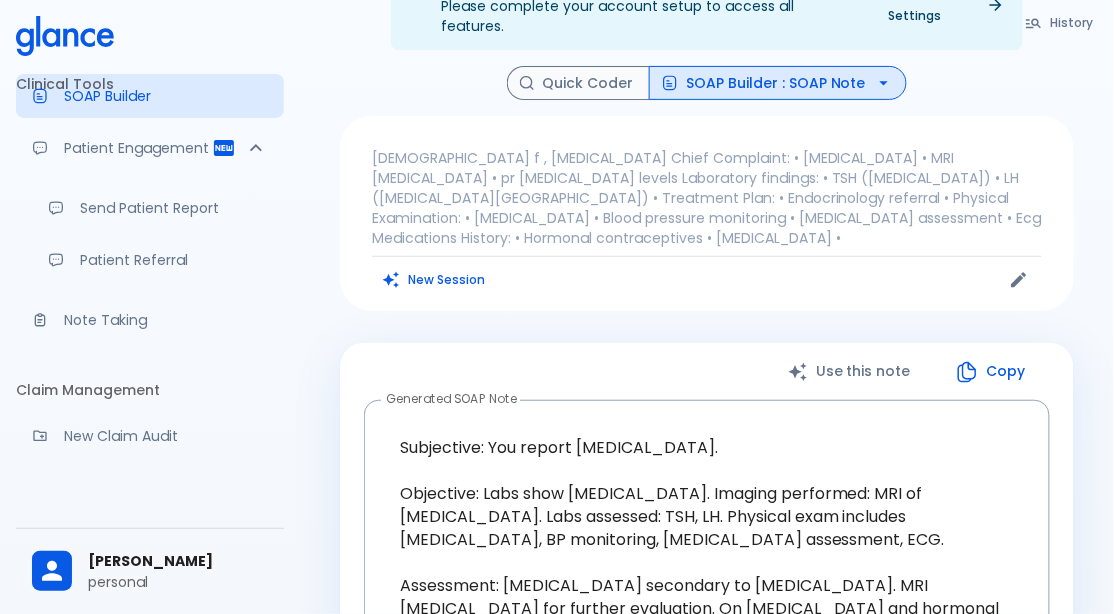 scroll, scrollTop: 61, scrollLeft: 0, axis: vertical 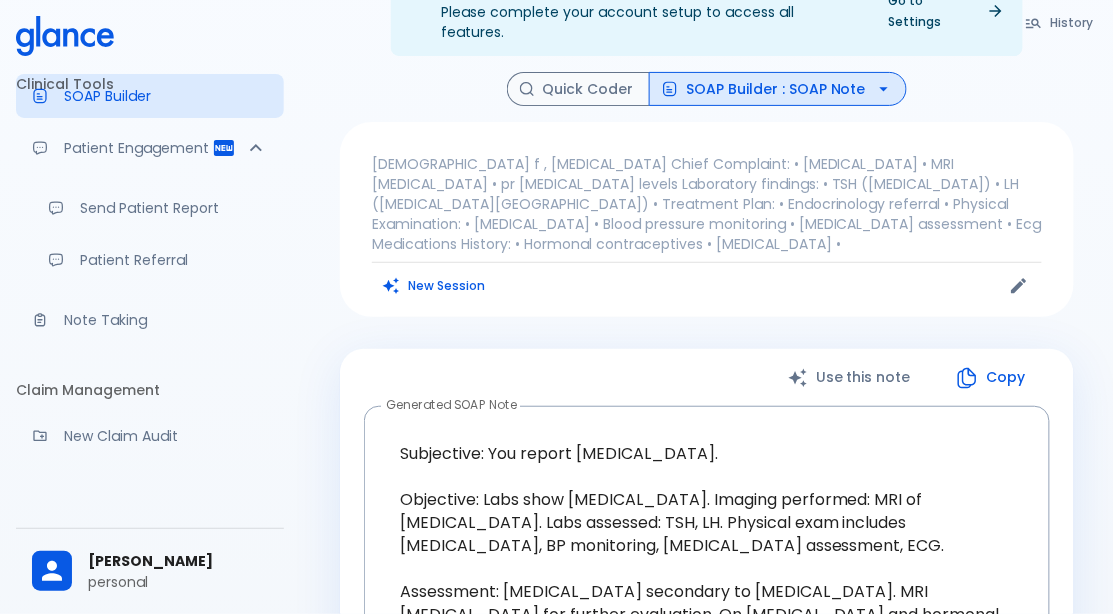 click on "SOAP Builder   : SOAP Note" at bounding box center [778, 89] 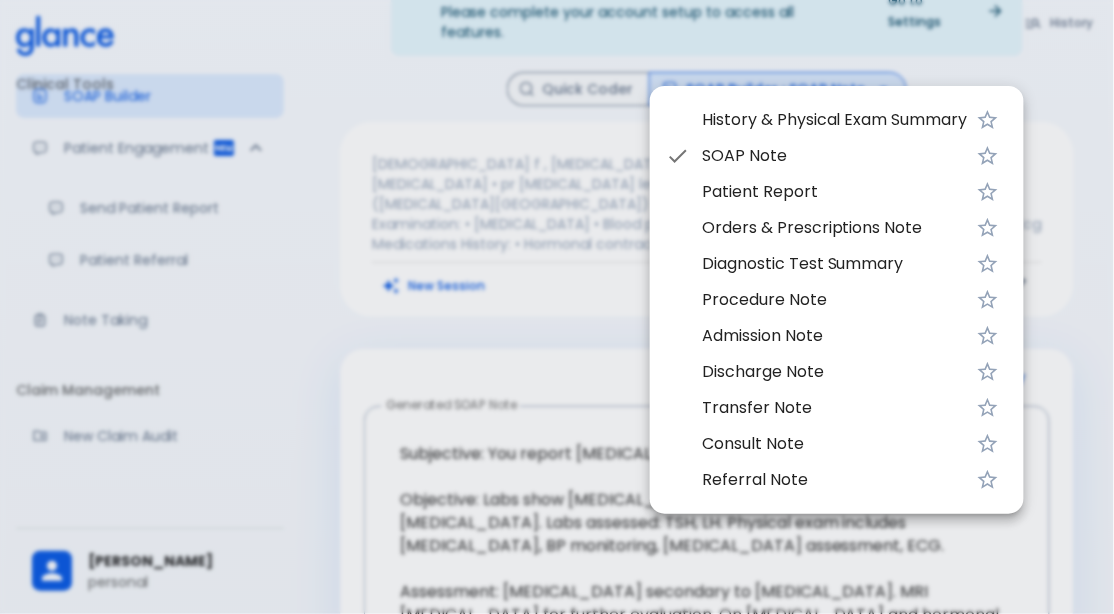 click on "Patient Report" at bounding box center (835, 192) 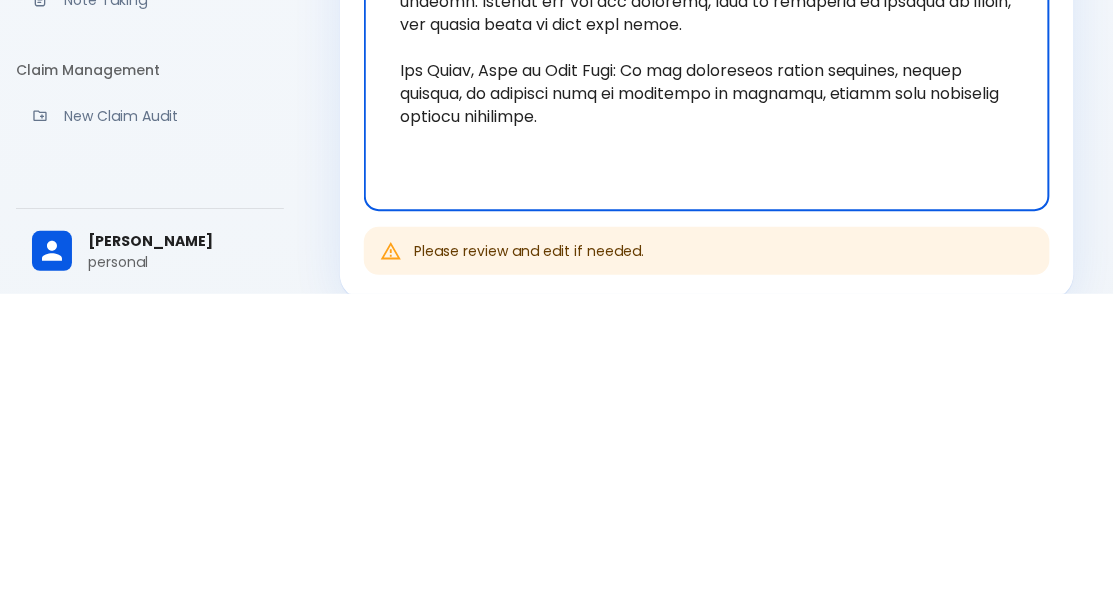 scroll, scrollTop: 883, scrollLeft: 0, axis: vertical 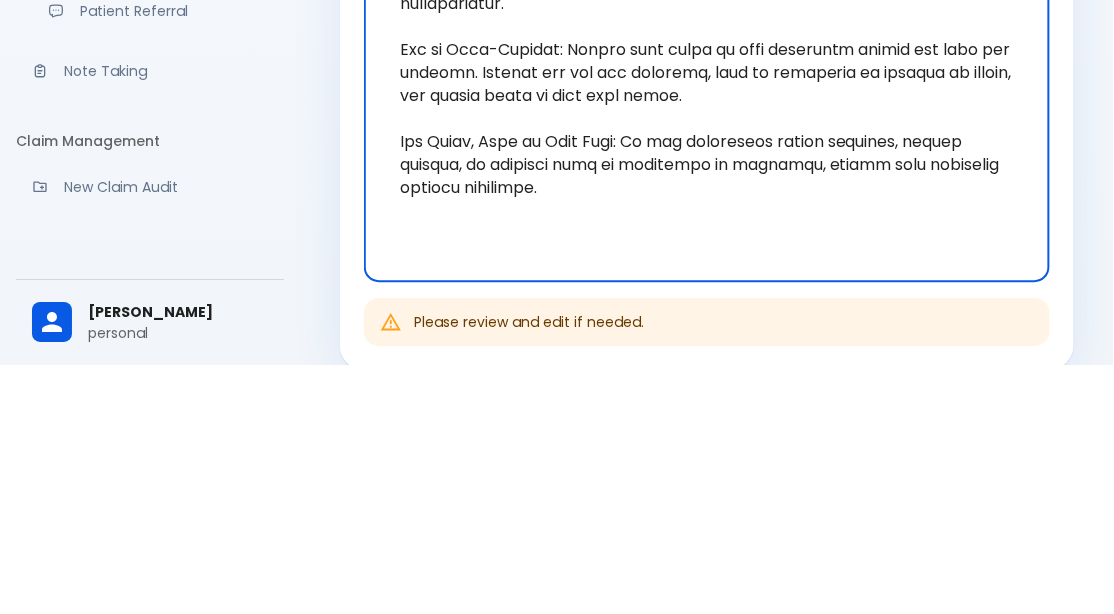 click on "Use this note Send to Patient Generated Patient Report x Generated Patient Report Please review and edit if needed." at bounding box center (707, 73) 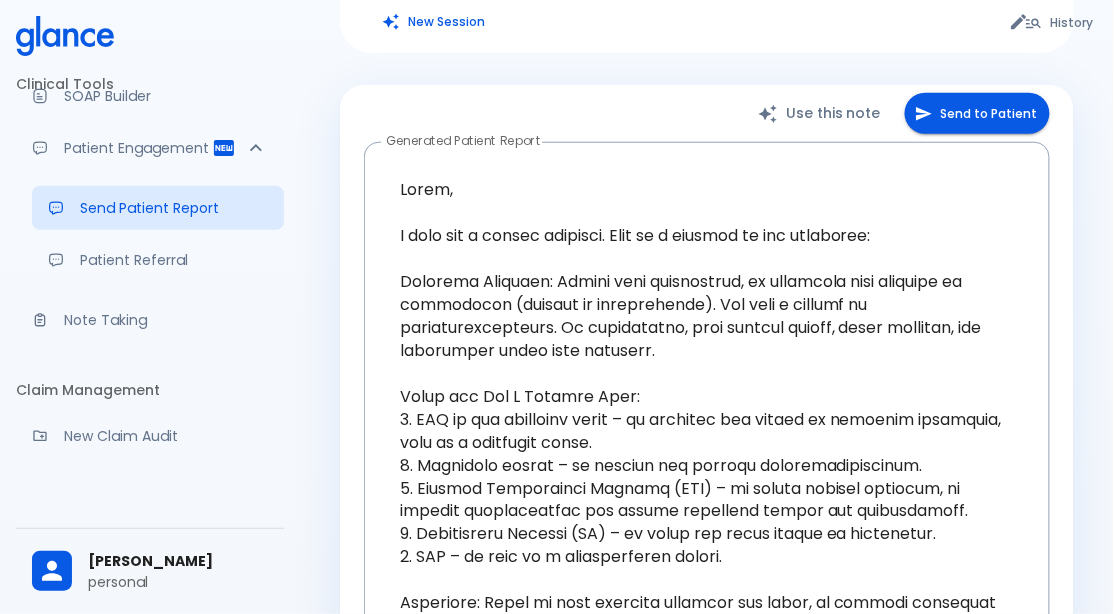 scroll, scrollTop: 308, scrollLeft: 0, axis: vertical 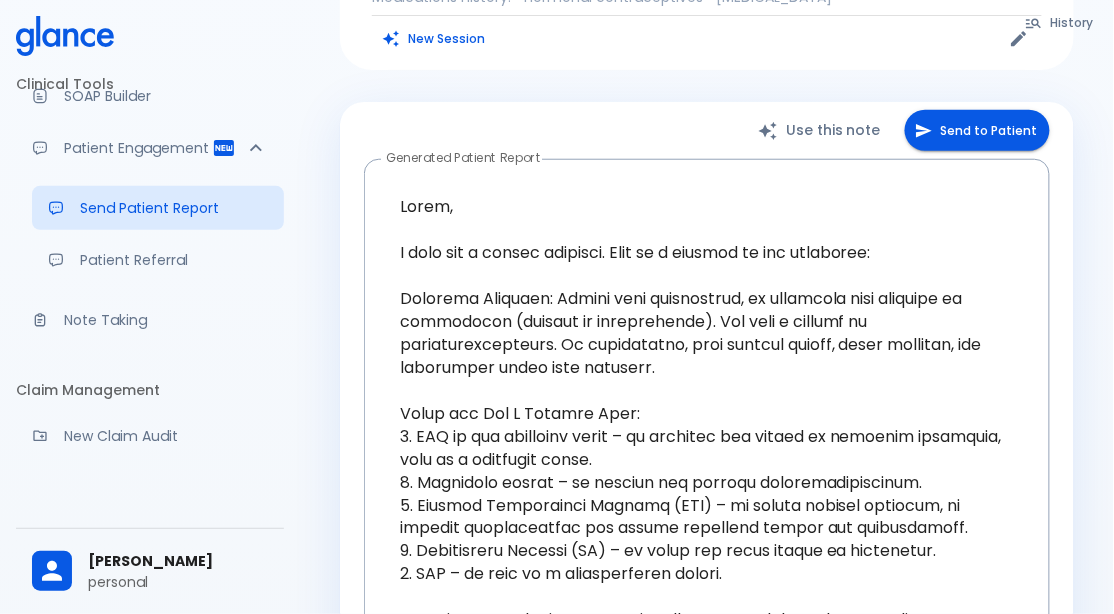 click on "Send to Patient" at bounding box center [977, 130] 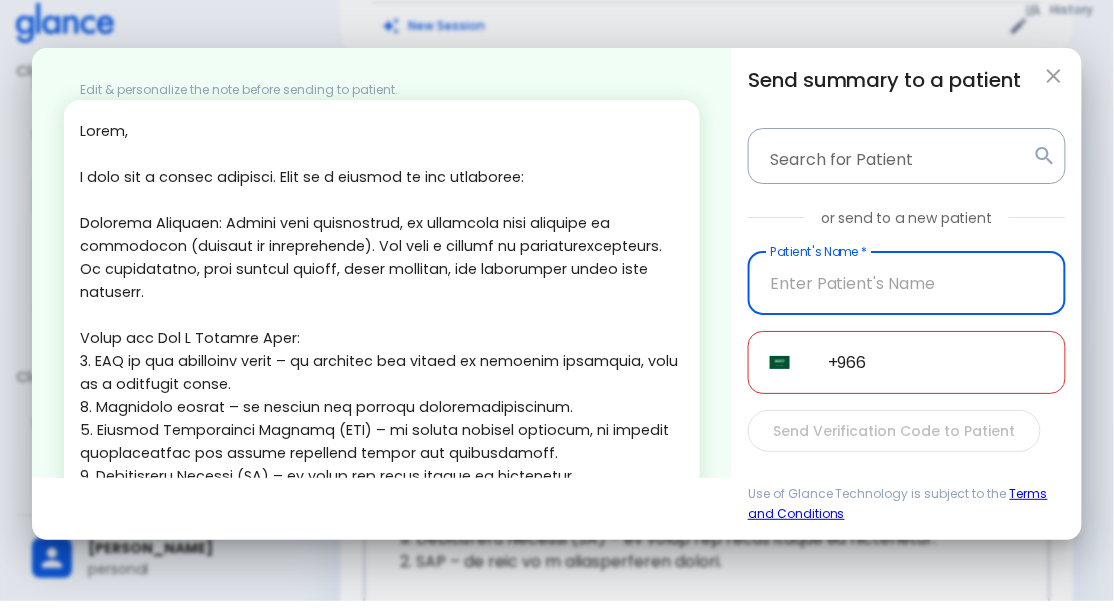 scroll, scrollTop: 308, scrollLeft: 0, axis: vertical 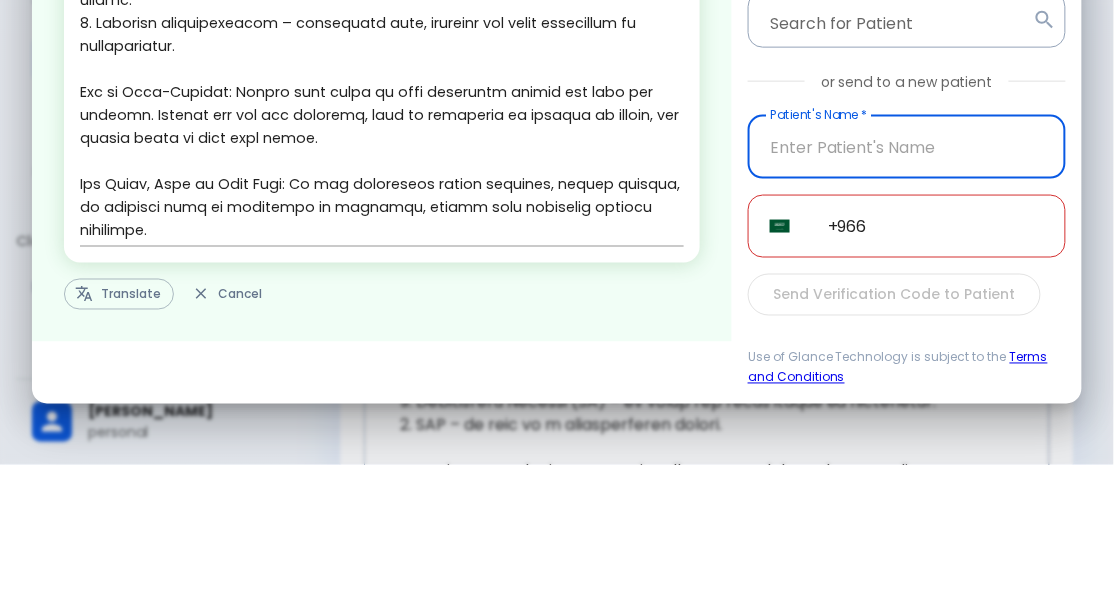 click on "Edit & personalize the note before sending to patient. x Translate   Cancel" at bounding box center [382, 276] 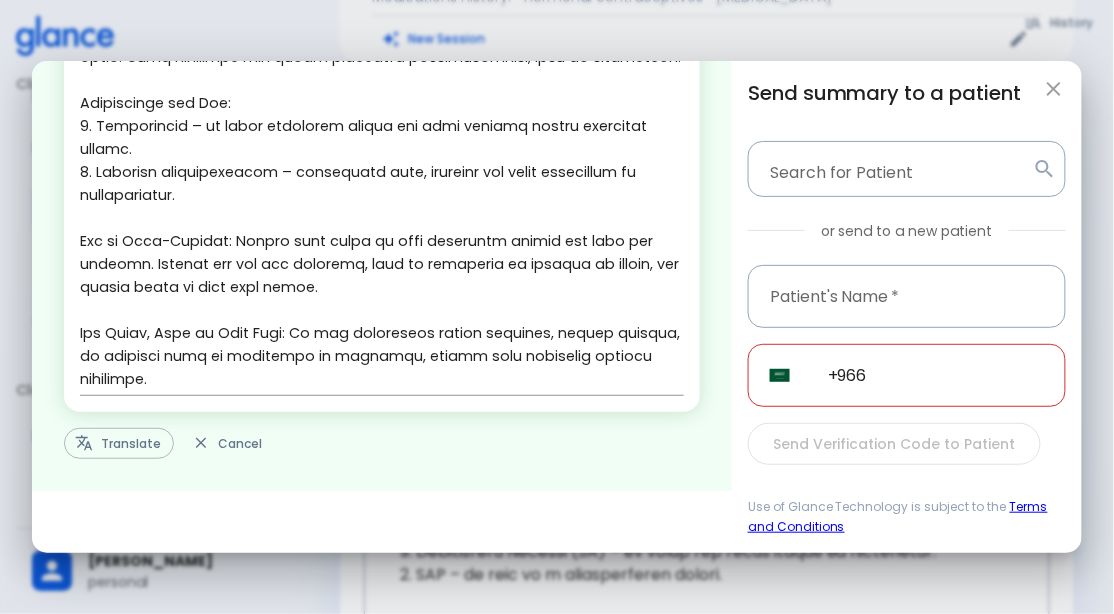 click on "Translate" at bounding box center (119, 443) 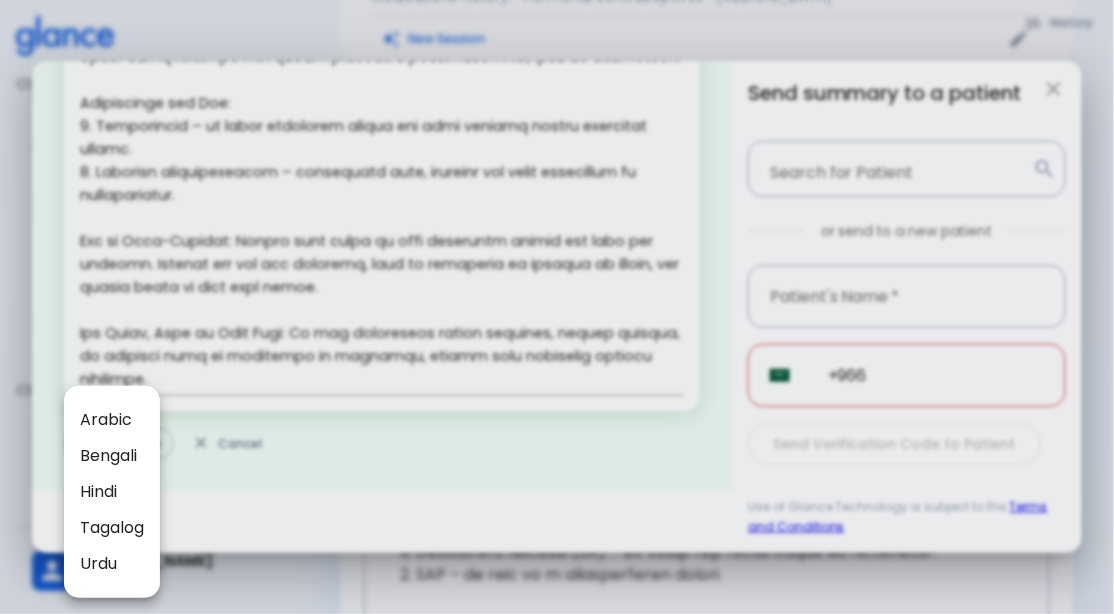 click on "Arabic" at bounding box center [112, 420] 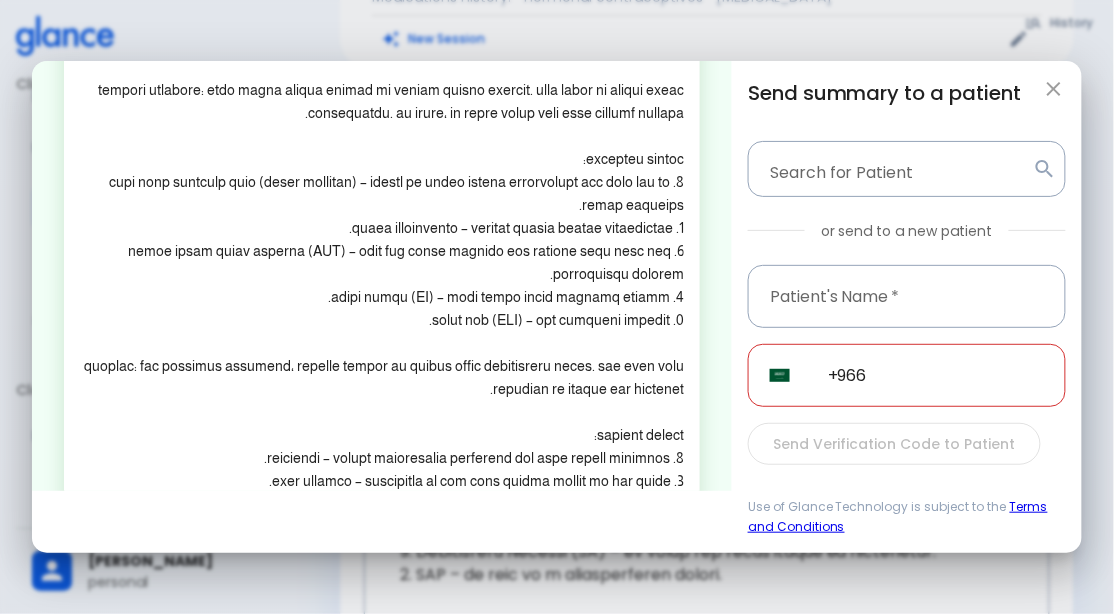scroll, scrollTop: 159, scrollLeft: 0, axis: vertical 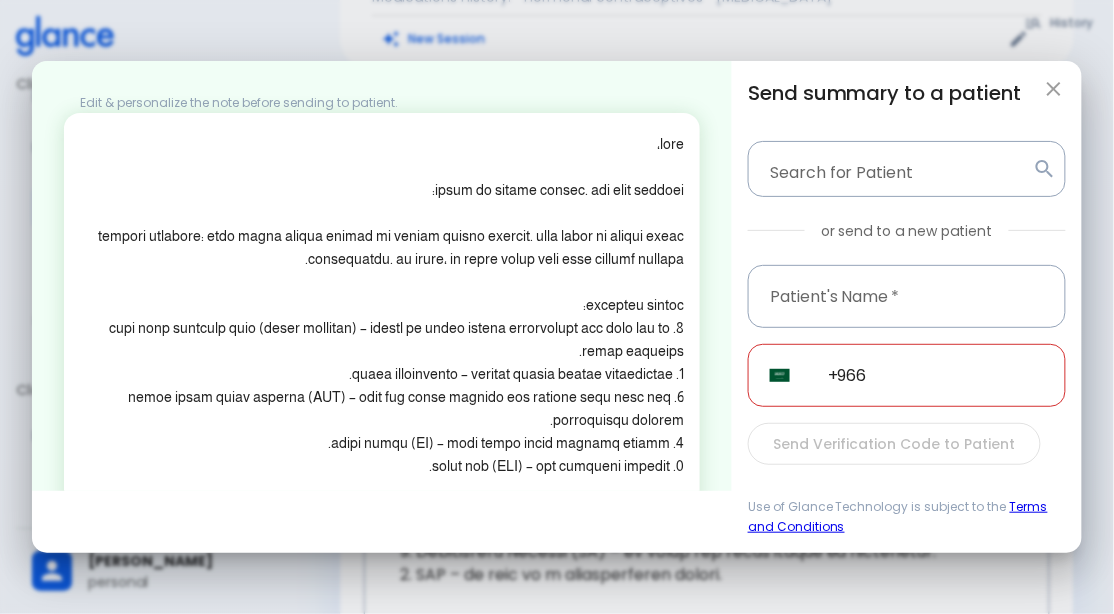 click 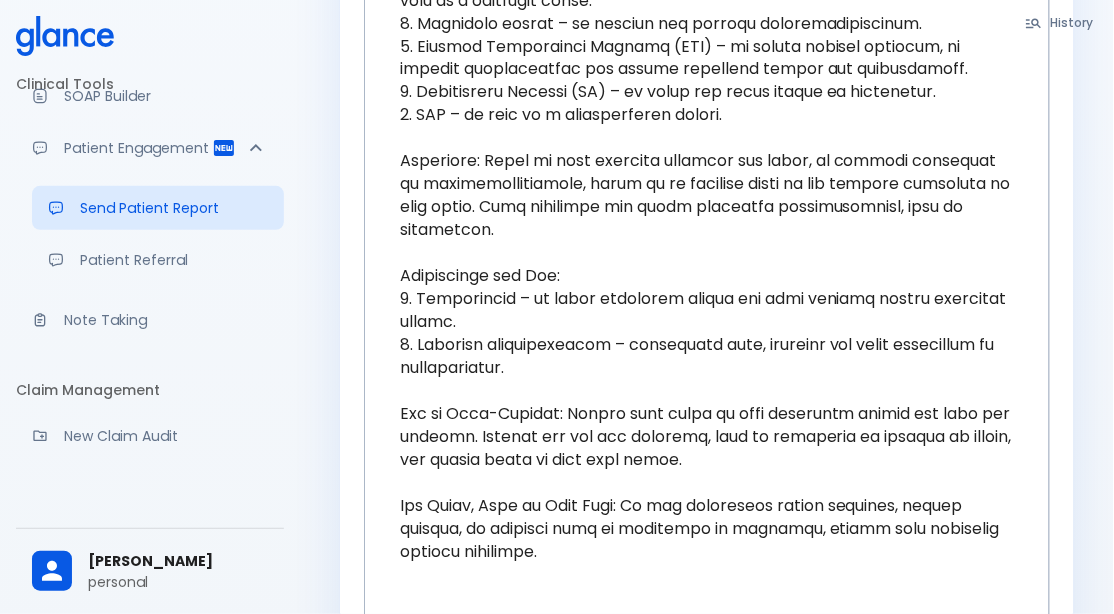 scroll, scrollTop: 760, scrollLeft: 0, axis: vertical 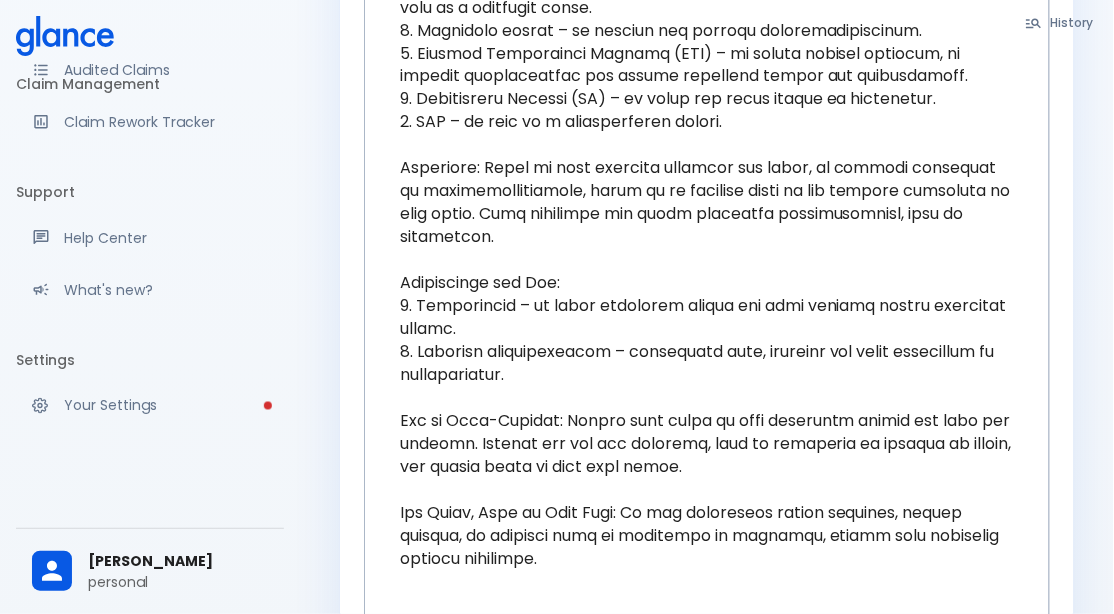 click on "[PERSON_NAME]" at bounding box center (178, 561) 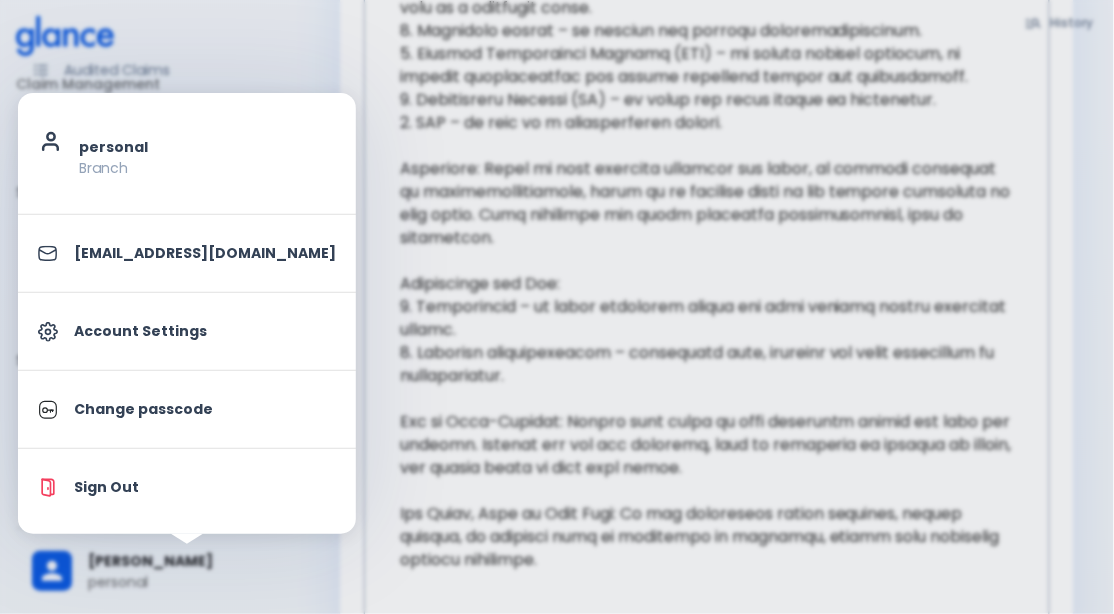click on "Account Settings" at bounding box center [205, 331] 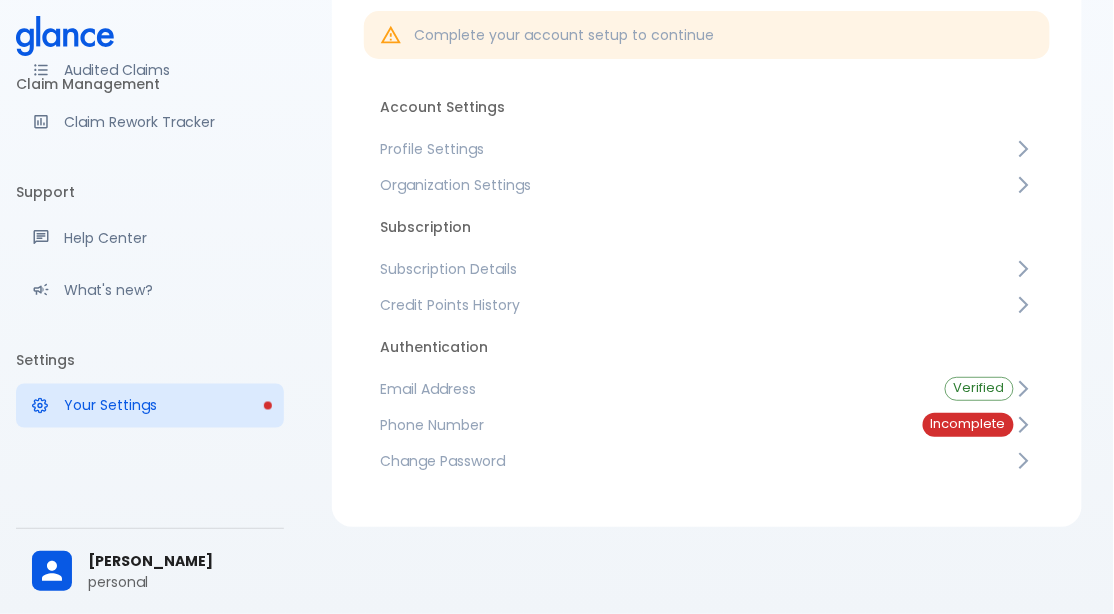 click on "Organization Settings" at bounding box center (707, 185) 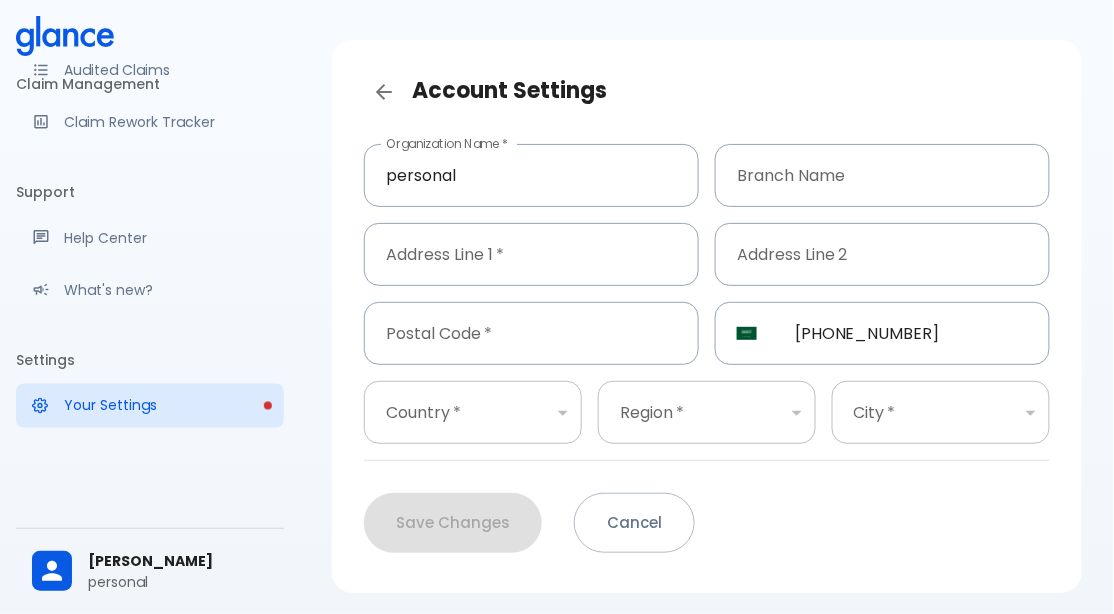 scroll, scrollTop: 114, scrollLeft: 0, axis: vertical 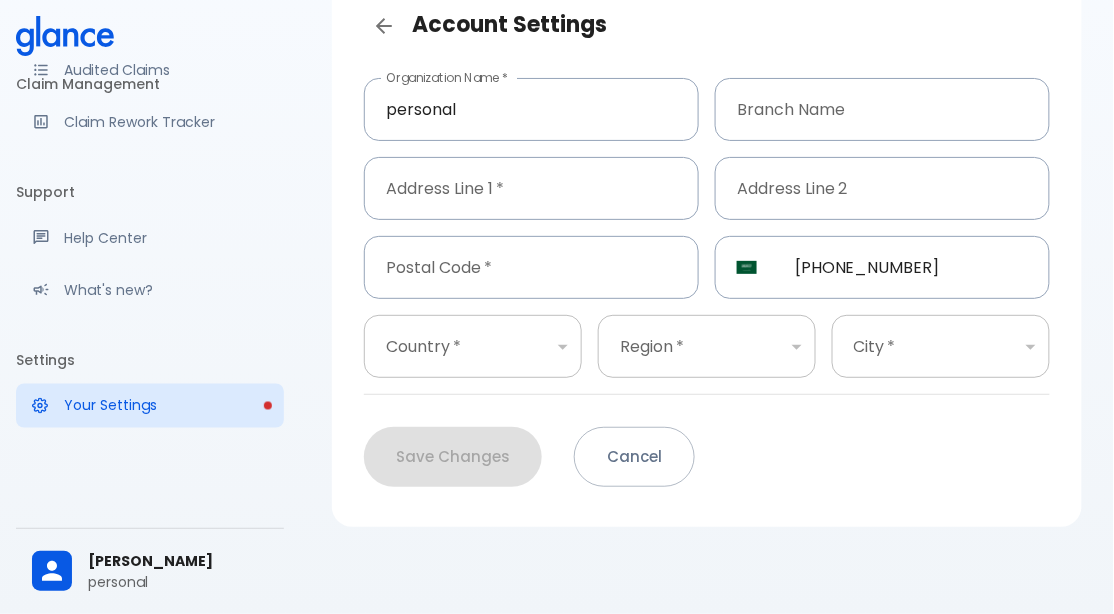 click on "personal" at bounding box center [178, 582] 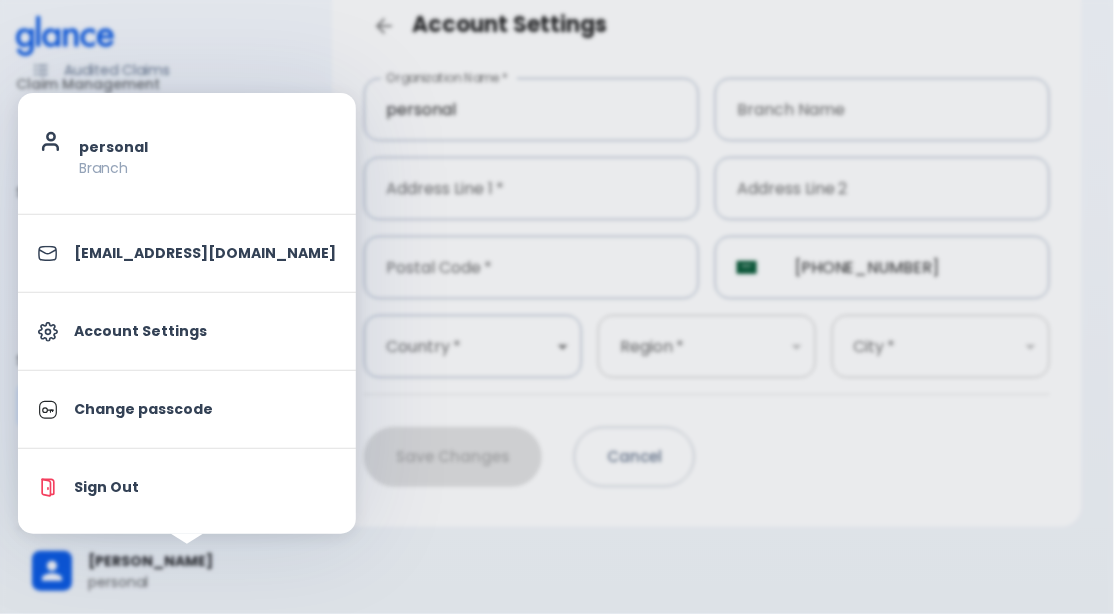 click at bounding box center (557, 307) 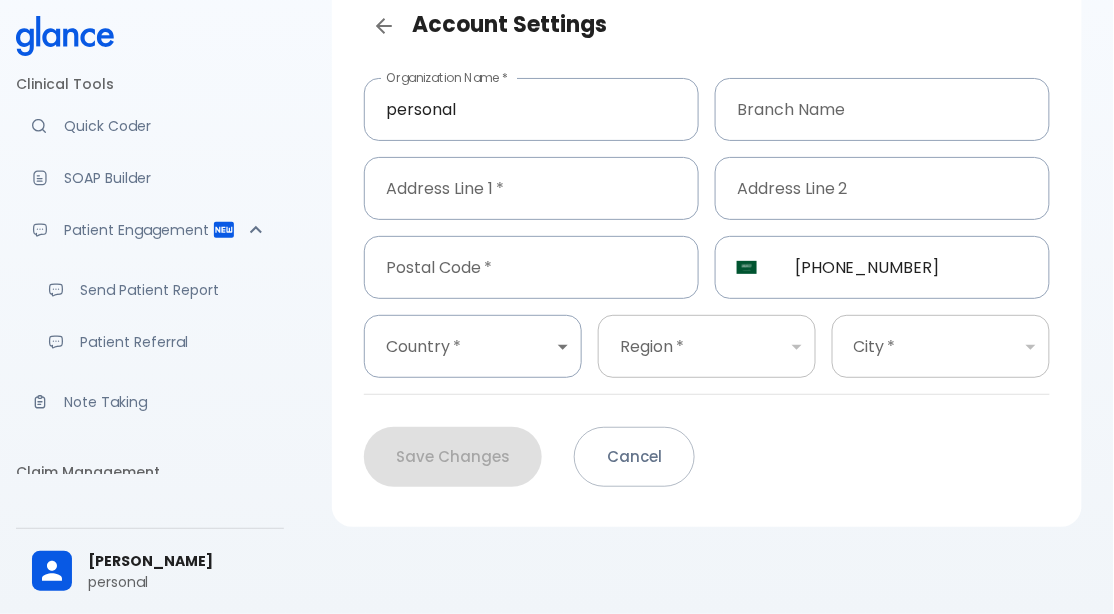 scroll, scrollTop: 0, scrollLeft: 0, axis: both 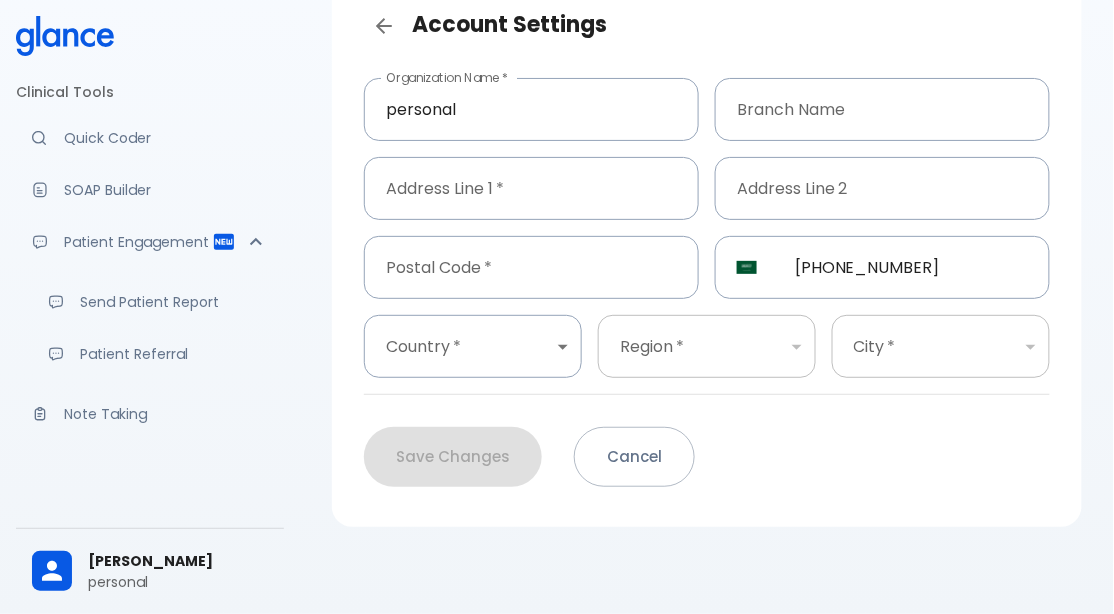 click on "Note Taking" at bounding box center (166, 414) 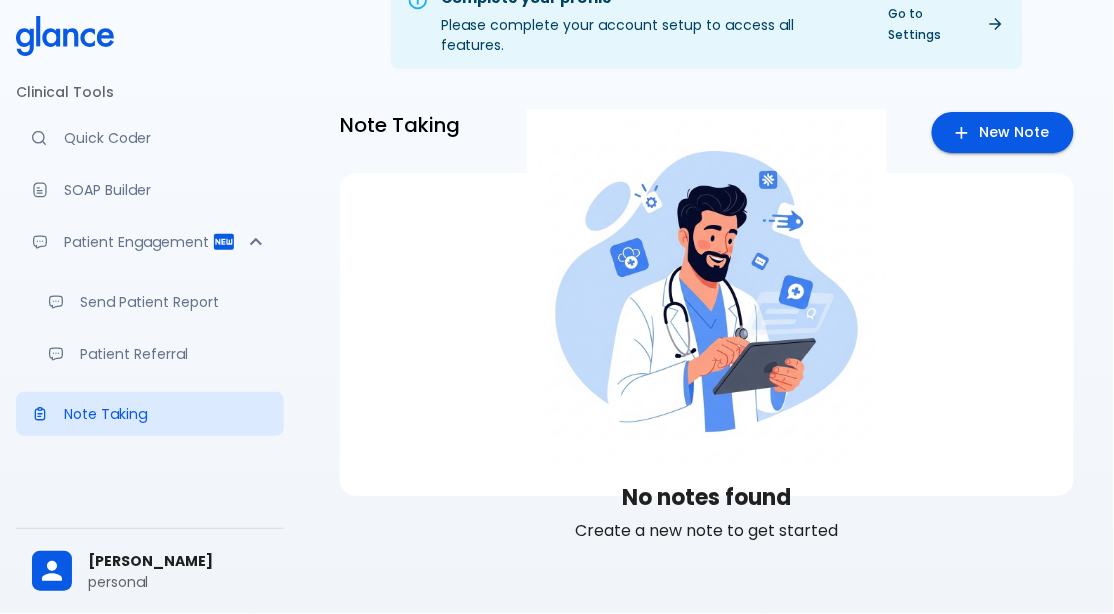 scroll, scrollTop: 48, scrollLeft: 0, axis: vertical 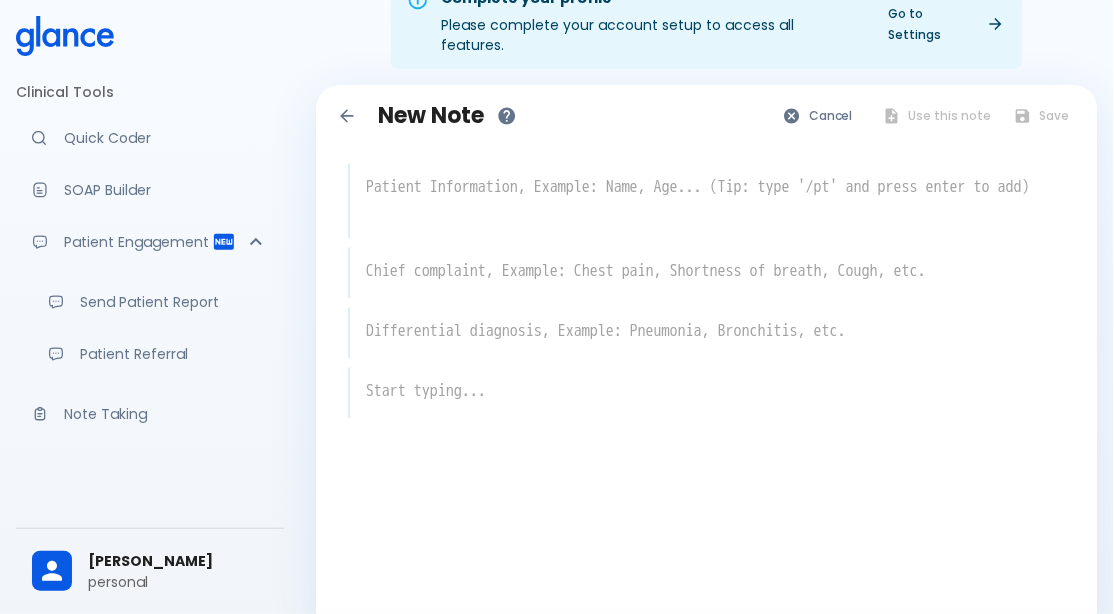 click at bounding box center (708, 199) 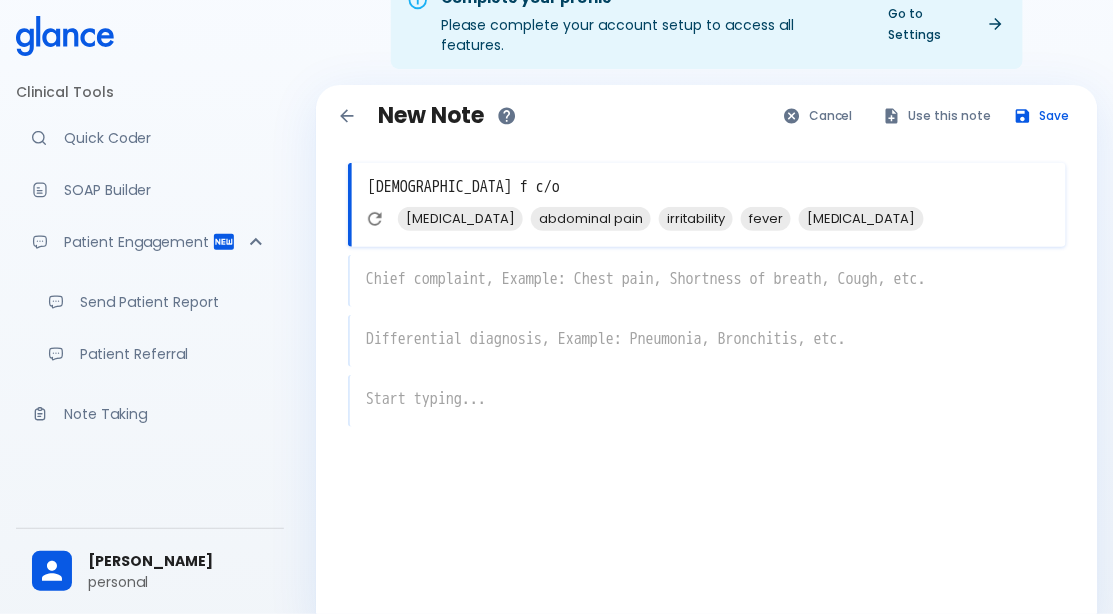 click 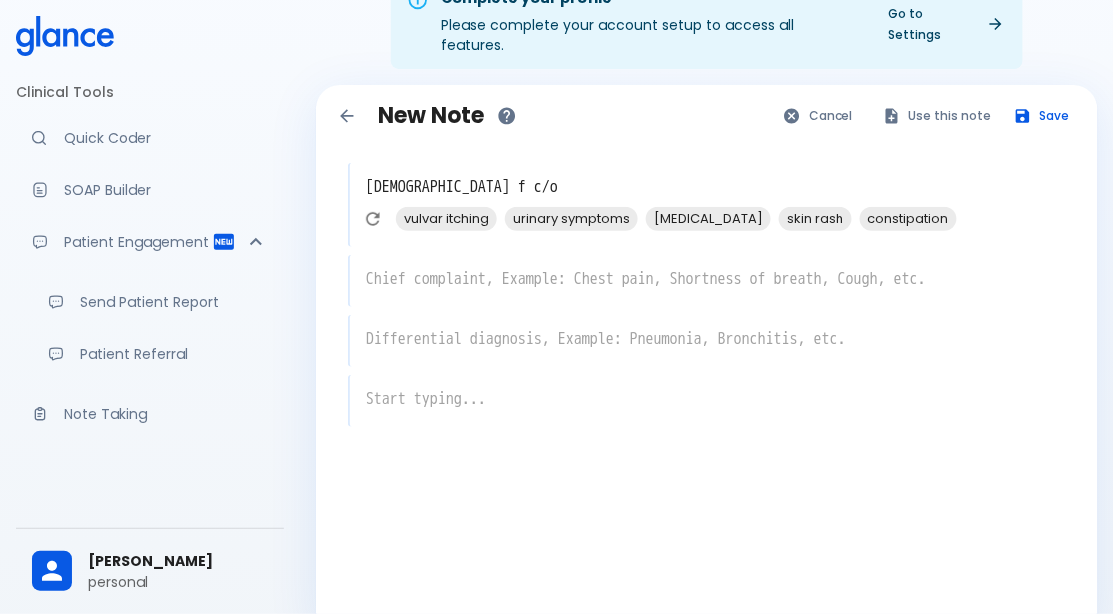 click on "2 yo f c/o" at bounding box center [708, 187] 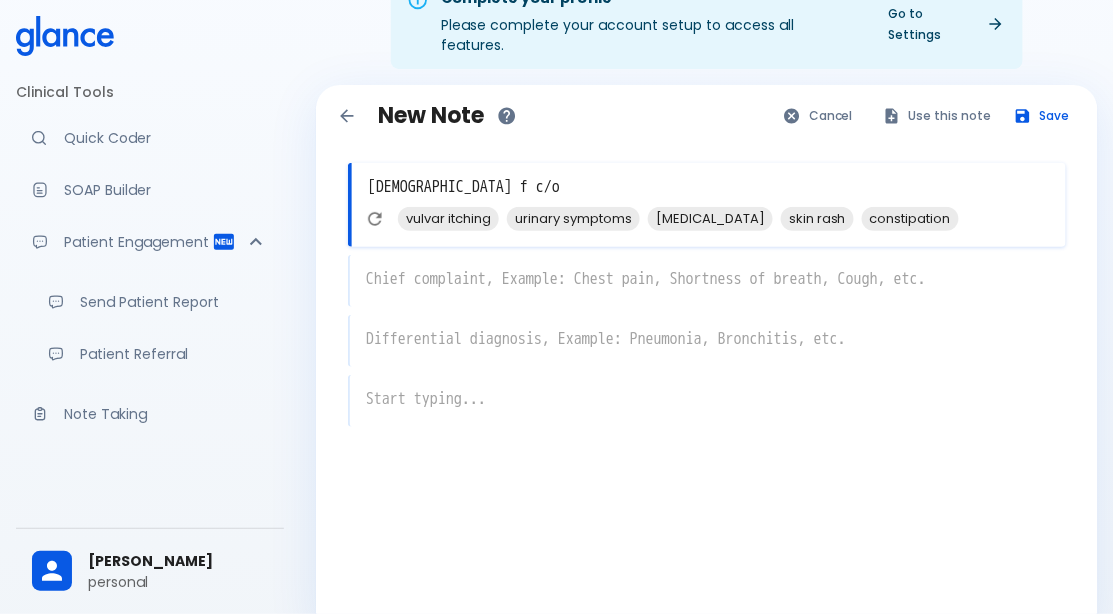 click on "2 yo f c/o" at bounding box center [709, 187] 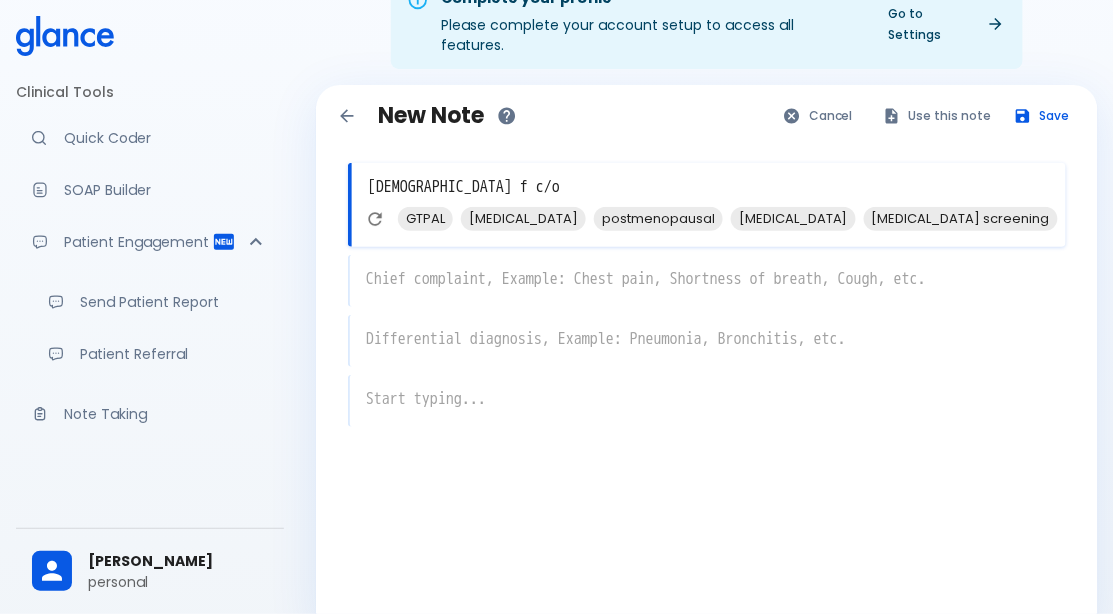 click on "34 yo f c/o" at bounding box center [709, 187] 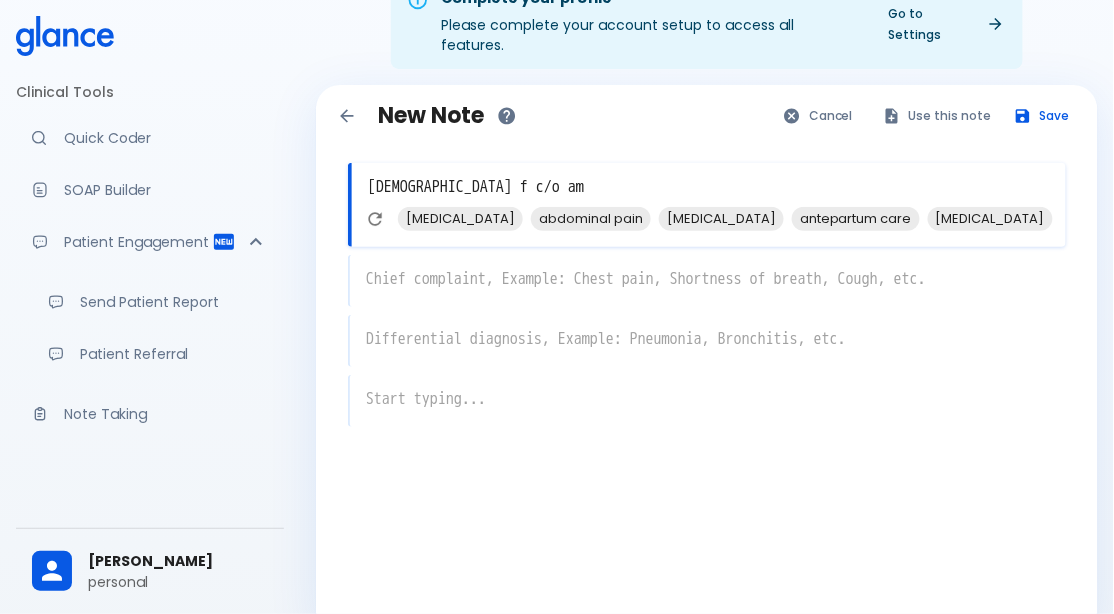 click on "amenorrhea" at bounding box center [460, 218] 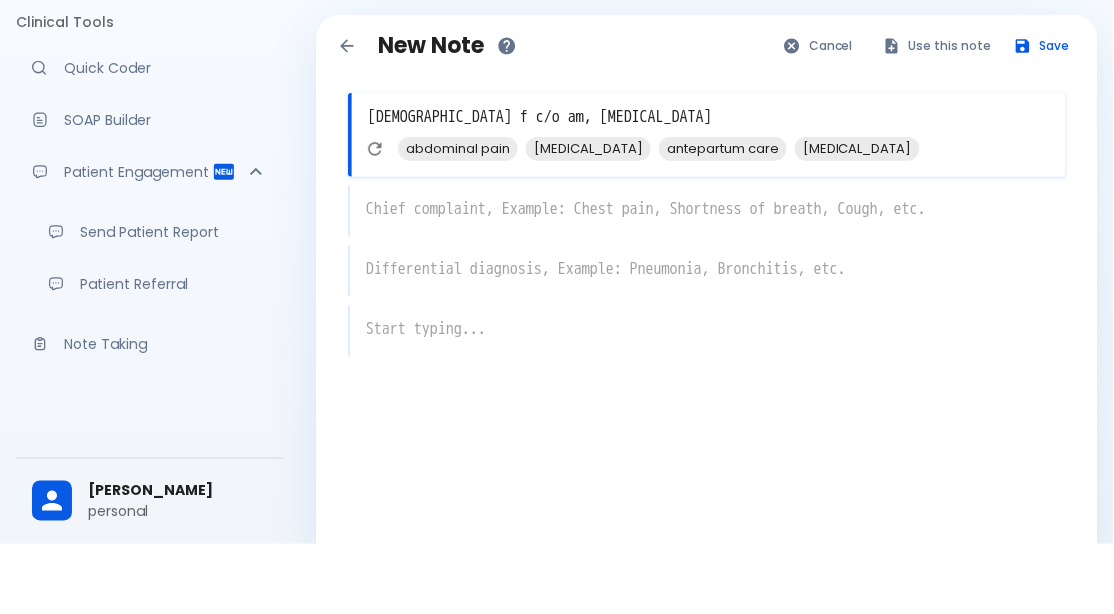 scroll, scrollTop: 48, scrollLeft: 0, axis: vertical 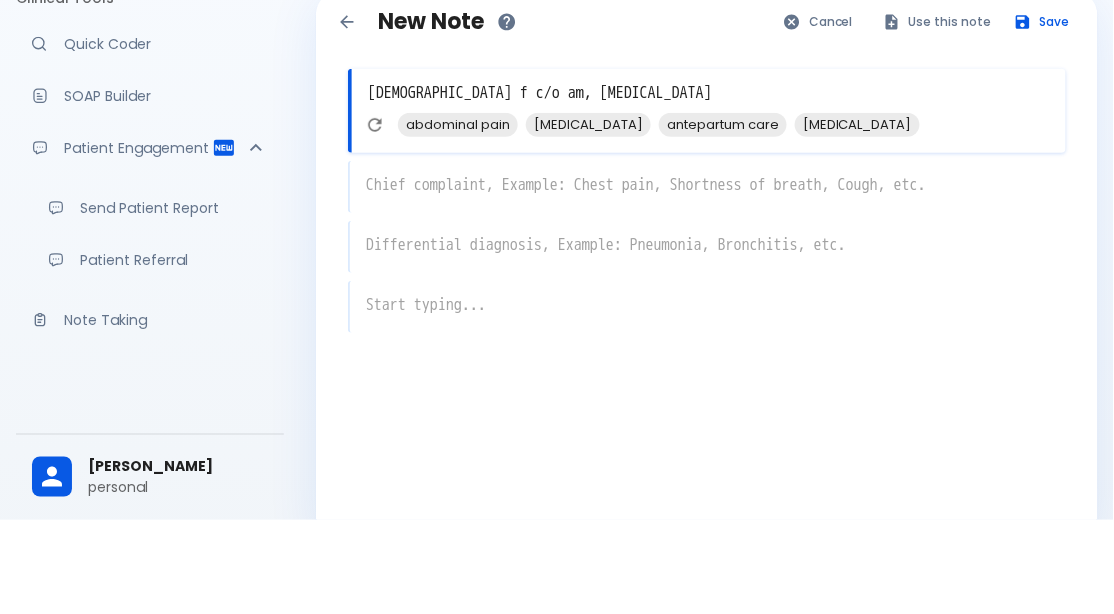 click on "x" at bounding box center [707, 281] 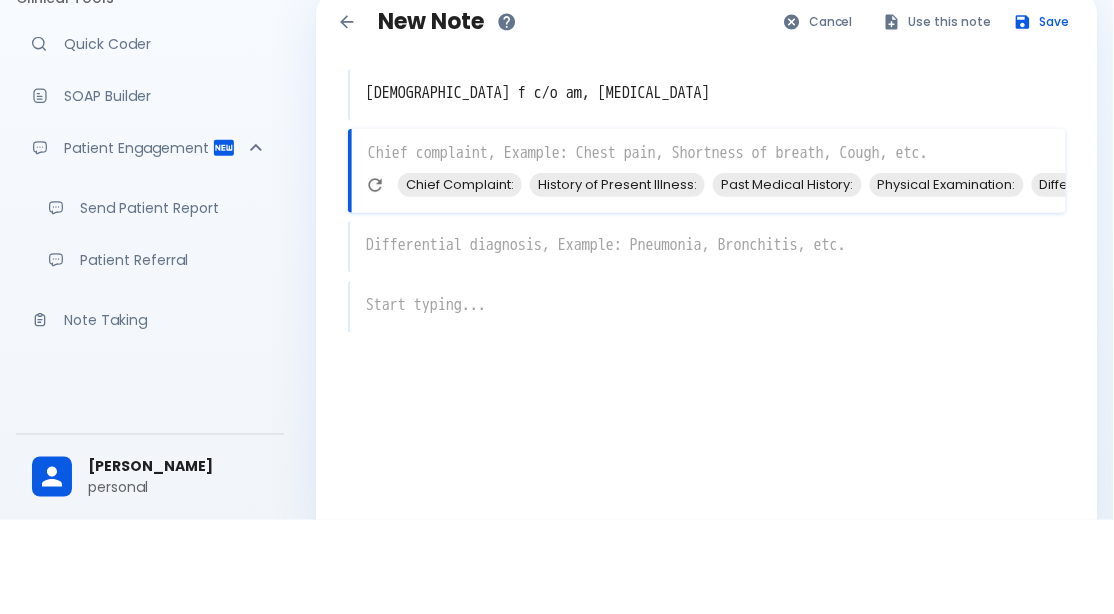 click on "Chief Complaint:" at bounding box center [460, 278] 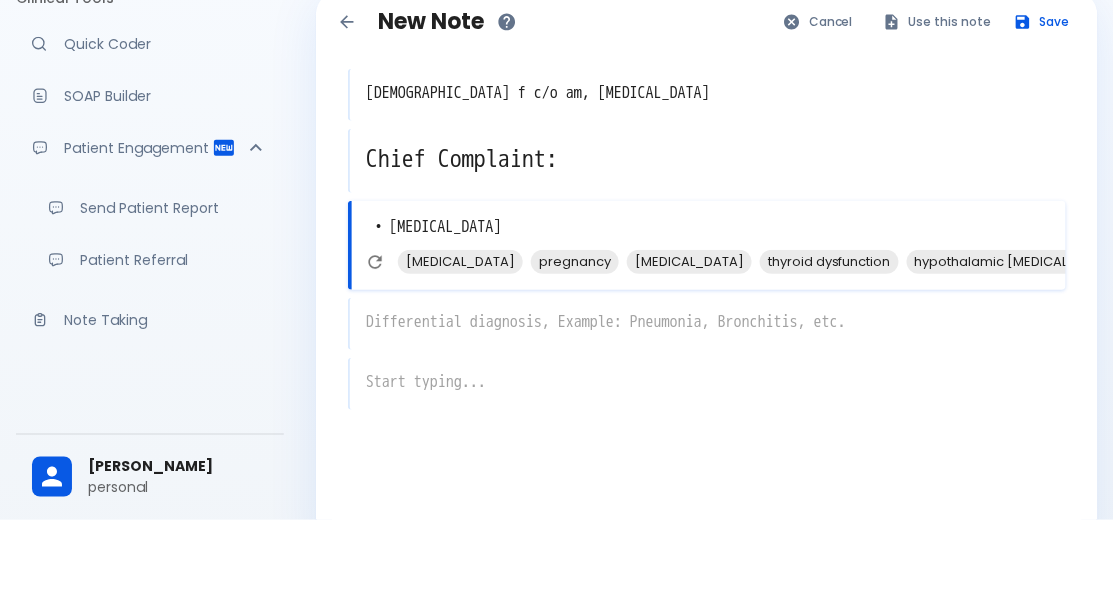 click on "amenorrhea" at bounding box center (460, 355) 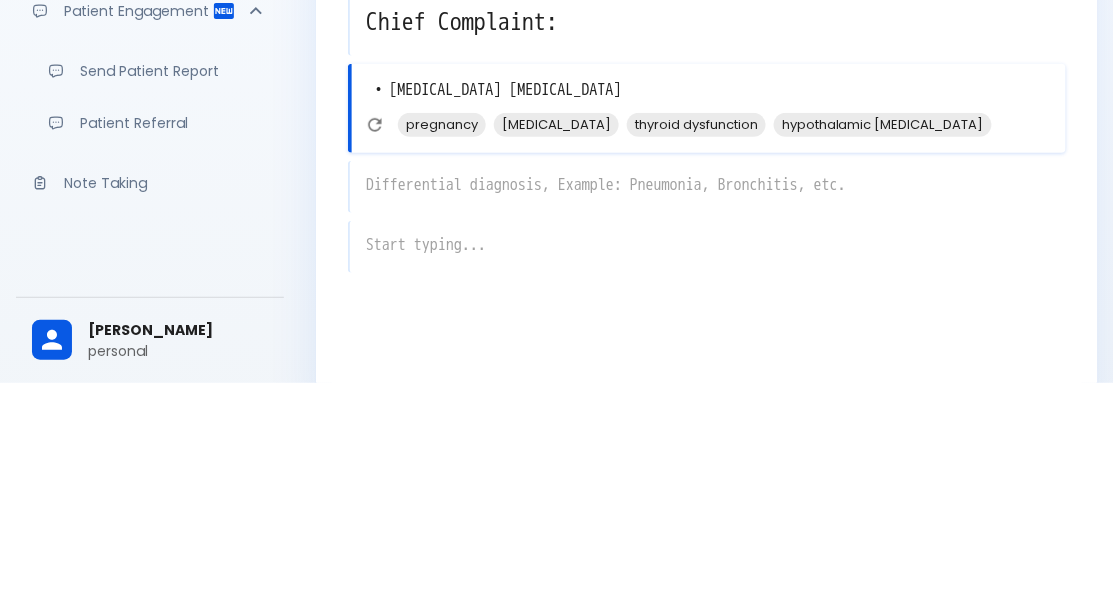 scroll, scrollTop: 48, scrollLeft: 0, axis: vertical 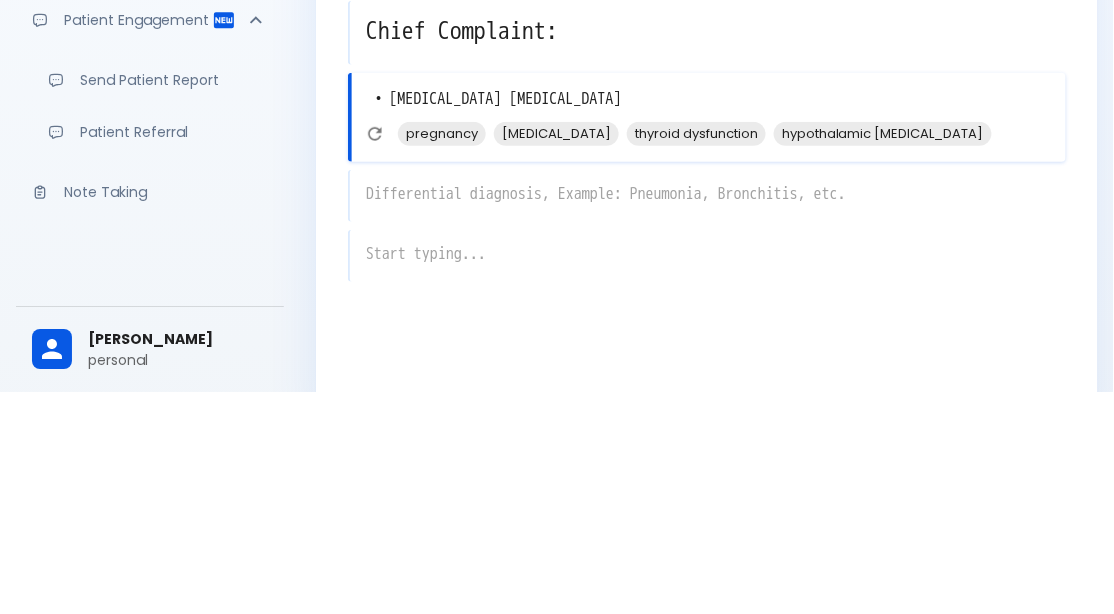 click on "x" at bounding box center [707, 418] 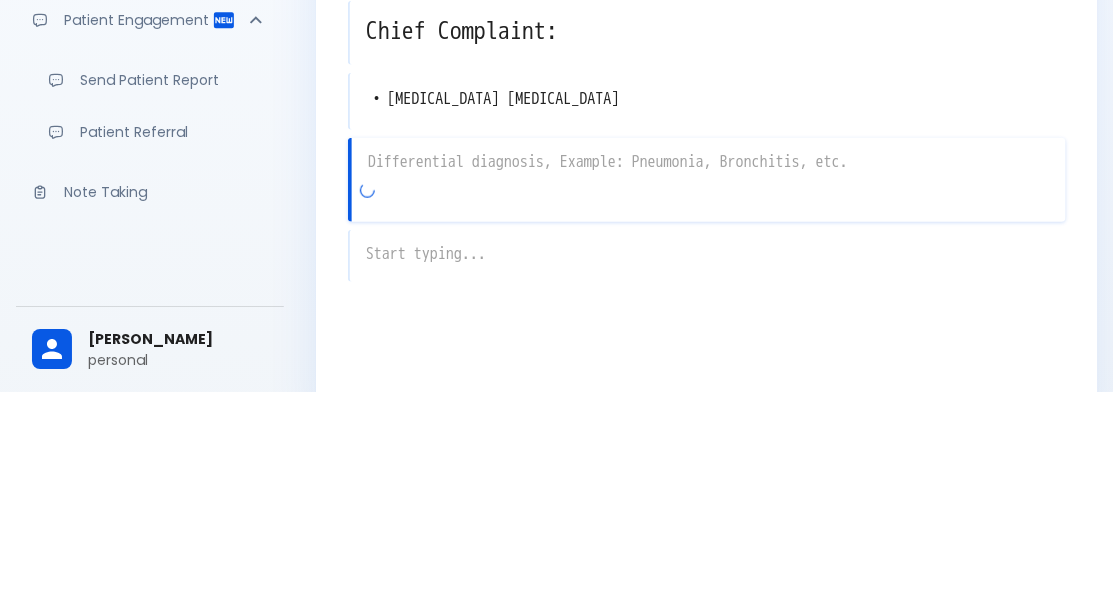 type on "D" 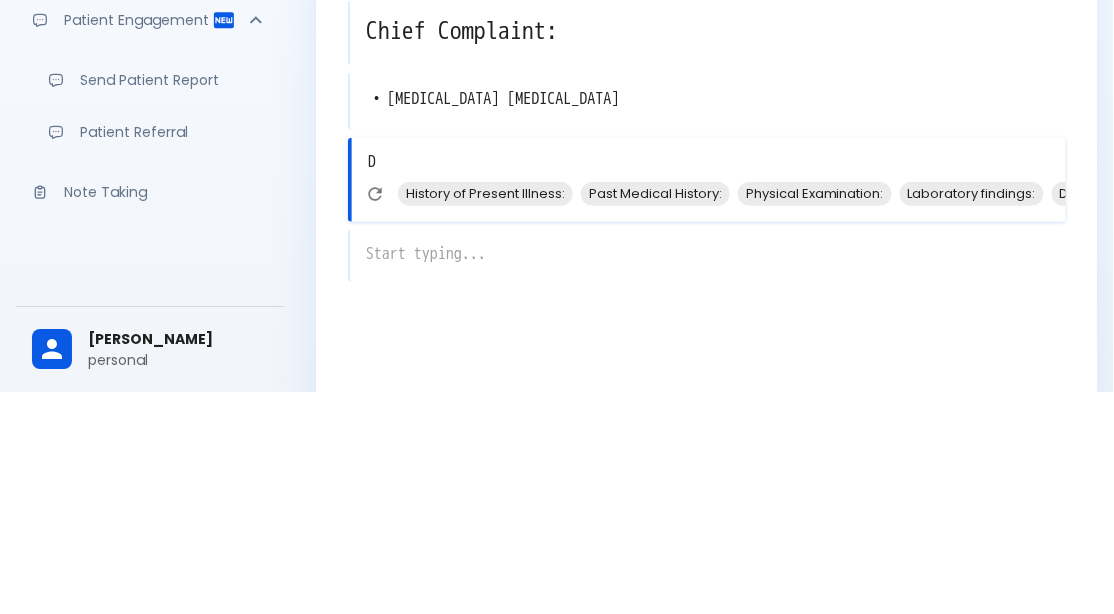 type 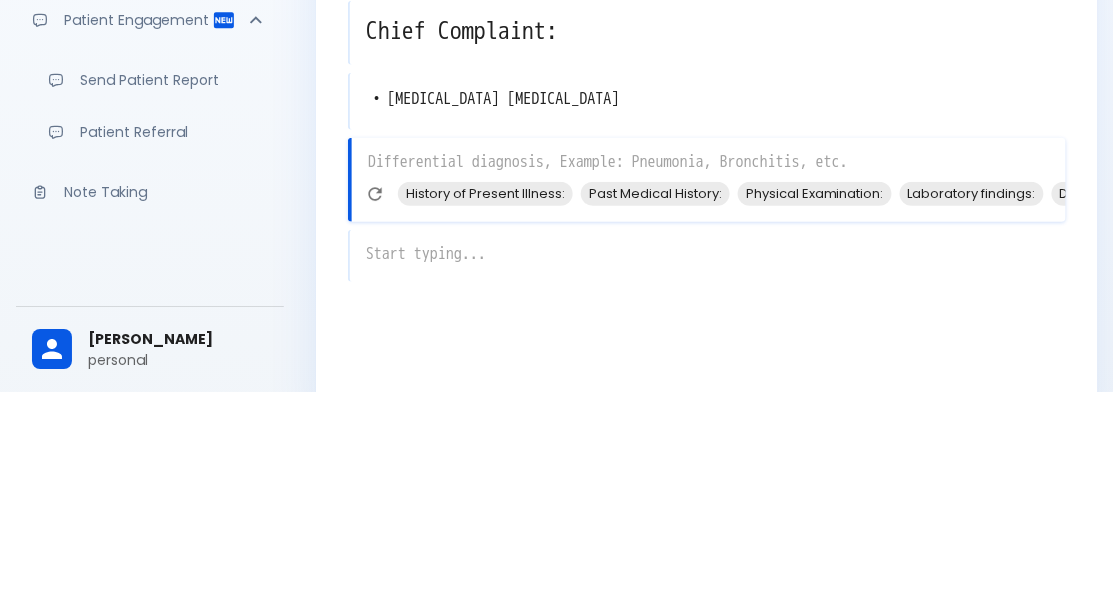 click on "History of Present Illness:" at bounding box center [485, 415] 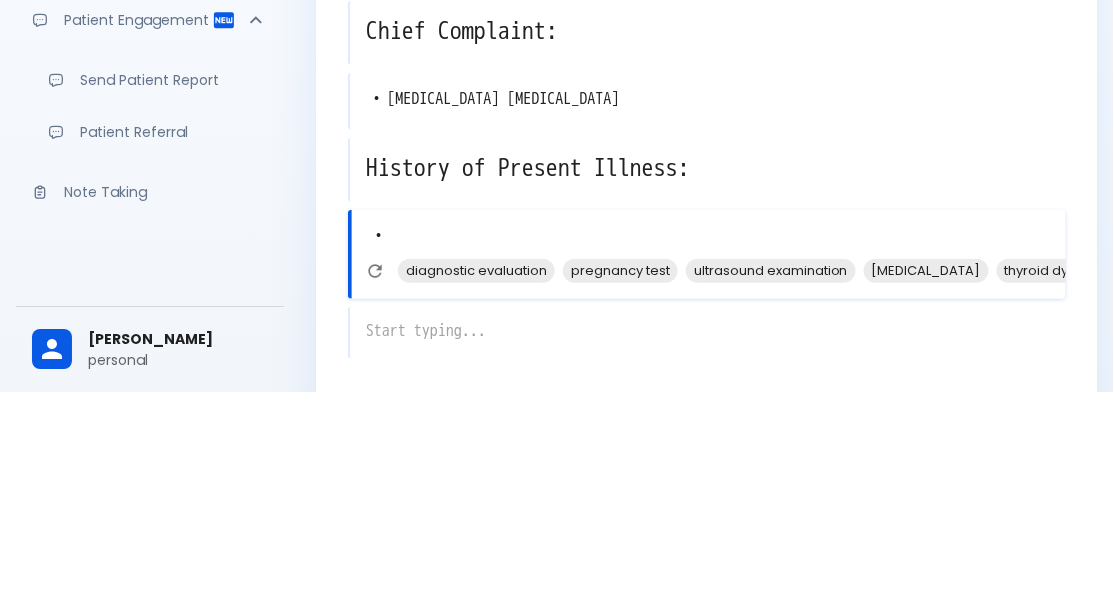 click on "pregnancy test" at bounding box center [620, 492] 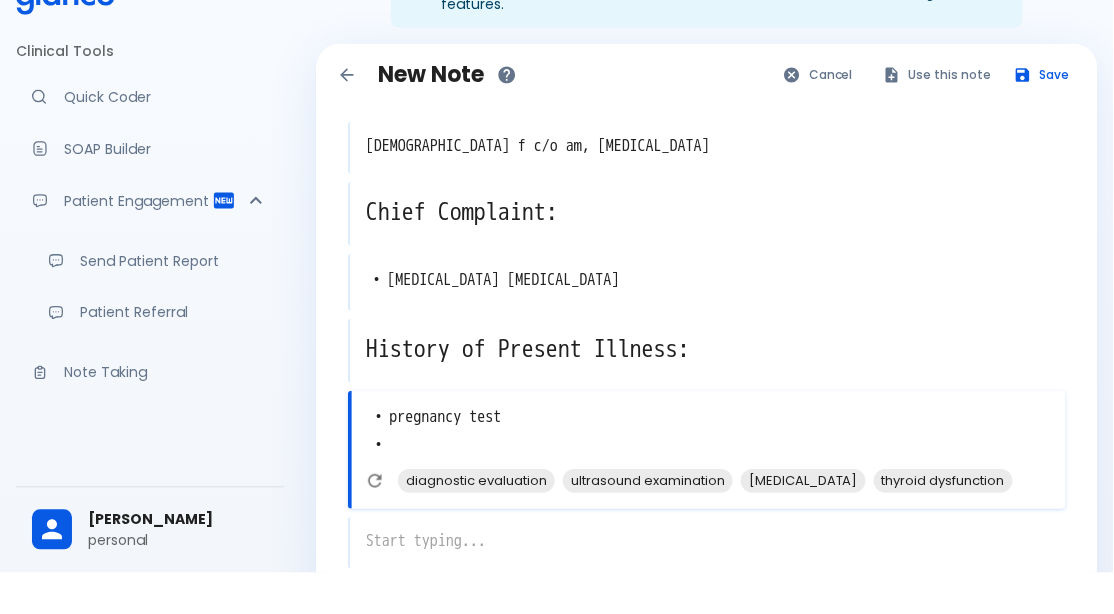 scroll, scrollTop: 48, scrollLeft: 0, axis: vertical 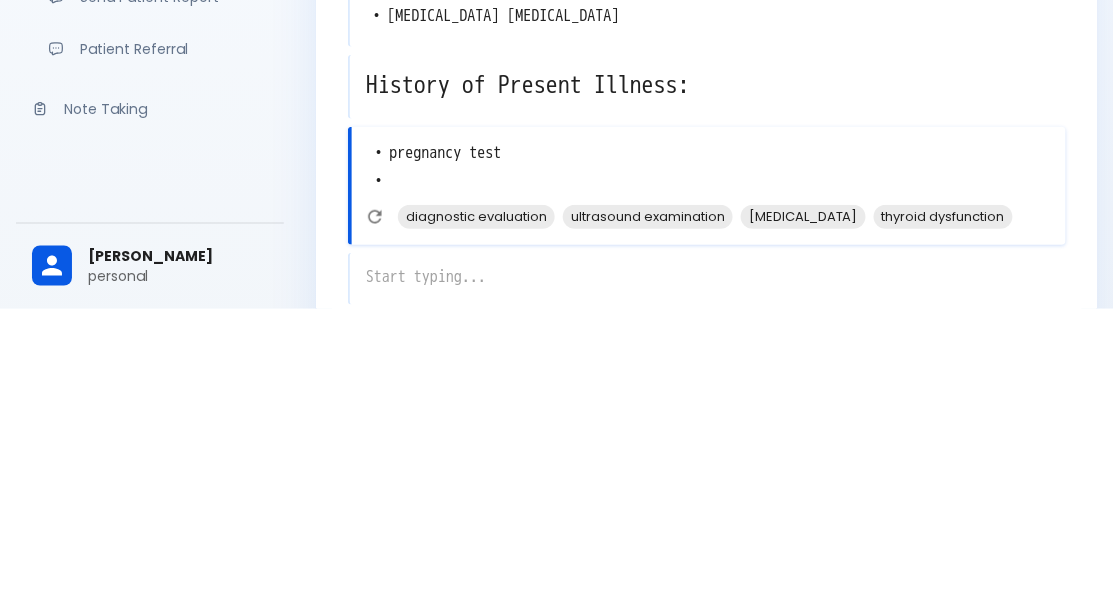 click on "• pregnancy test
•" at bounding box center [709, 473] 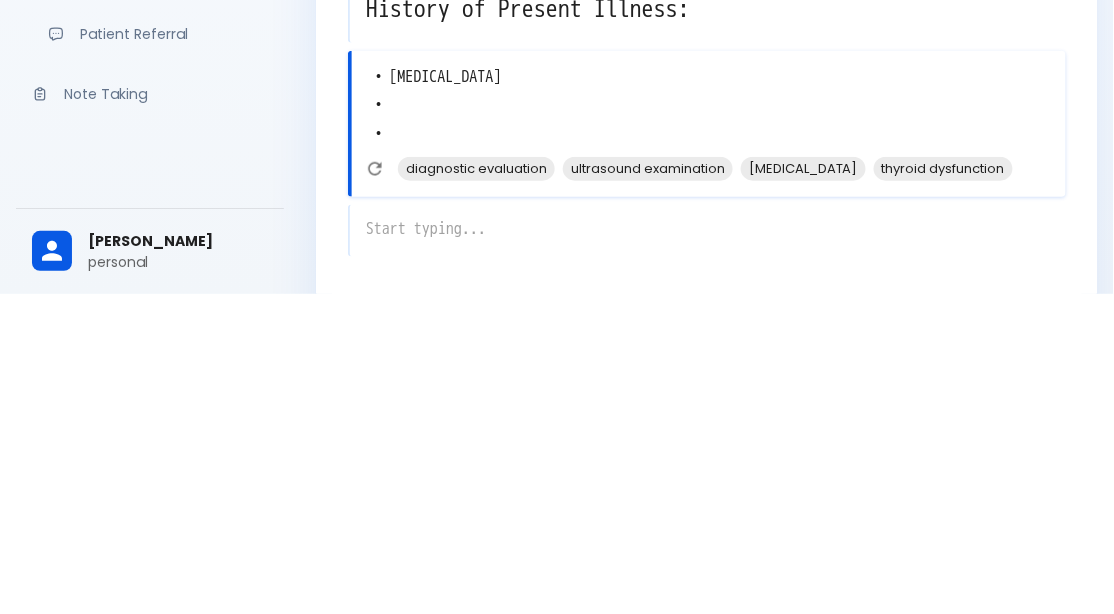 scroll, scrollTop: 128, scrollLeft: 0, axis: vertical 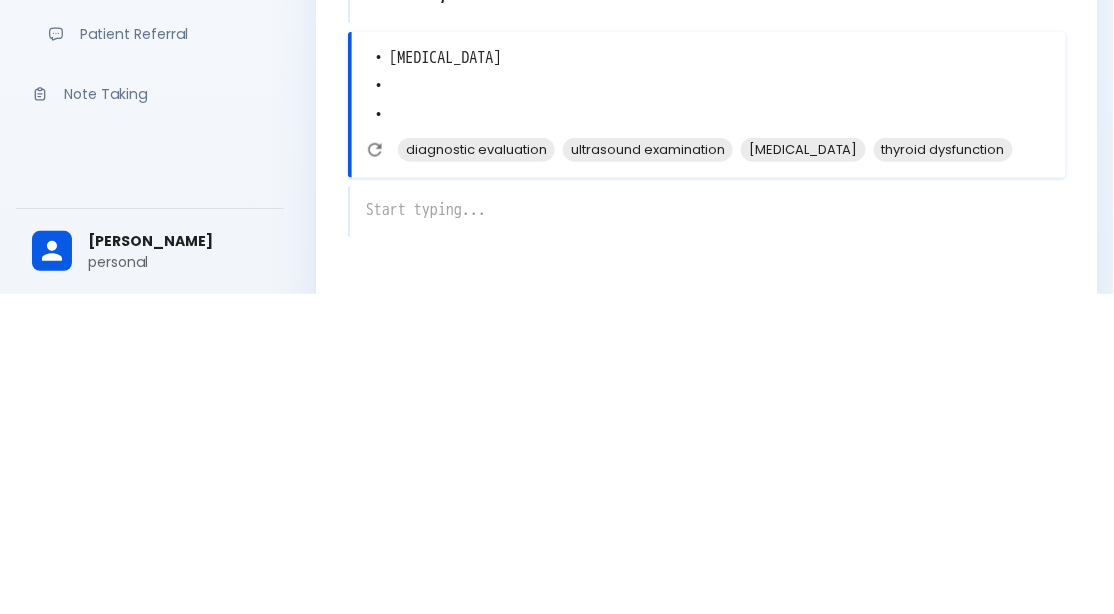 type on "• pregnancy test: negative
•
•" 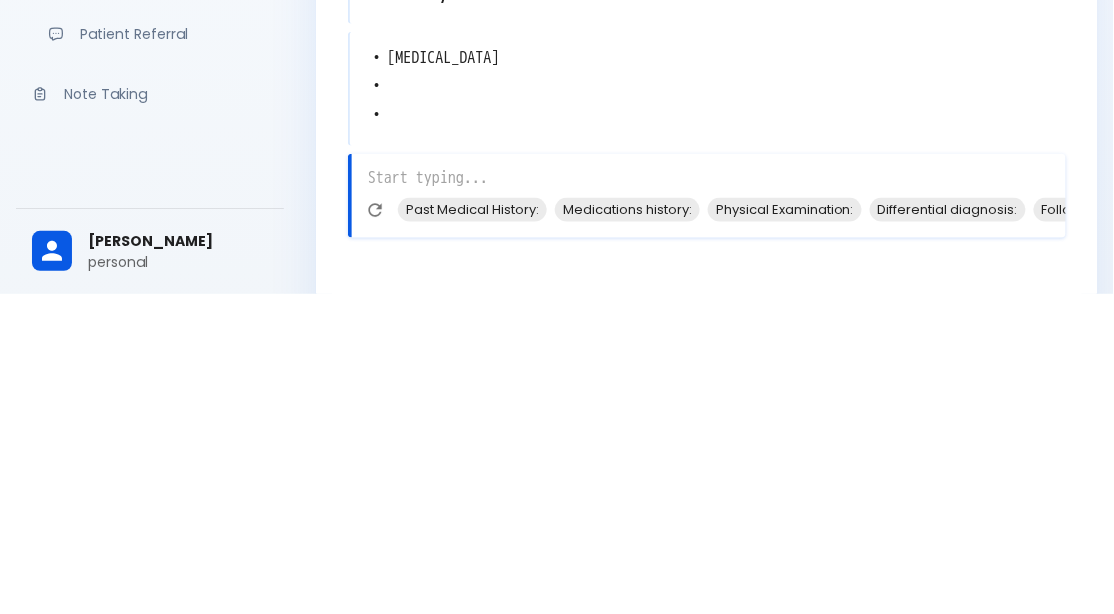 click on "Differential diagnosis:" at bounding box center (948, 529) 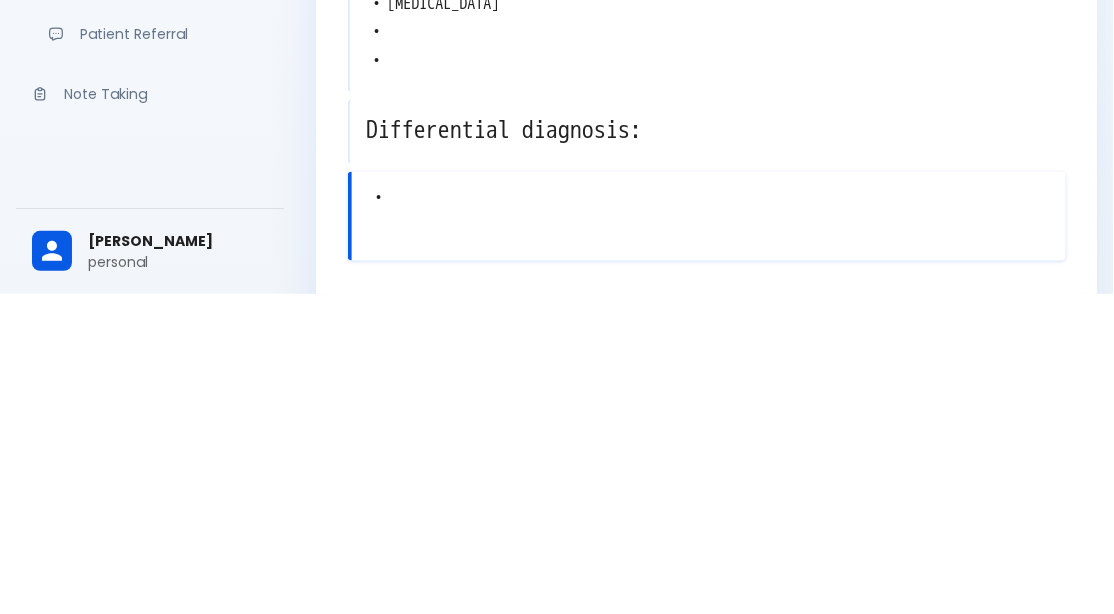 scroll, scrollTop: 185, scrollLeft: 0, axis: vertical 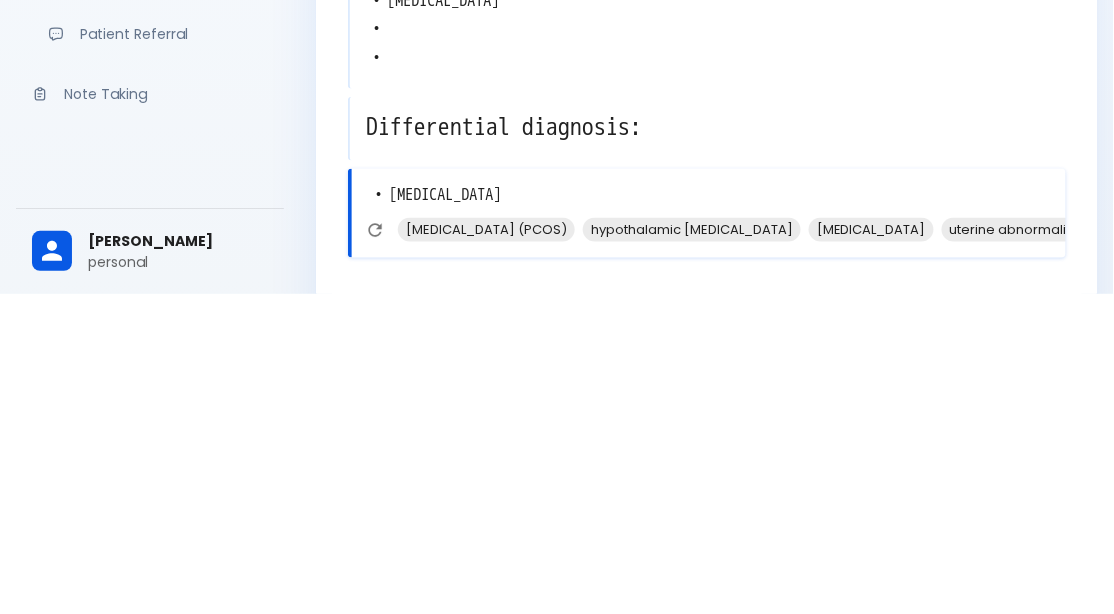 click on "hypothalamic amenorrhea" at bounding box center [692, 549] 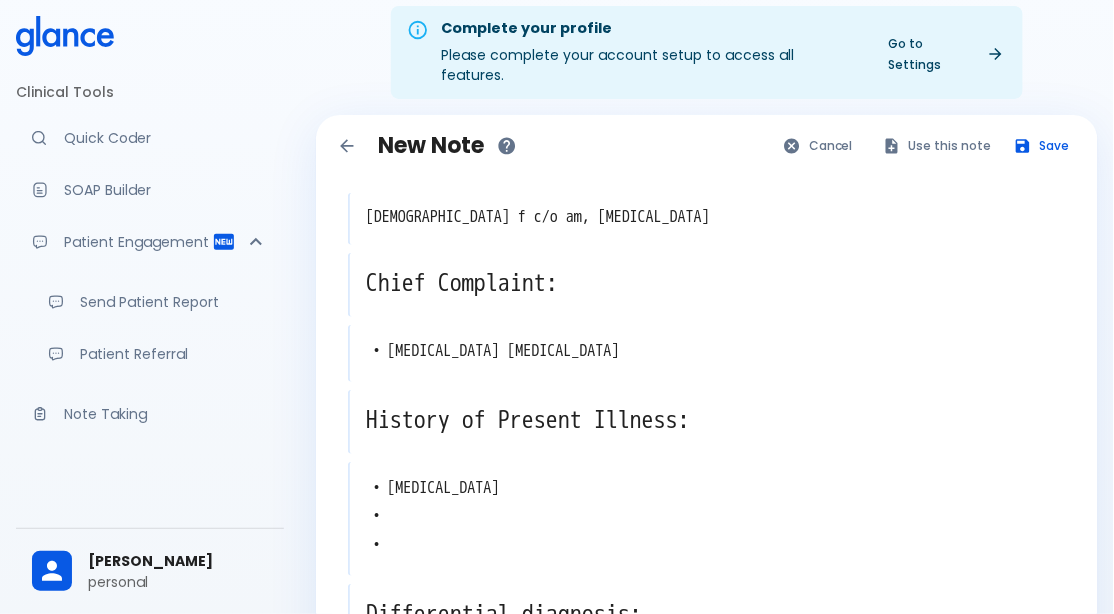scroll, scrollTop: 17, scrollLeft: 0, axis: vertical 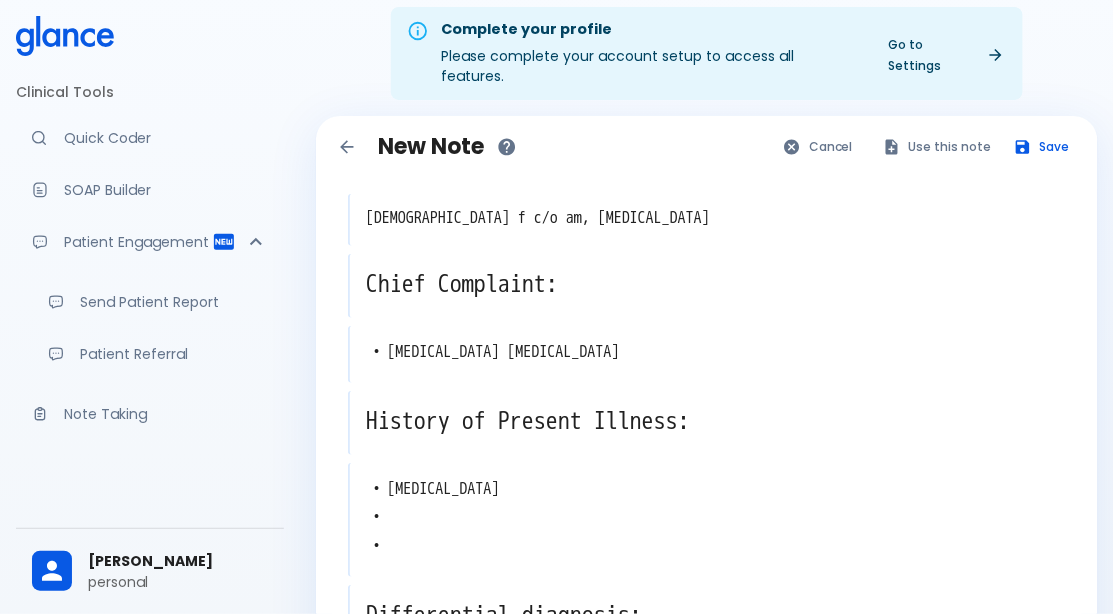 type on "• amen hypothalamic amenorrhea 2 y" 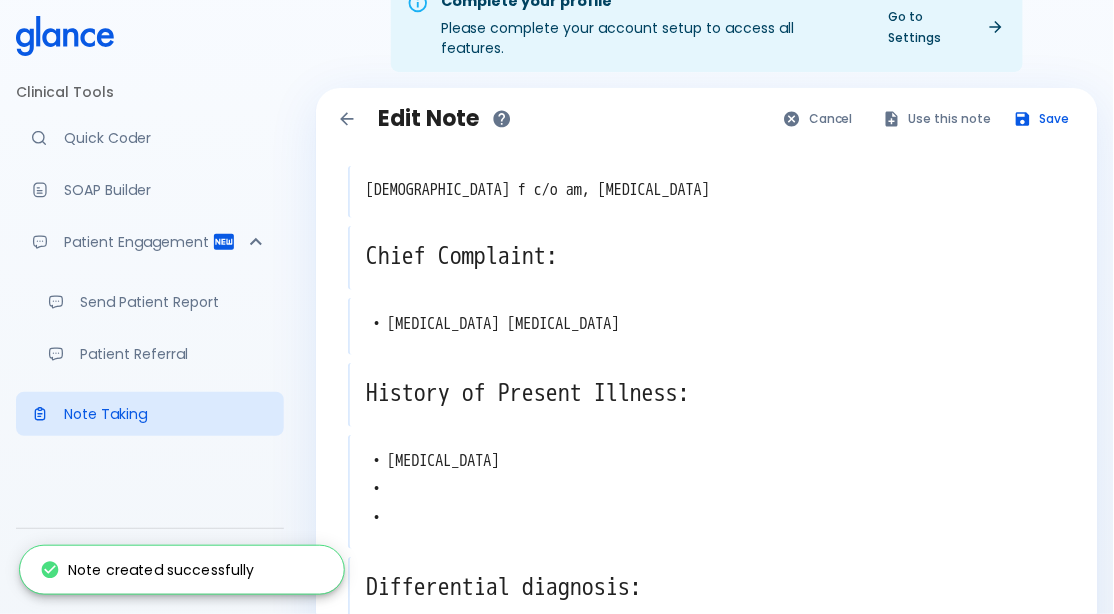 scroll, scrollTop: 0, scrollLeft: 0, axis: both 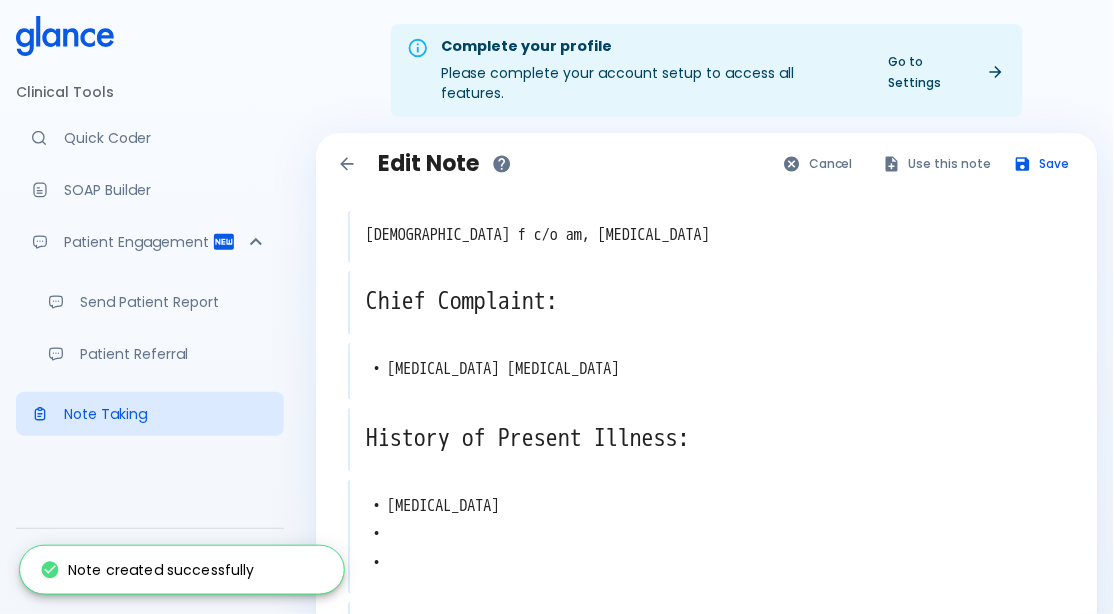 click on "Use this note" at bounding box center (938, 163) 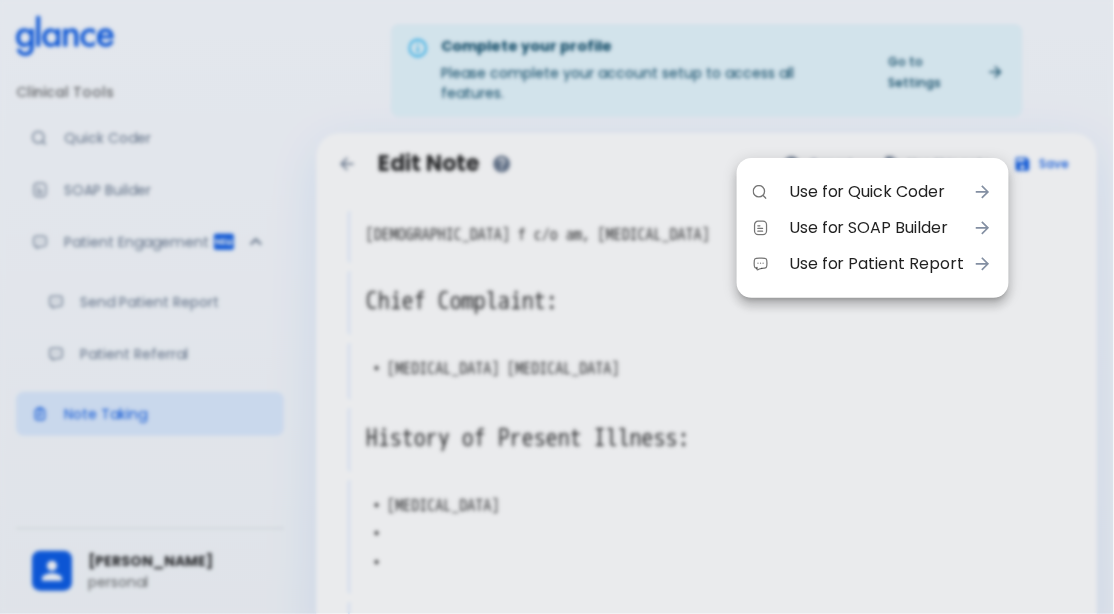 click on "Use for Quick Coder" at bounding box center [877, 192] 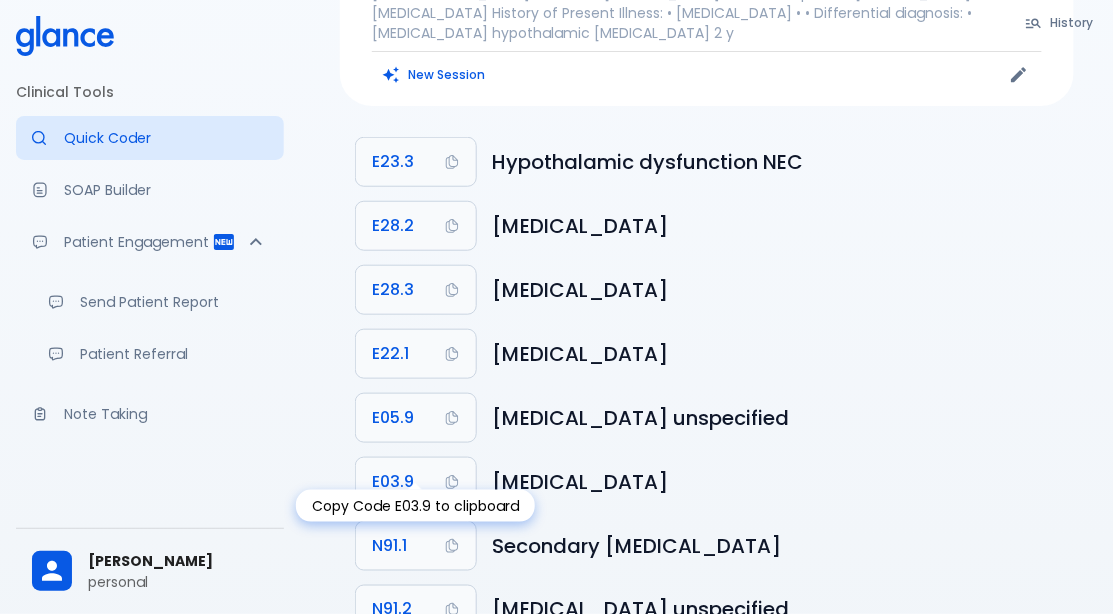 scroll, scrollTop: 233, scrollLeft: 0, axis: vertical 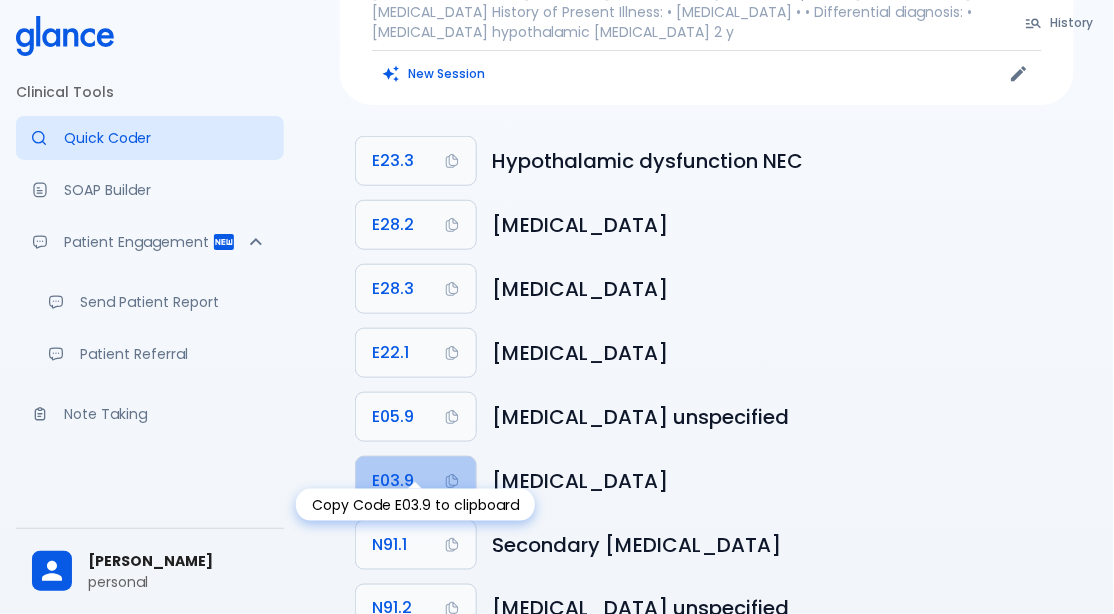 click on "E03.9" at bounding box center [416, 481] 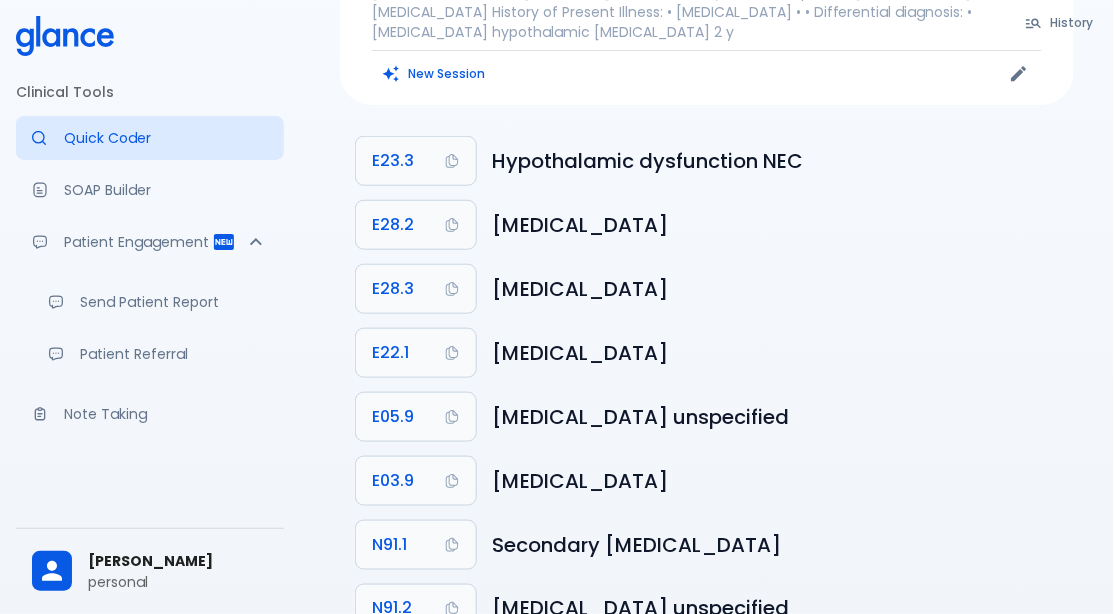 click on "[PERSON_NAME]" at bounding box center (178, 561) 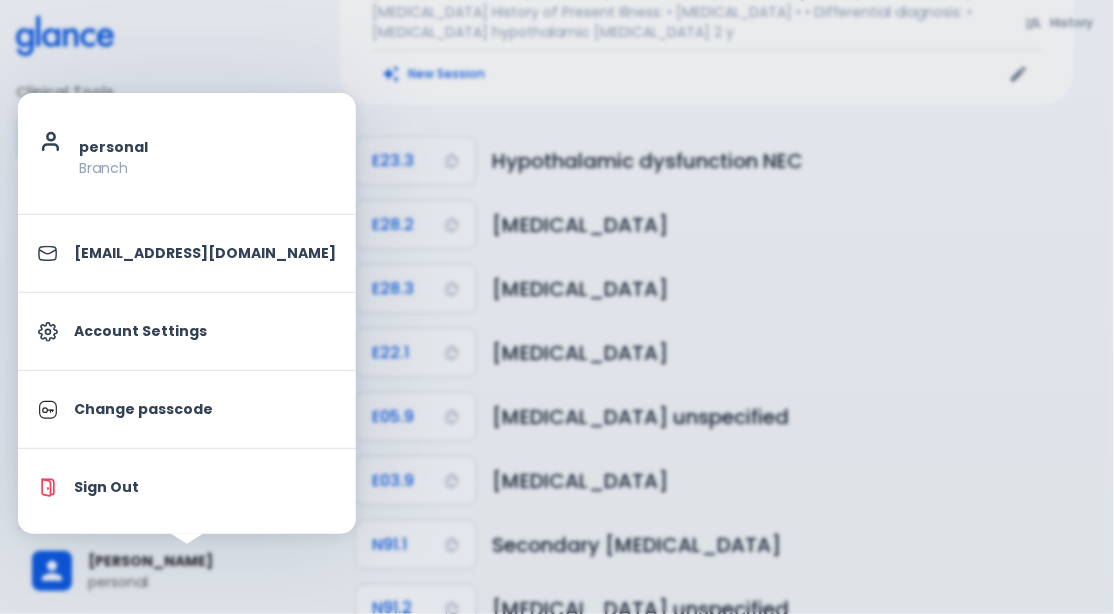 click on "Account Settings" at bounding box center (205, 331) 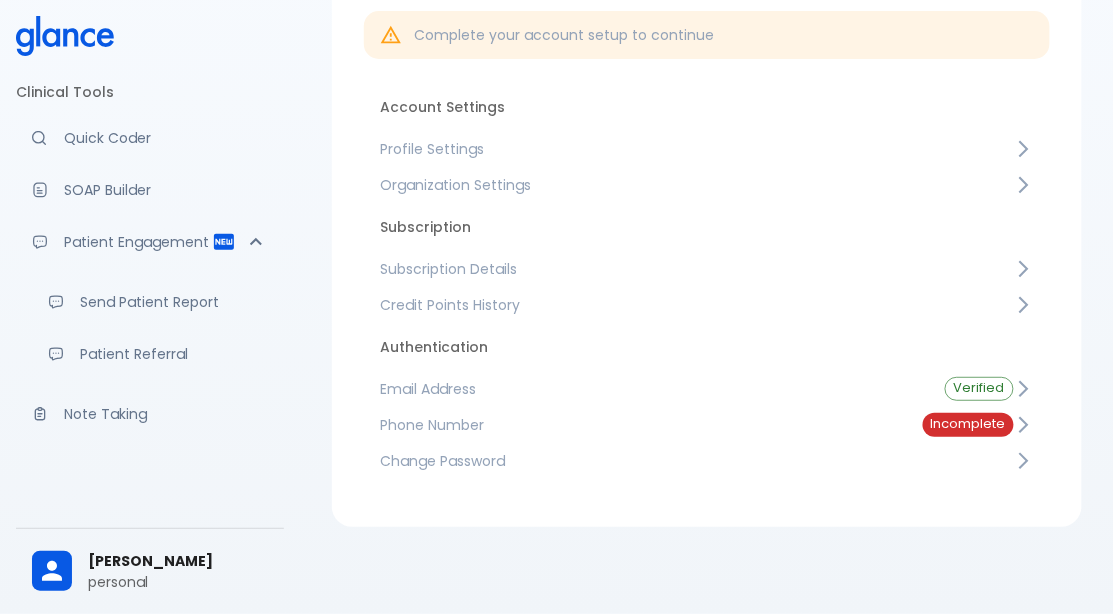 click on "Profile Settings" at bounding box center (707, 149) 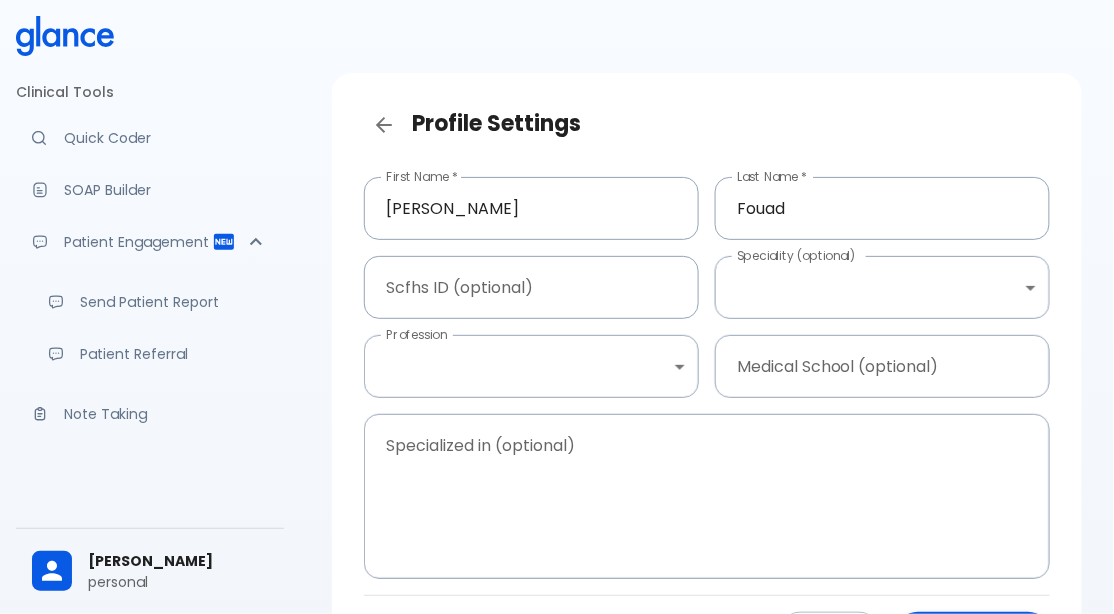scroll, scrollTop: 13, scrollLeft: 0, axis: vertical 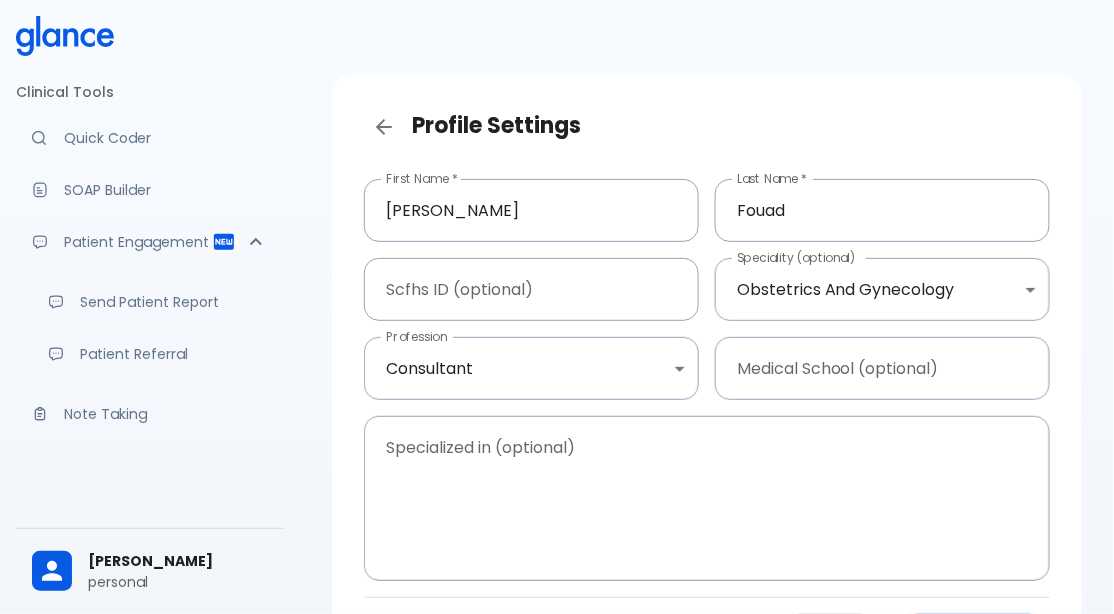 click on "↧  pull to refresh  ↧ Clinical Tools Quick Coder SOAP Builder Patient Engagement Send Patient Report Patient Referral Note Taking Claim Management New Claim Audit Audited Claims Claim Rework Tracker Support Help Center What's new? Settings Your Settings Ahmed Fouad personal Profile Settings First Name   * Ahmed First Name  * Last Name   * Fouad Last Name  * Scfhs ID (optional) Scfhs ID (optional) Speciality   (optional) Obstetrics And Gynecology Obstetrics and gynecology Speciality (optional) Profession Consultant consultant Profession Medical School (optional) Medical School (optional) Specialized in (optional) x Specialized in (optional) Cancel Save Changes" at bounding box center (557, 386) 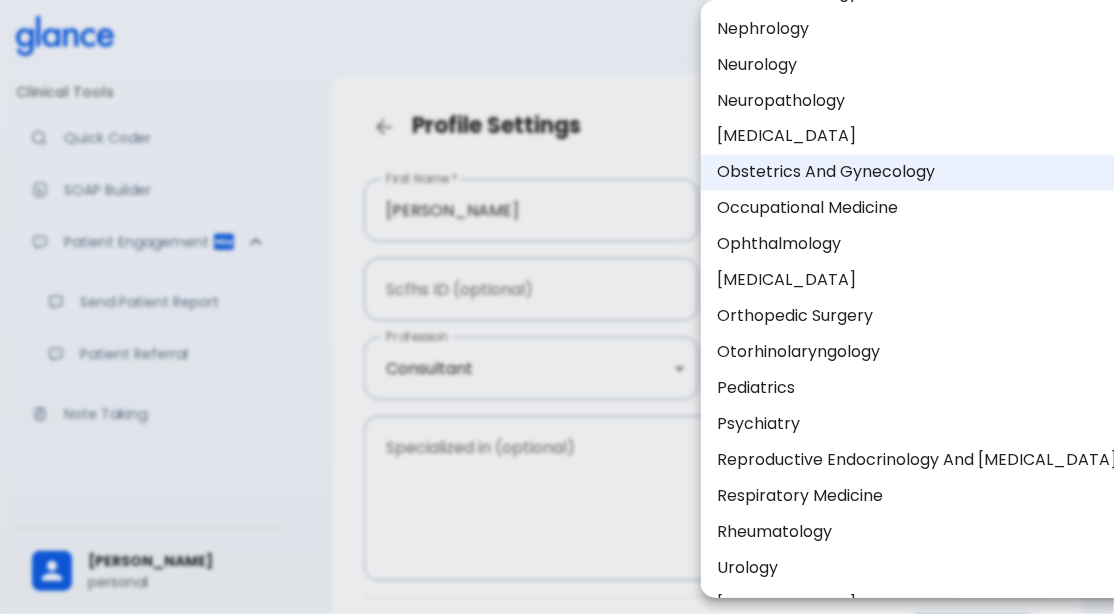 scroll, scrollTop: 744, scrollLeft: 0, axis: vertical 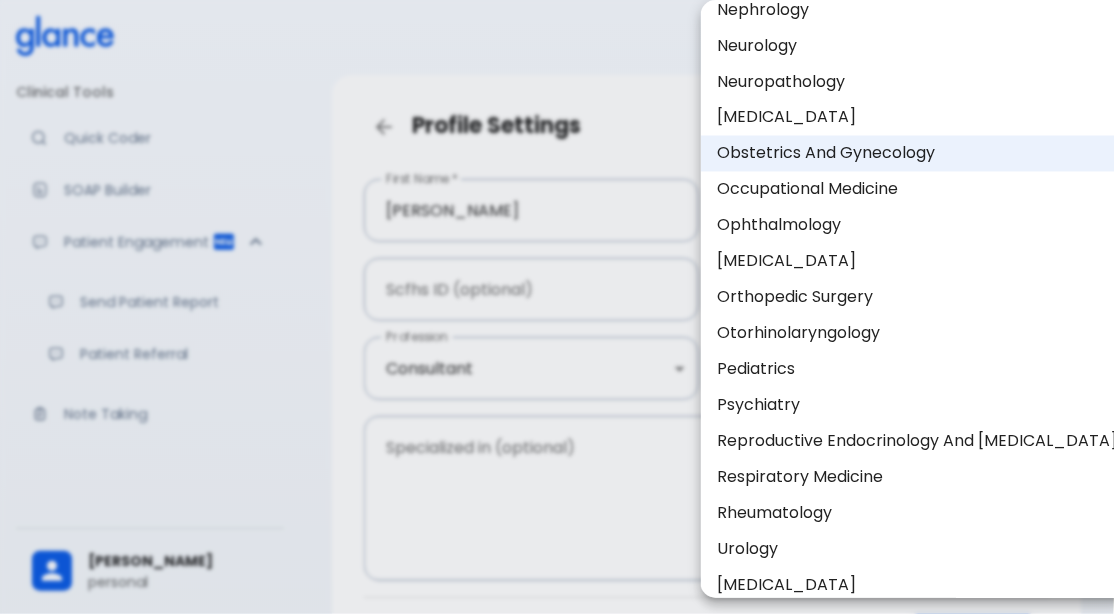 click on "Otorhinolaryngology" at bounding box center (917, 334) 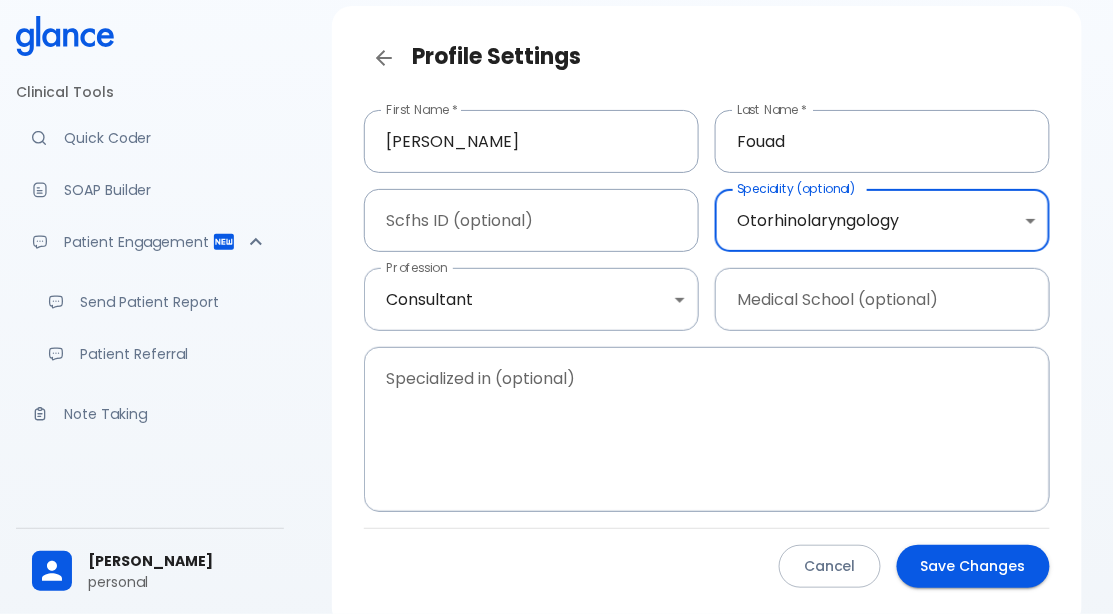 scroll, scrollTop: 183, scrollLeft: 0, axis: vertical 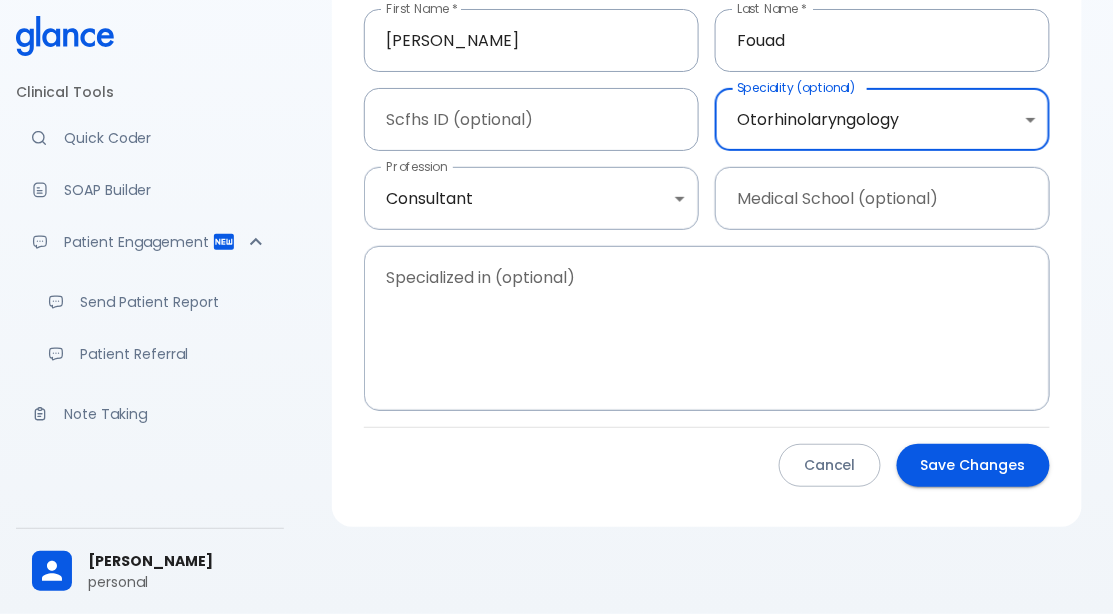 click on "Save Changes" at bounding box center [973, 465] 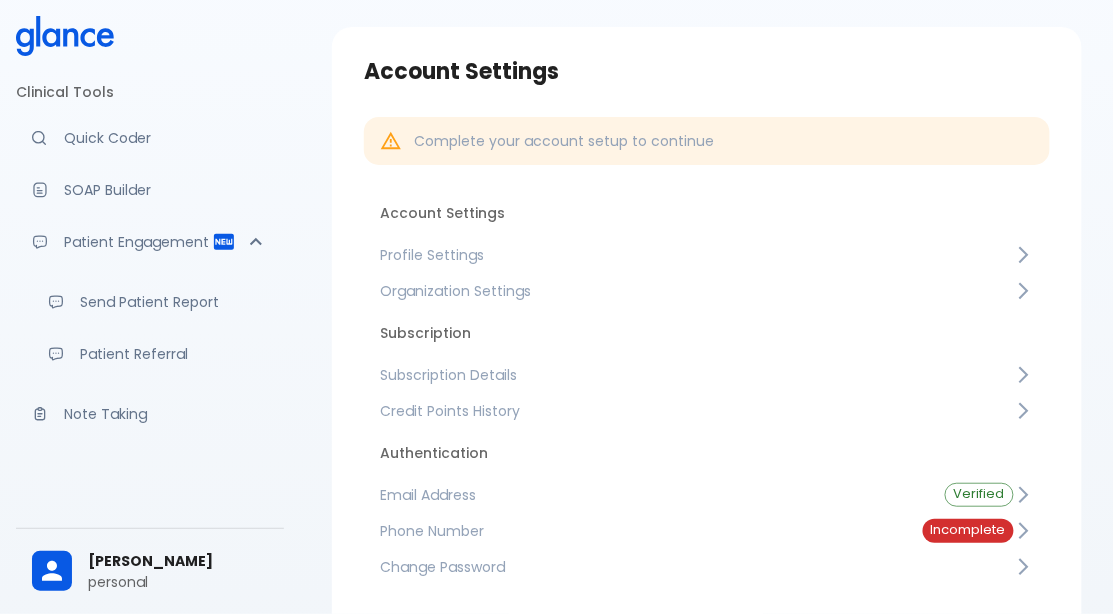 scroll, scrollTop: 57, scrollLeft: 0, axis: vertical 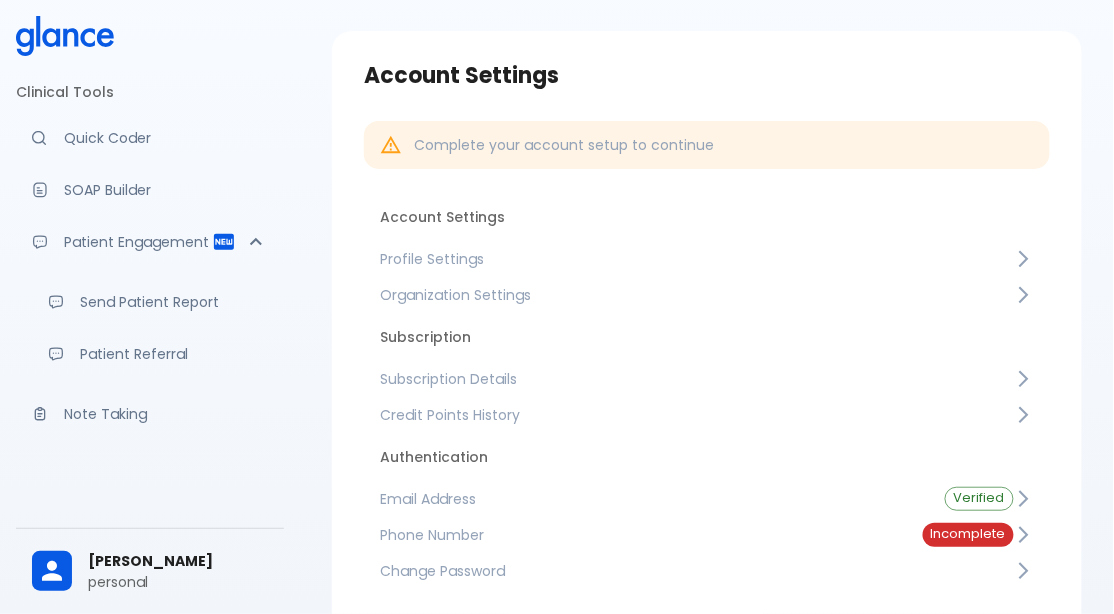 click on "Note Taking" at bounding box center [166, 414] 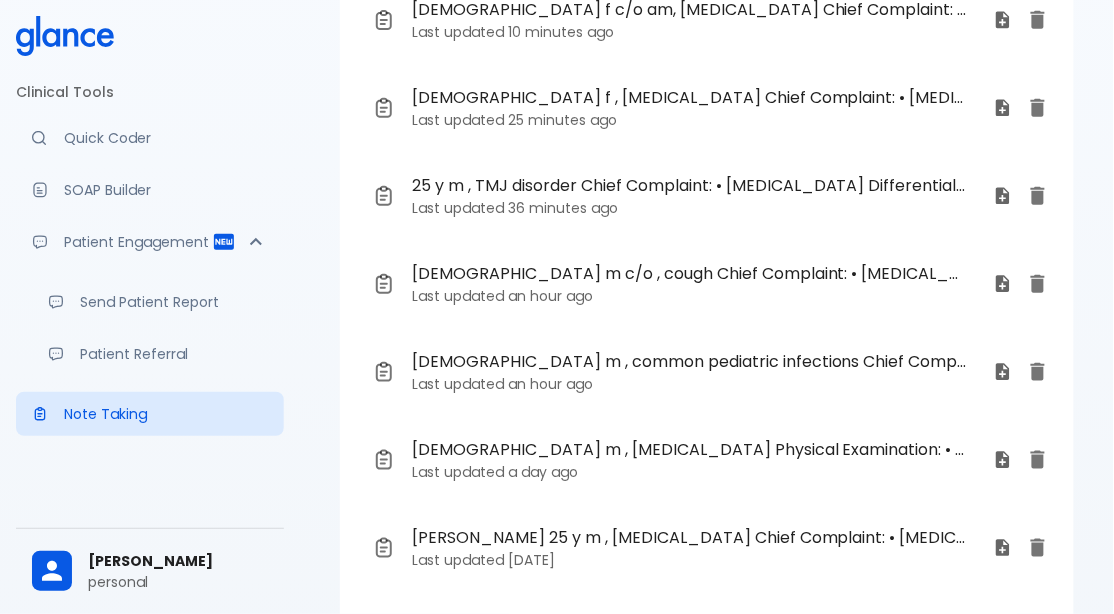 scroll, scrollTop: 264, scrollLeft: 0, axis: vertical 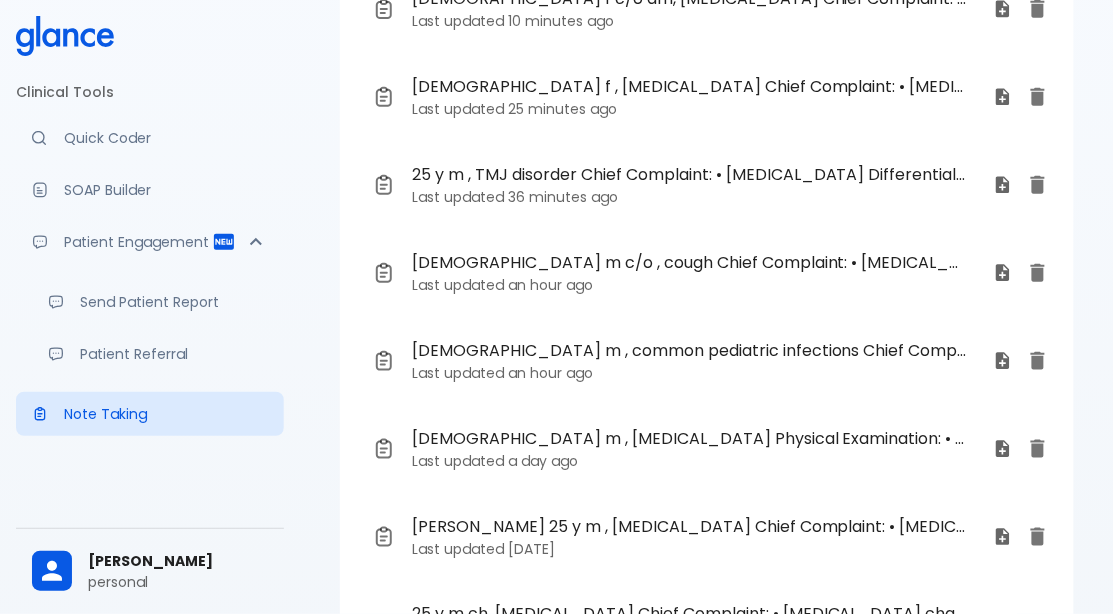 click on "Note Taking" at bounding box center (166, 414) 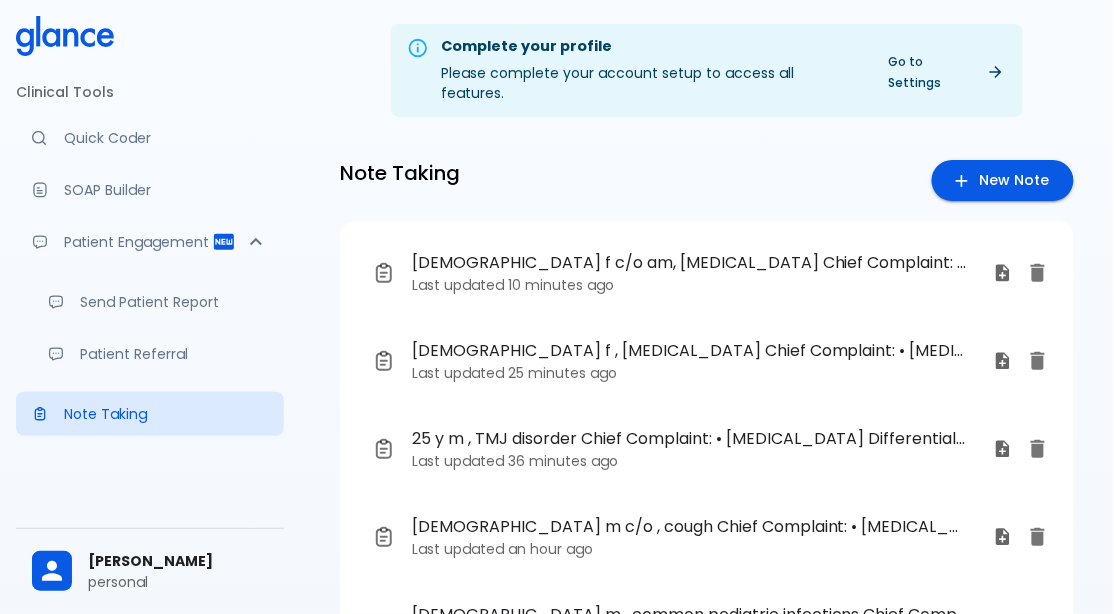 click on "New Note" at bounding box center (1003, 180) 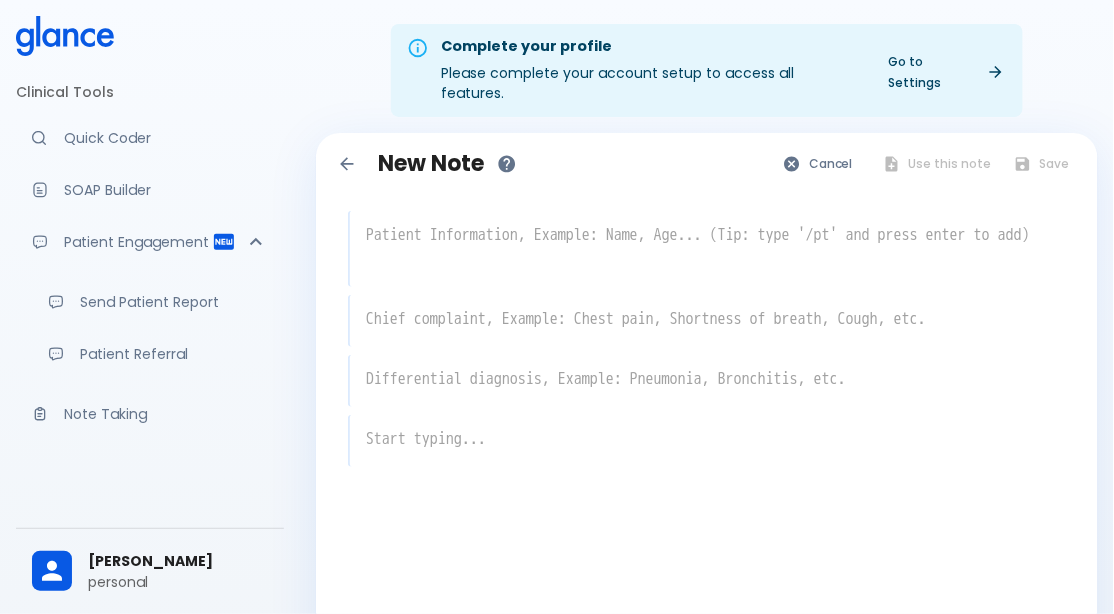 click at bounding box center (708, 247) 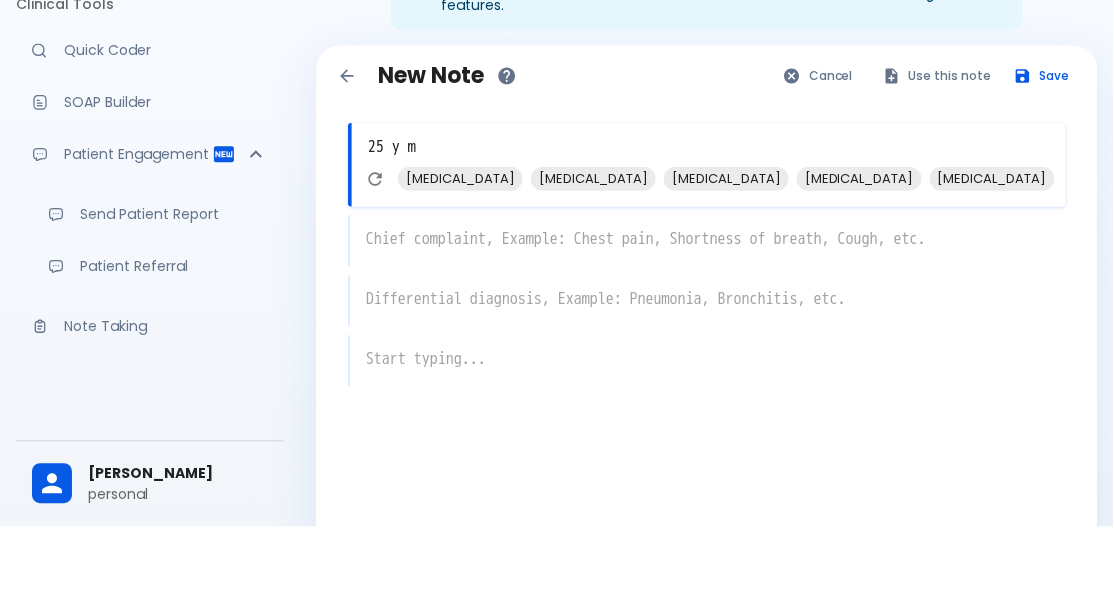 click on "otitis media" at bounding box center (460, 266) 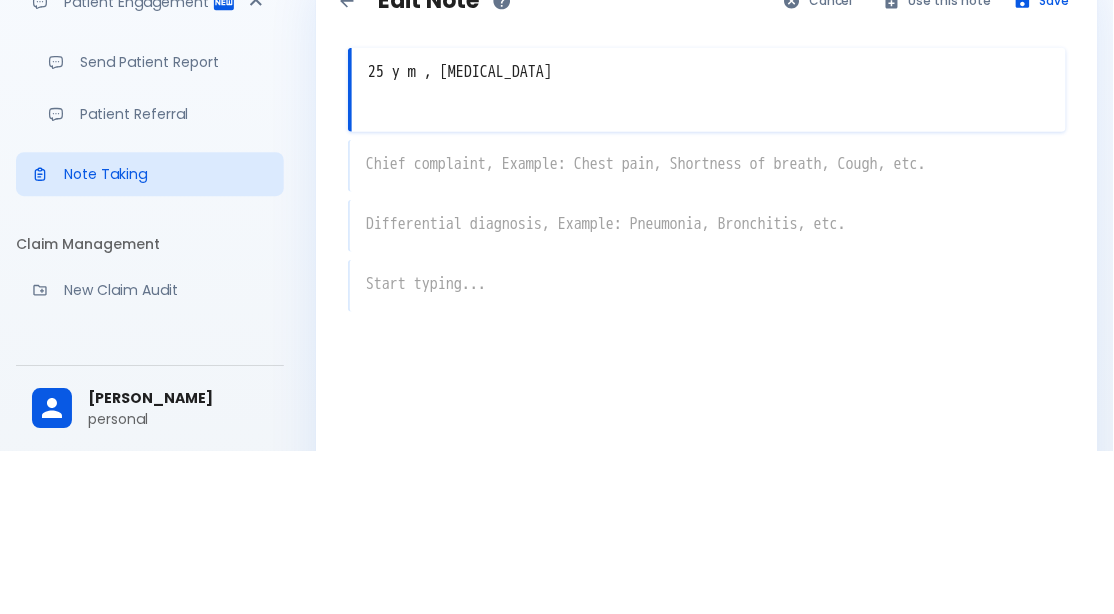 scroll, scrollTop: 102, scrollLeft: 0, axis: vertical 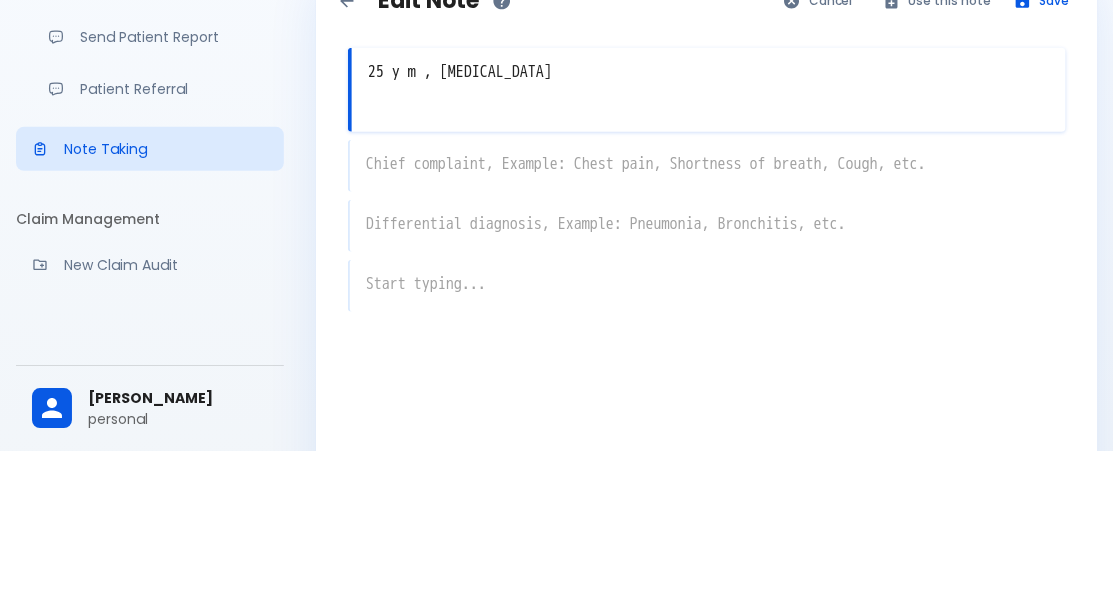 click on "Note Taking" at bounding box center (166, 312) 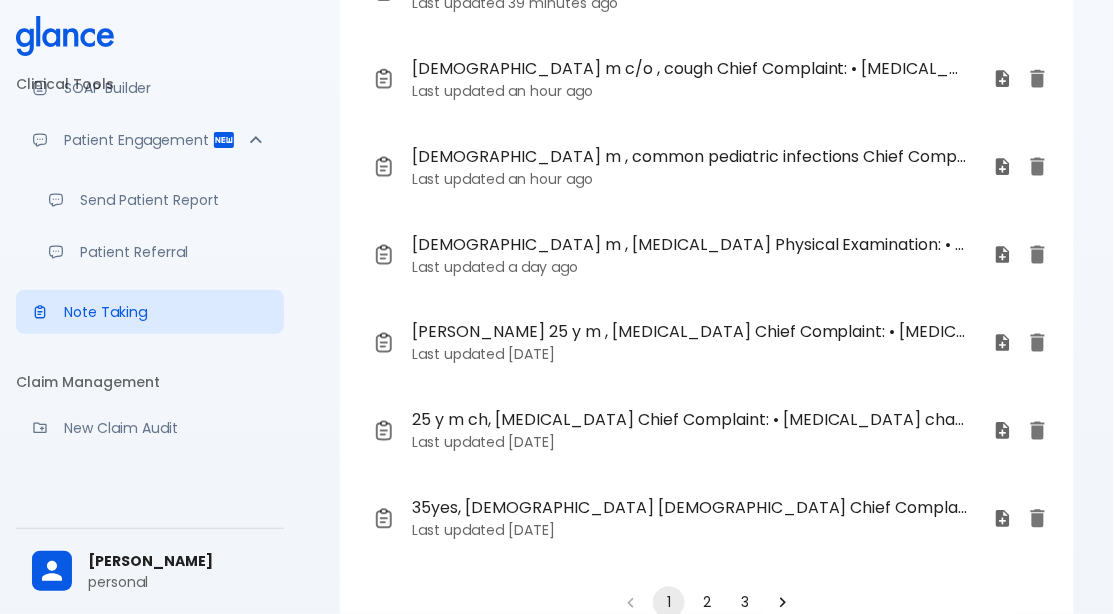 scroll, scrollTop: 610, scrollLeft: 0, axis: vertical 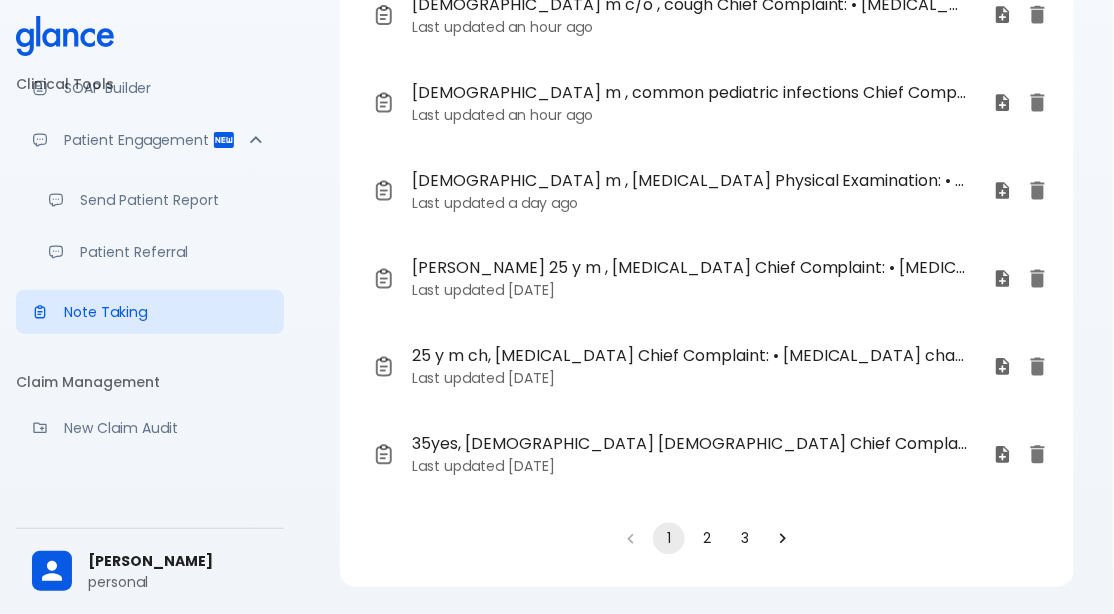 click on "2" at bounding box center [707, 539] 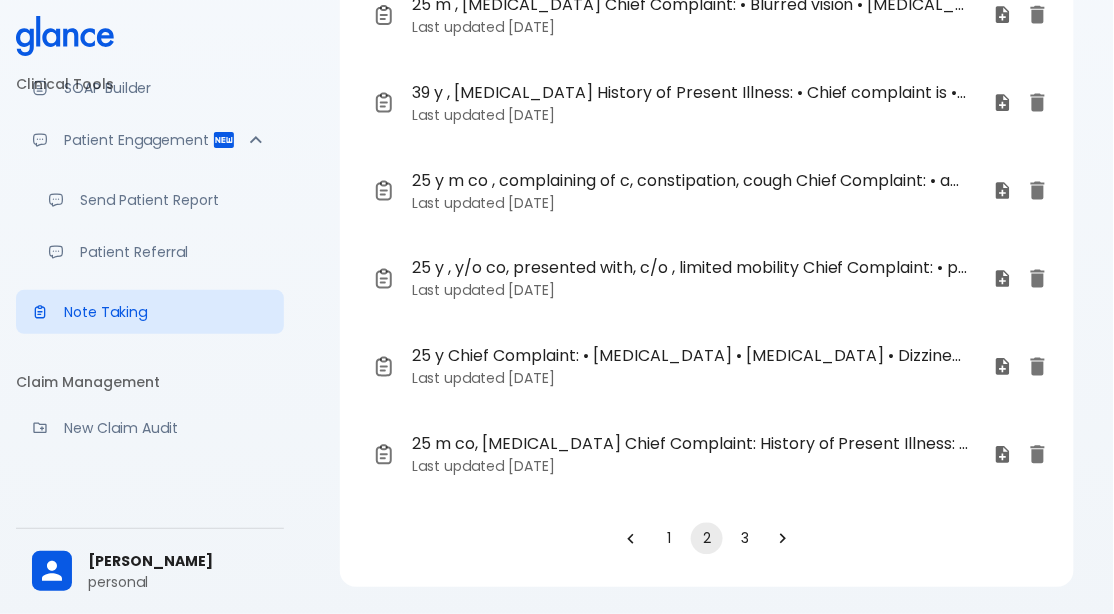 scroll, scrollTop: 610, scrollLeft: 0, axis: vertical 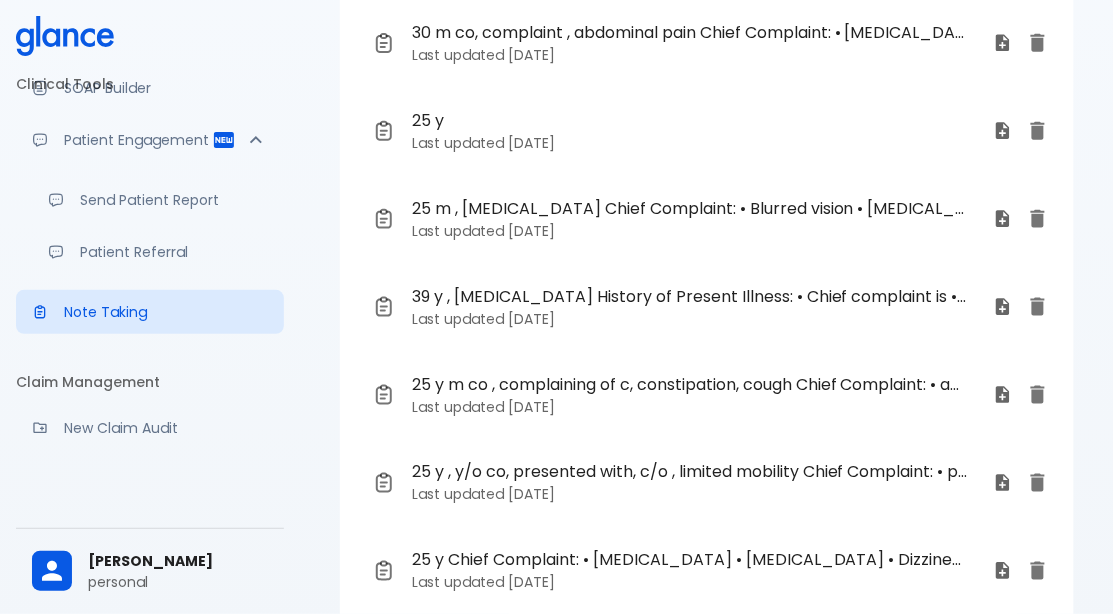 click on "25 m , myopia
Chief Complaint:
• Blurred vision
• Eye strain
Physical Examination:
• Refraction test
• Visual acuity
• Fundus examination
Treatment Plan:
• Corrective lenses
• Atropine therapy
• Orthokeratology" at bounding box center [690, 209] 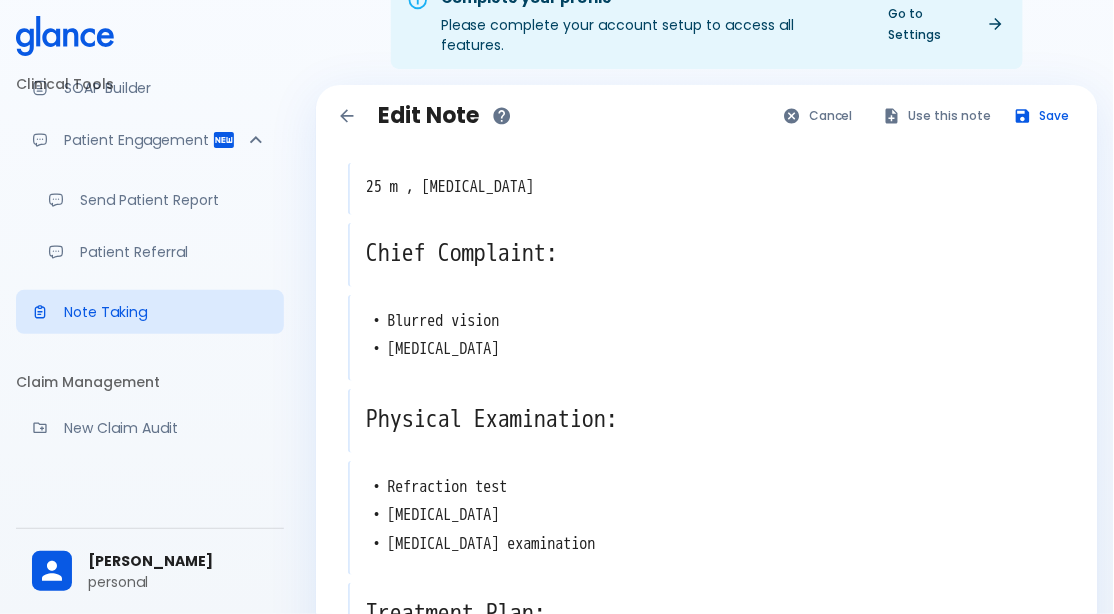 scroll, scrollTop: 12, scrollLeft: 0, axis: vertical 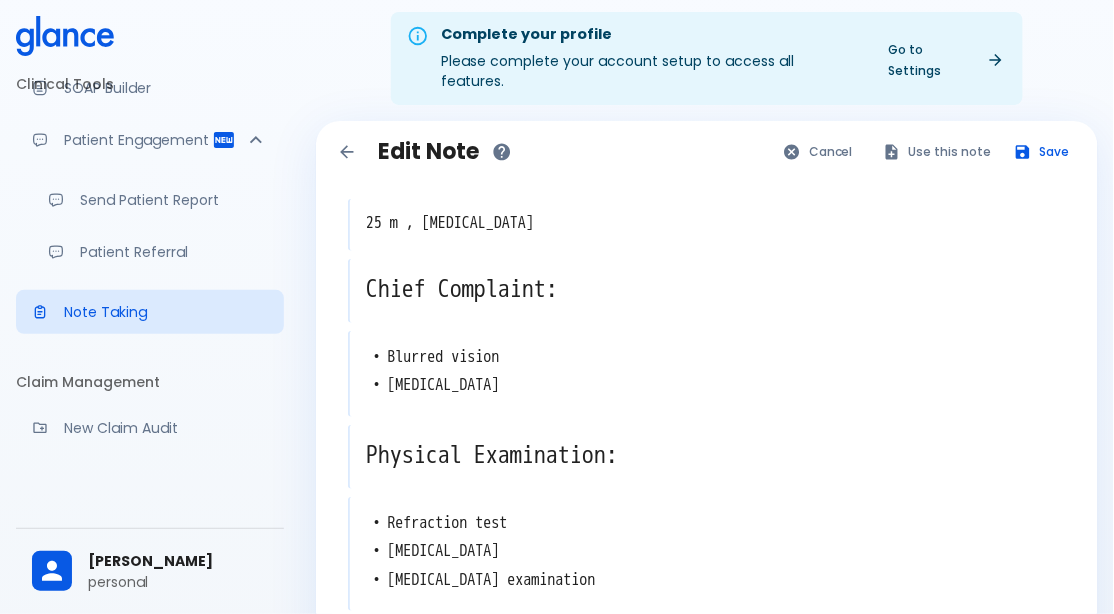 click on "Use this note" at bounding box center [938, 151] 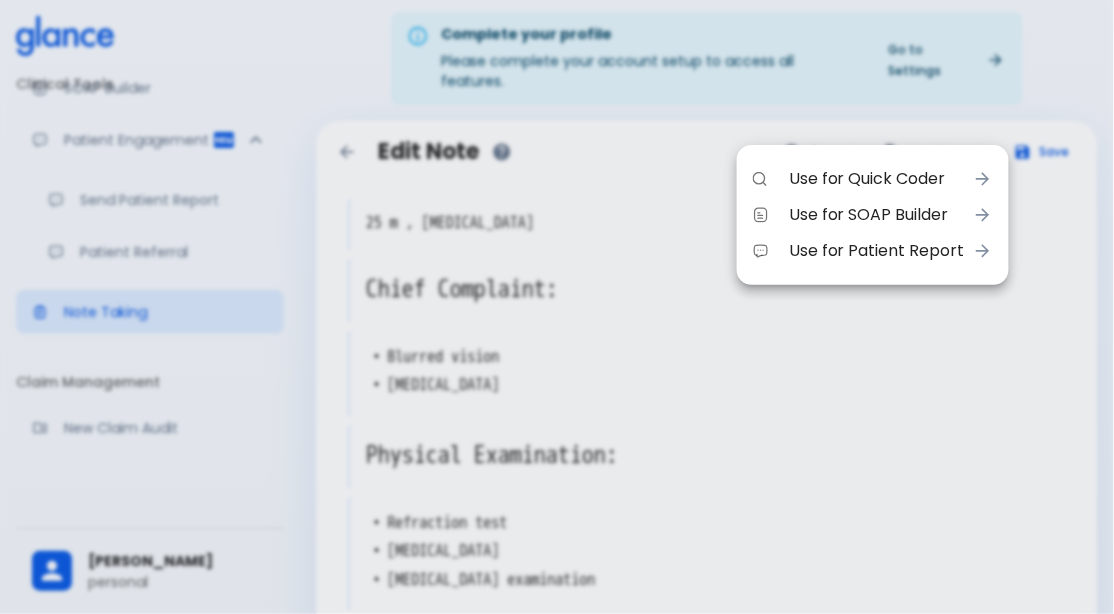 click on "Use for Quick Coder" at bounding box center (877, 179) 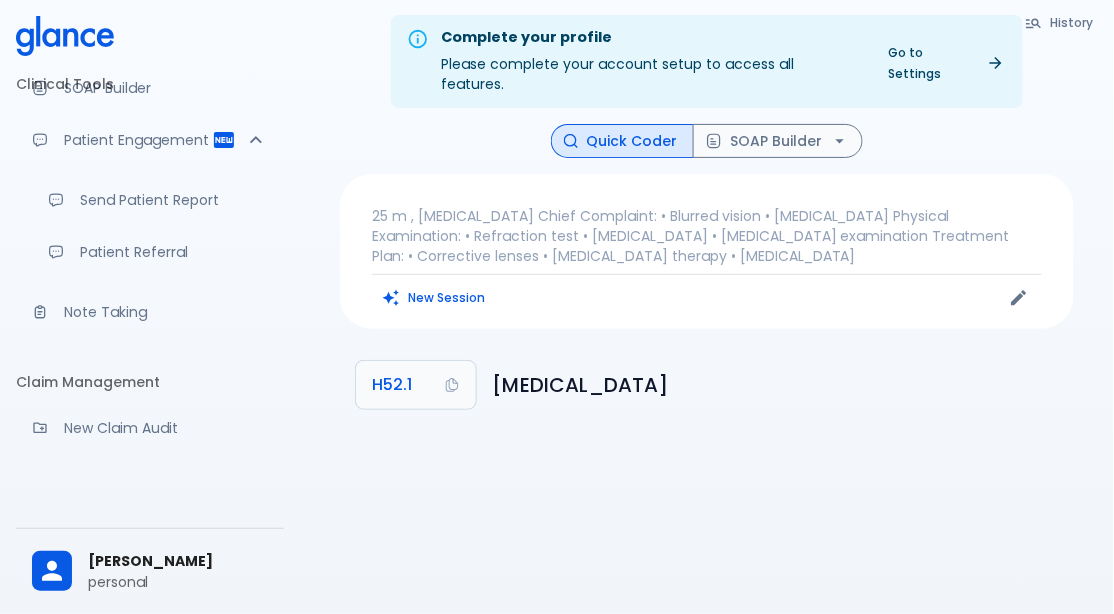 scroll, scrollTop: 0, scrollLeft: 0, axis: both 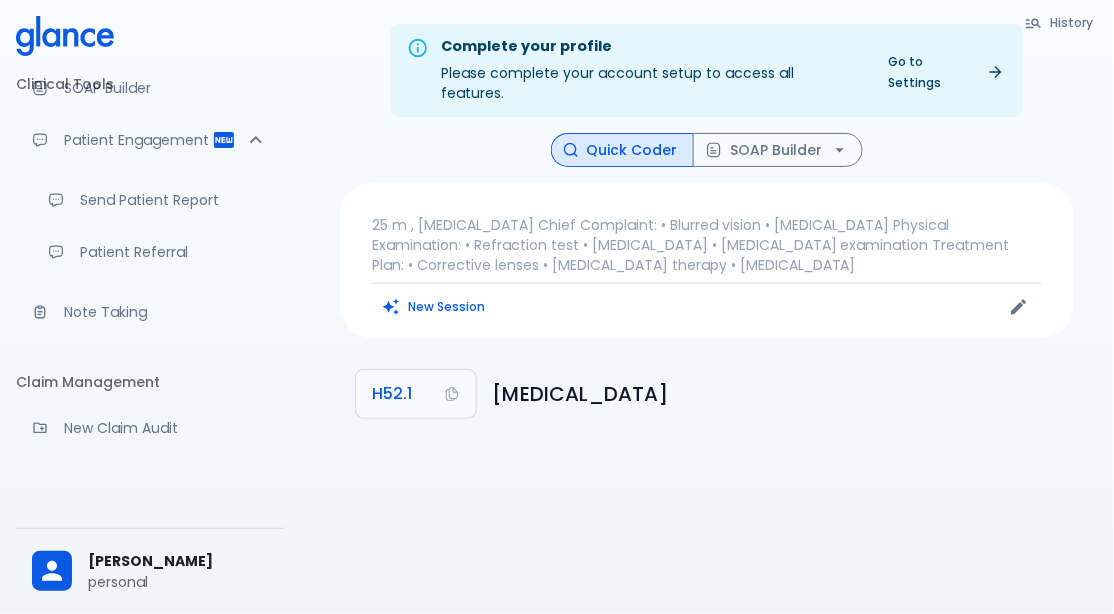 click on "SOAP Builder" at bounding box center [778, 150] 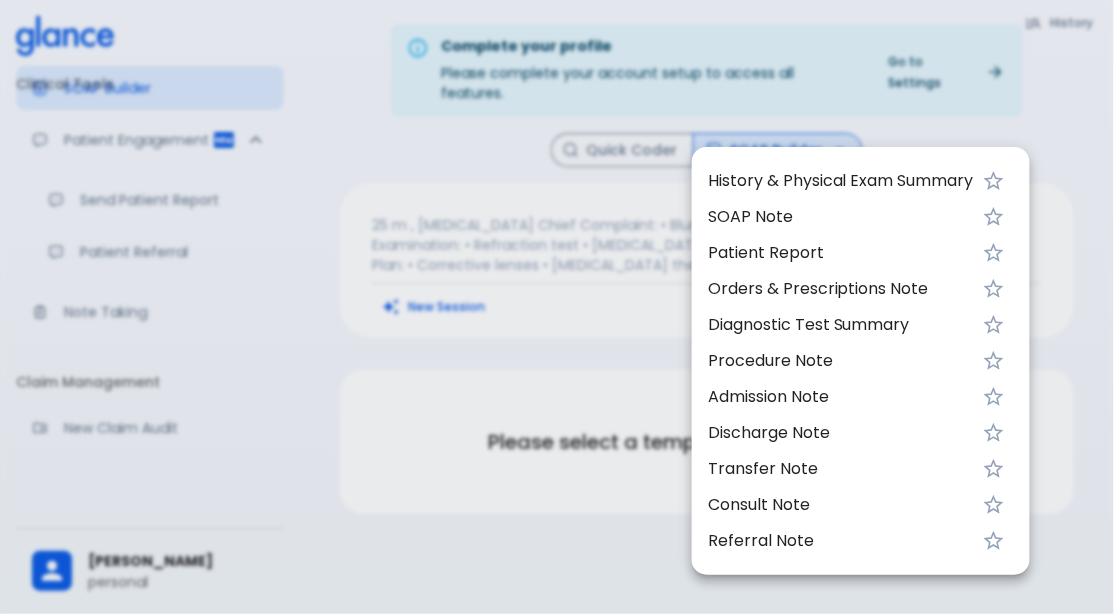click on "SOAP Note" at bounding box center (841, 217) 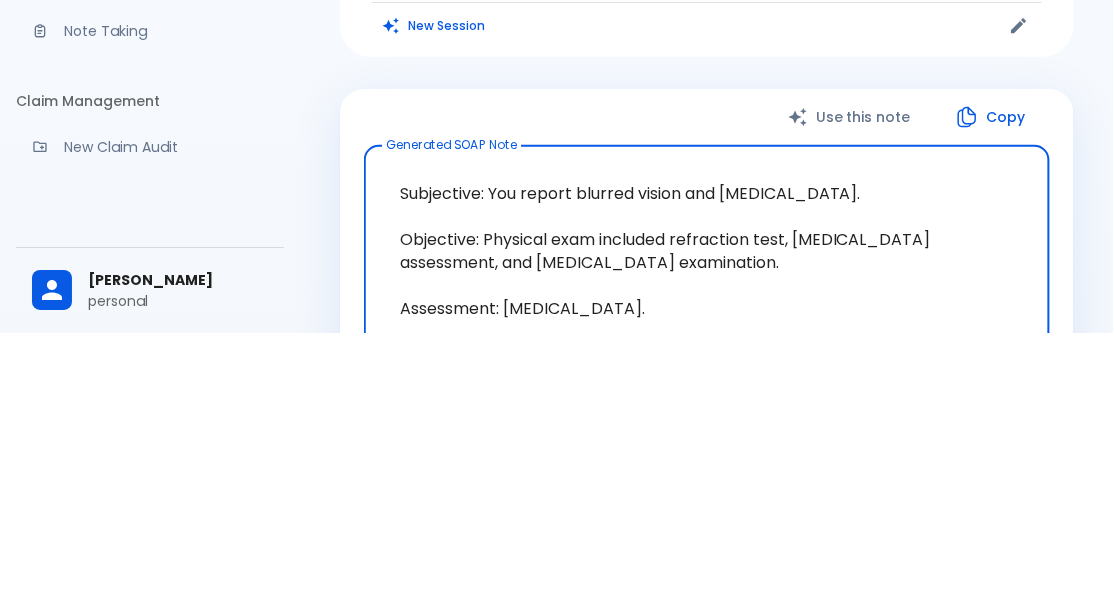 scroll, scrollTop: 79, scrollLeft: 0, axis: vertical 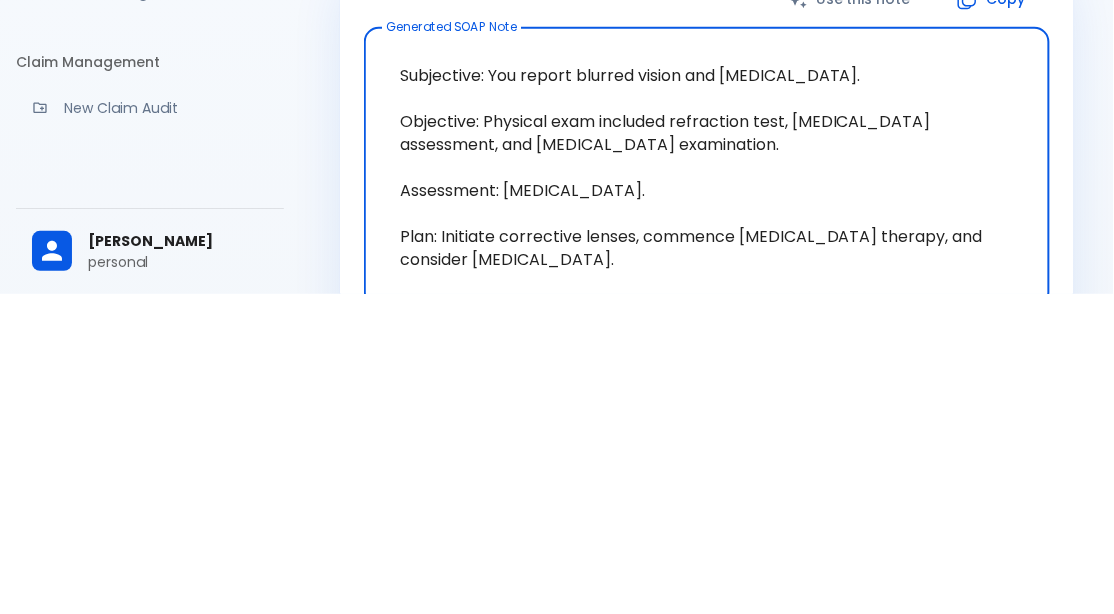 click on "History Quick Coder SOAP Builder   : SOAP Note 25 m , myopia
Chief Complaint:
• Blurred vision
• Eye strain
Physical Examination:
• Refraction test
• Visual acuity
• Fundus examination
Treatment Plan:
• Corrective lenses
• Atropine therapy
• Orthokeratology New Session Use this note Copy Generated SOAP Note Subjective: You report blurred vision and eye strain.
Objective: Physical exam included refraction test, visual acuity assessment, and fundus examination.
Assessment: Myopia.
Plan: Initiate corrective lenses, commence atropine therapy, and consider orthokeratology. x Generated SOAP Note Please review and edit if needed. Better outcomes start with a simple note! Studies show that sharing patient notes improves clinical outcomes, safety, and care quality. Keep your patients informed, engaged, and on track—starting today. Know More Send to Patient" at bounding box center (707, 492) 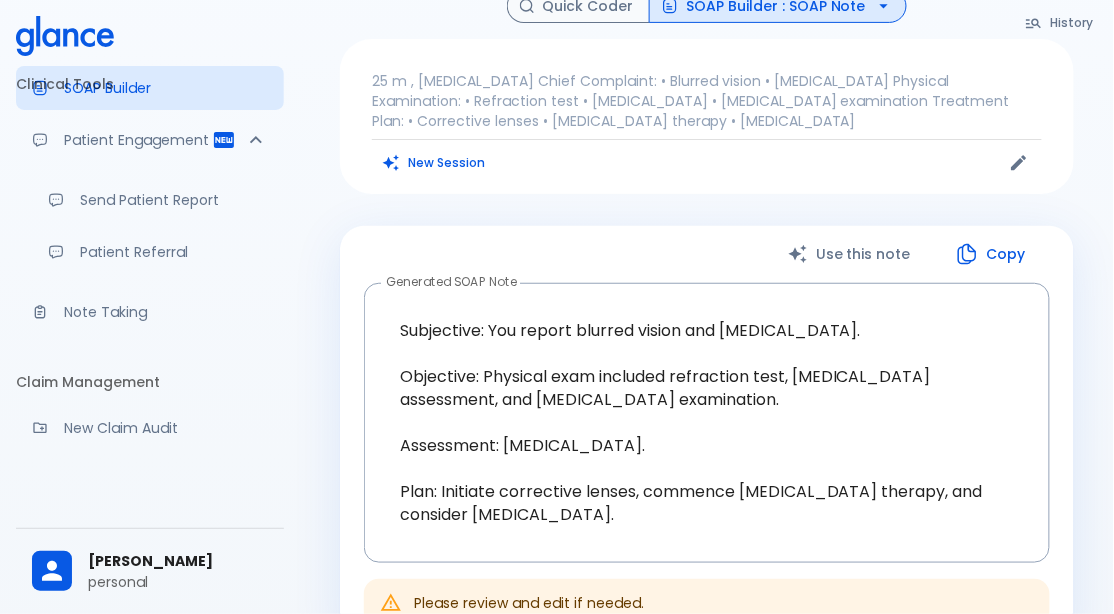 scroll, scrollTop: 0, scrollLeft: 0, axis: both 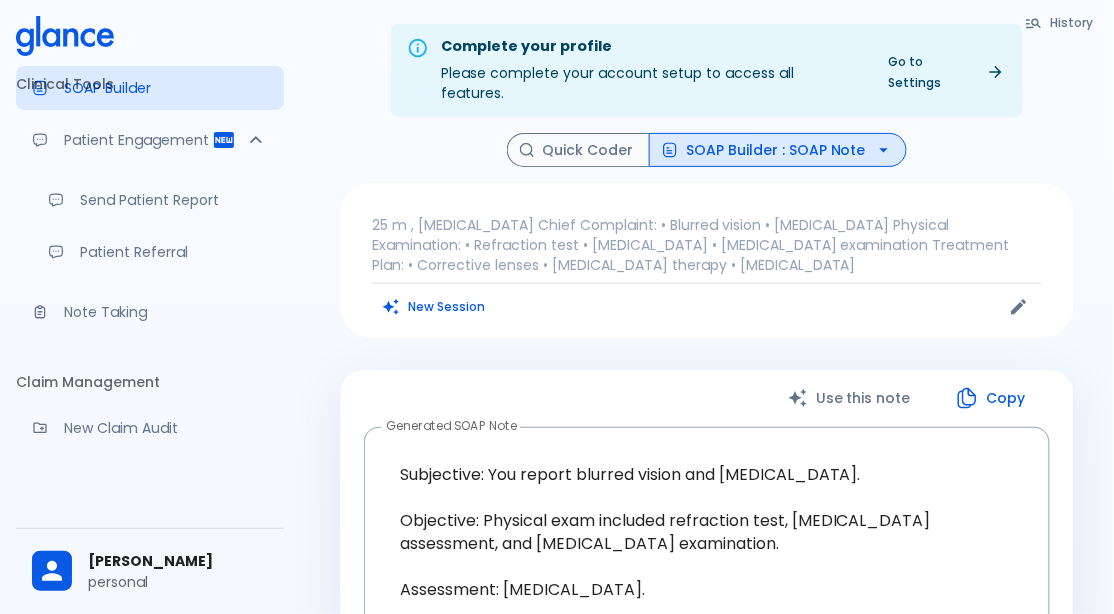 click on "SOAP Builder   : SOAP Note" at bounding box center [778, 150] 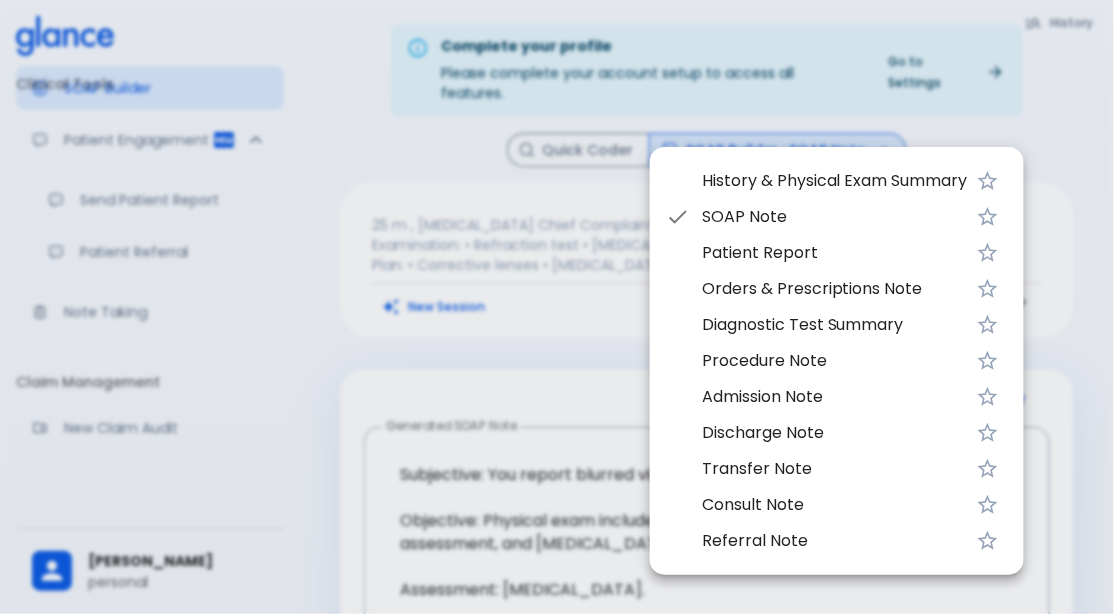 click at bounding box center [557, 307] 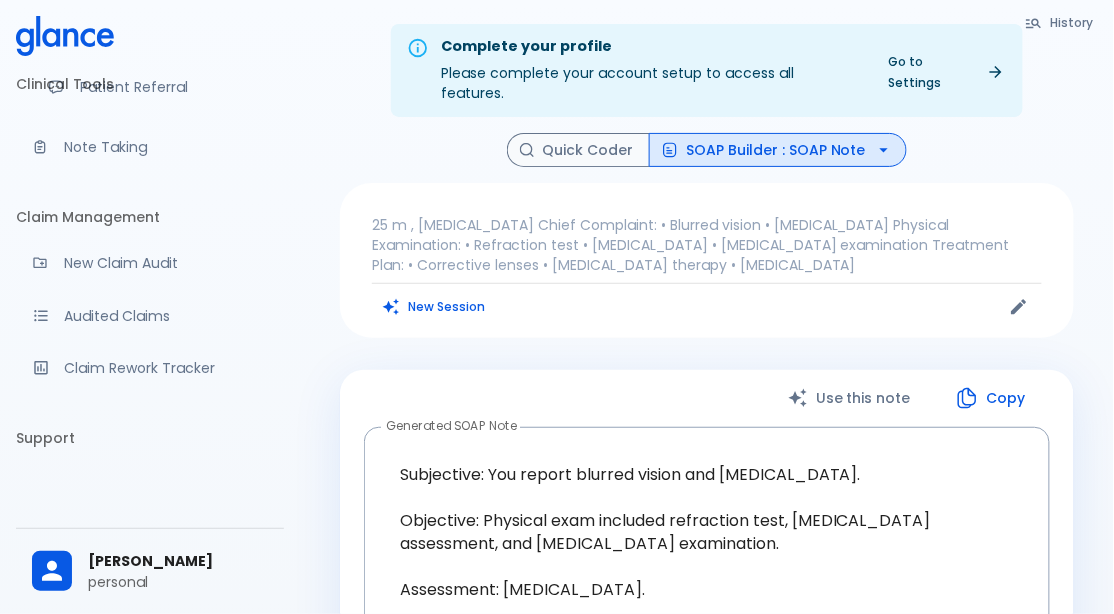 scroll, scrollTop: 339, scrollLeft: 0, axis: vertical 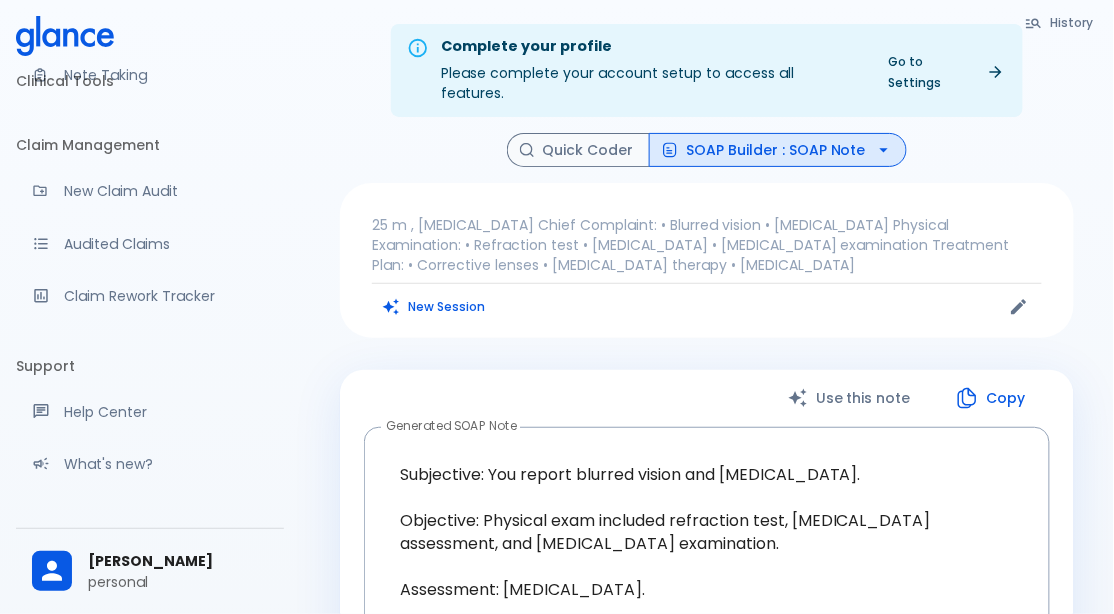 click on "SOAP Builder   : SOAP Note" at bounding box center [778, 150] 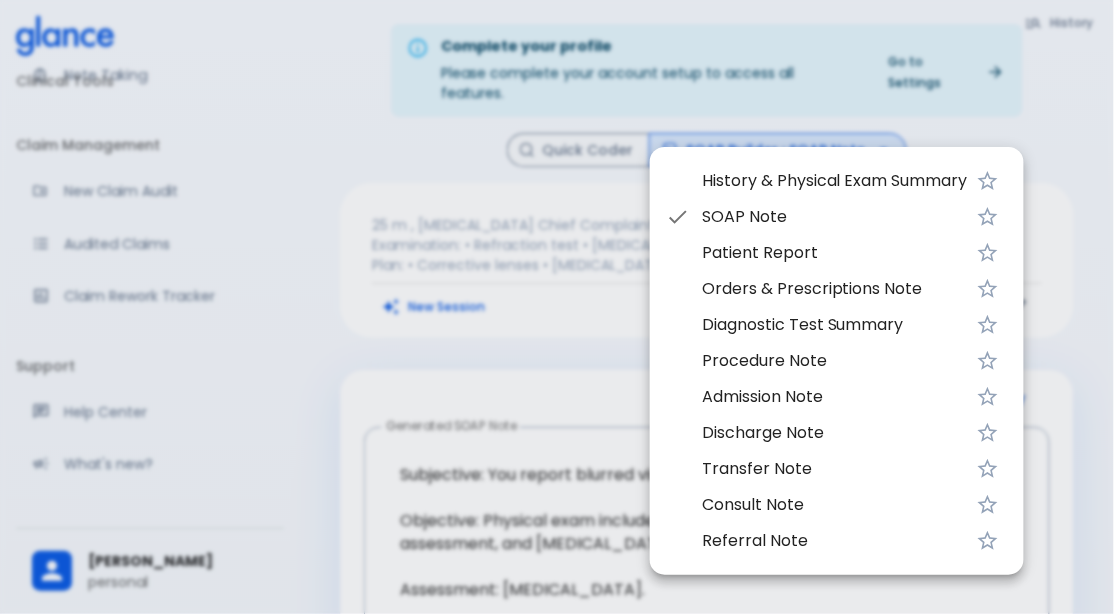 click on "Patient Report" at bounding box center (837, 253) 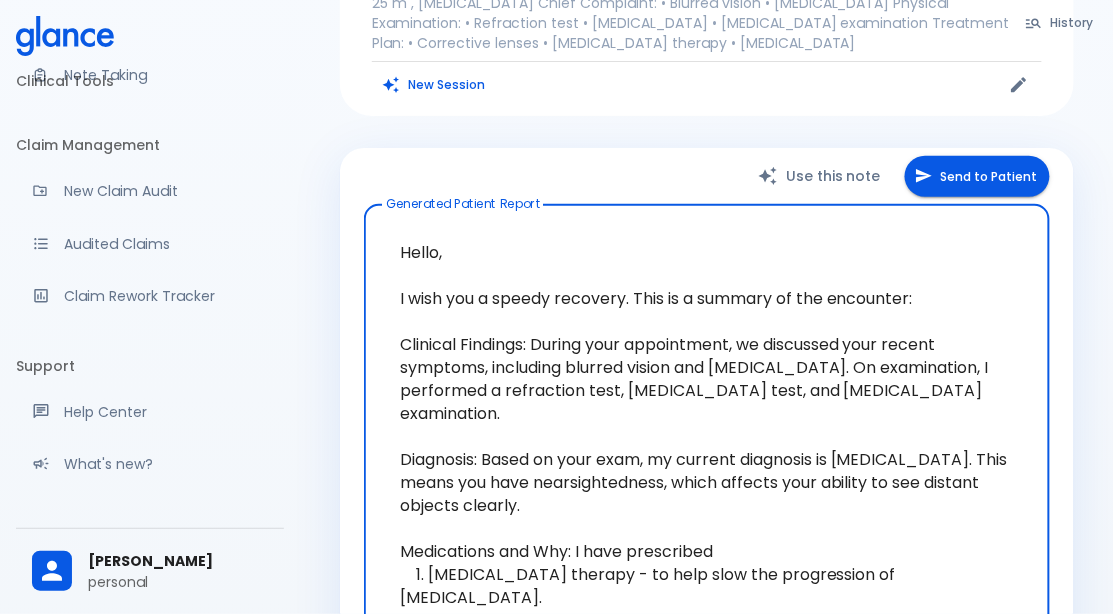 click on "Send to Patient" at bounding box center [977, 176] 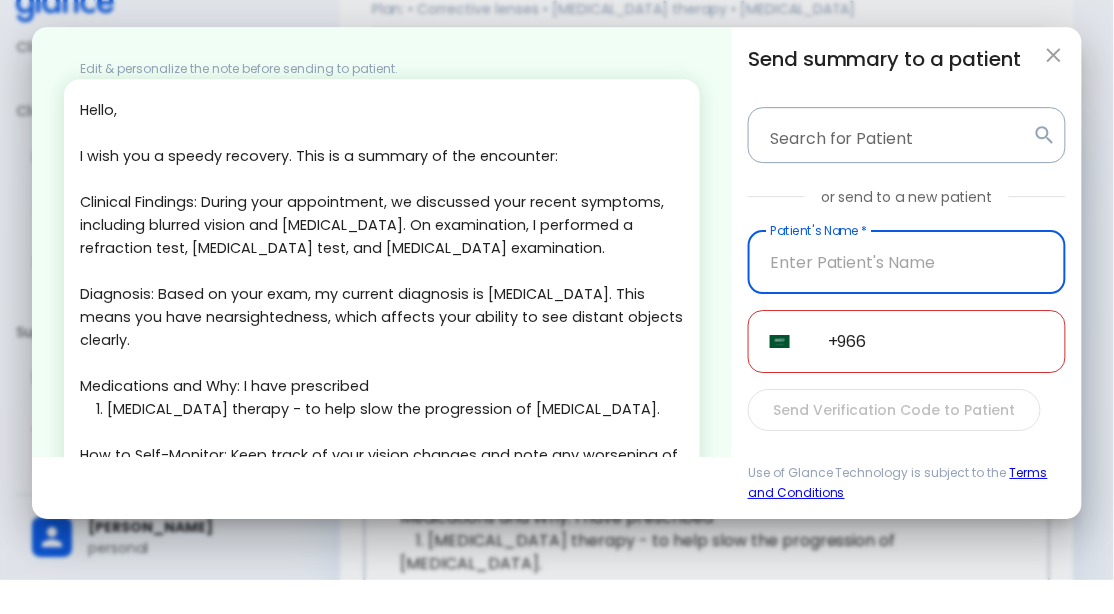 scroll, scrollTop: 222, scrollLeft: 0, axis: vertical 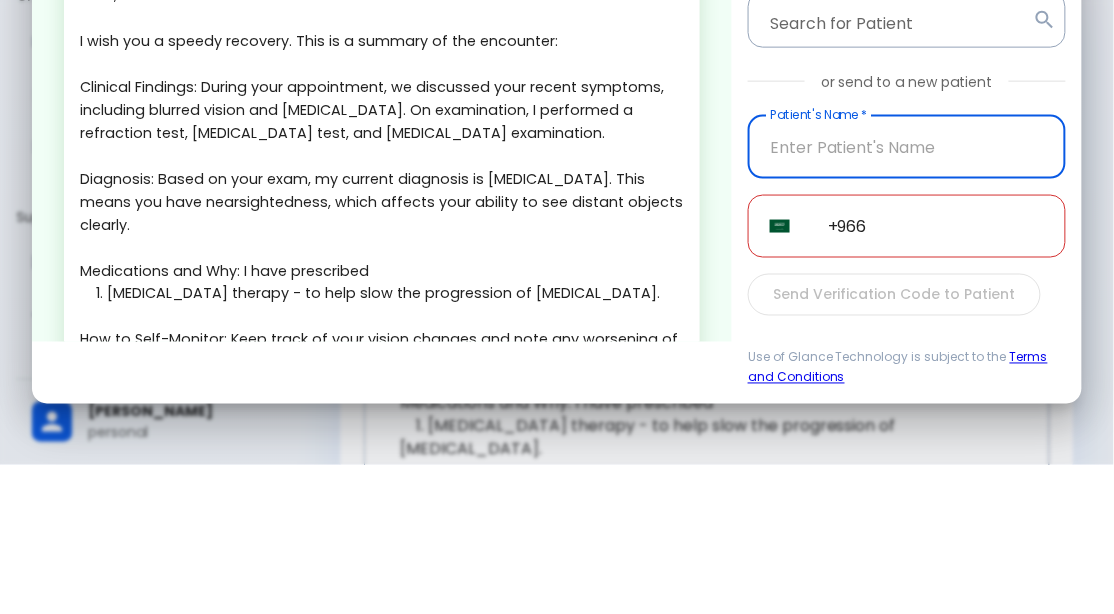 click on "Hello,
I wish you a speedy recovery. This is a summary of the encounter:
Clinical Findings: During your appointment, we discussed your recent symptoms, including blurred vision and eye strain. On examination, I performed a refraction test, visual acuity test, and fundus examination.
Diagnosis: Based on your exam, my current diagnosis is myopia. This means you have nearsightedness, which affects your ability to see distant objects clearly.
Medications and Why: I have prescribed
1. Atropine therapy - to help slow the progression of myopia.
How to Self-Monitor: Keep track of your vision changes and note any worsening of blurred vision or increased eye strain.
Red Flags, When to Seek Help: If you experience sudden vision loss, pain, flashes of light, or new floaters, please seek immediate medical attention." at bounding box center (382, 351) 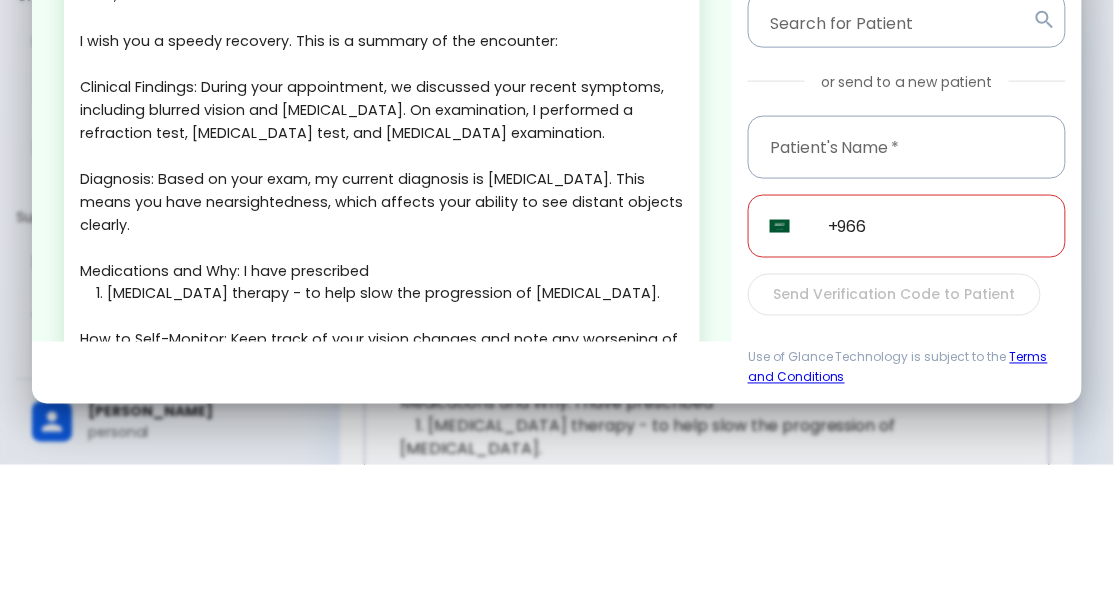 click on "Hello,
I wish you a speedy recovery. This is a summary of the encounter:
Clinical Findings: During your appointment, we discussed your recent symptoms, including blurred vision and eye strain. On examination, I performed a refraction test, visual acuity test, and fundus examination.
Diagnosis: Based on your exam, my current diagnosis is myopia. This means you have nearsightedness, which affects your ability to see distant objects clearly.
Medications and Why: I have prescribed
1. Atropine therapy - to help slow the progression of myopia.
How to Self-Monitor: Keep track of your vision changes and note any worsening of blurred vision or increased eye strain.
Red Flags, When to Seek Help: If you experience sudden vision loss, pain, flashes of light, or new floaters, please seek immediate medical attention." at bounding box center (382, 351) 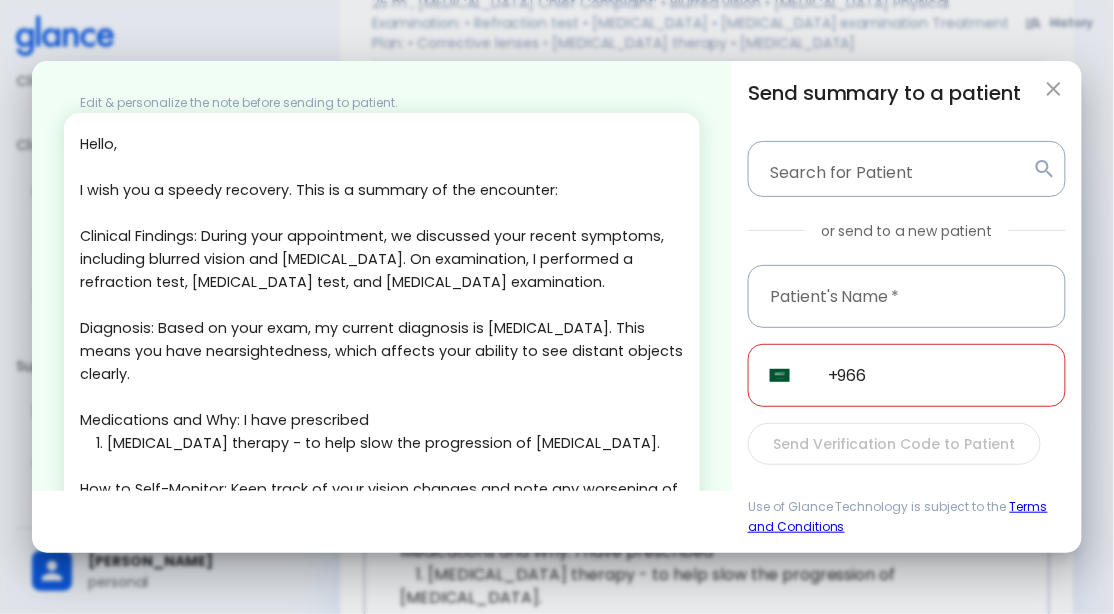 scroll, scrollTop: 179, scrollLeft: 0, axis: vertical 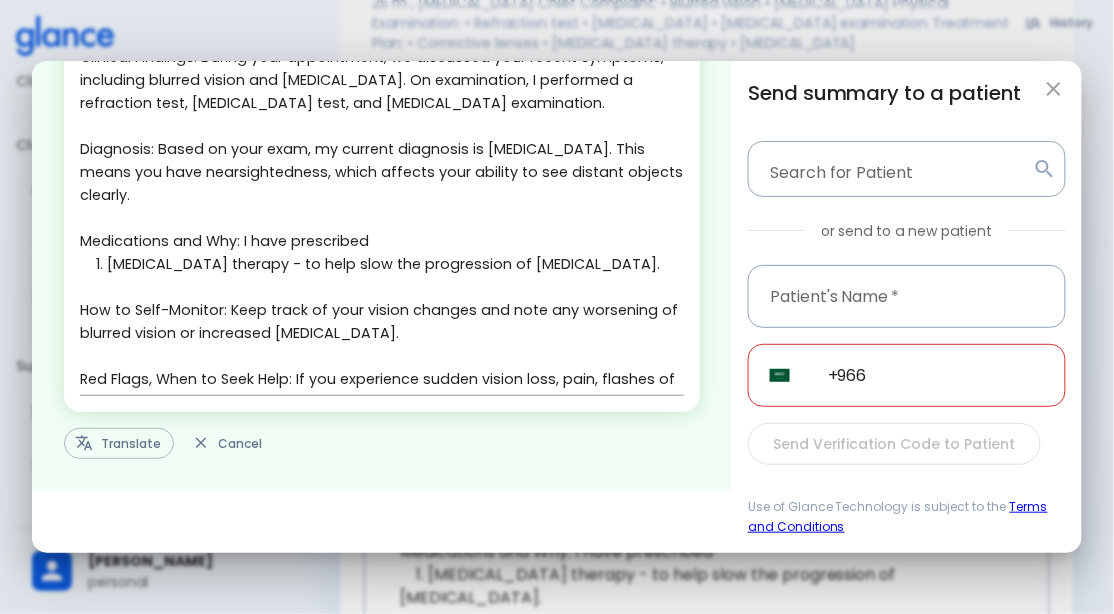 click on "Translate" at bounding box center [119, 443] 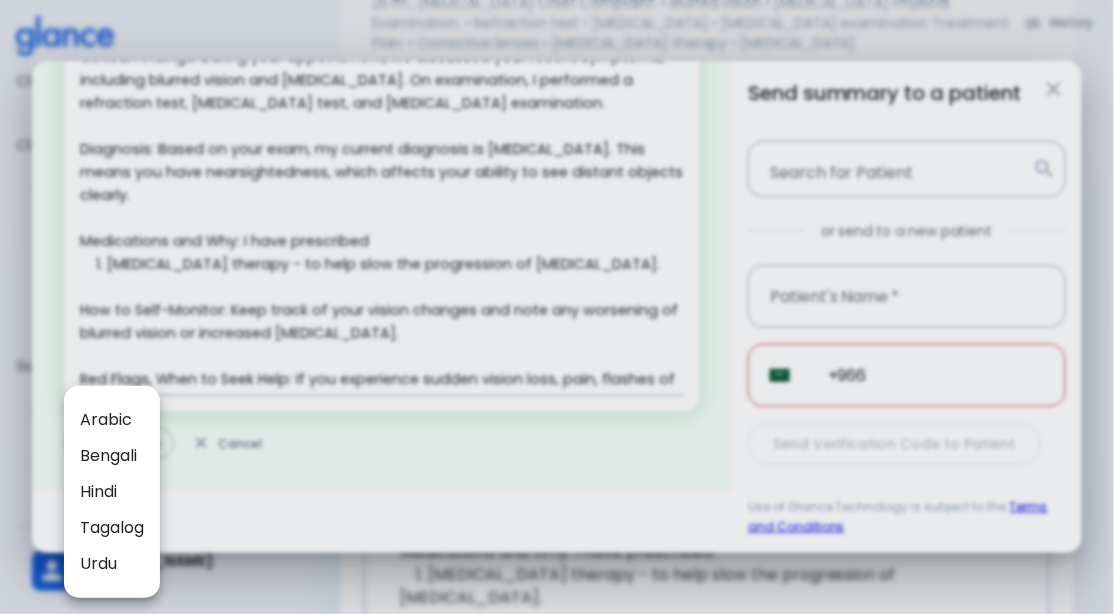 click on "Arabic" at bounding box center (112, 420) 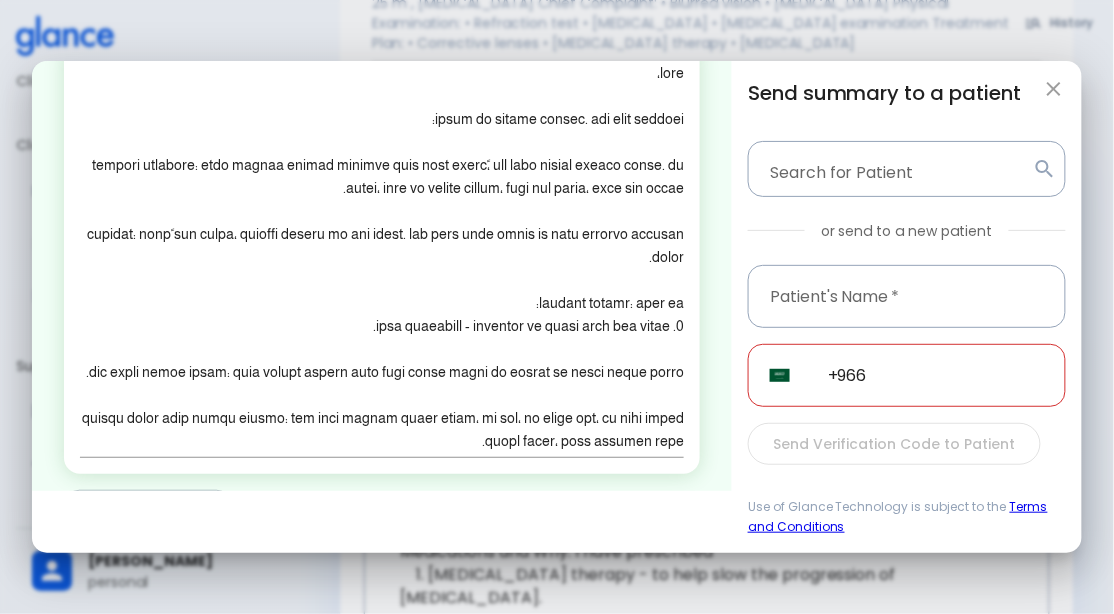 scroll, scrollTop: 68, scrollLeft: 0, axis: vertical 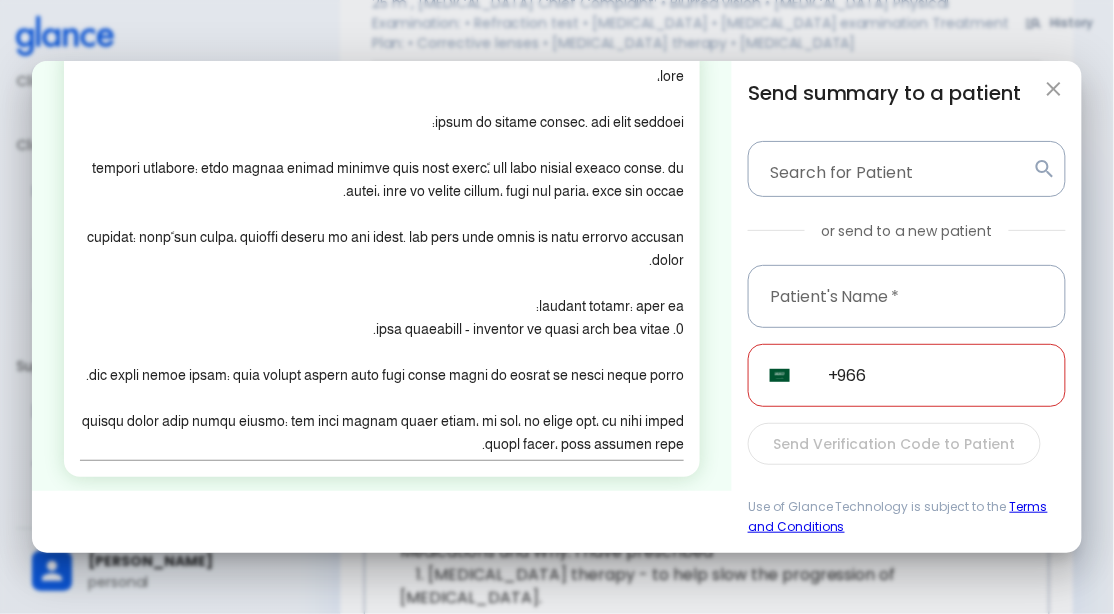 click at bounding box center [1054, 89] 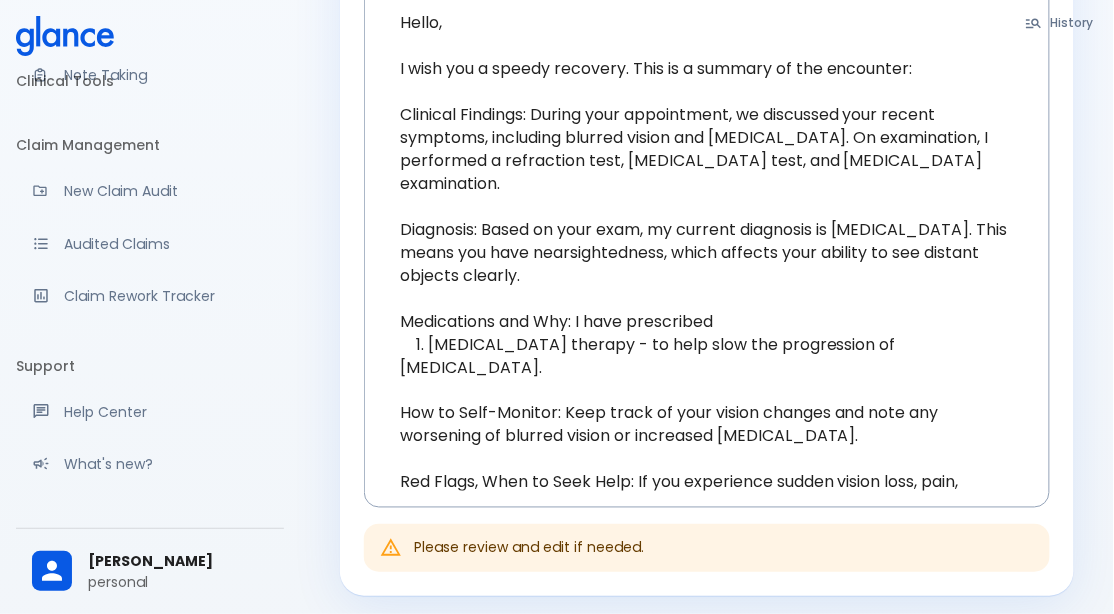 scroll, scrollTop: 461, scrollLeft: 0, axis: vertical 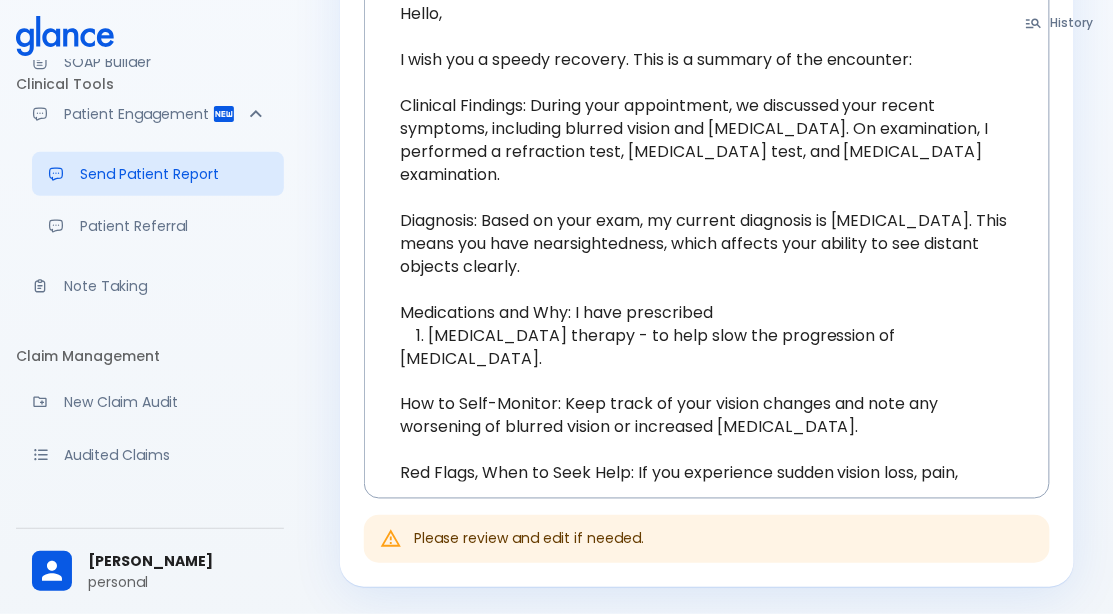 click on "Note Taking" at bounding box center (166, 286) 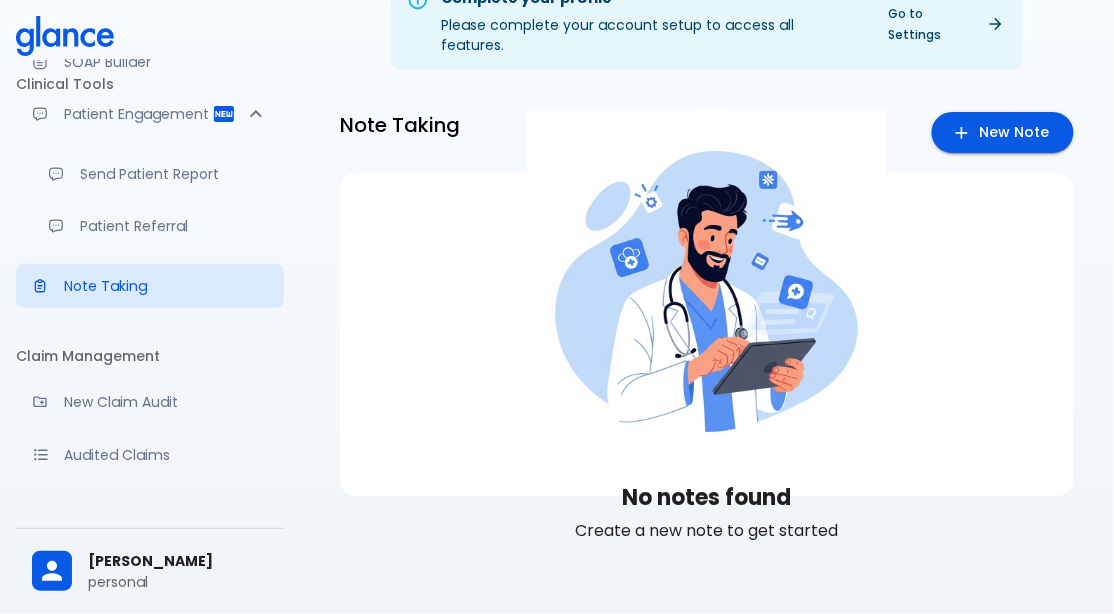 scroll, scrollTop: 48, scrollLeft: 0, axis: vertical 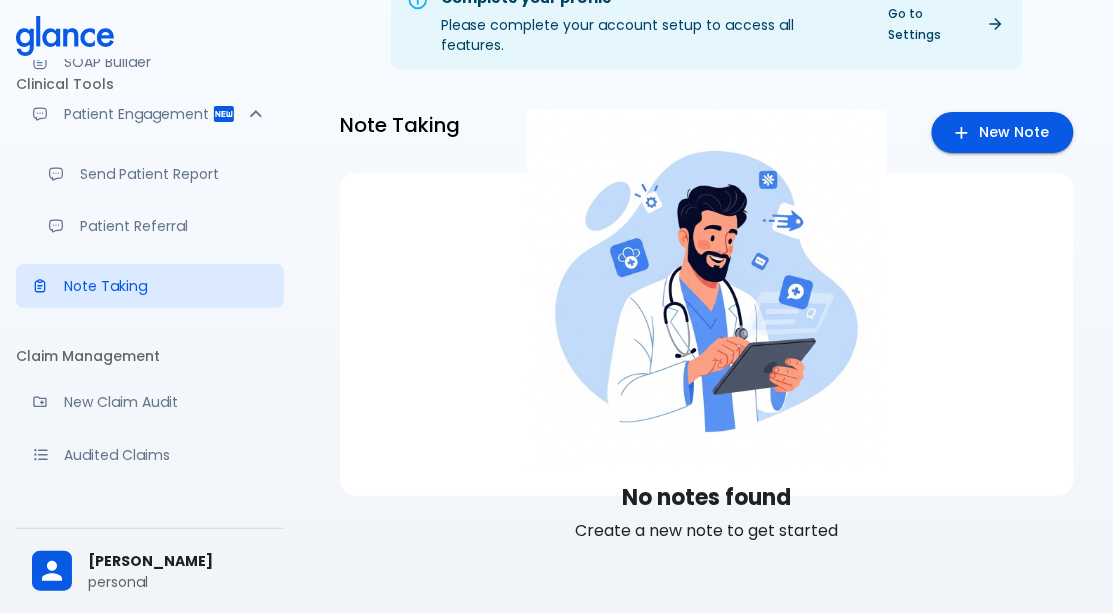 click on "Complete your profile Please complete your account setup to access all features. Go to Settings Note Taking New Note No notes found Create a new note to get started" at bounding box center [707, 283] 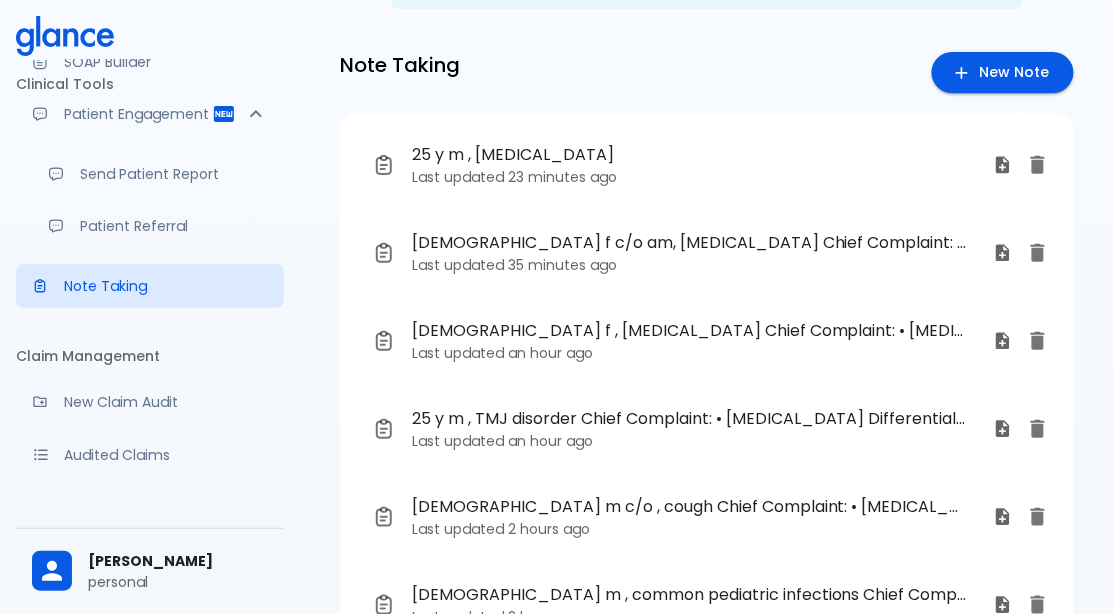 scroll, scrollTop: 108, scrollLeft: 0, axis: vertical 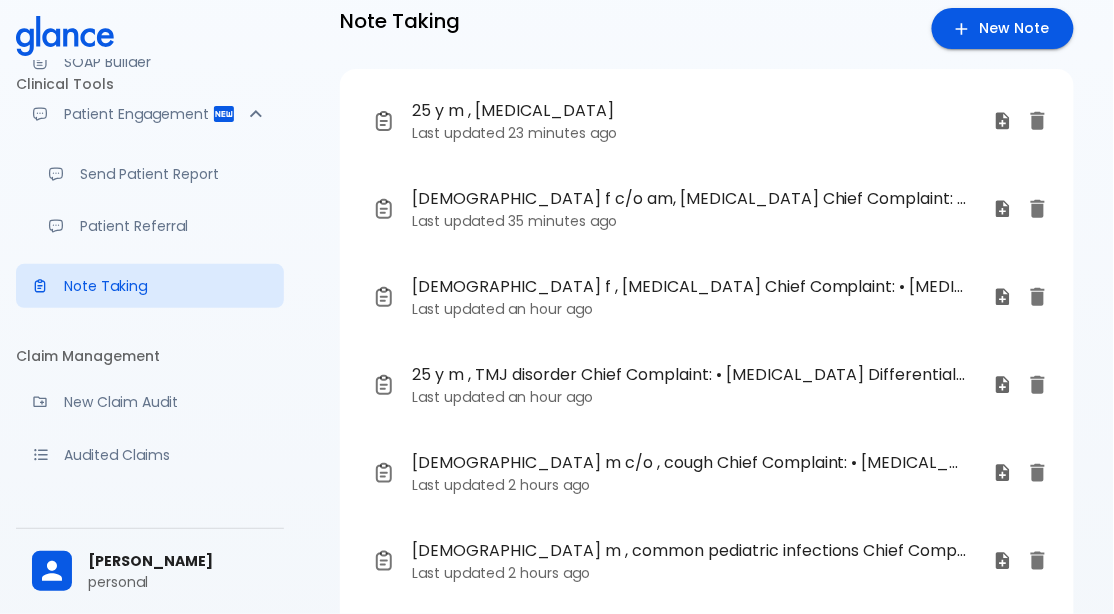 click on "25 y m , [MEDICAL_DATA]" at bounding box center [690, 111] 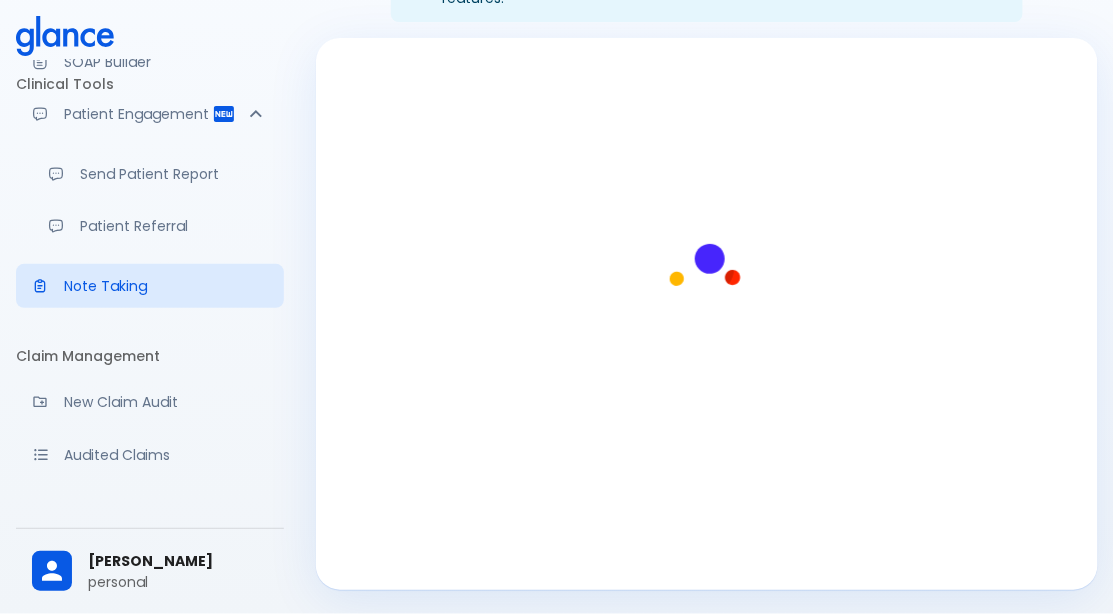 scroll, scrollTop: 75, scrollLeft: 0, axis: vertical 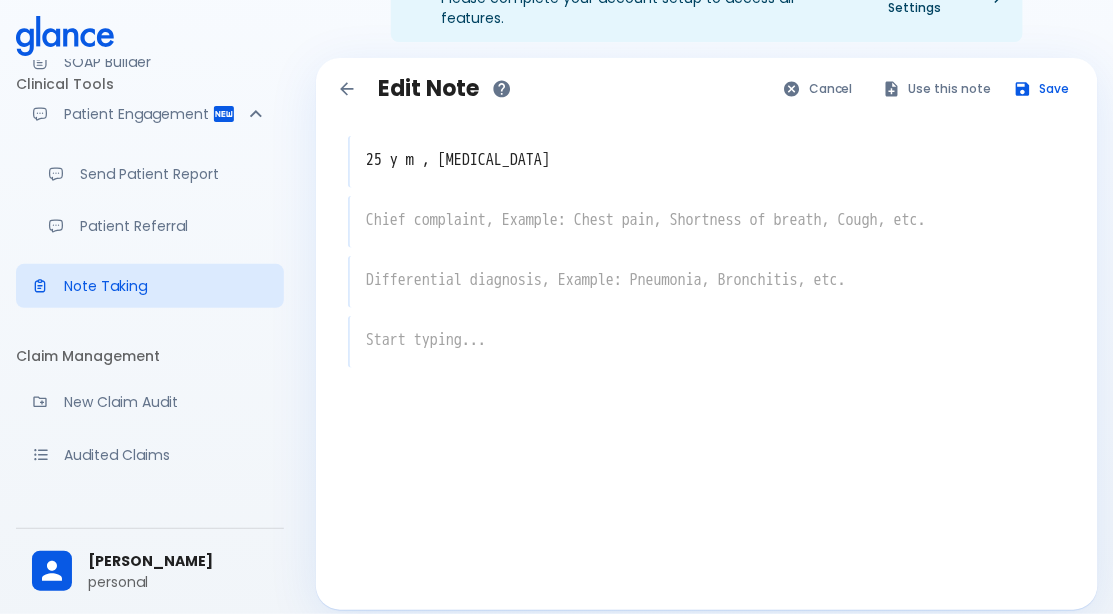 click 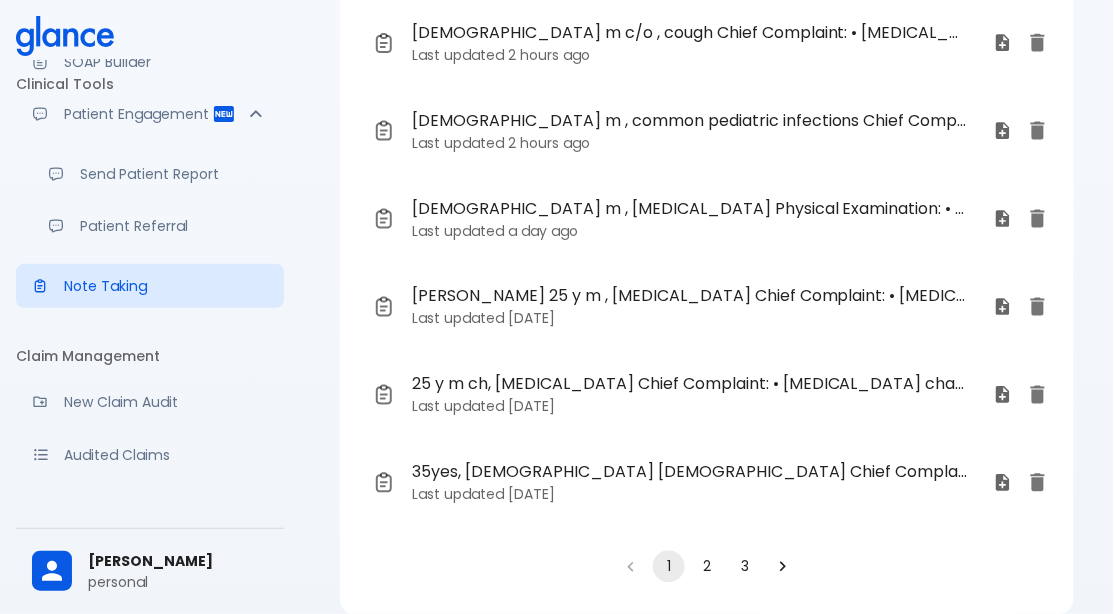 scroll, scrollTop: 589, scrollLeft: 0, axis: vertical 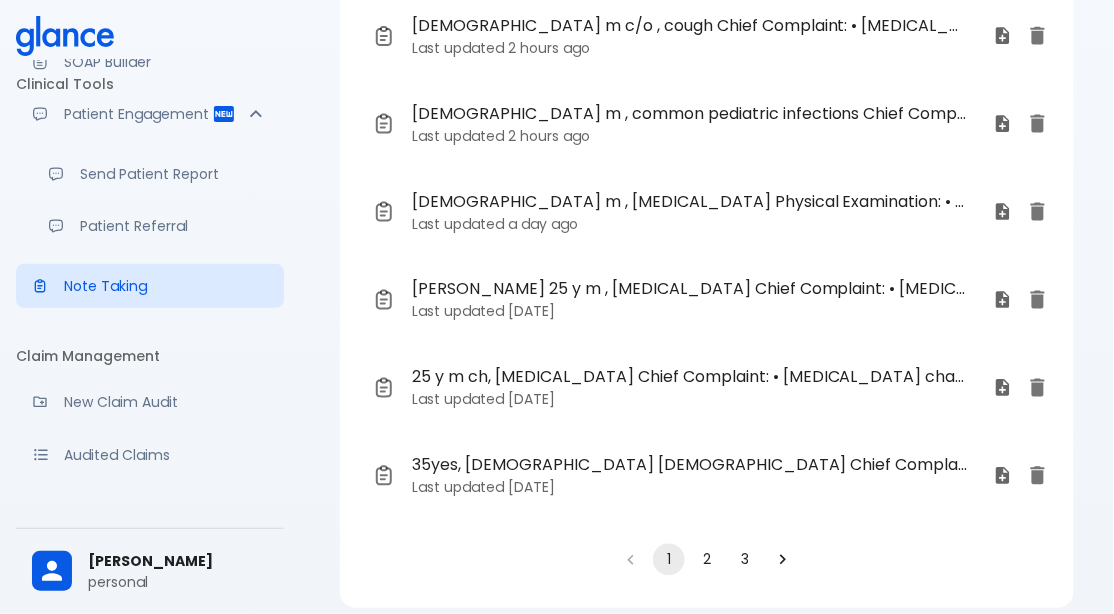 click on "2" at bounding box center [707, 560] 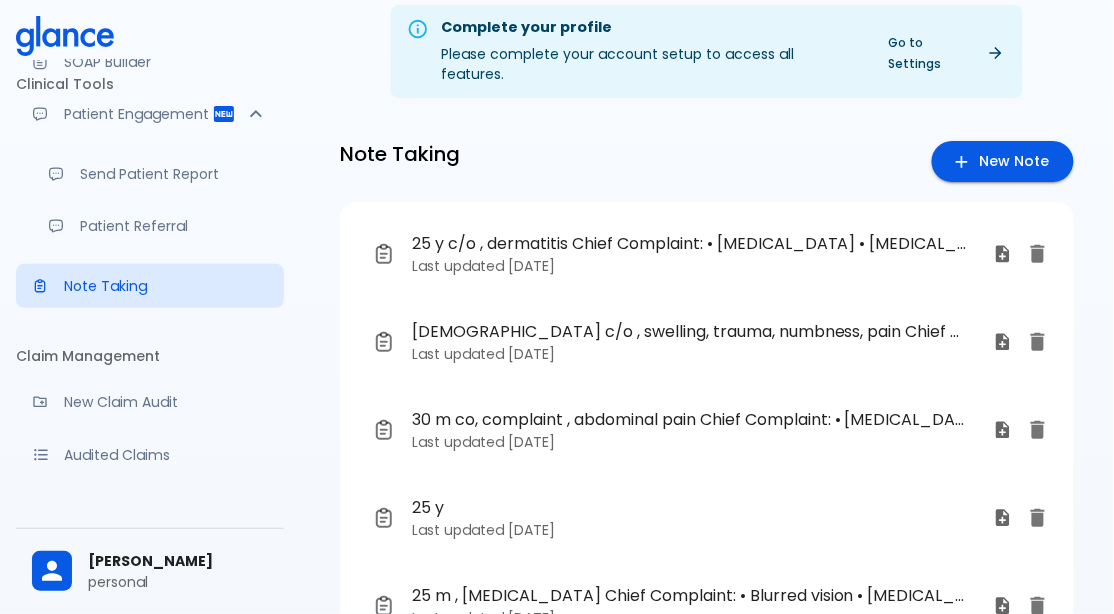 scroll, scrollTop: 0, scrollLeft: 0, axis: both 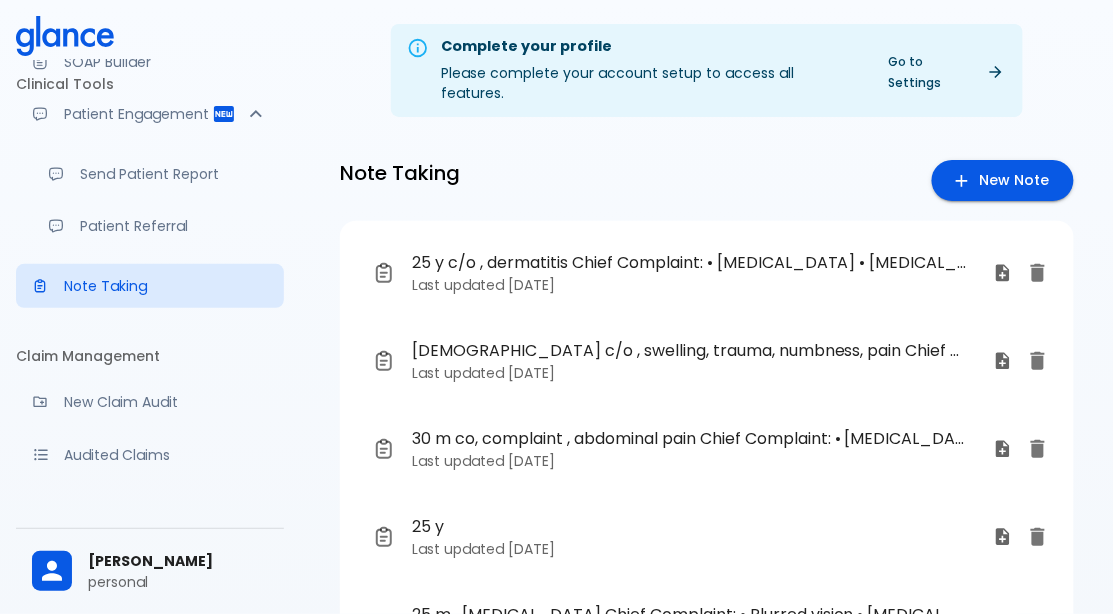 click on "25 m , myopia
Chief Complaint:
• Blurred vision
• Eye strain
Physical Examination:
• Refraction test
• Visual acuity
• Fundus examination
Treatment Plan:
• Corrective lenses
• Atropine therapy
• Orthokeratology Last updated   3 days ago" at bounding box center [691, 625] 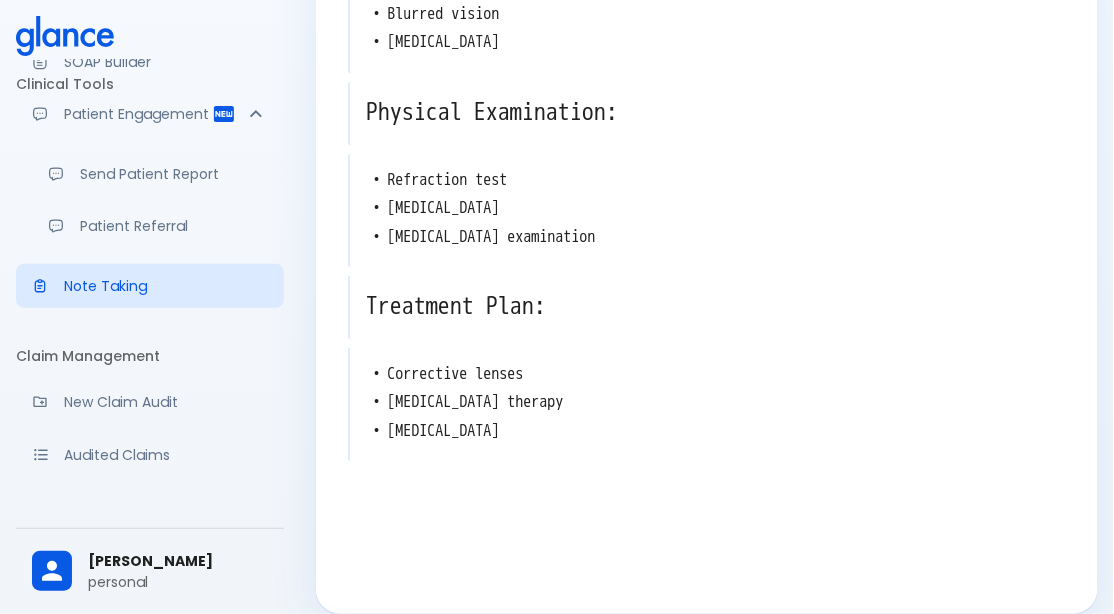 scroll, scrollTop: 357, scrollLeft: 0, axis: vertical 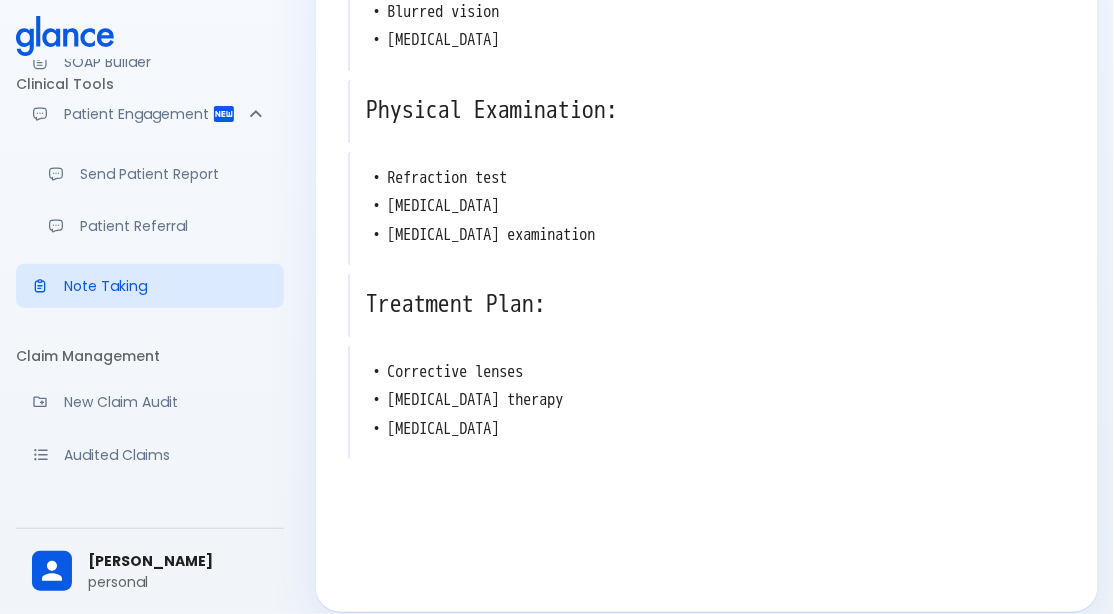 click on "• Corrective lenses
• Atropine therapy
• Orthokeratology" at bounding box center (708, 401) 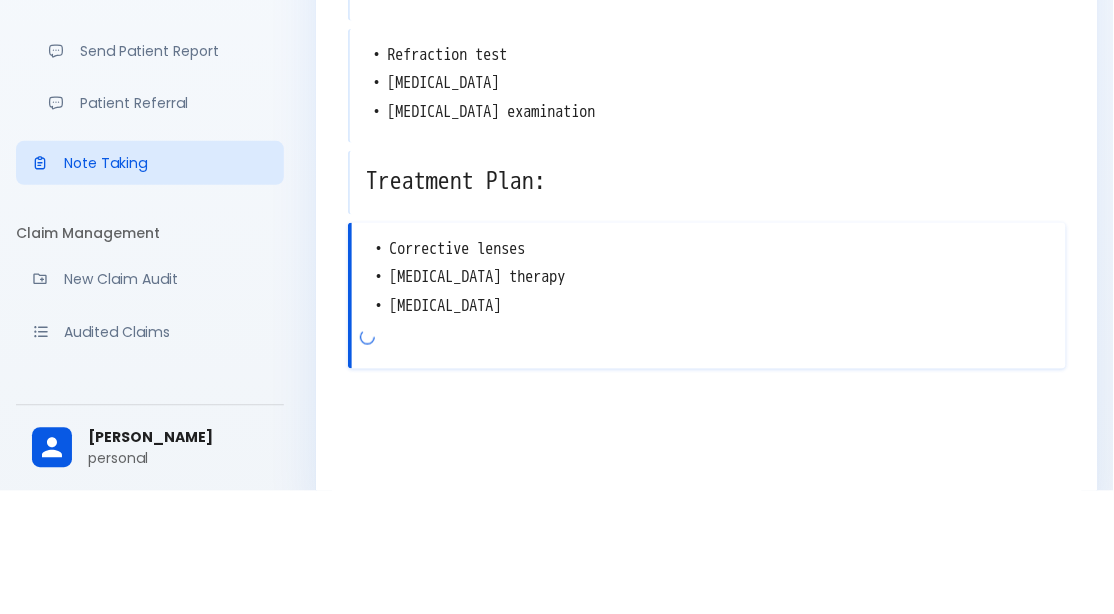scroll, scrollTop: 357, scrollLeft: 0, axis: vertical 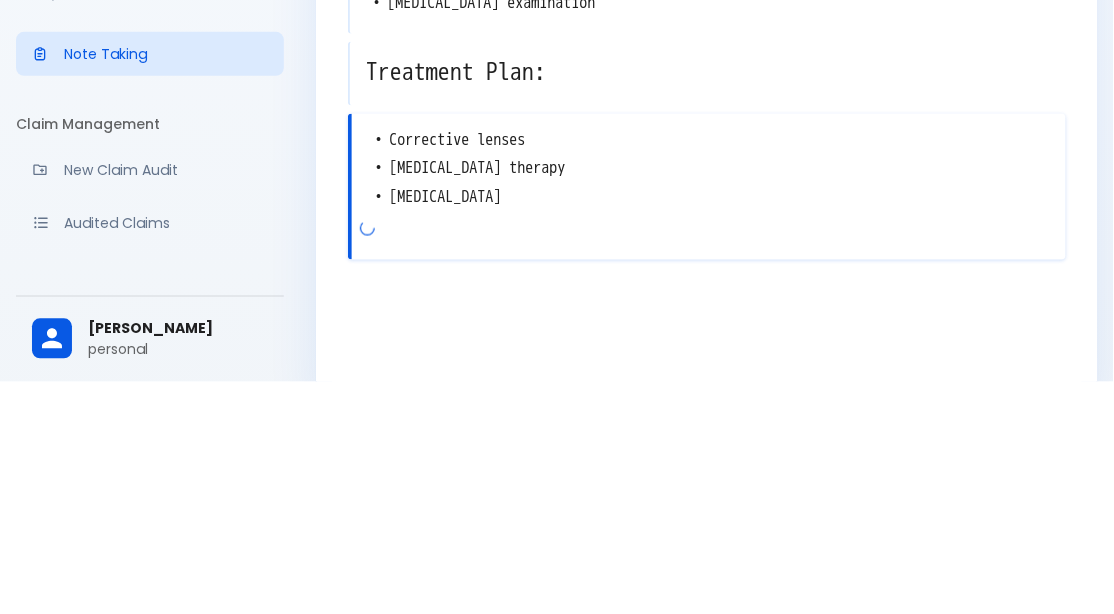 click on "• Corrective lenses
• Atropine therapy
• Orthokeratology" at bounding box center [709, 401] 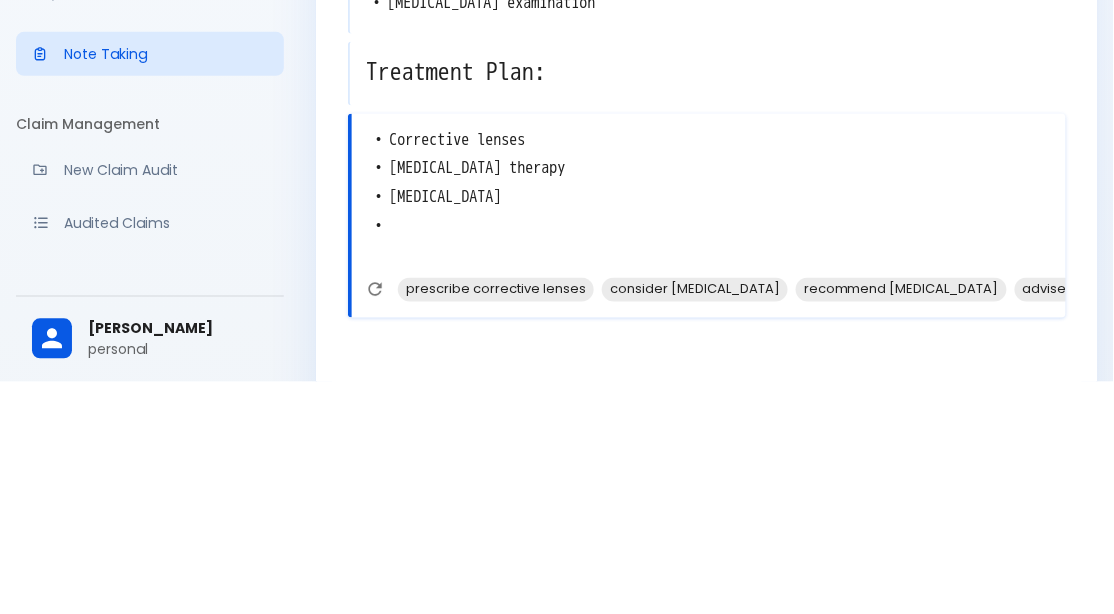 click on "consider refractive surgery" at bounding box center (695, 521) 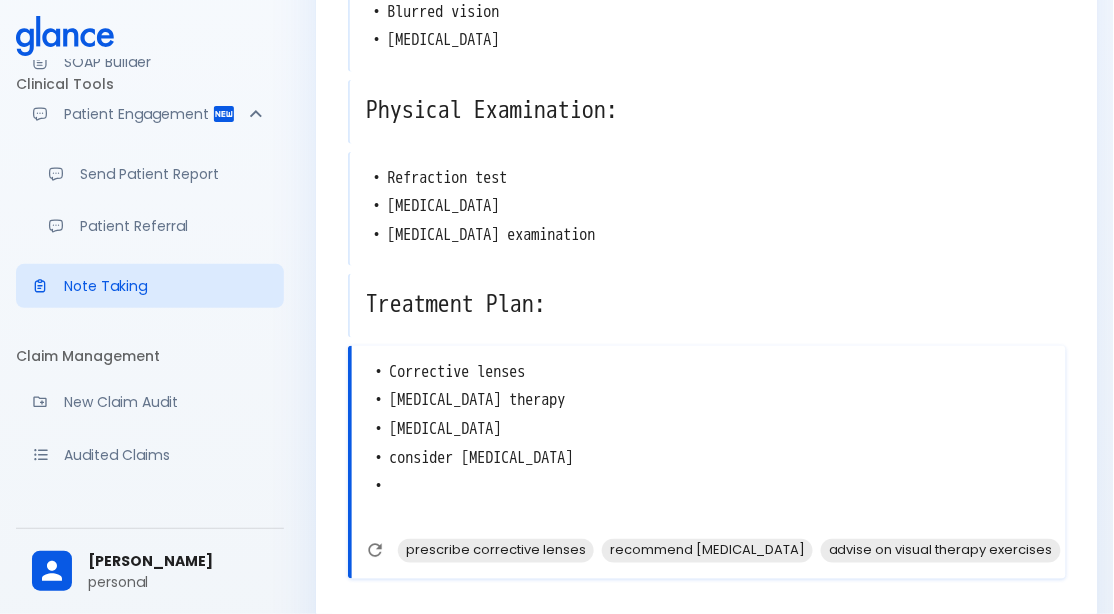 scroll, scrollTop: 357, scrollLeft: 0, axis: vertical 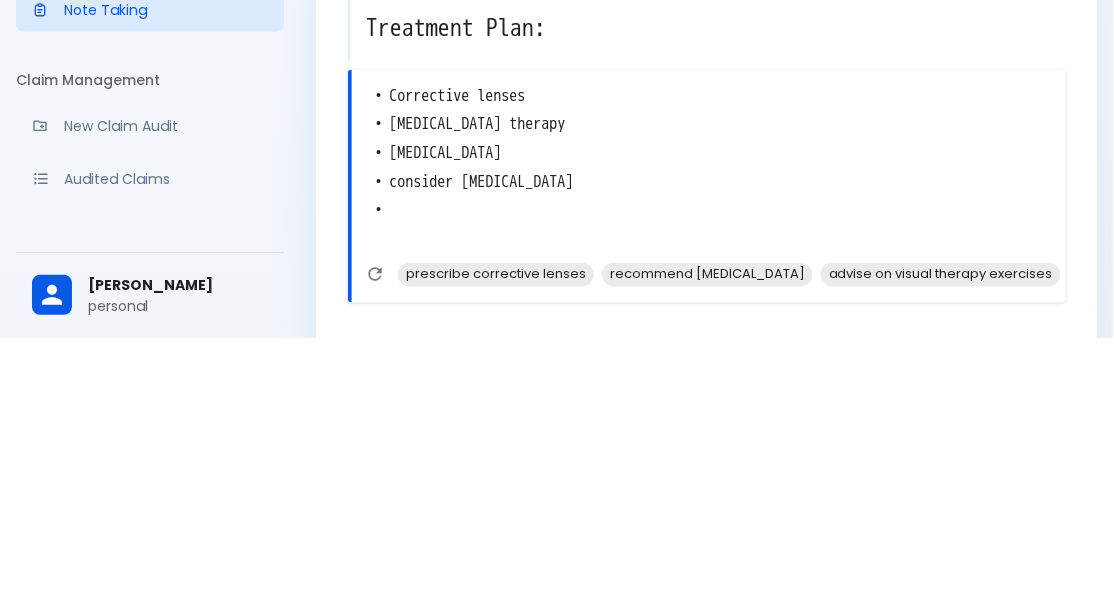 click on "Clinical Tools Quick Coder SOAP Builder Patient Engagement Send Patient Report Patient Referral Note Taking Claim Management New Claim Audit Audited Claims Claim Rework Tracker Support Help Center What's new? Settings Your Settings Ahmed Fouad personal" at bounding box center [150, 307] 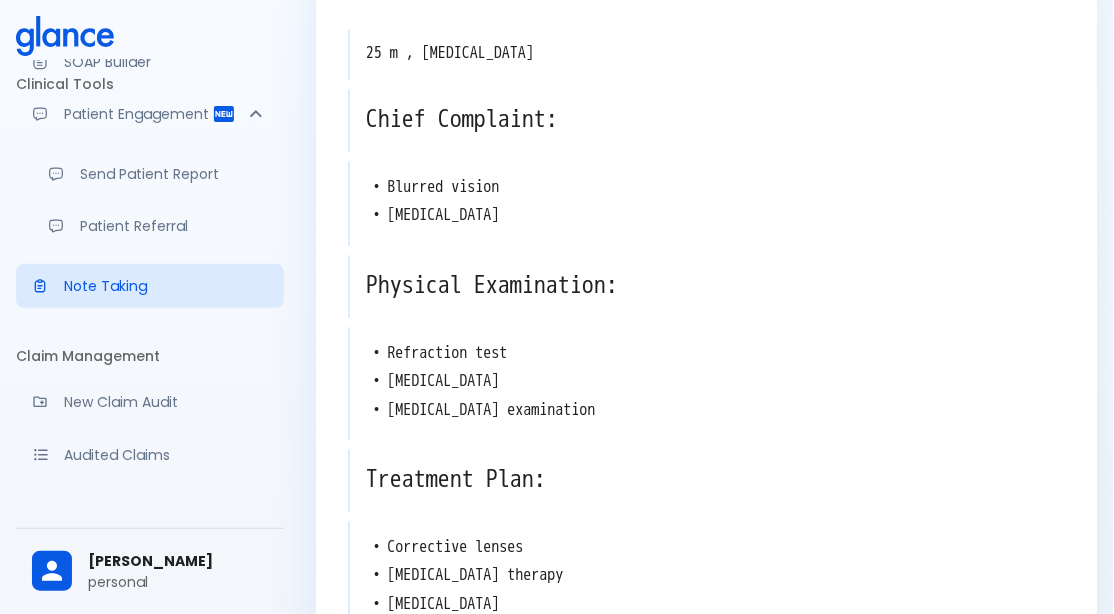 scroll, scrollTop: 0, scrollLeft: 0, axis: both 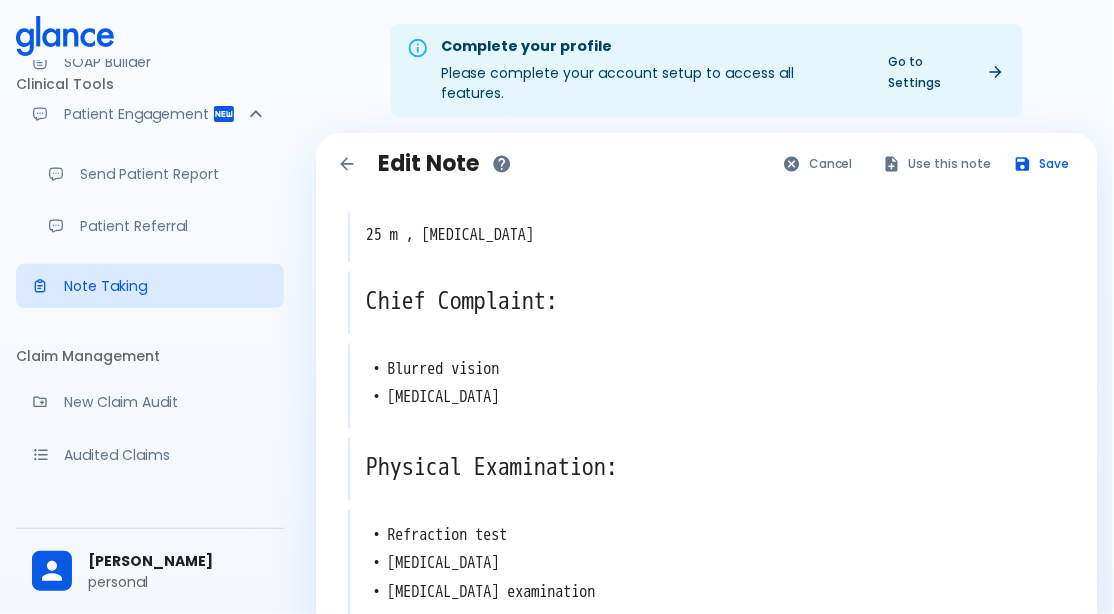 click on "Edit Note Cancel Use this note Save 25 m , myopia x Chief Complaint: x • Blurred vision
• Eye strain x Physical Examination: x • Refraction test
• Visual acuity
• Fundus examination x Treatment Plan: x • Corrective lenses
• Atropine therapy
• Orthokeratology
• consider refractive surgery
•
x  prescribe corrective lenses  recommend comprehensive eye exam  advise on visual therapy exercises  evaluate for underlying retinal pathology" at bounding box center [707, 610] 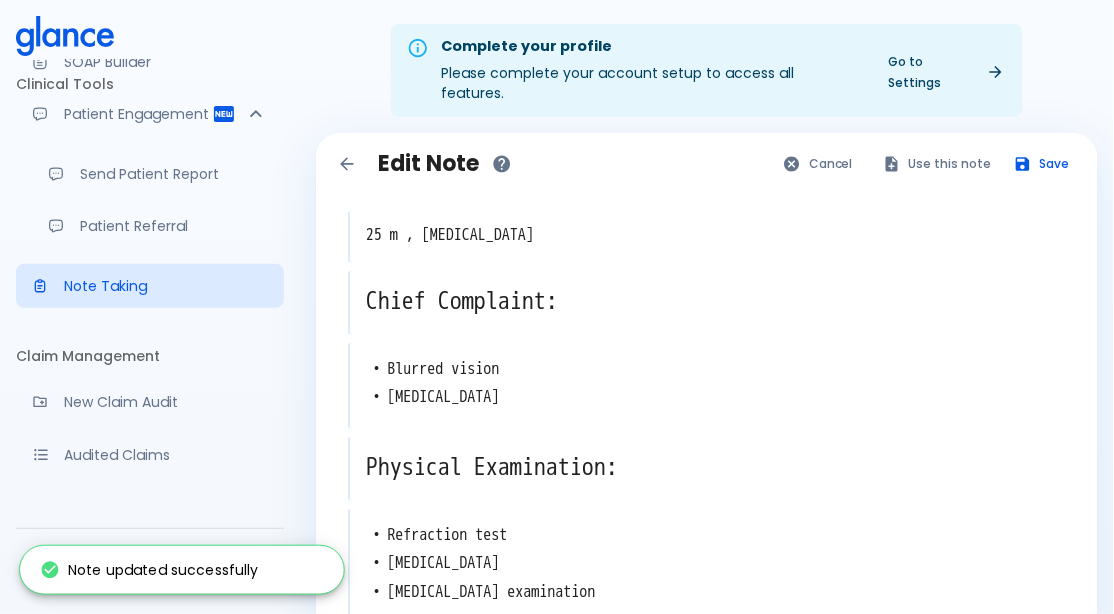 click on "25 m , myopia" at bounding box center (708, 235) 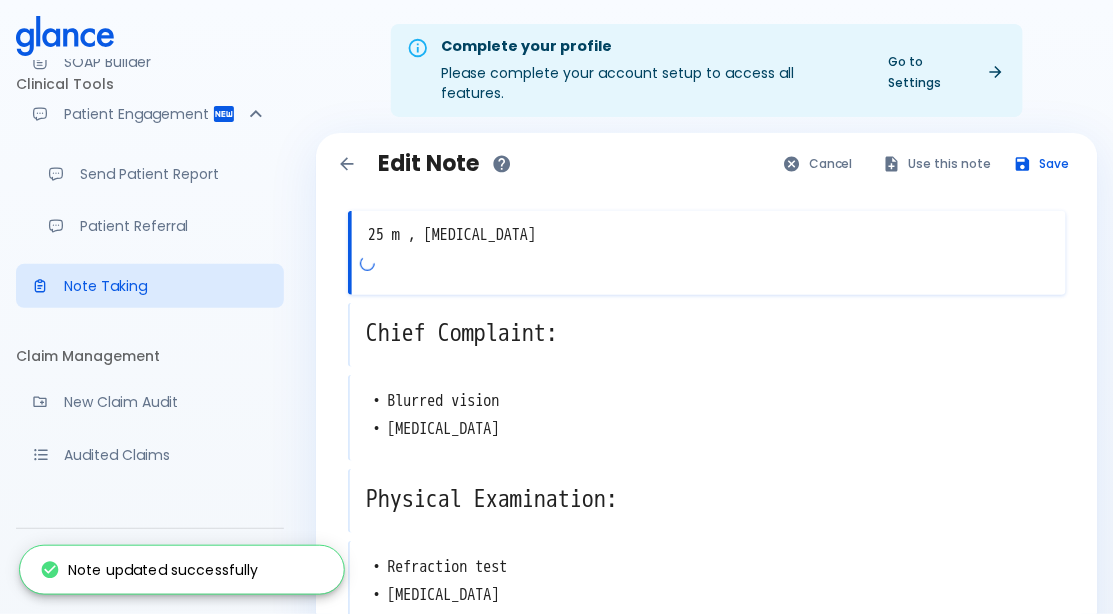 click on "25 m , myopia" at bounding box center (709, 235) 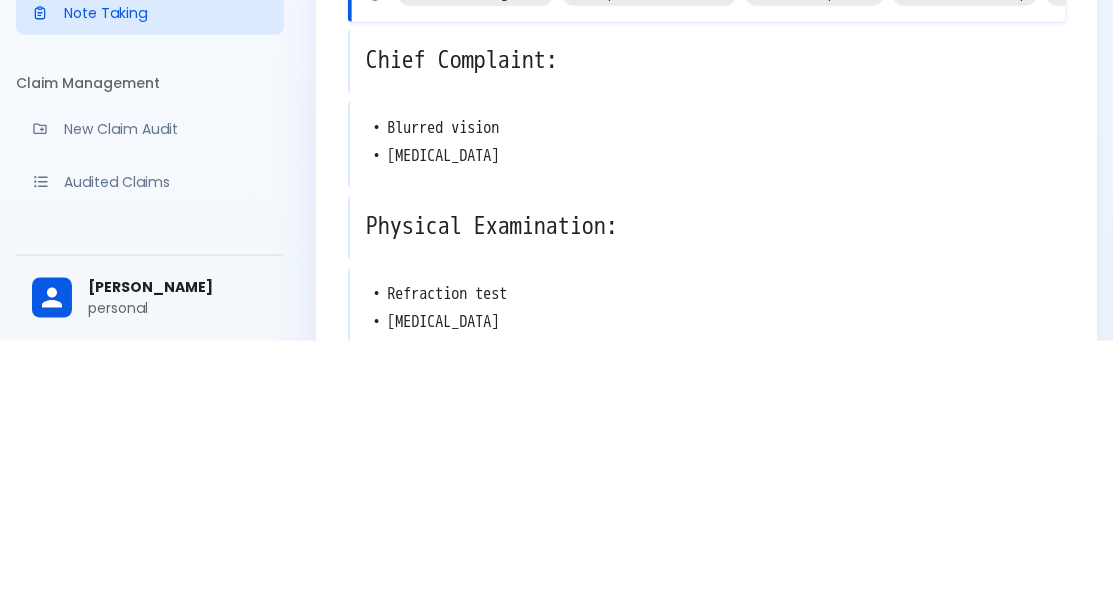 click on "• Blurred vision
• Eye strain x" at bounding box center [707, 418] 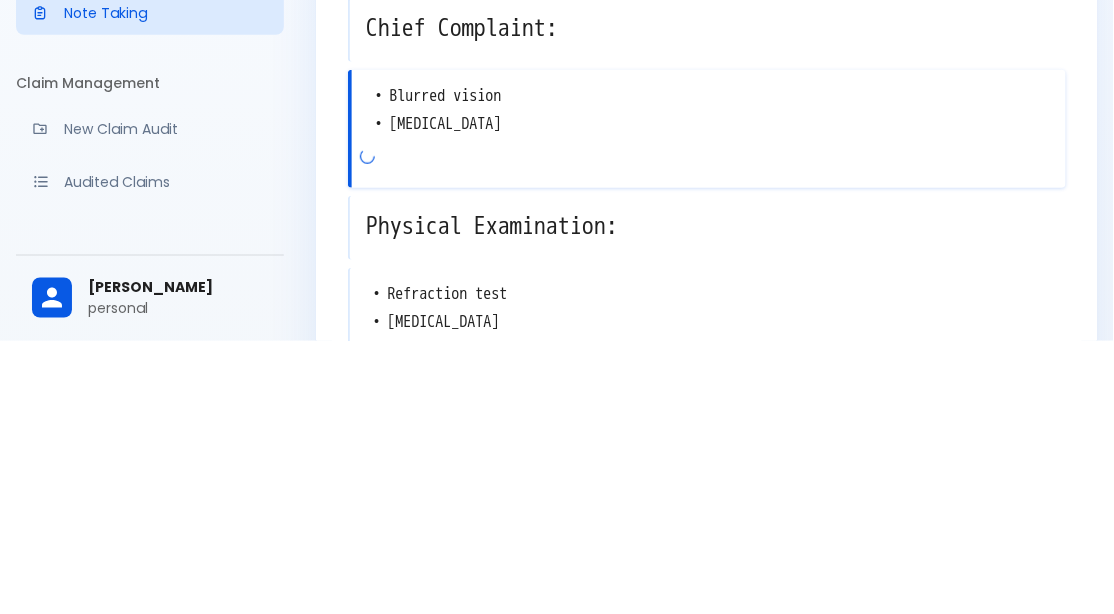 type on "• Blurred vision
• Eye strain
•" 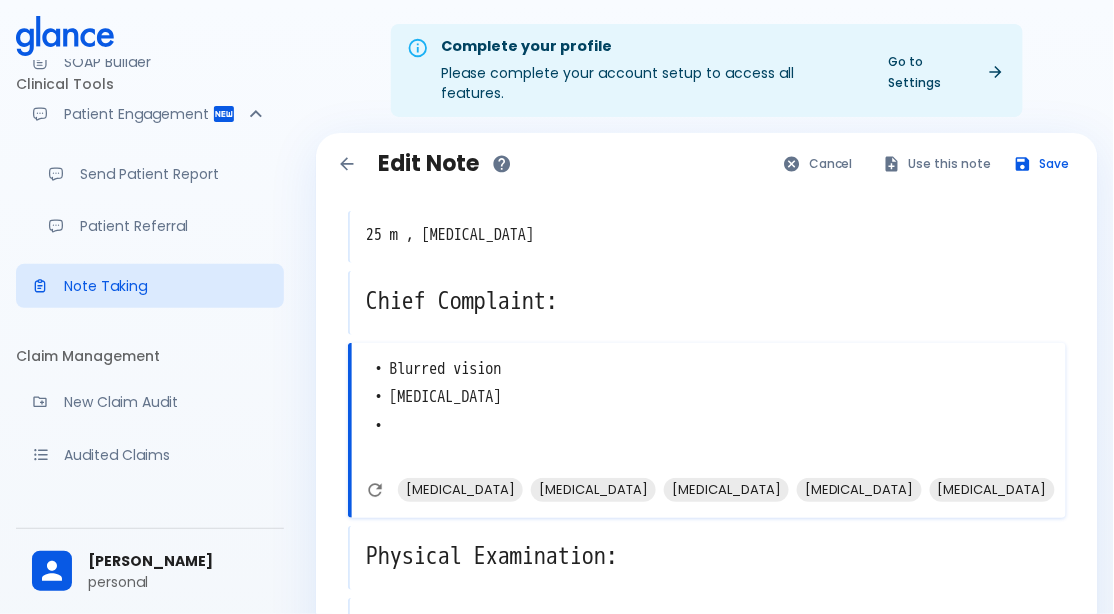 click on "Use this note" at bounding box center [938, 163] 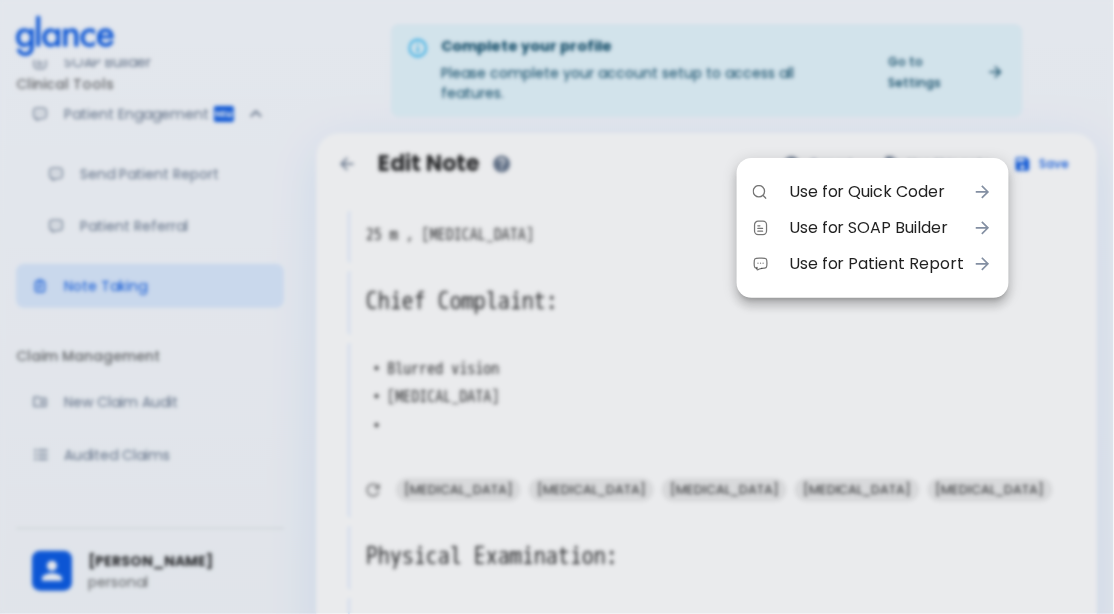 click on "Use for Quick Coder" at bounding box center (877, 192) 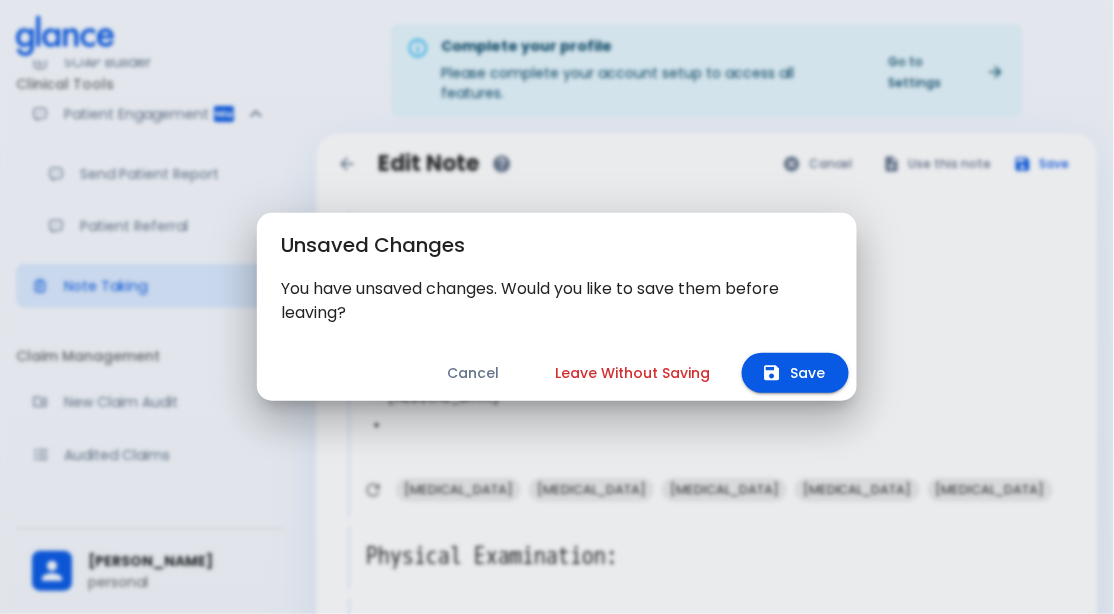 click on "Save" at bounding box center [795, 373] 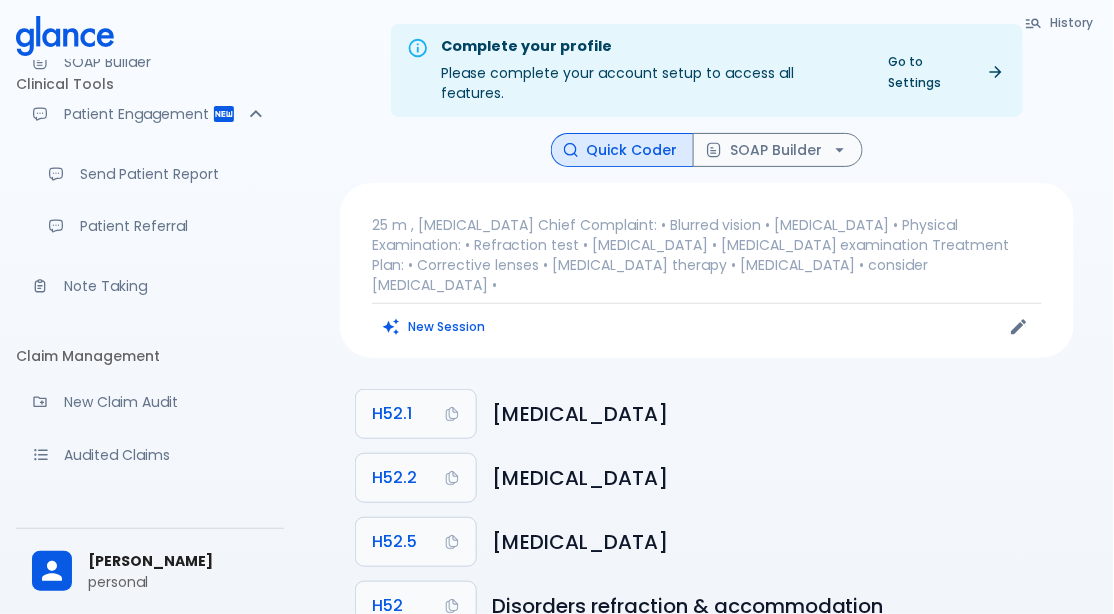 scroll, scrollTop: 48, scrollLeft: 0, axis: vertical 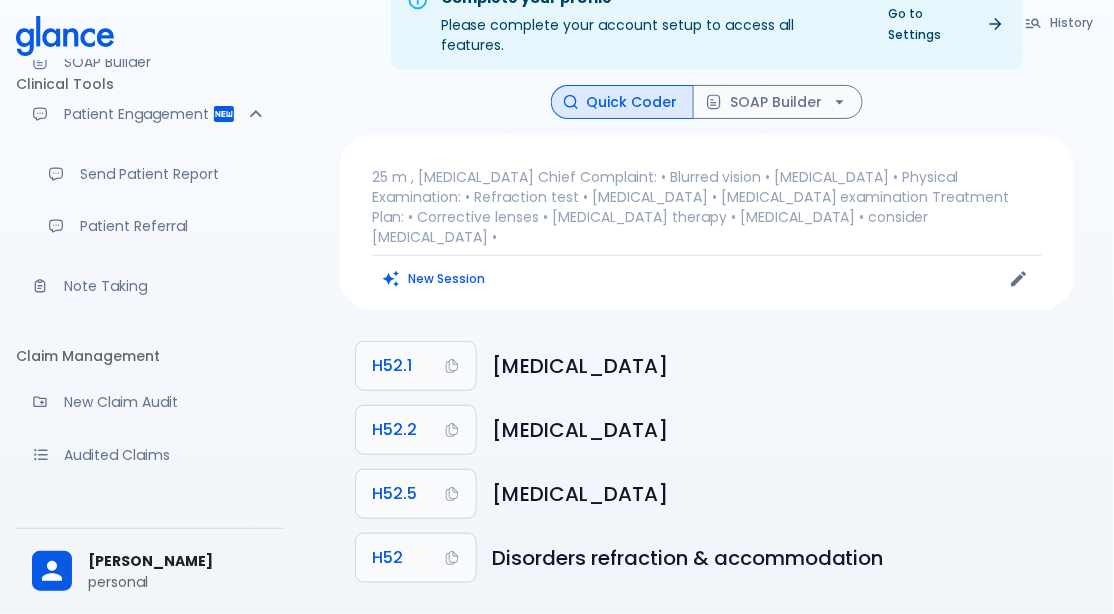 click on "SOAP Builder" at bounding box center (778, 102) 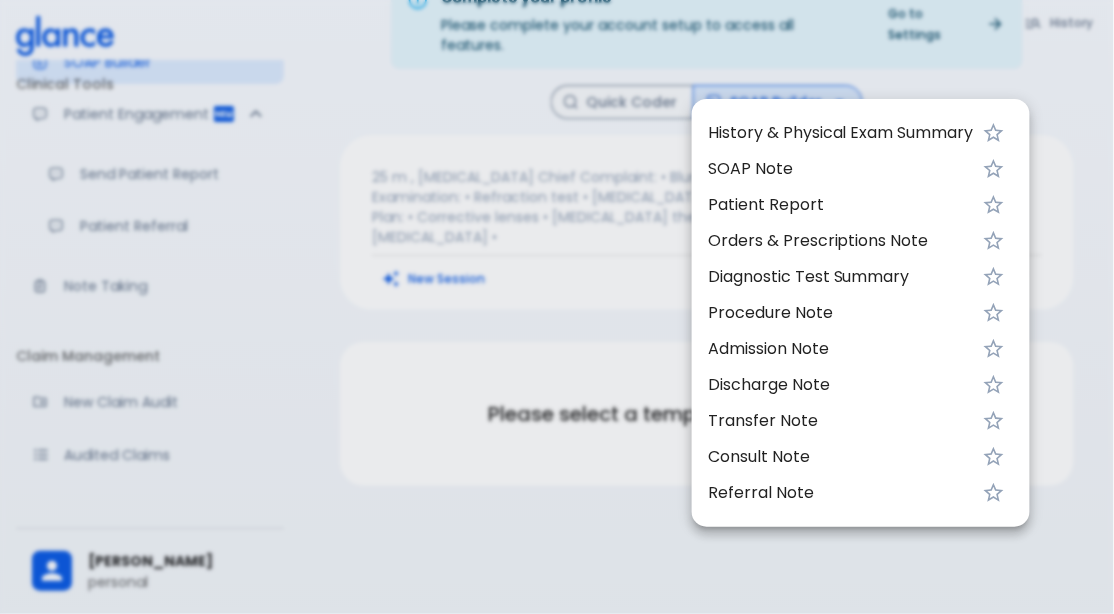 click on "SOAP Note" at bounding box center [841, 169] 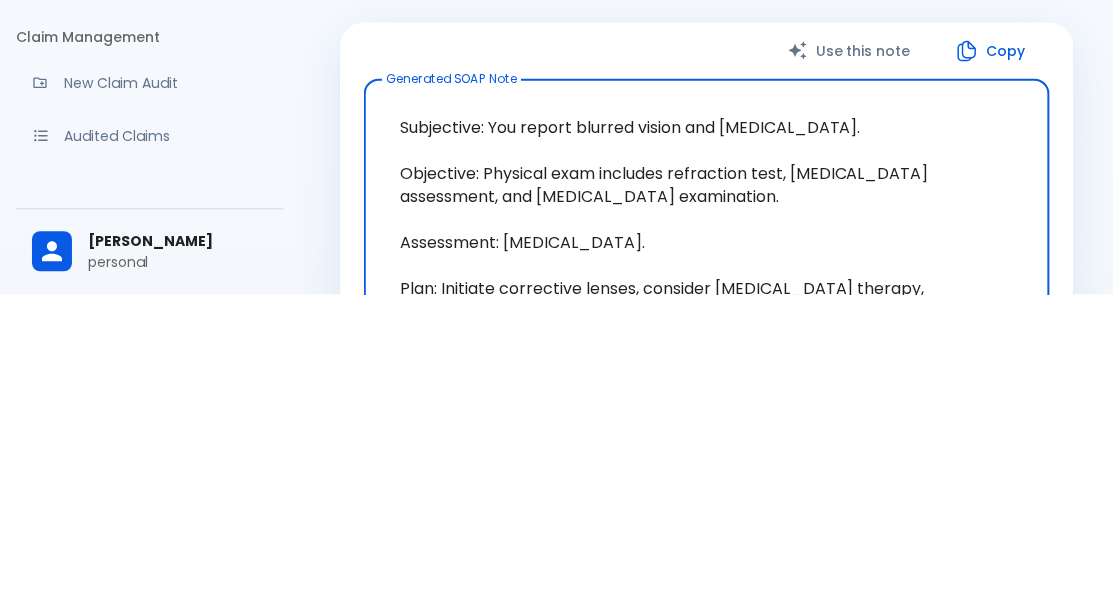 scroll, scrollTop: 79, scrollLeft: 0, axis: vertical 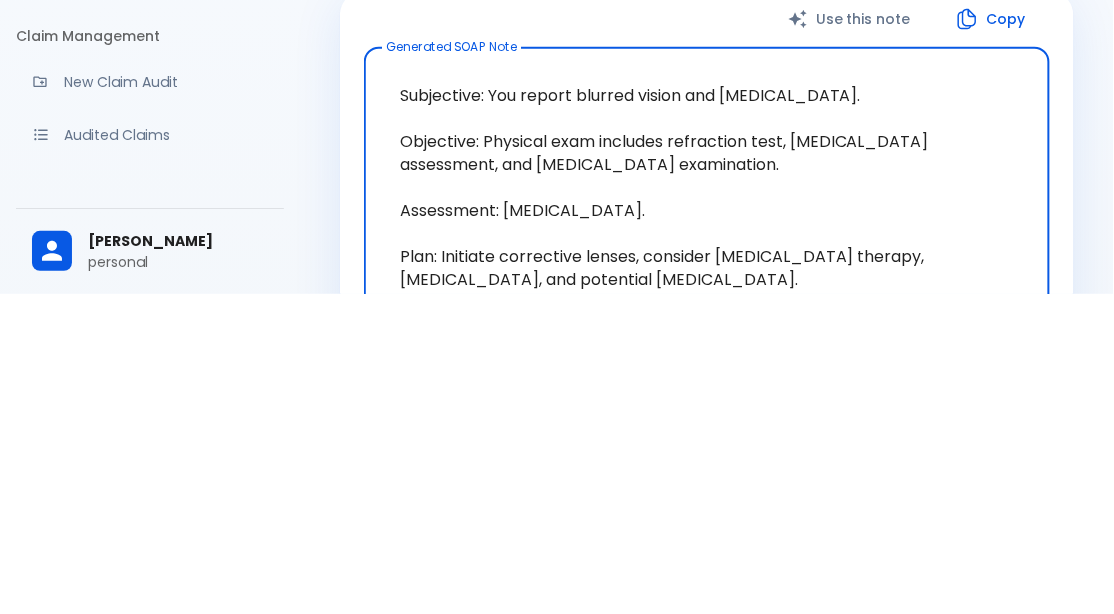 click on "New Claim Audit" at bounding box center [150, 402] 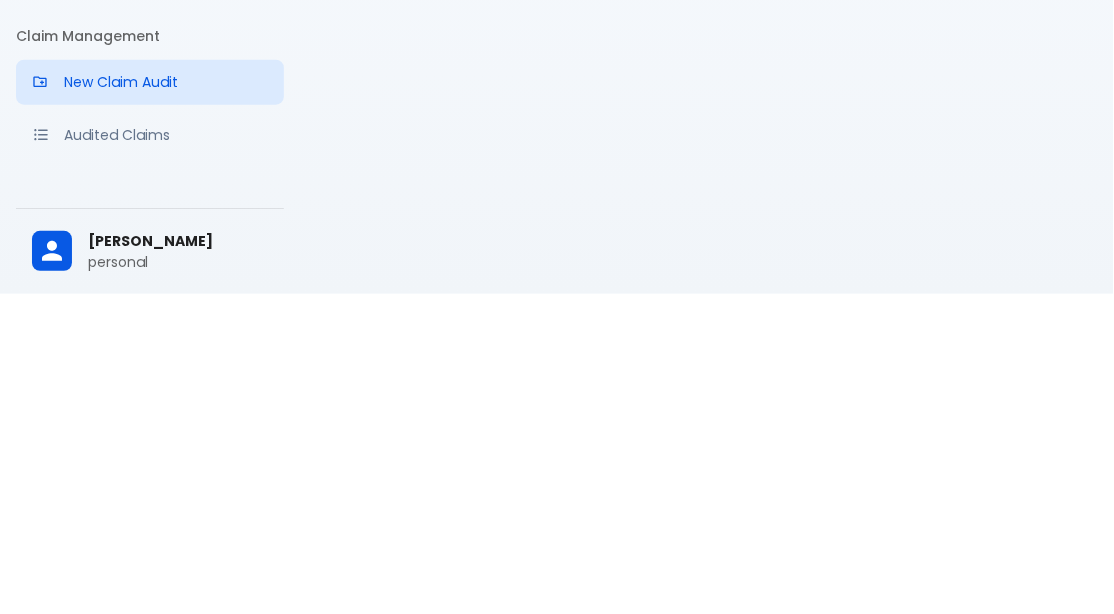 scroll, scrollTop: 48, scrollLeft: 0, axis: vertical 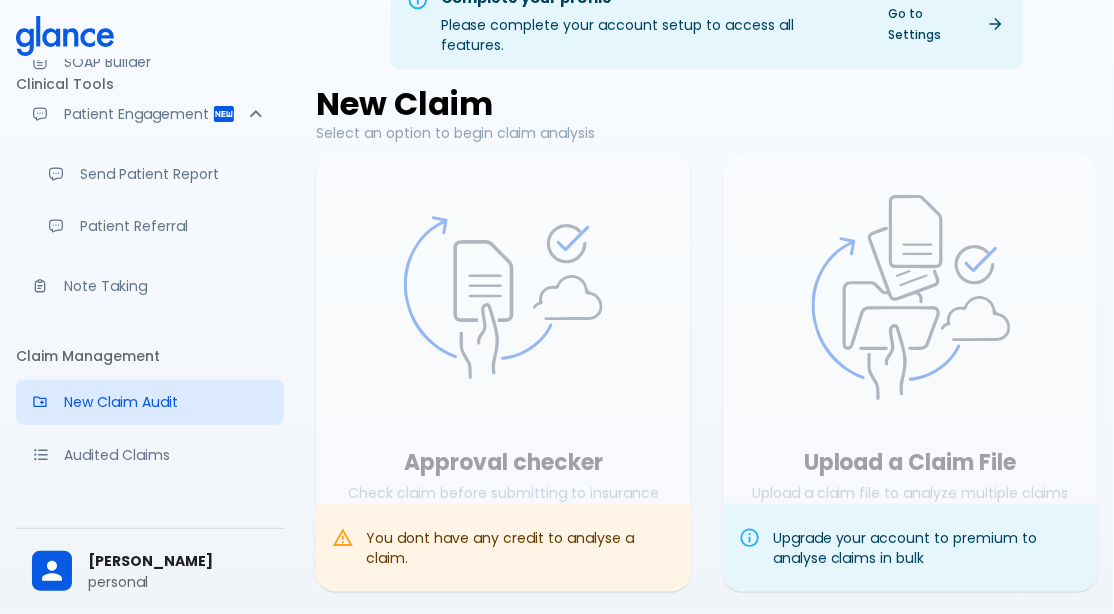 click on "Note Taking" at bounding box center [150, 286] 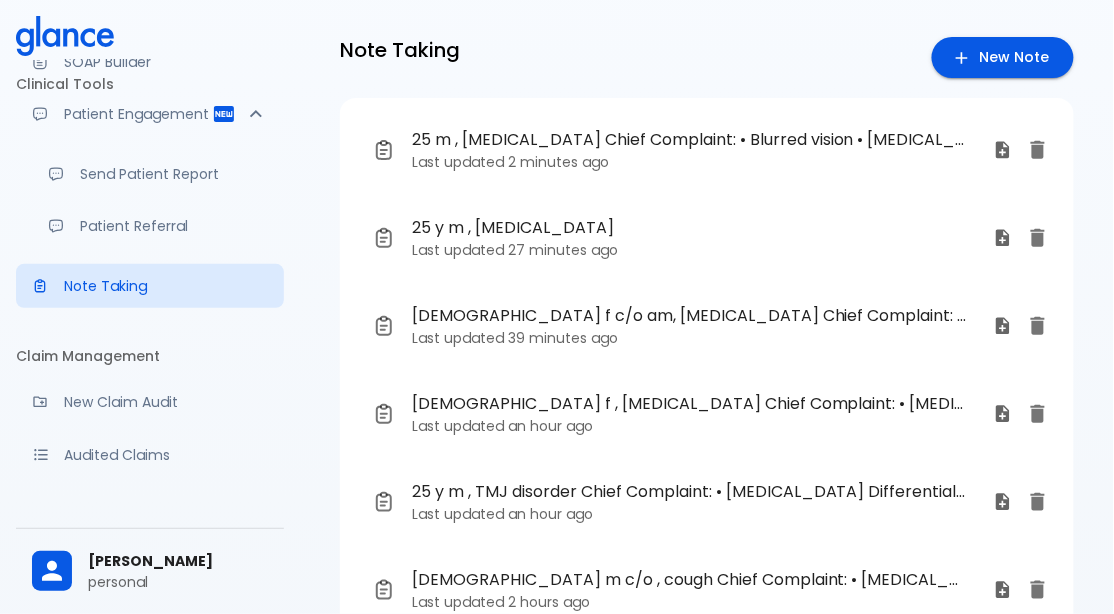 scroll, scrollTop: 128, scrollLeft: 0, axis: vertical 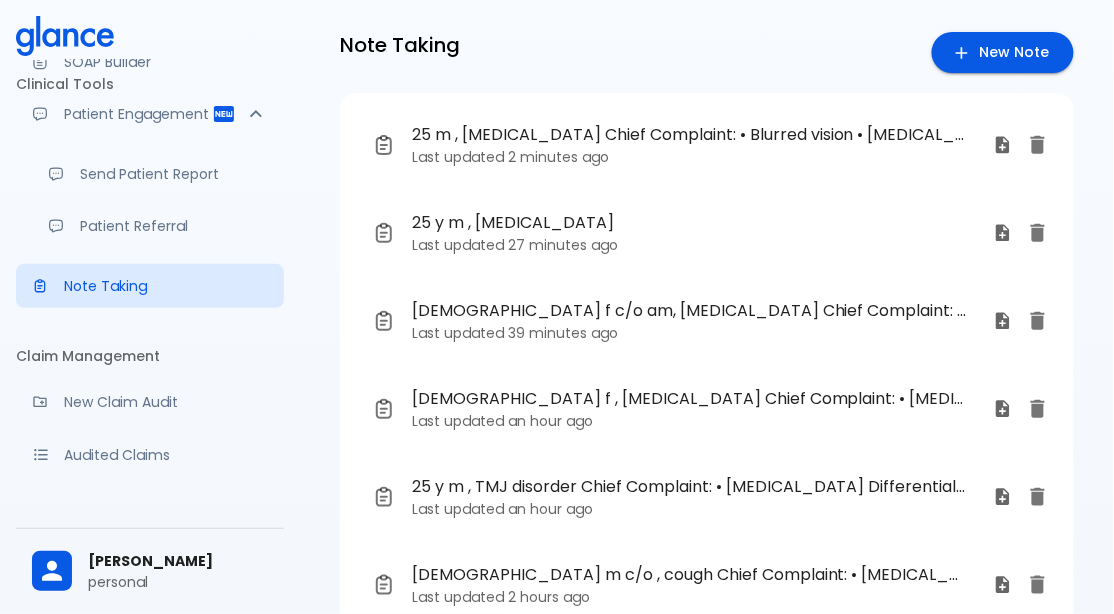 click on "2 minutes ago" at bounding box center (558, 157) 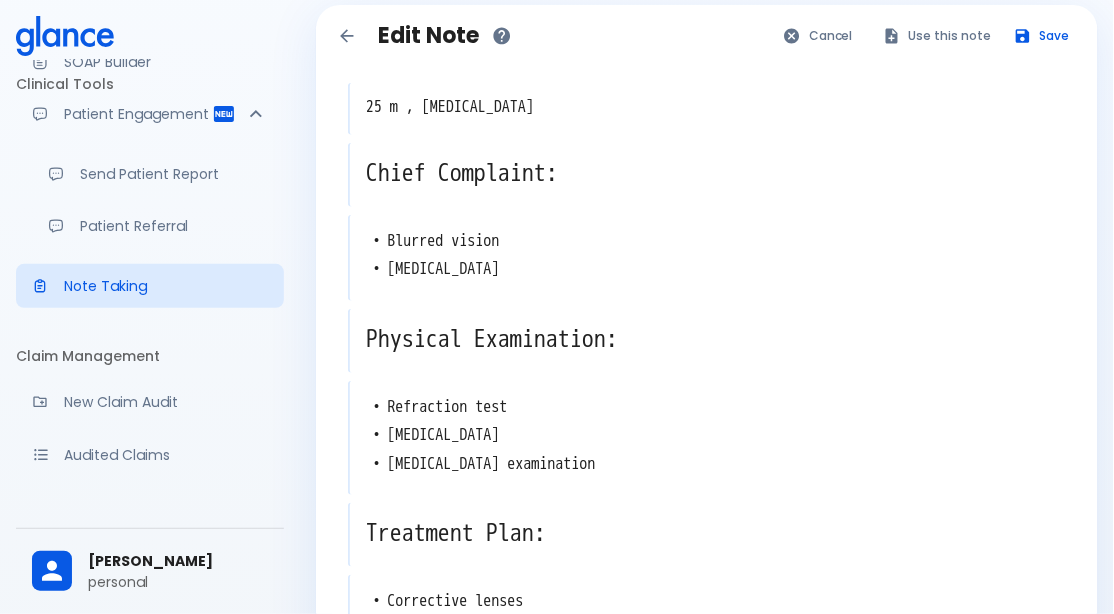type on "• Blurred vision
• Eye strain
•" 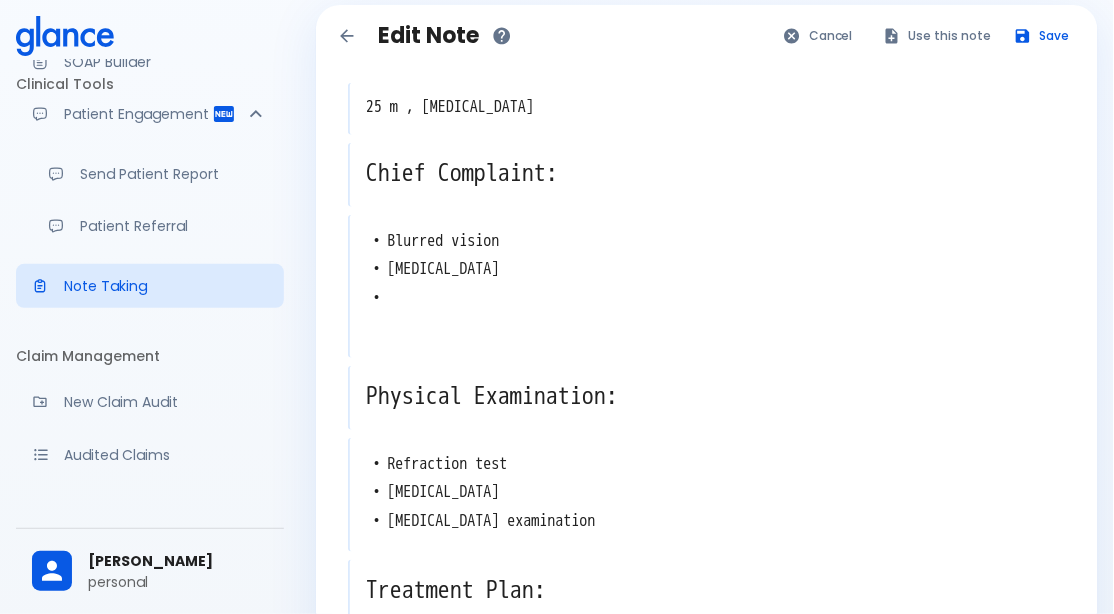 click on "Use this note" at bounding box center [938, 35] 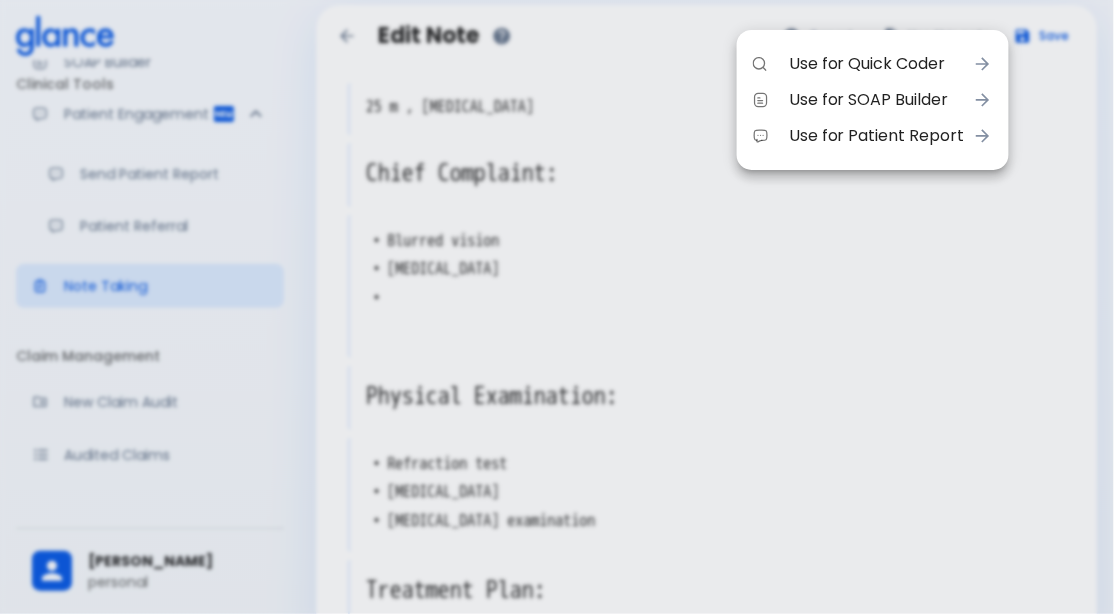 click on "Use for SOAP Builder" at bounding box center [877, 100] 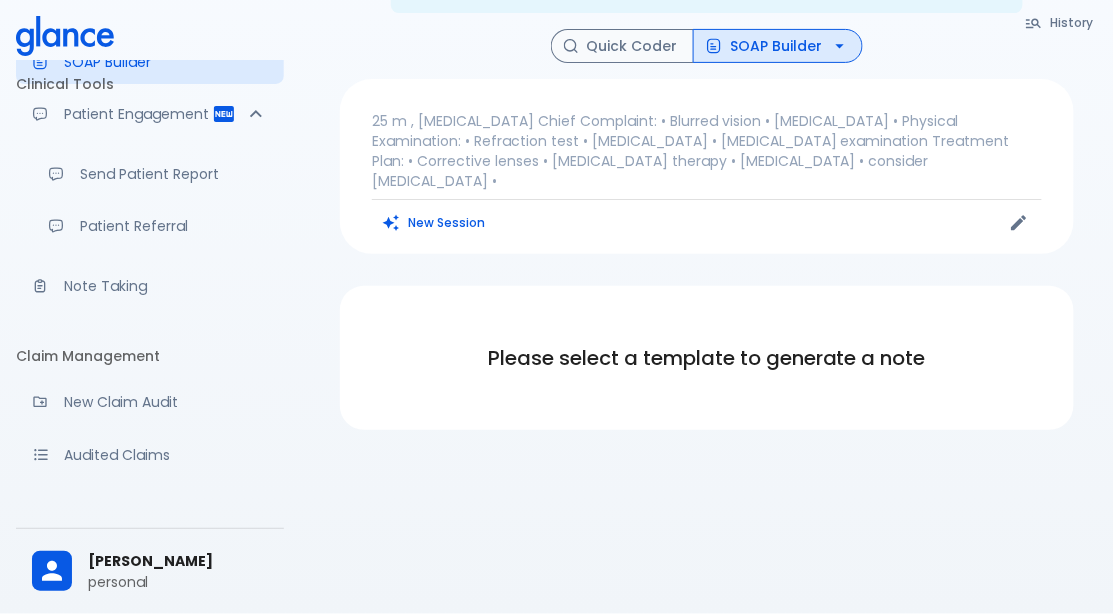 scroll, scrollTop: 63, scrollLeft: 0, axis: vertical 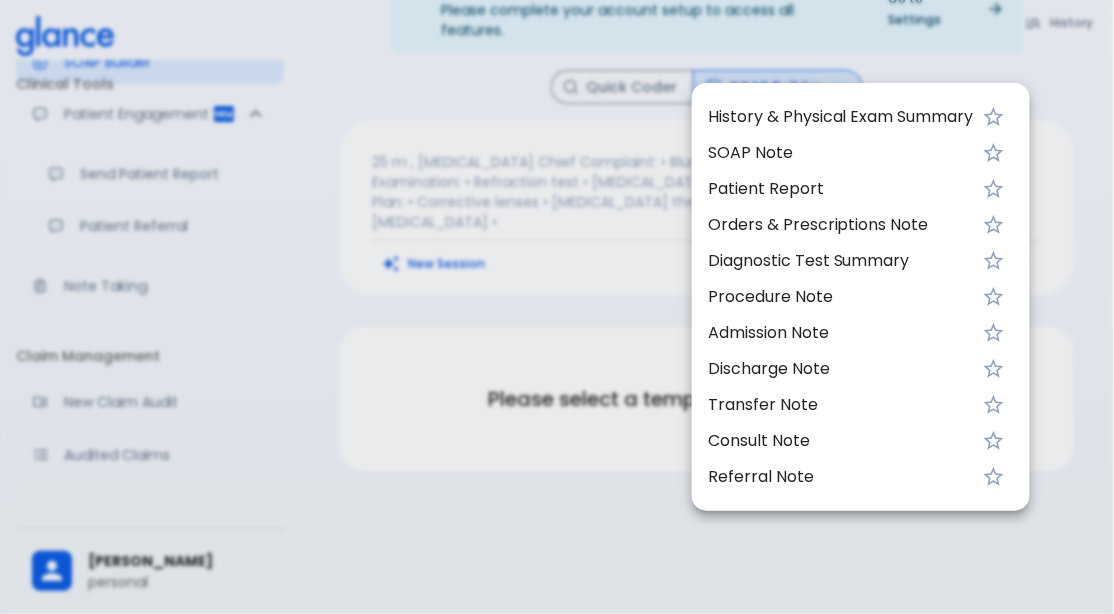 click at bounding box center [557, 307] 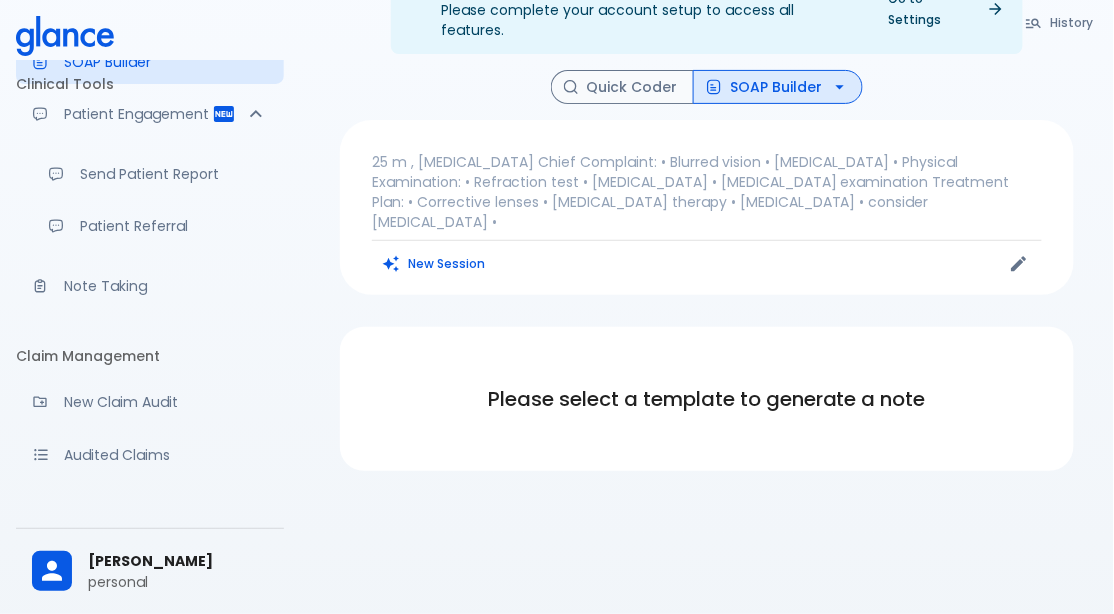 click on "Note Taking" at bounding box center [166, 286] 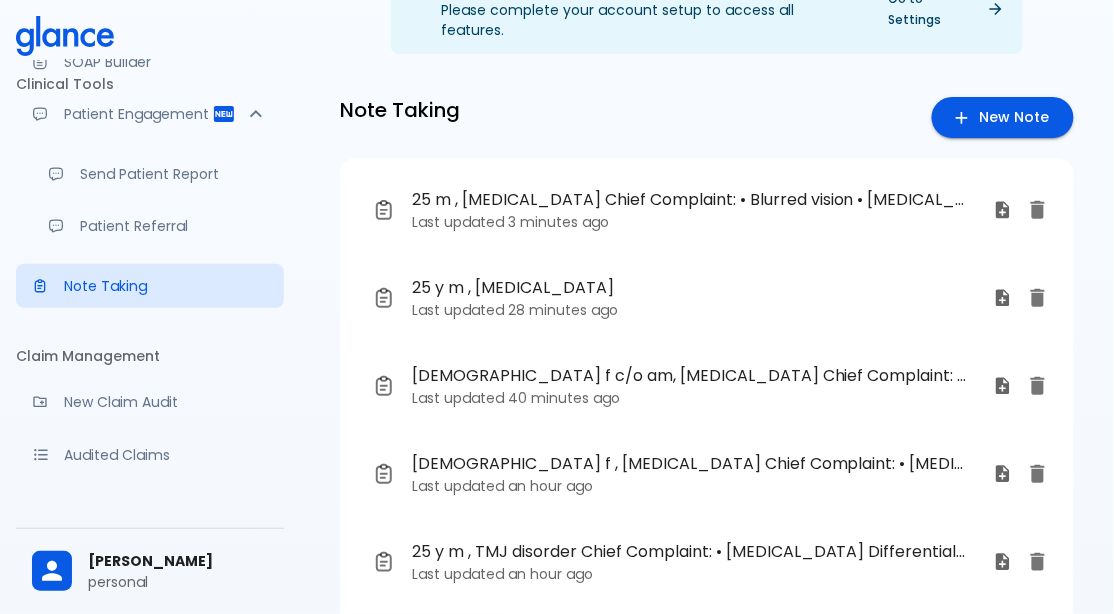 click on "25 m , [MEDICAL_DATA]
Chief Complaint:
• Blurred vision
• [MEDICAL_DATA]
•
Physical Examination:
• Refraction test
• [MEDICAL_DATA]
• [MEDICAL_DATA] examination
Treatment Plan:
• Corrective lenses
• [MEDICAL_DATA] therapy
• [MEDICAL_DATA]
• consider [MEDICAL_DATA]
•" at bounding box center (690, 200) 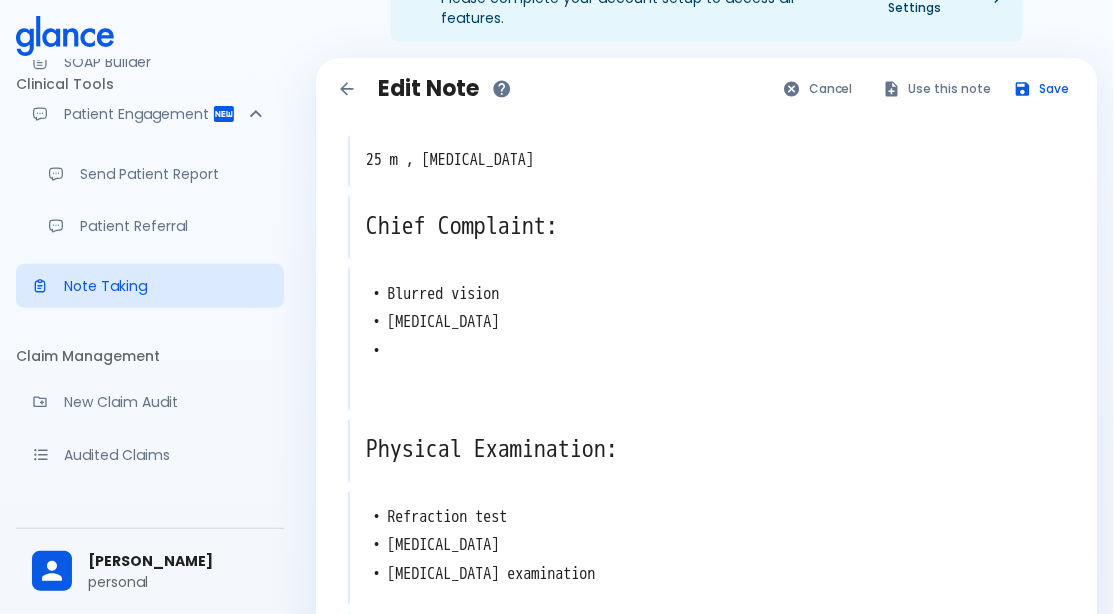 scroll, scrollTop: 0, scrollLeft: 0, axis: both 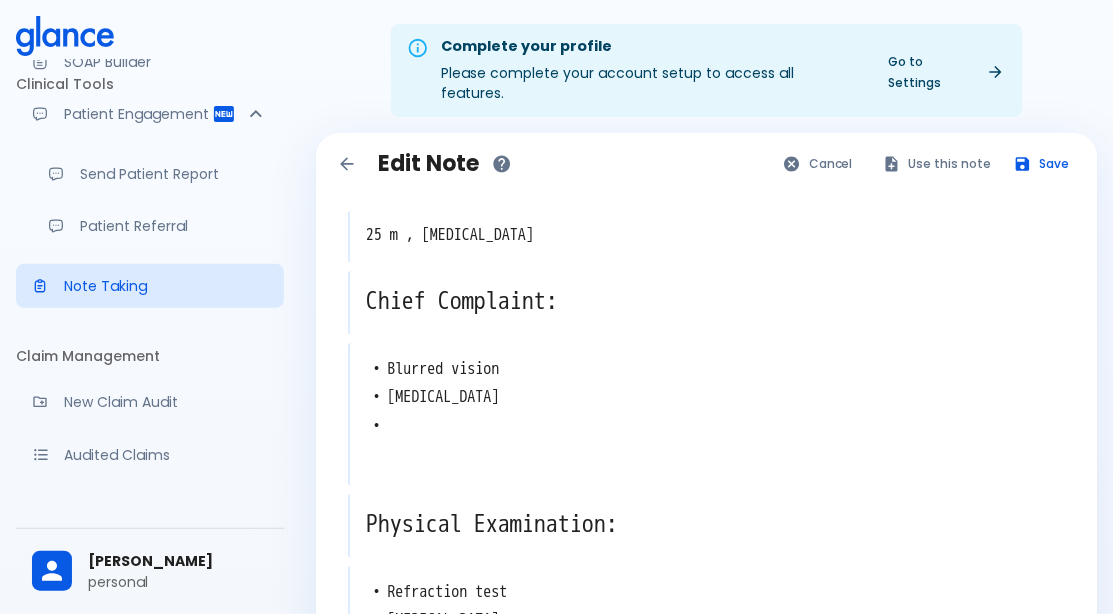 click on "Use this note" at bounding box center (938, 163) 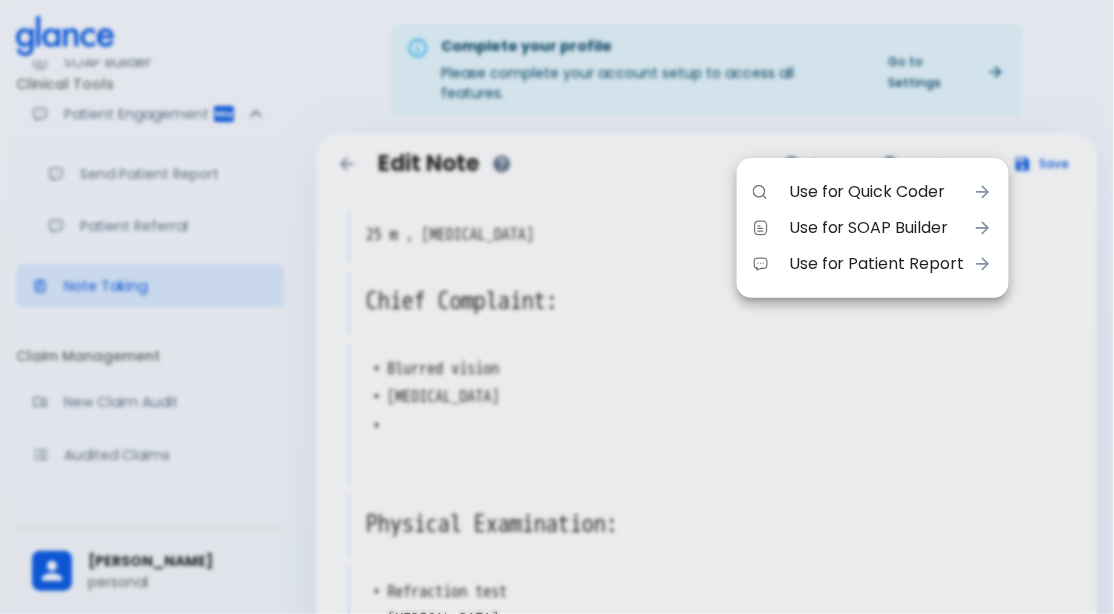 click on "Use for SOAP Builder" at bounding box center (877, 228) 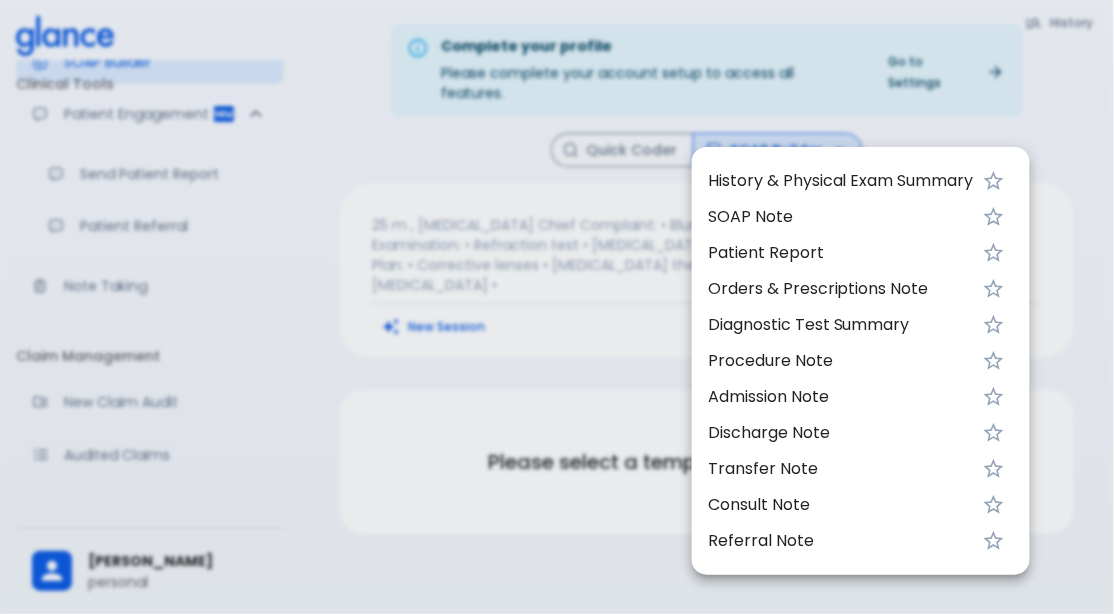 click on "History & Physical Exam Summary" at bounding box center (841, 181) 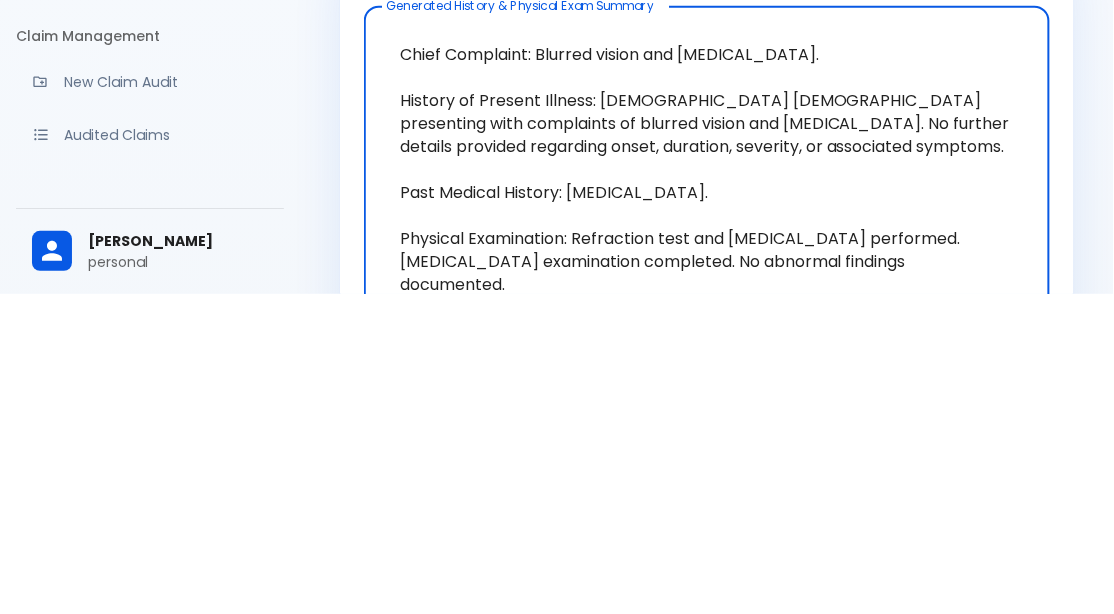 scroll, scrollTop: 132, scrollLeft: 0, axis: vertical 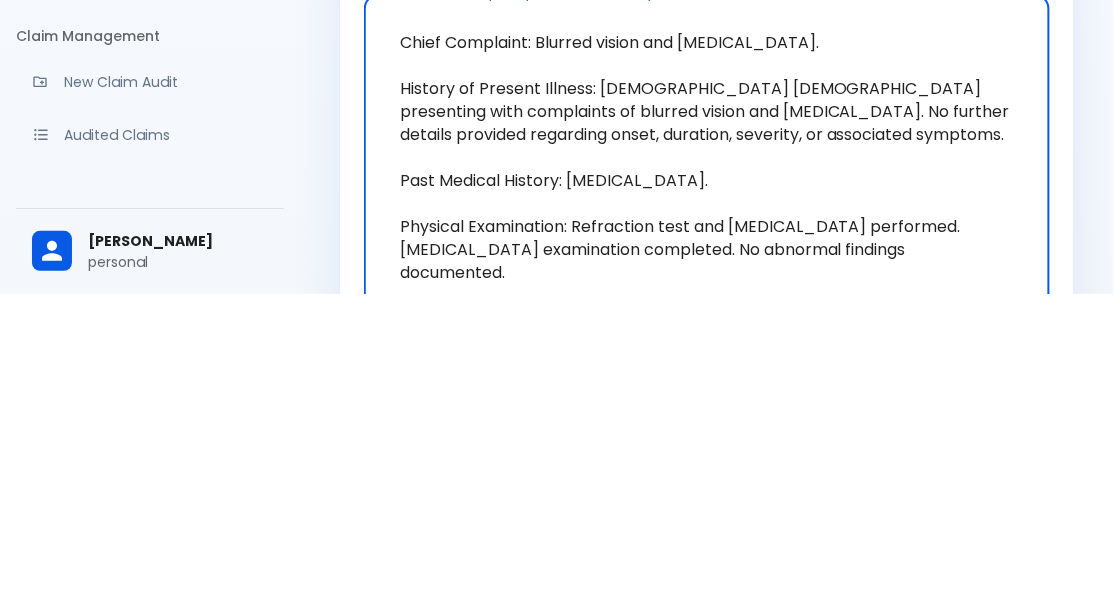 click on "Audited Claims" at bounding box center [150, 455] 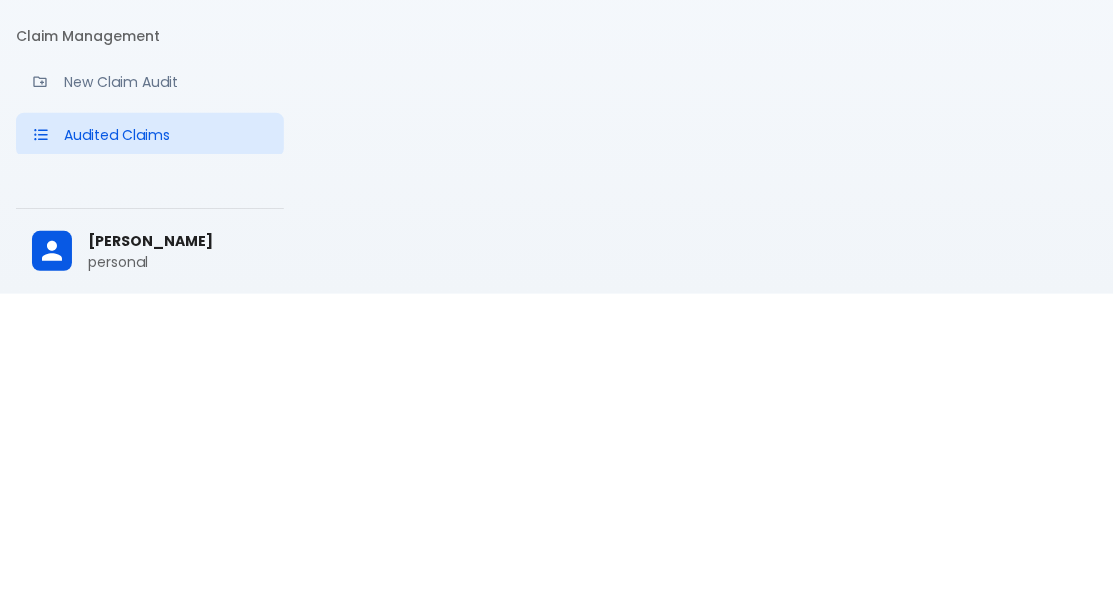 scroll, scrollTop: 48, scrollLeft: 0, axis: vertical 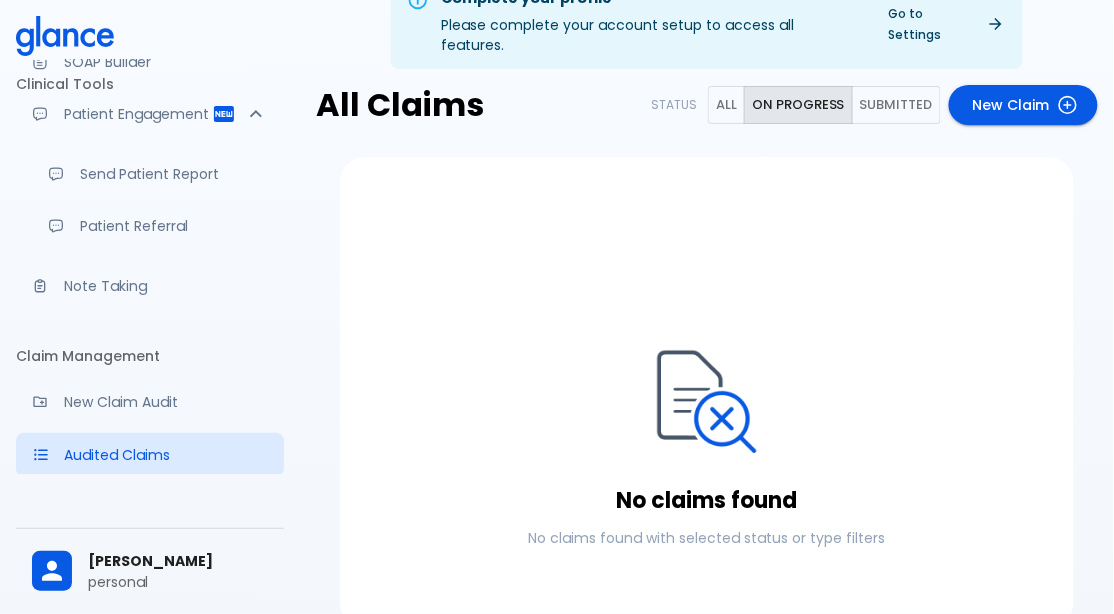 click on "Note Taking" at bounding box center (150, 286) 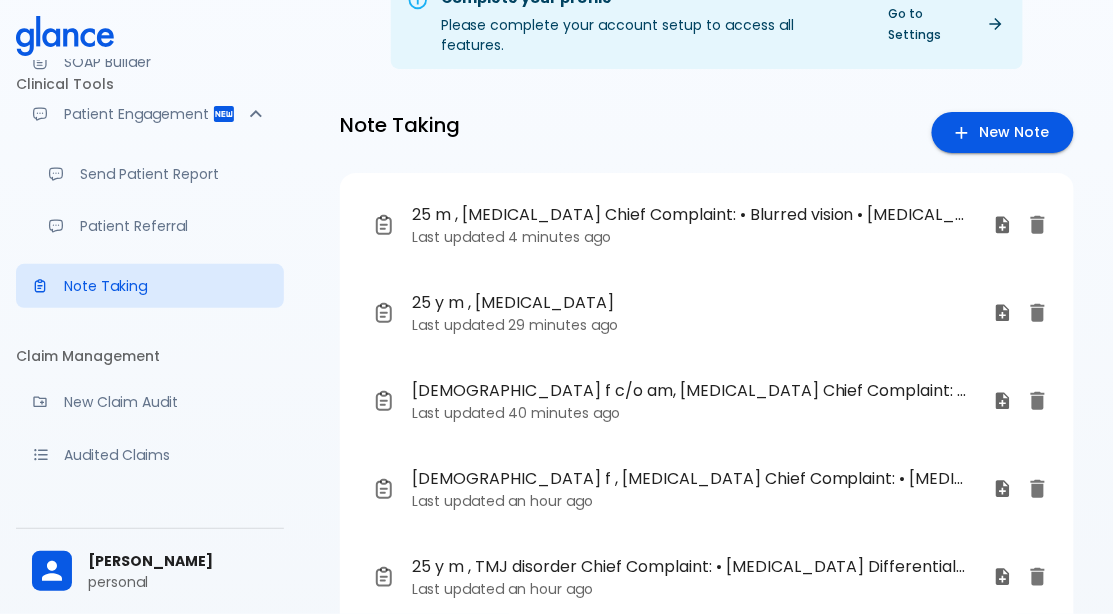 click on "25 m , [MEDICAL_DATA]
Chief Complaint:
• Blurred vision
• [MEDICAL_DATA]
•
Physical Examination:
• Refraction test
• [MEDICAL_DATA]
• [MEDICAL_DATA] examination
Treatment Plan:
• Corrective lenses
• [MEDICAL_DATA] therapy
• [MEDICAL_DATA]
• consider [MEDICAL_DATA]
•" at bounding box center (690, 215) 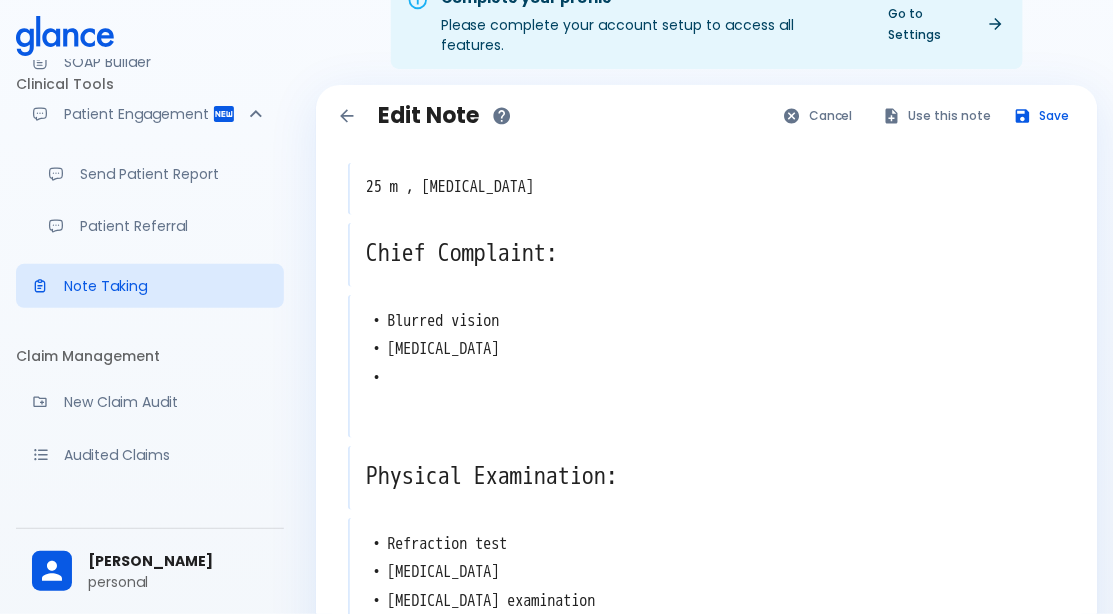 click on "Use this note" at bounding box center (938, 115) 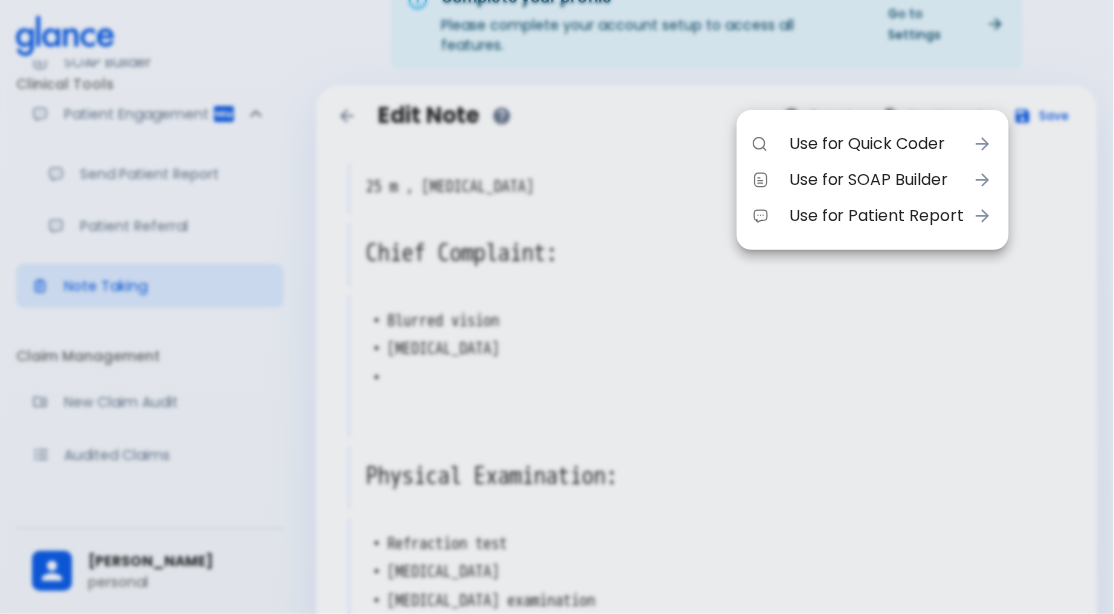 click on "Use for SOAP Builder" at bounding box center [877, 180] 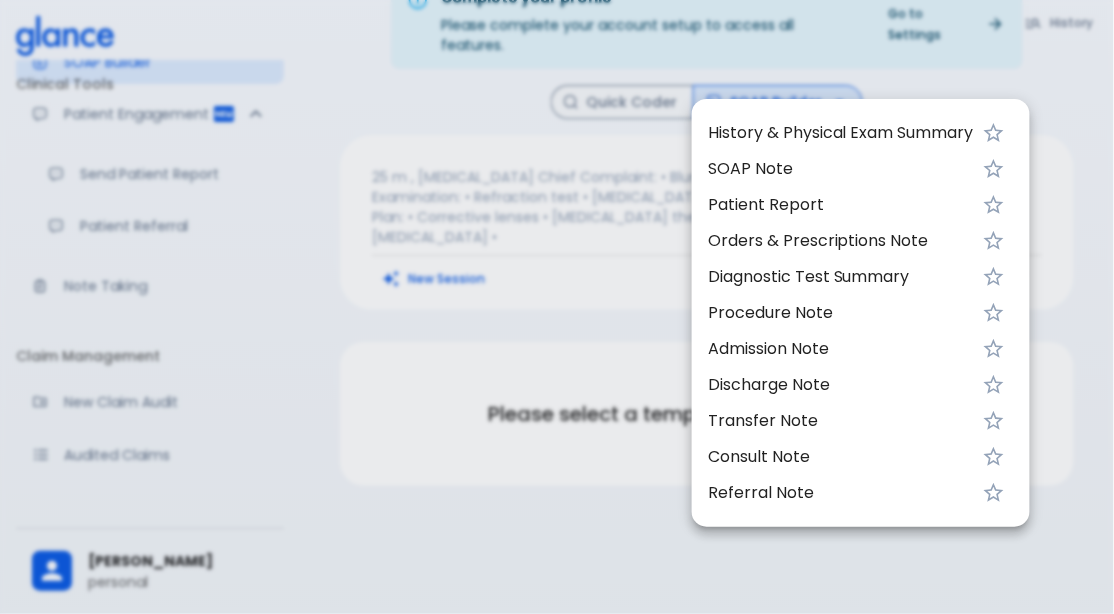 click on "History & Physical Exam Summary" at bounding box center (841, 133) 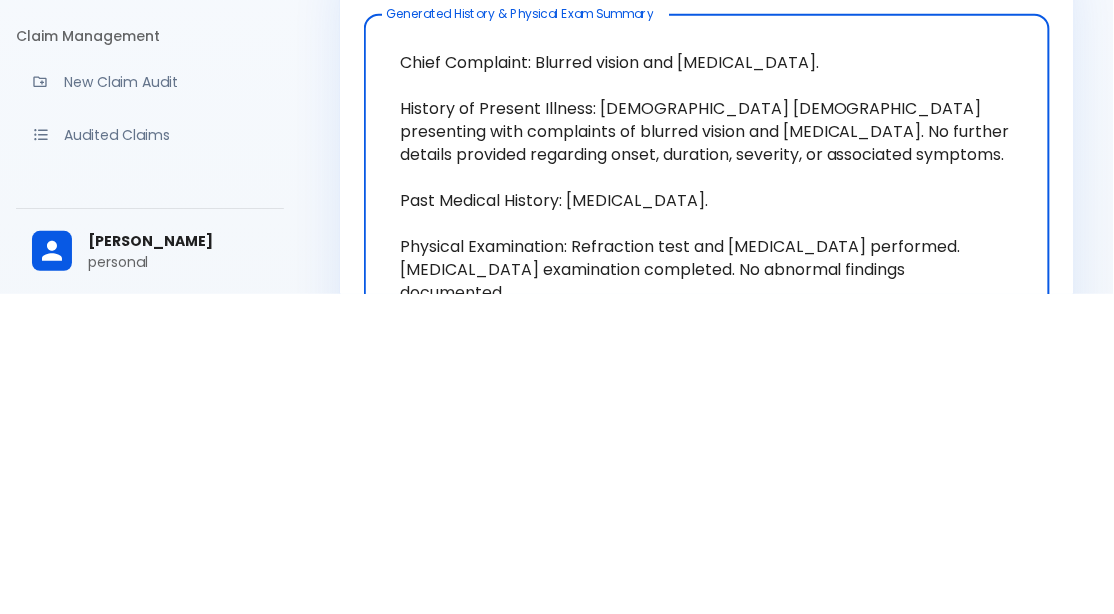 scroll, scrollTop: 132, scrollLeft: 0, axis: vertical 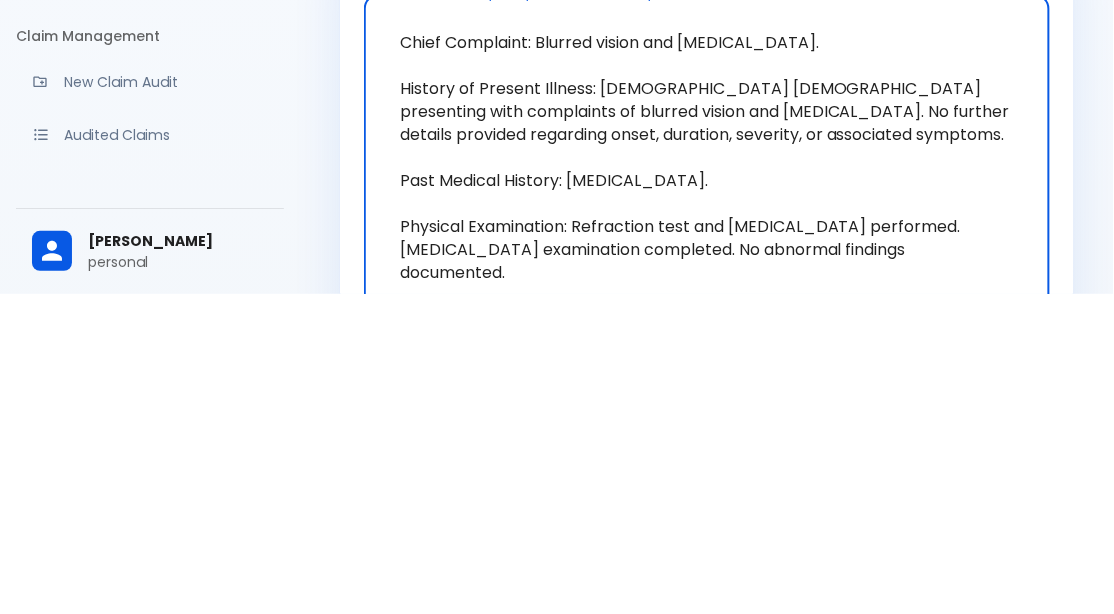 click on "Chief Complaint: Blurred vision and eye strain.
History of Present Illness: 25-year-old male presenting with complaints of blurred vision and eye strain. No further details provided regarding onset, duration, severity, or associated symptoms.
Past Medical History: Myopia.
Physical Examination: Refraction test and visual acuity performed. Fundus examination completed. No abnormal findings documented.
Error: Insufficient information provided for Review of Systems, Past Surgical History, Family History, Social History, Medications, and Allergies." at bounding box center (707, 500) 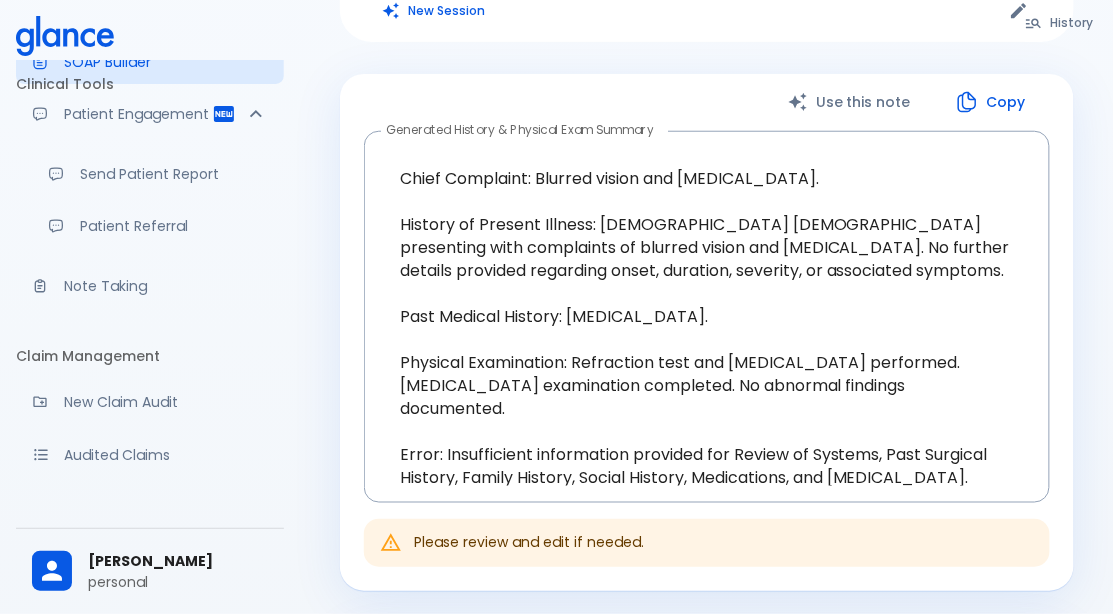 scroll, scrollTop: 316, scrollLeft: 0, axis: vertical 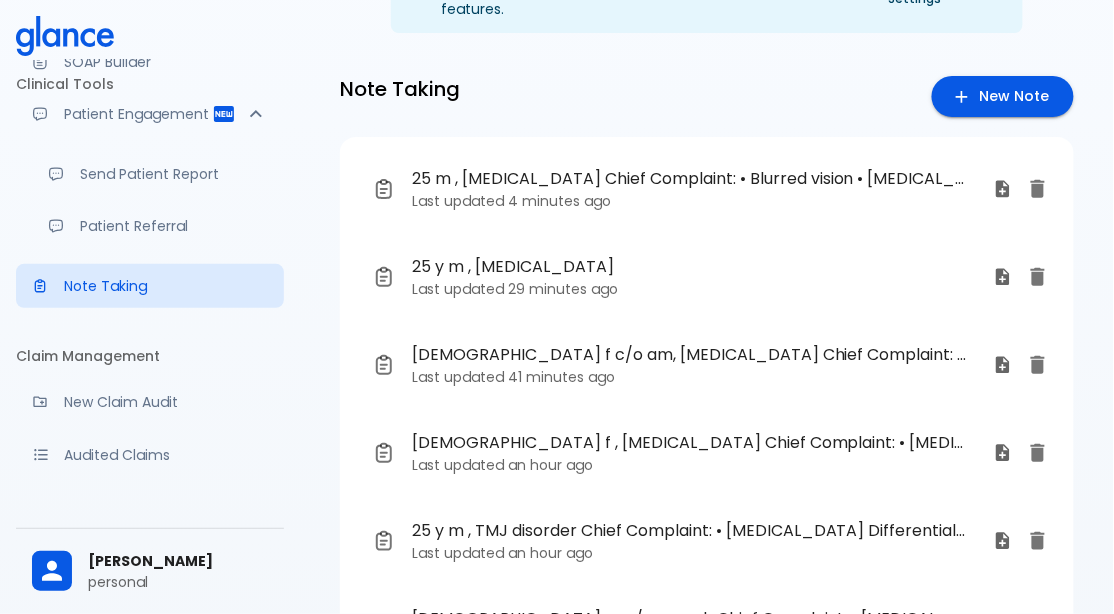 click on "25 m , [MEDICAL_DATA]
Chief Complaint:
• Blurred vision
• [MEDICAL_DATA]
•
Physical Examination:
• Refraction test
• [MEDICAL_DATA]
• [MEDICAL_DATA] examination
Treatment Plan:
• Corrective lenses
• [MEDICAL_DATA] therapy
• [MEDICAL_DATA]
• consider [MEDICAL_DATA]
•" at bounding box center (690, 179) 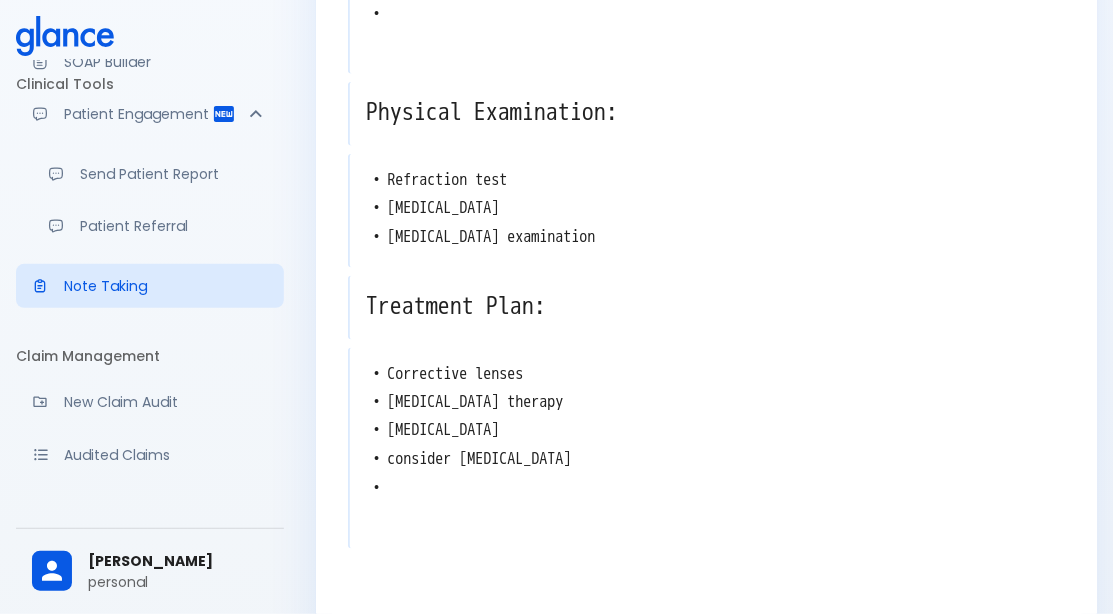 scroll, scrollTop: 501, scrollLeft: 0, axis: vertical 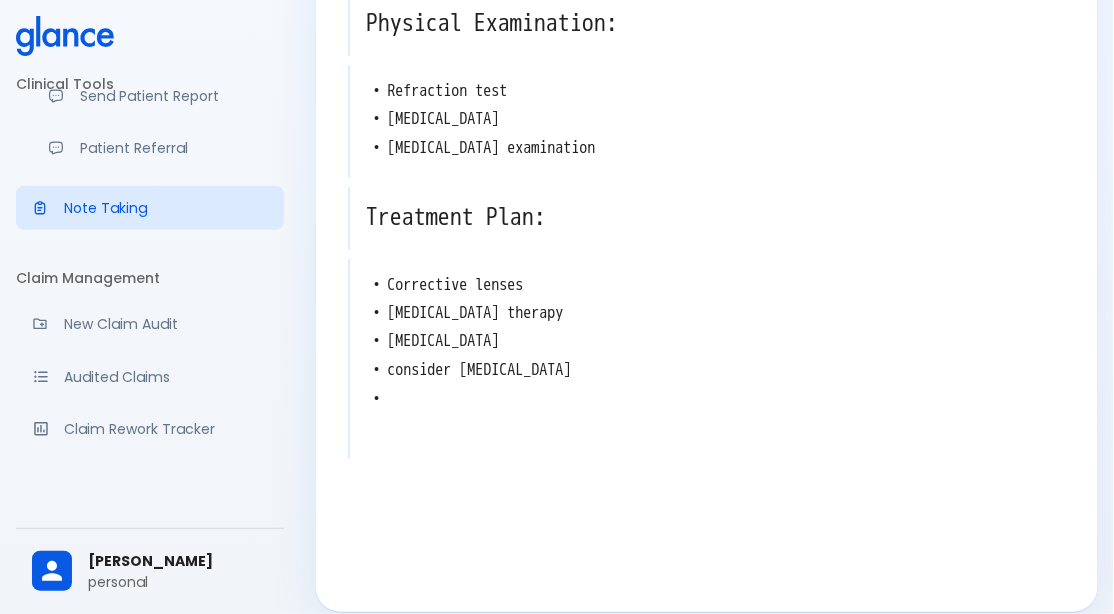 click on "personal" at bounding box center (178, 582) 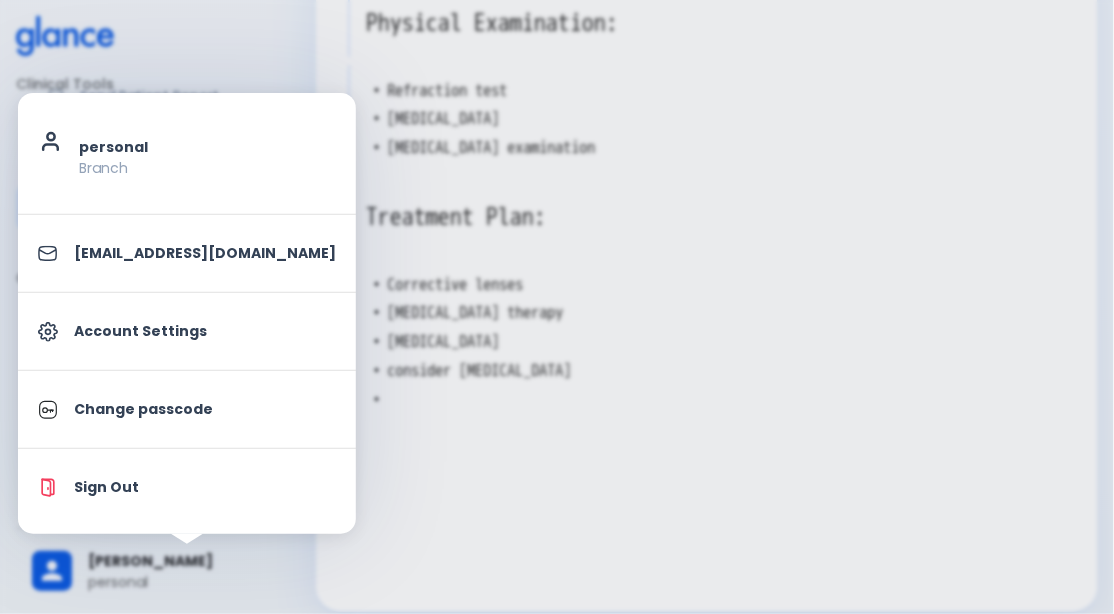 click on "Account Settings" at bounding box center (205, 331) 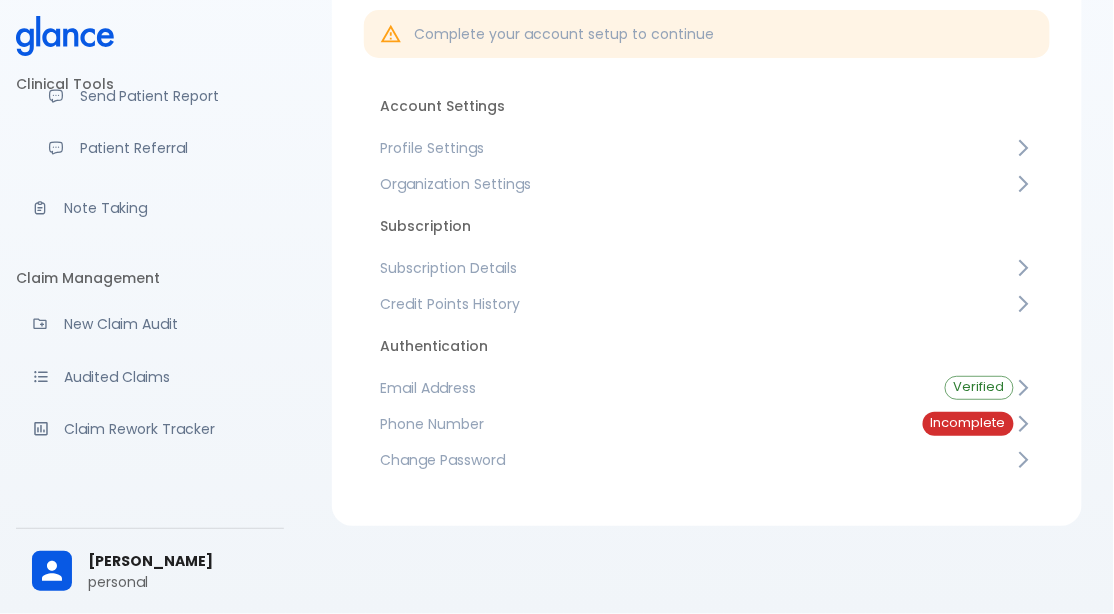scroll, scrollTop: 167, scrollLeft: 0, axis: vertical 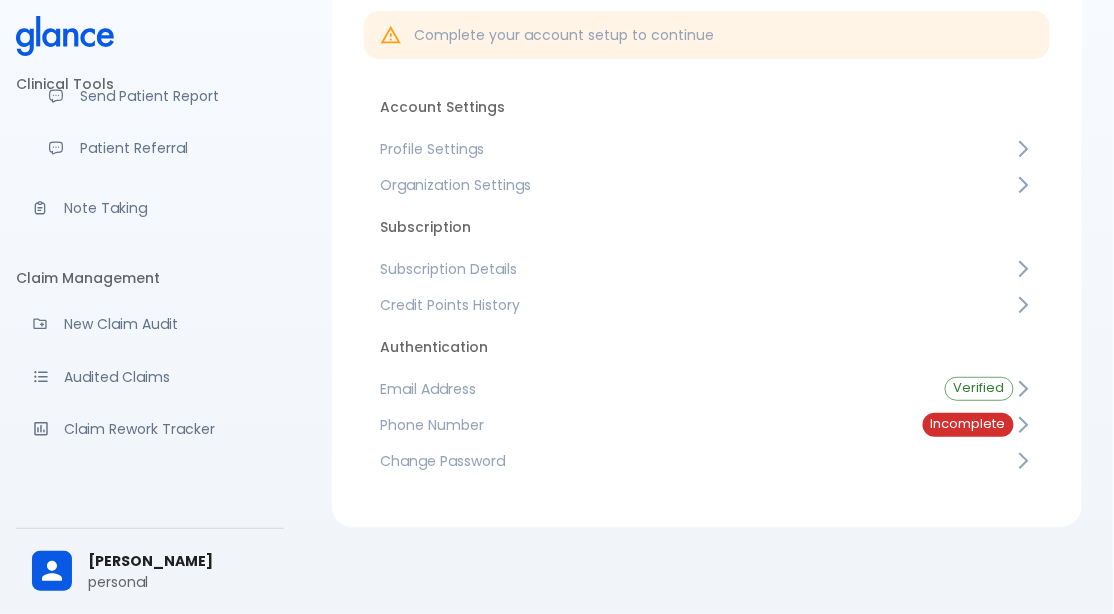 click on "Profile Settings" at bounding box center (707, 149) 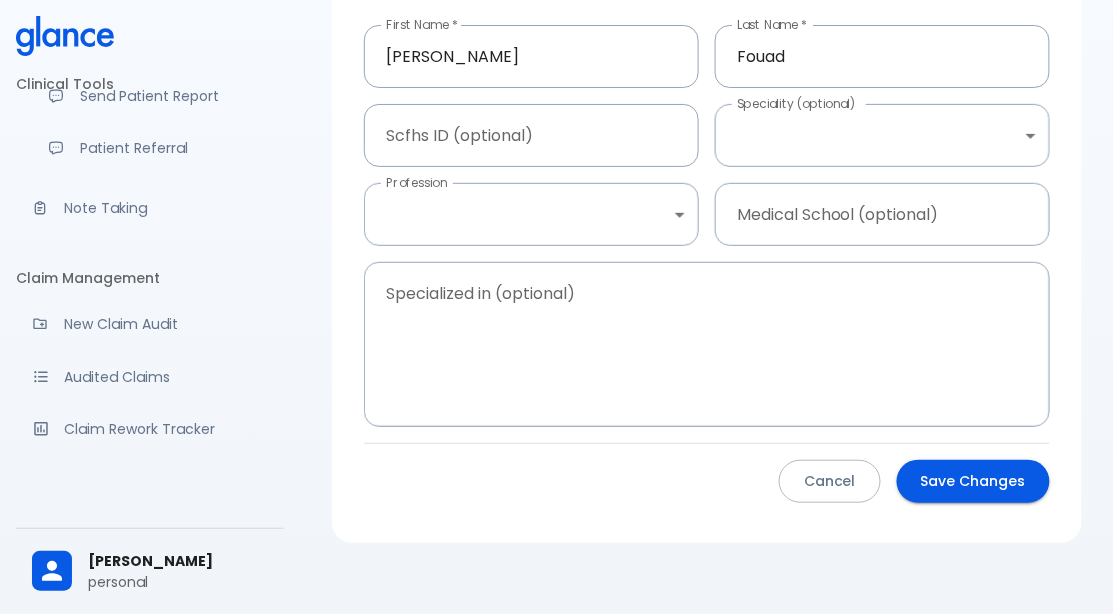click on "↧  pull to refresh  ↧ Clinical Tools Quick Coder SOAP Builder Patient Engagement Send Patient Report Patient Referral Note Taking Claim Management New Claim Audit Audited Claims Claim Rework Tracker Support Help Center What's new? Settings Your Settings Ahmed Fouad personal Profile Settings First Name   * Ahmed First Name  * Last Name   * Fouad Last Name  * Scfhs ID (optional) Scfhs ID (optional) Speciality   (optional) ​ Otorhinolaryngology Speciality (optional) Profession ​ consultant Profession Medical School (optional) Medical School (optional) Specialized in (optional) x Specialized in (optional) Cancel Save Changes" at bounding box center [557, 232] 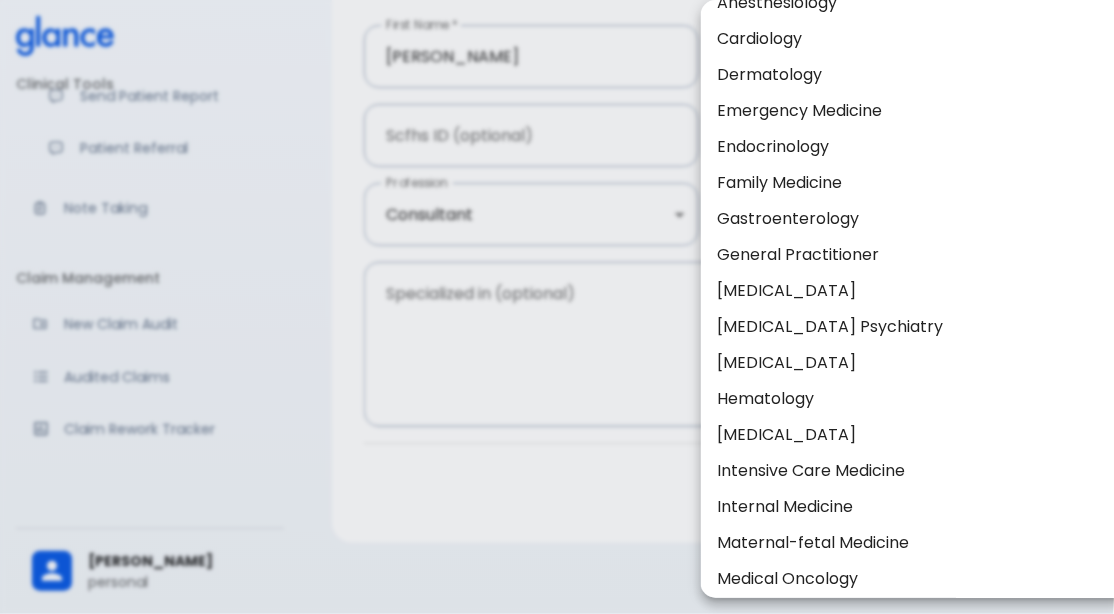 scroll, scrollTop: 120, scrollLeft: 0, axis: vertical 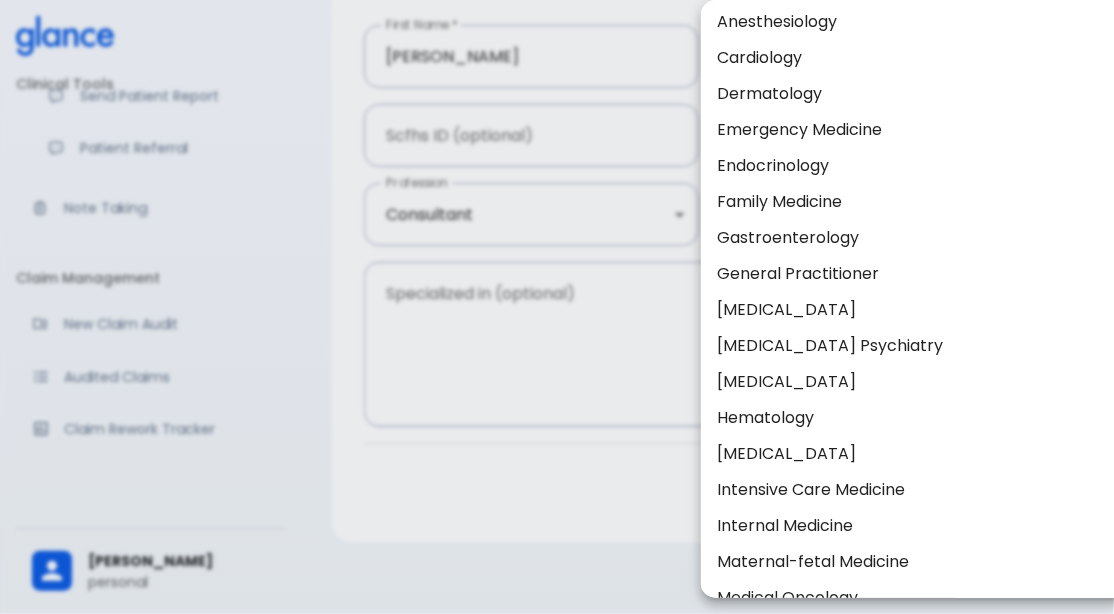 click on "Dermatology" at bounding box center [917, 94] 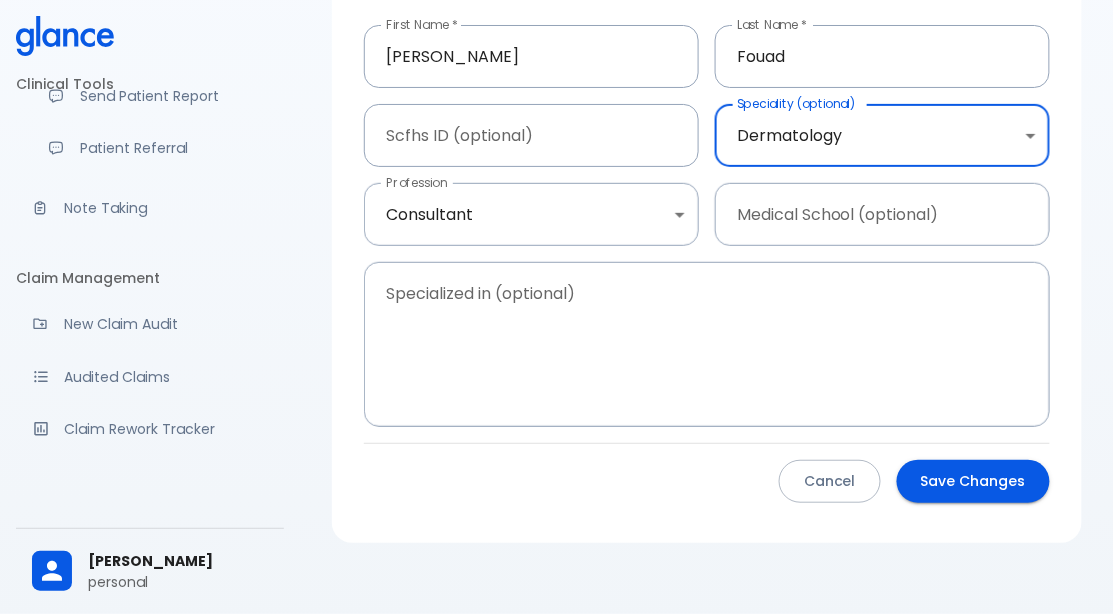 click on "Save Changes" at bounding box center (973, 481) 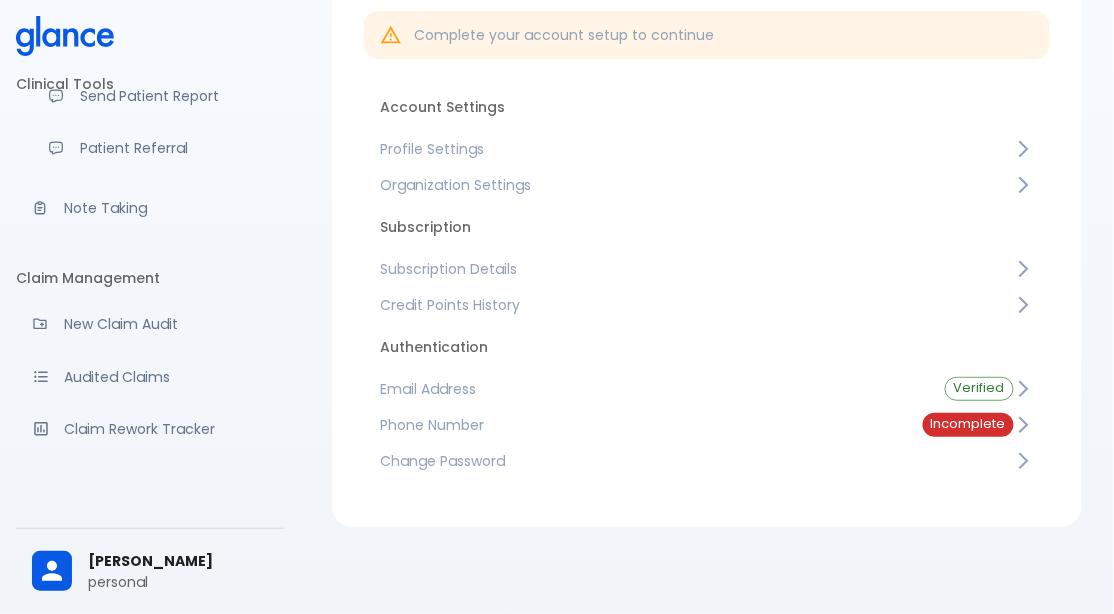click on "Organization Settings" at bounding box center [697, 185] 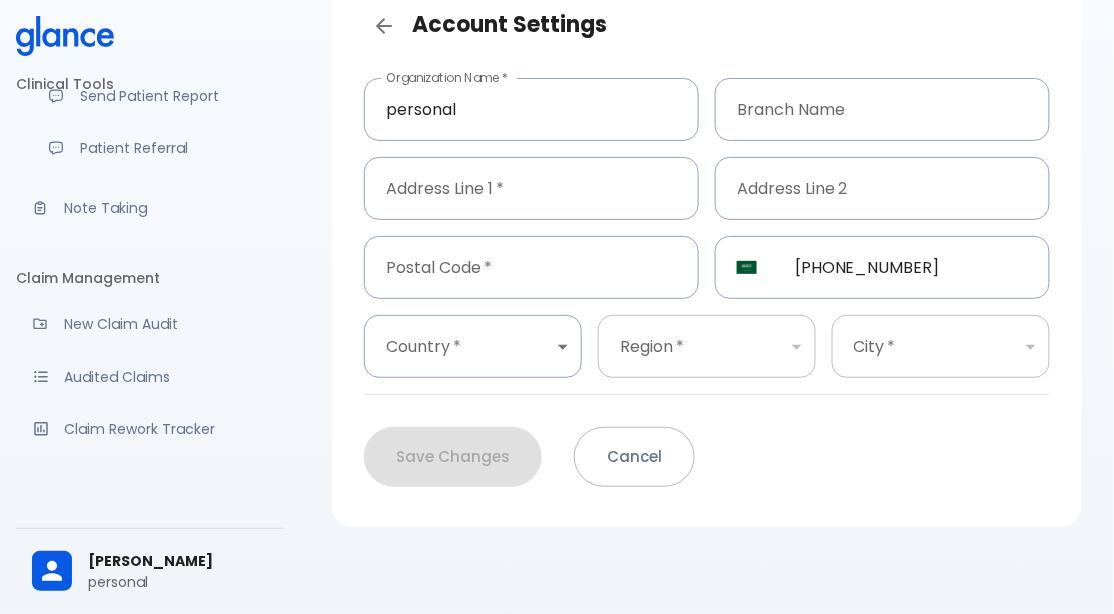 click on "Cancel" at bounding box center [634, 457] 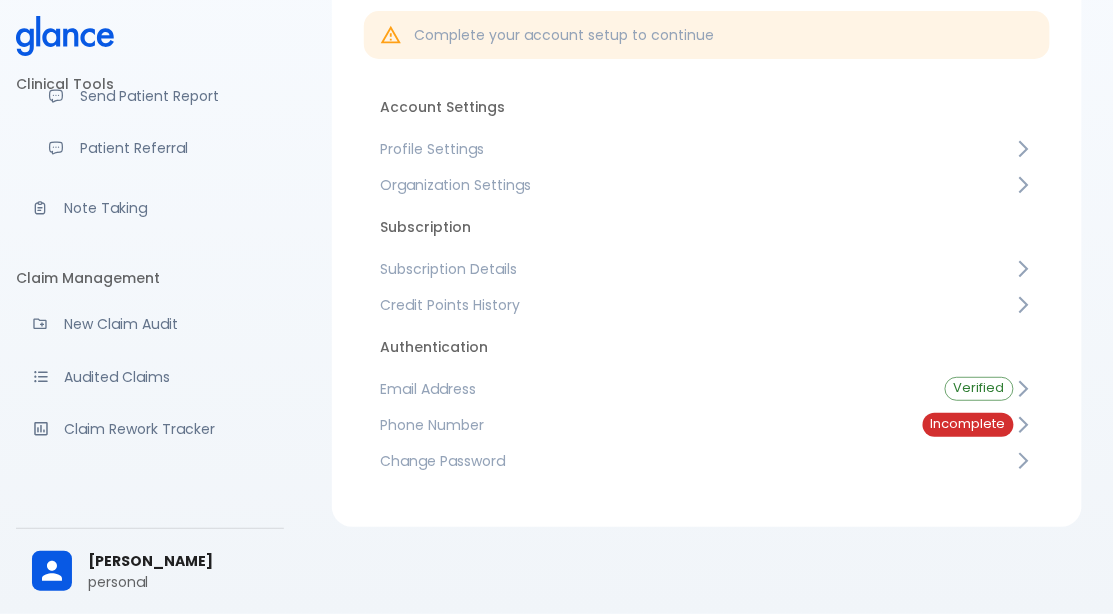 click on "Profile Settings" at bounding box center (697, 149) 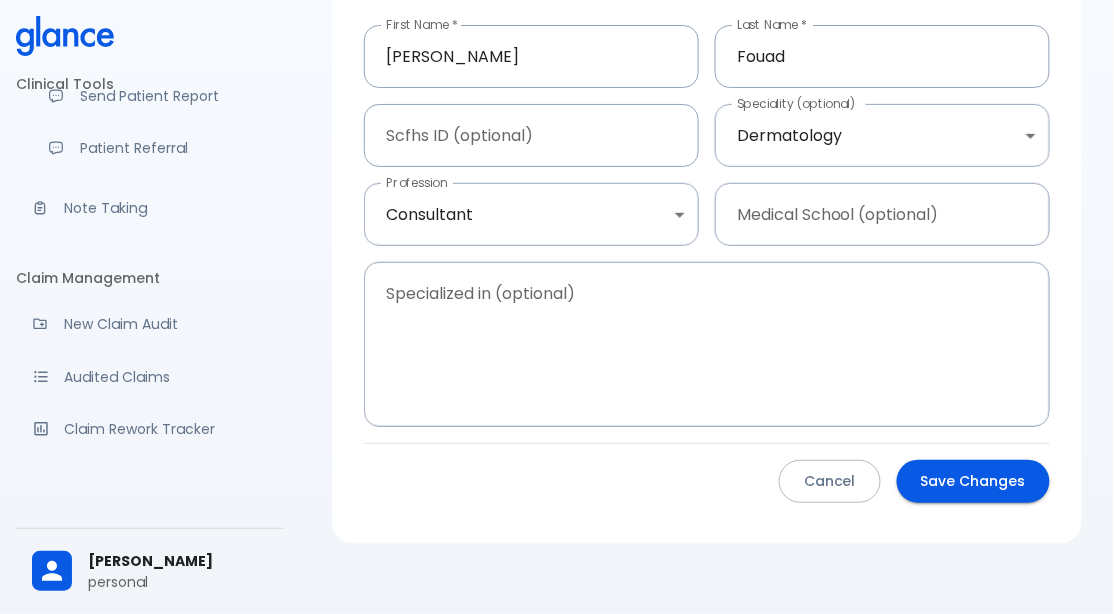 click on "Cancel" at bounding box center [830, 481] 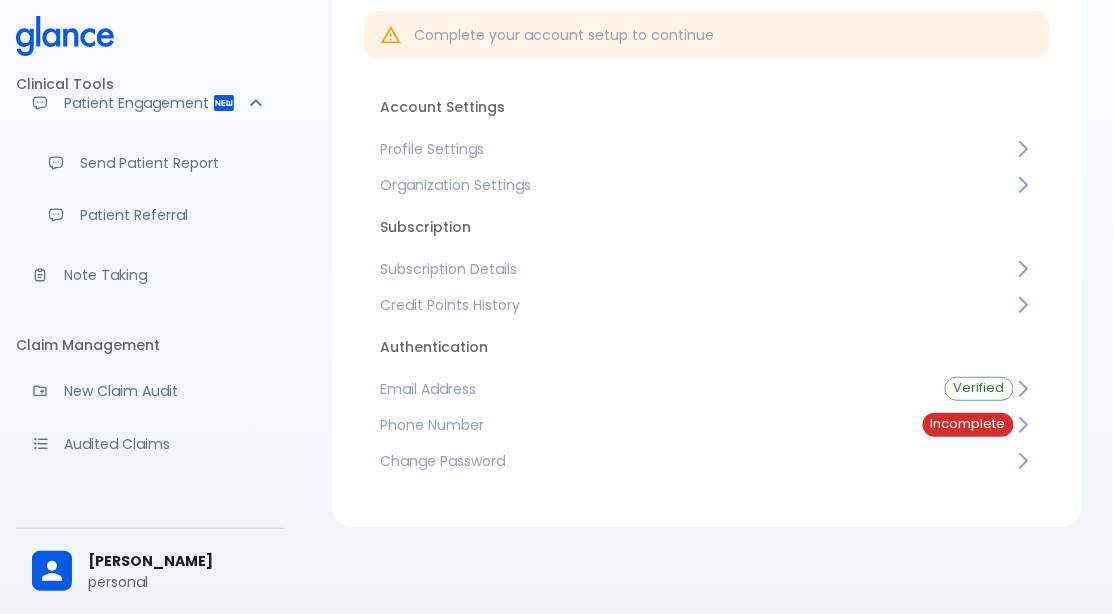 scroll, scrollTop: 140, scrollLeft: 0, axis: vertical 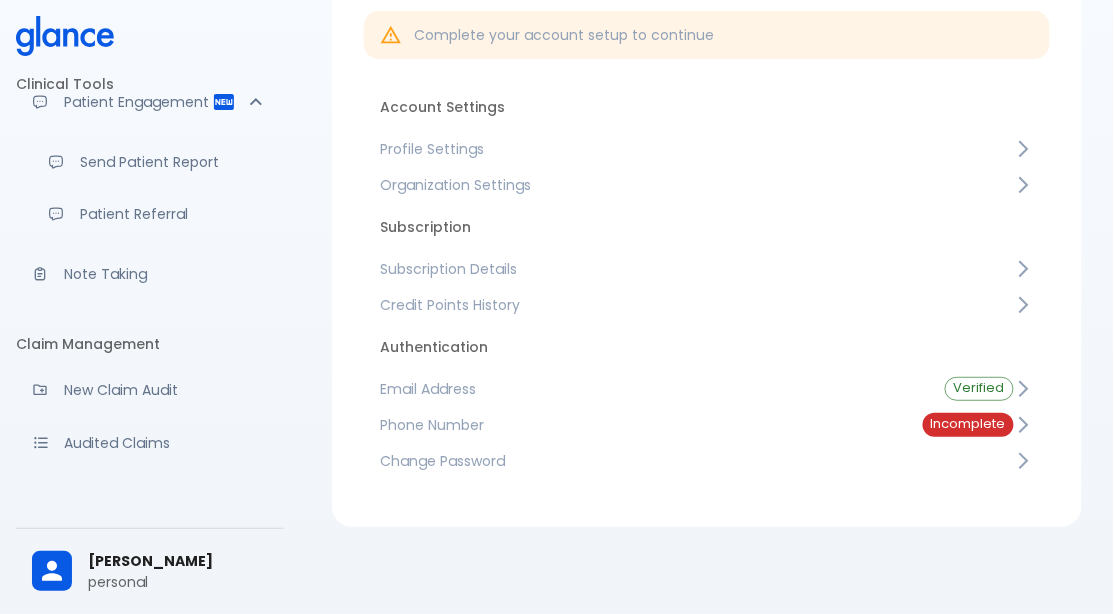 click on "Note Taking" at bounding box center [166, 274] 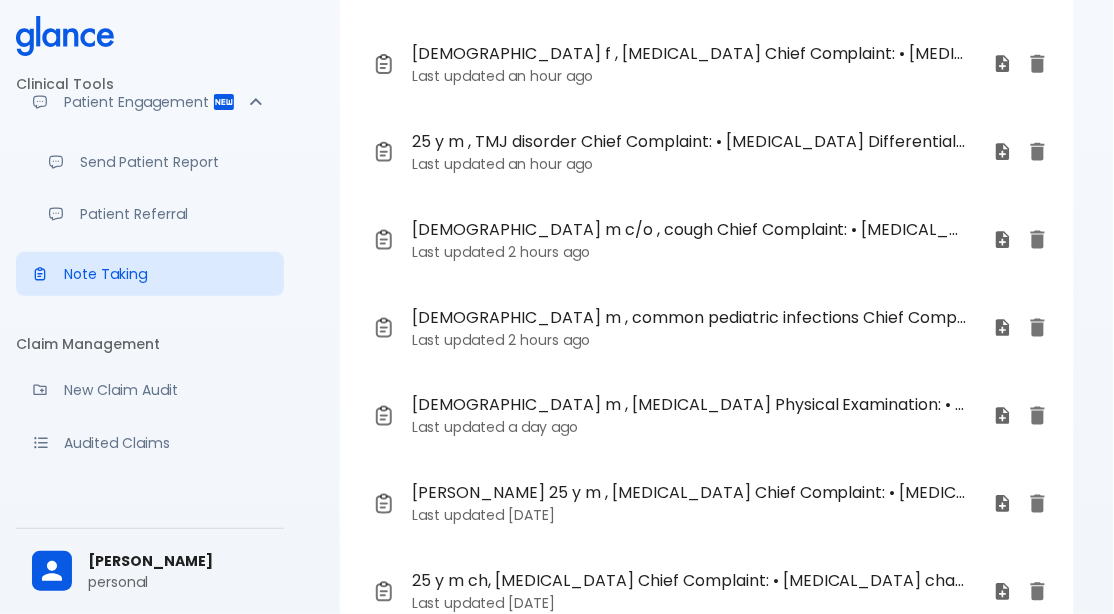 scroll, scrollTop: 610, scrollLeft: 0, axis: vertical 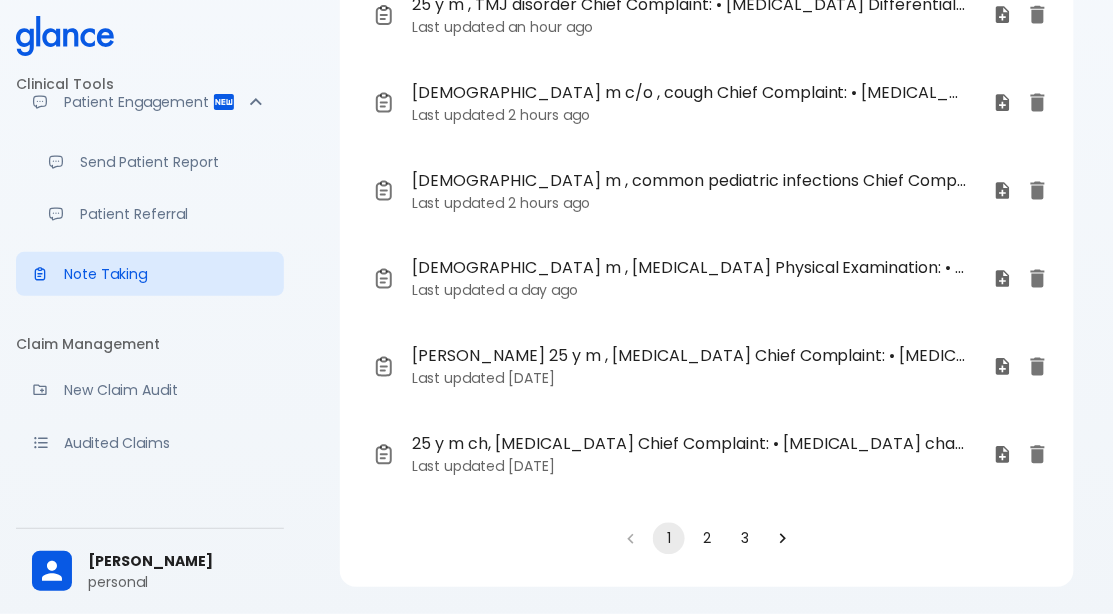 click on "2" at bounding box center [707, 539] 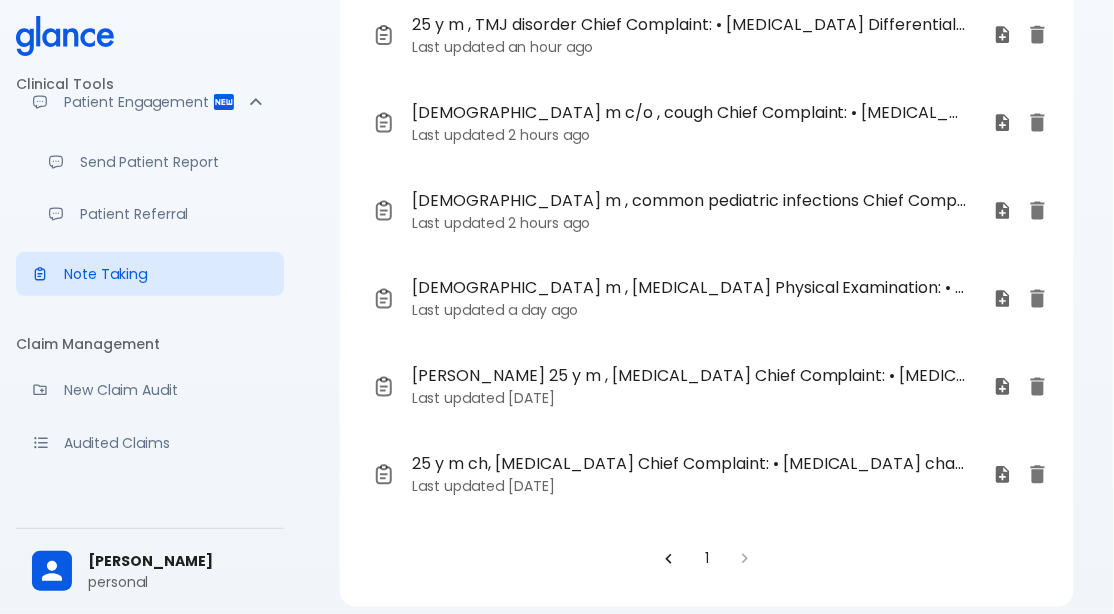 scroll, scrollTop: 610, scrollLeft: 0, axis: vertical 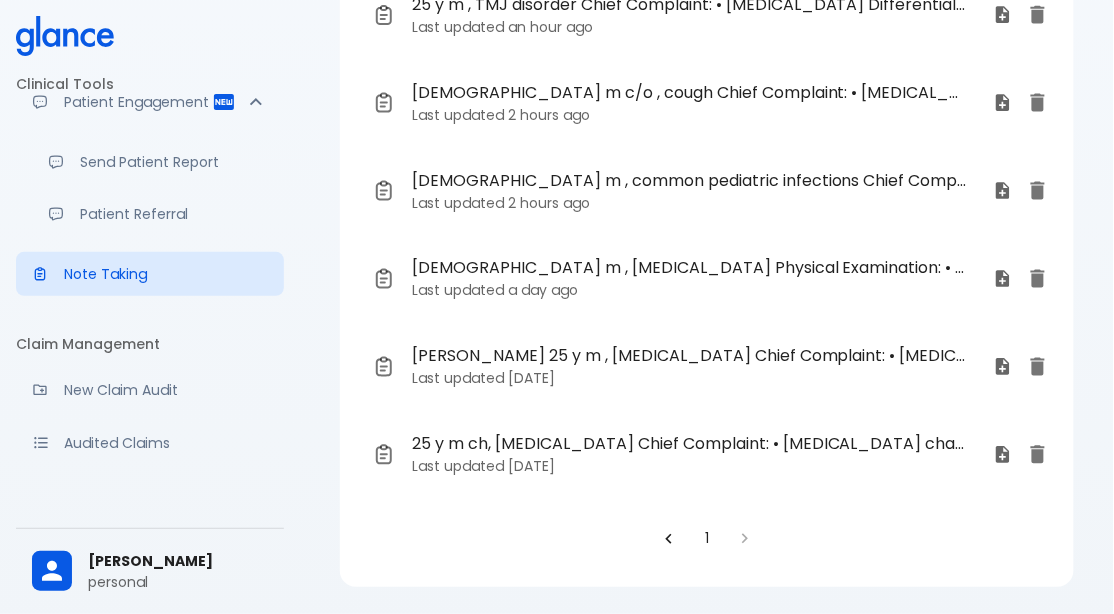 click 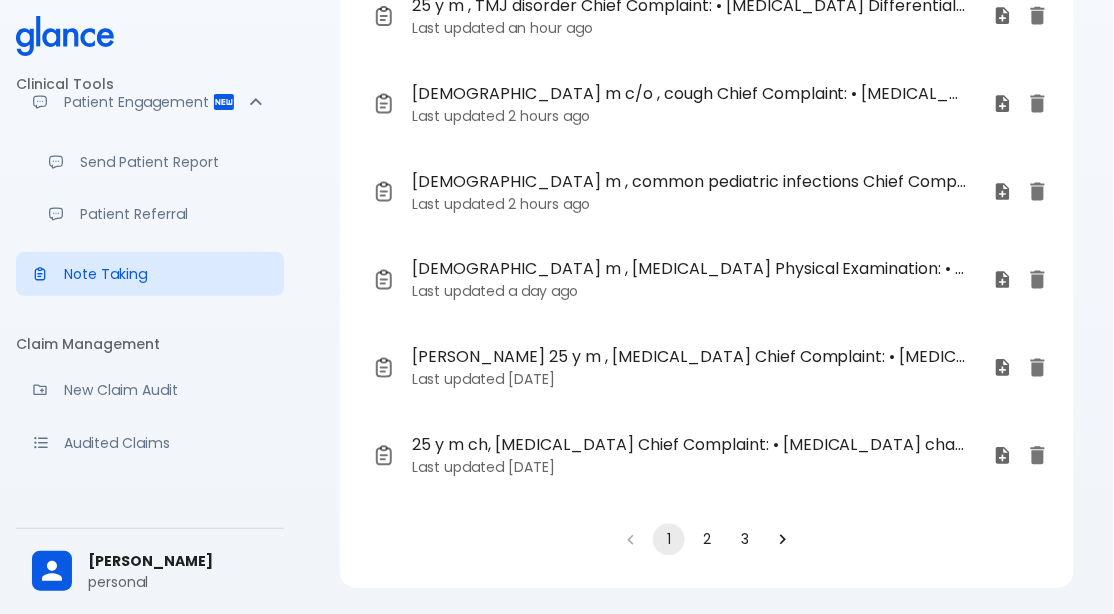 scroll, scrollTop: 610, scrollLeft: 0, axis: vertical 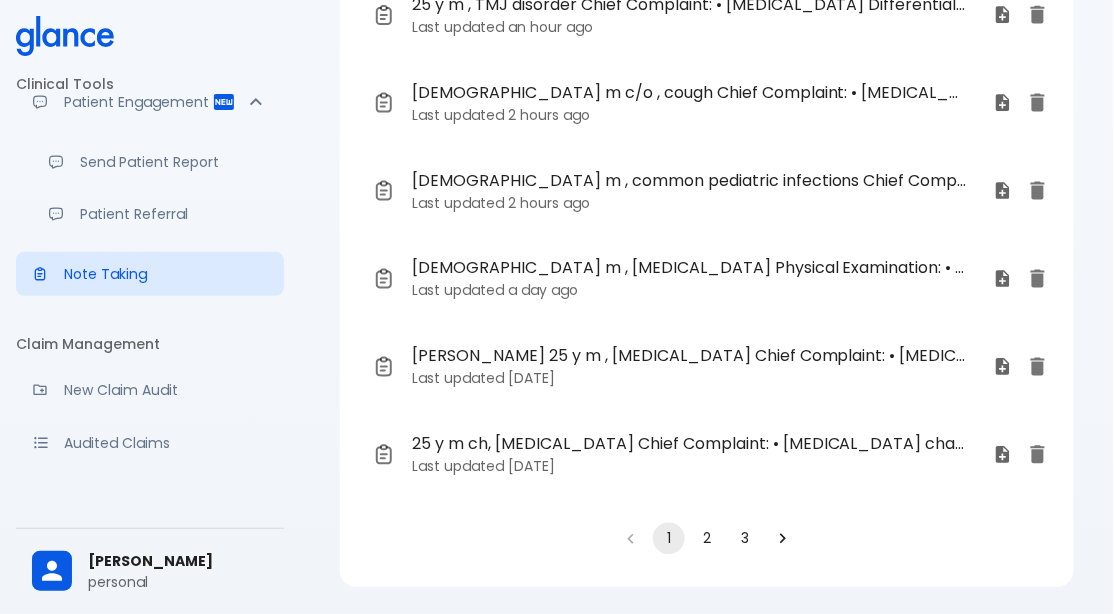 click on "Note Taking" at bounding box center (166, 274) 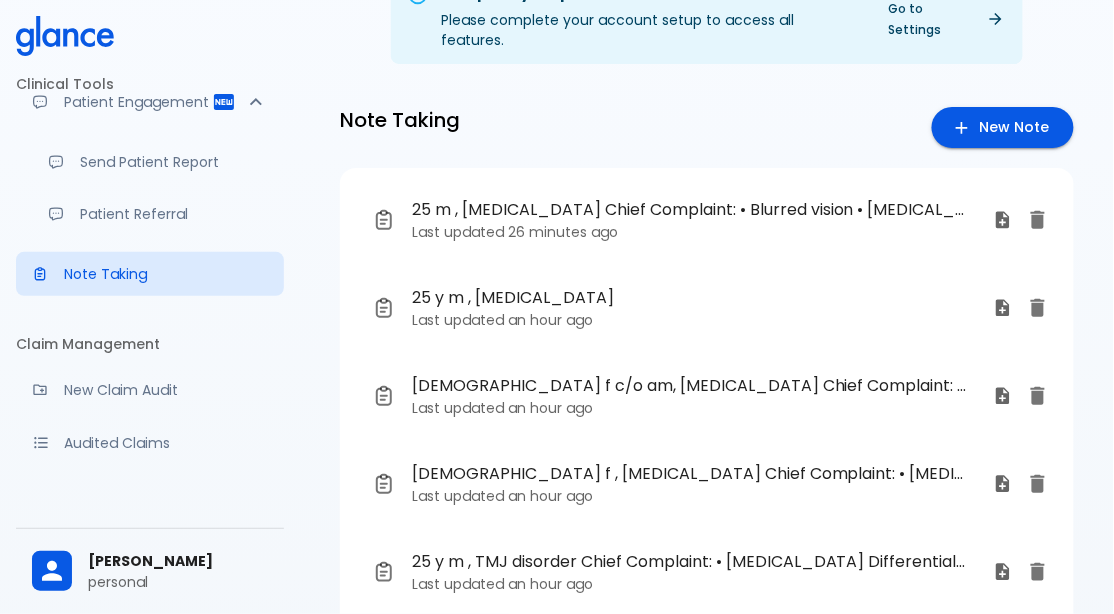 scroll, scrollTop: 0, scrollLeft: 0, axis: both 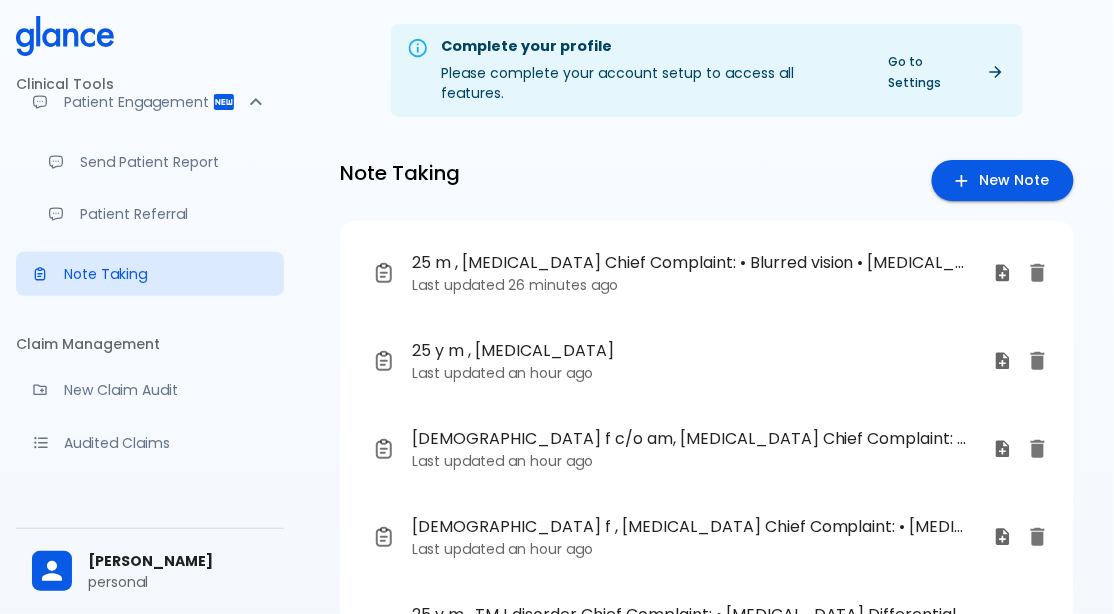 click on "New Note" at bounding box center (1003, 180) 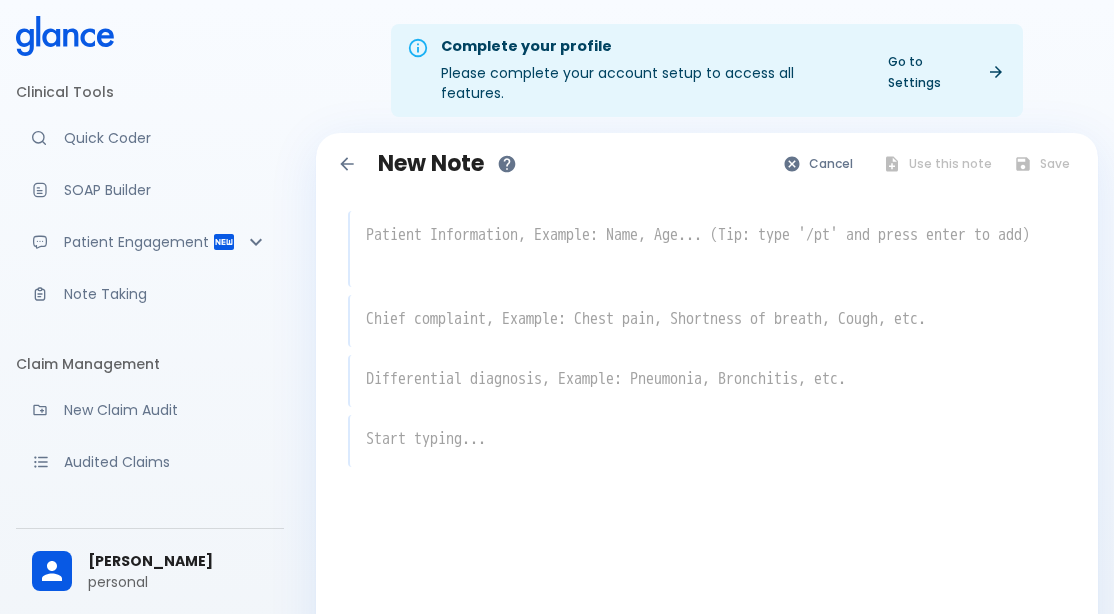 scroll, scrollTop: 0, scrollLeft: 0, axis: both 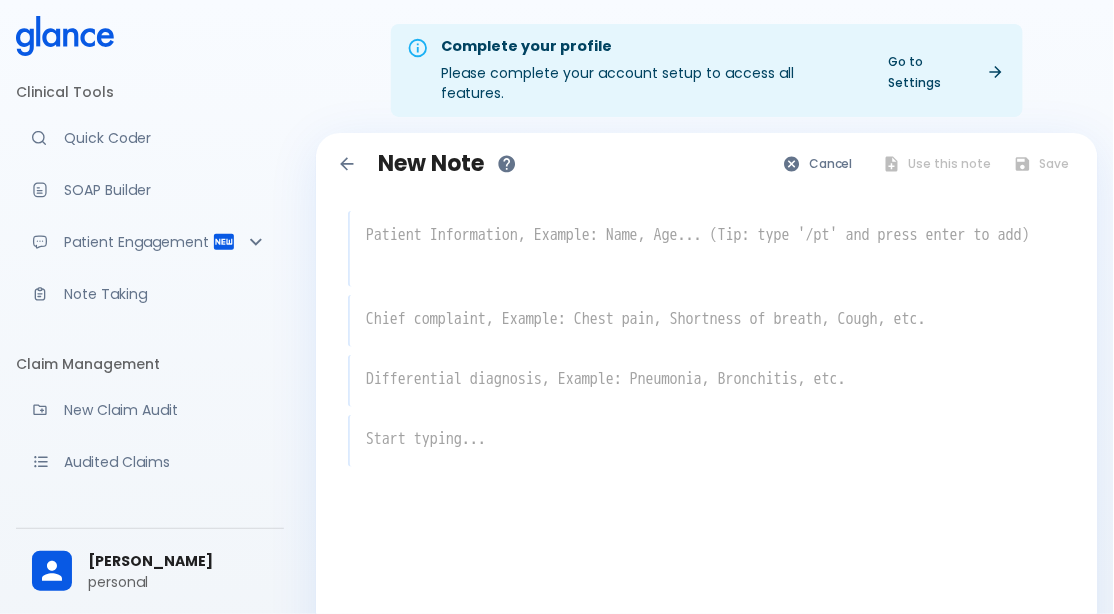 click on "Note Taking" at bounding box center [150, 294] 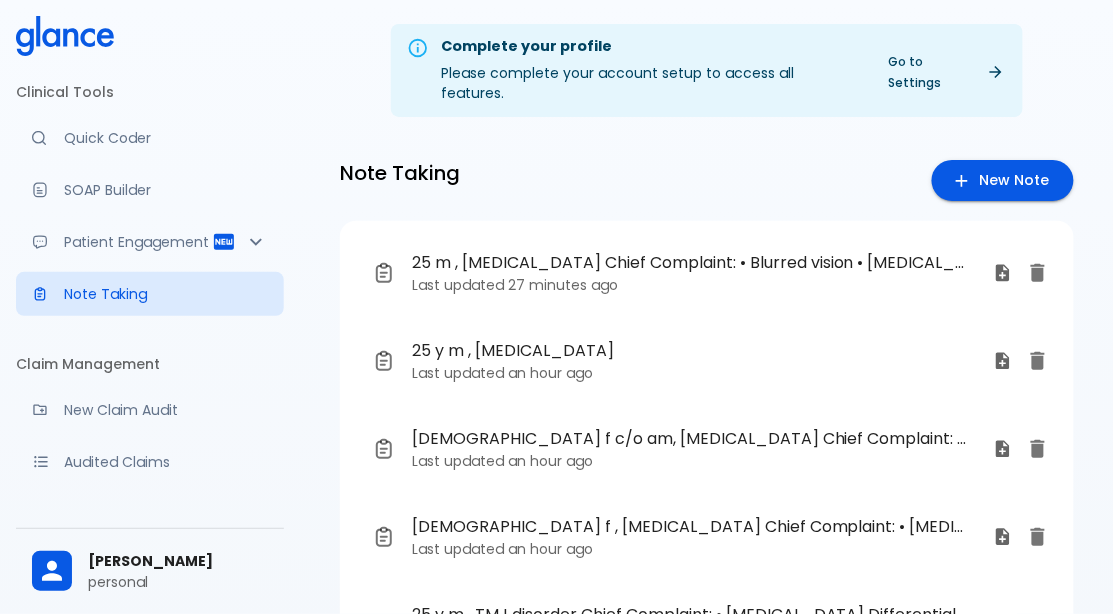 click on "New Note" at bounding box center [1003, 180] 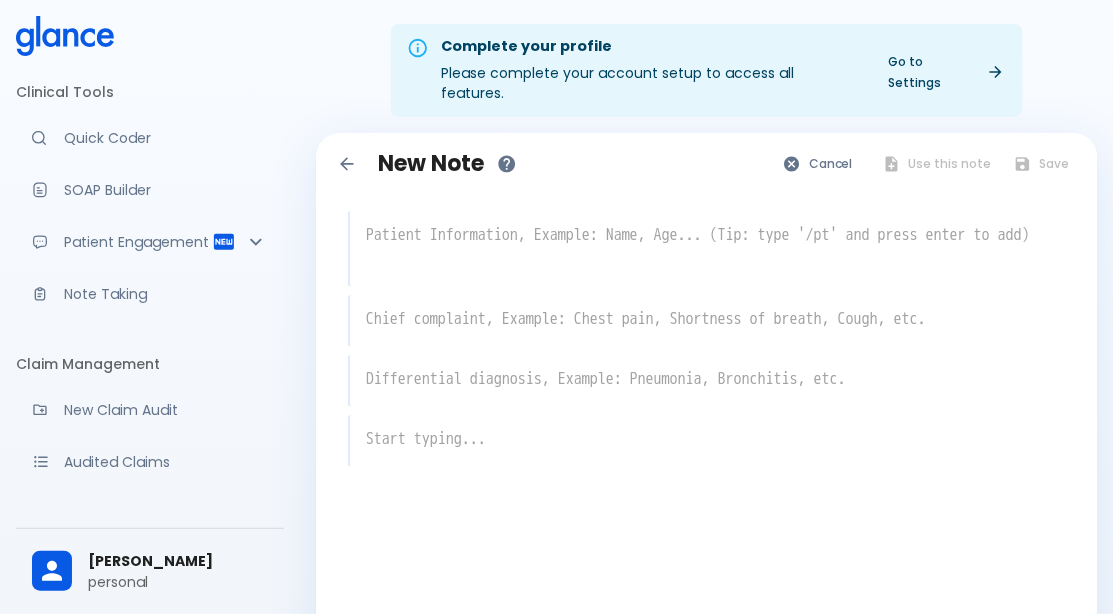 click at bounding box center (708, 247) 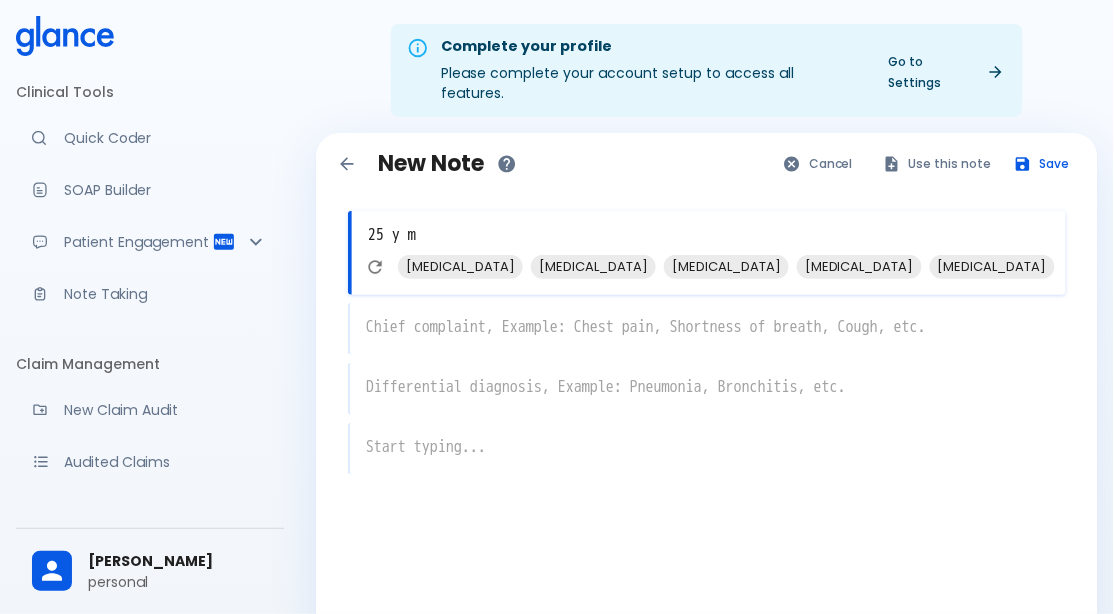click on "[MEDICAL_DATA]" at bounding box center (593, 266) 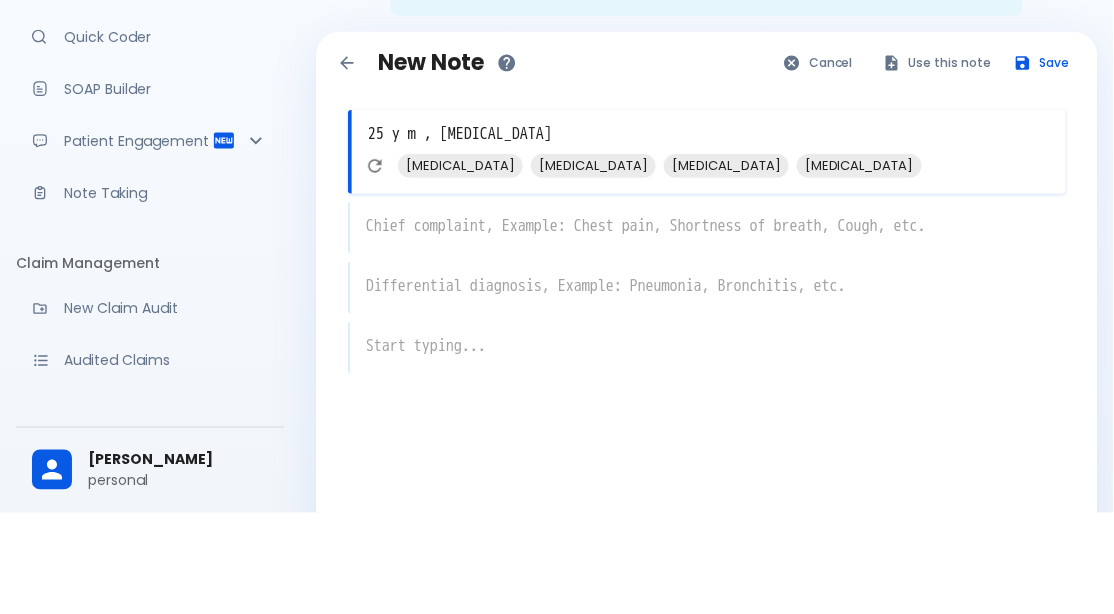 click on "x" at bounding box center (707, 329) 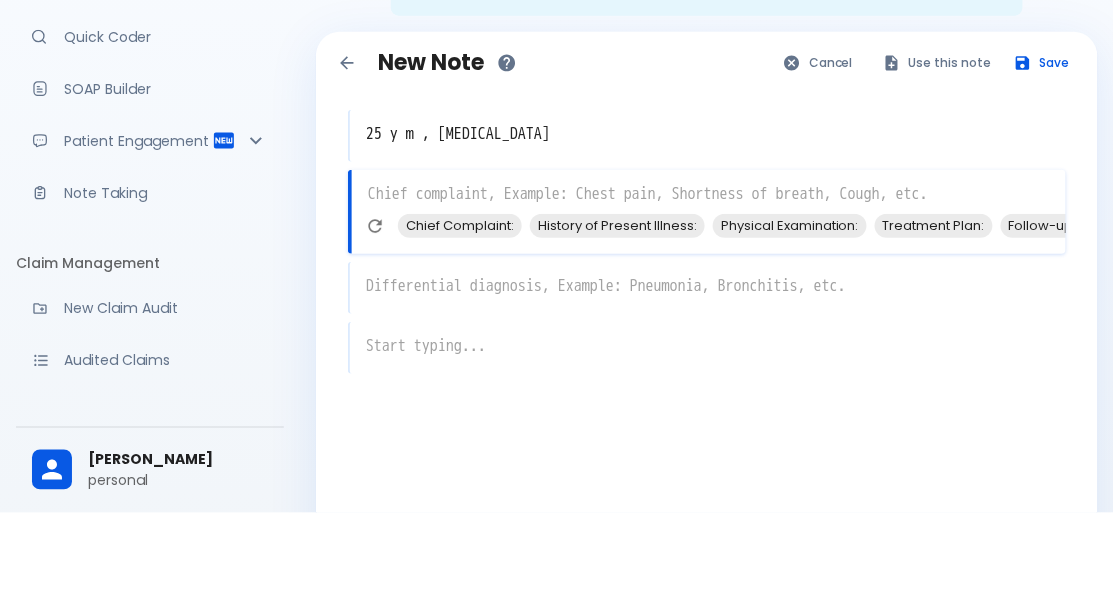 click on "Chief Complaint:" at bounding box center [460, 326] 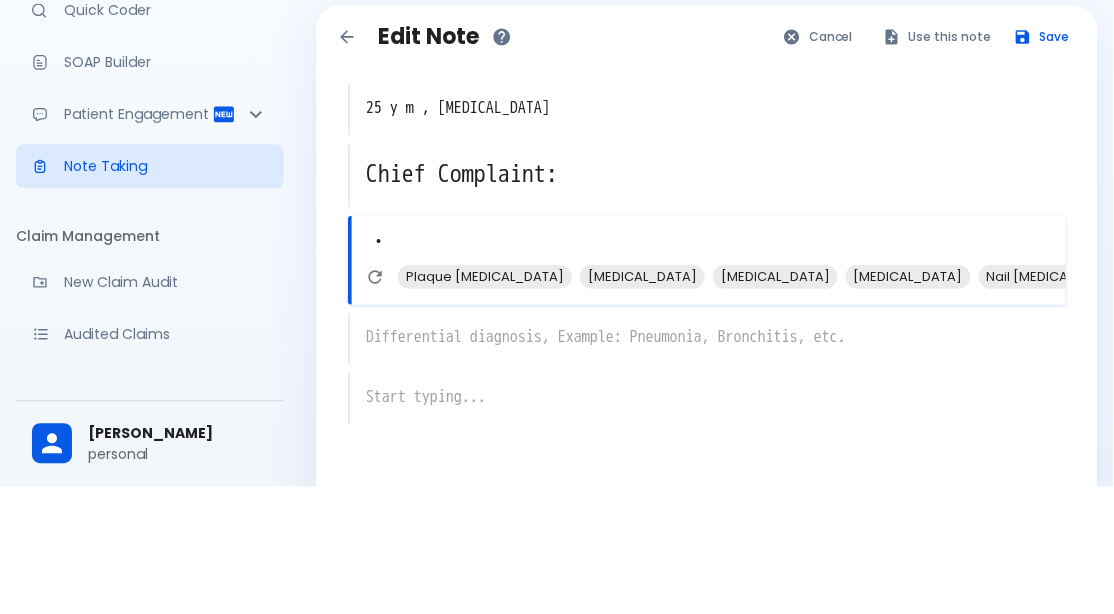 click on "Edit Note Cancel Use this note Save 25 y m , [MEDICAL_DATA] x Chief Complaint: x •  x Plaque [MEDICAL_DATA] [MEDICAL_DATA] [MEDICAL_DATA] [MEDICAL_DATA] Nail [MEDICAL_DATA] x x" at bounding box center [707, 418] 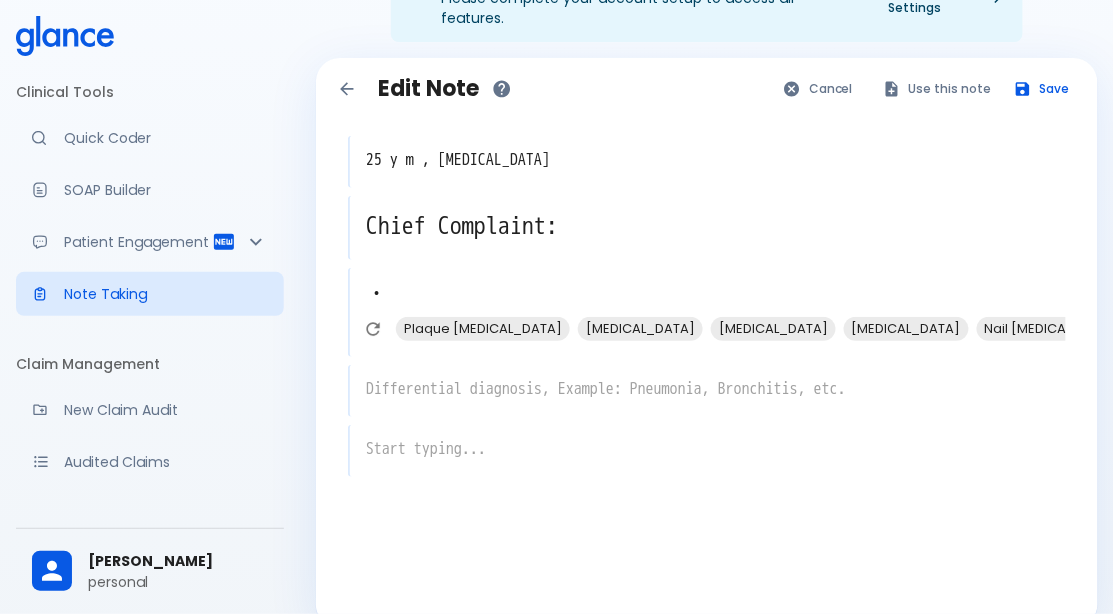 scroll, scrollTop: 77, scrollLeft: 0, axis: vertical 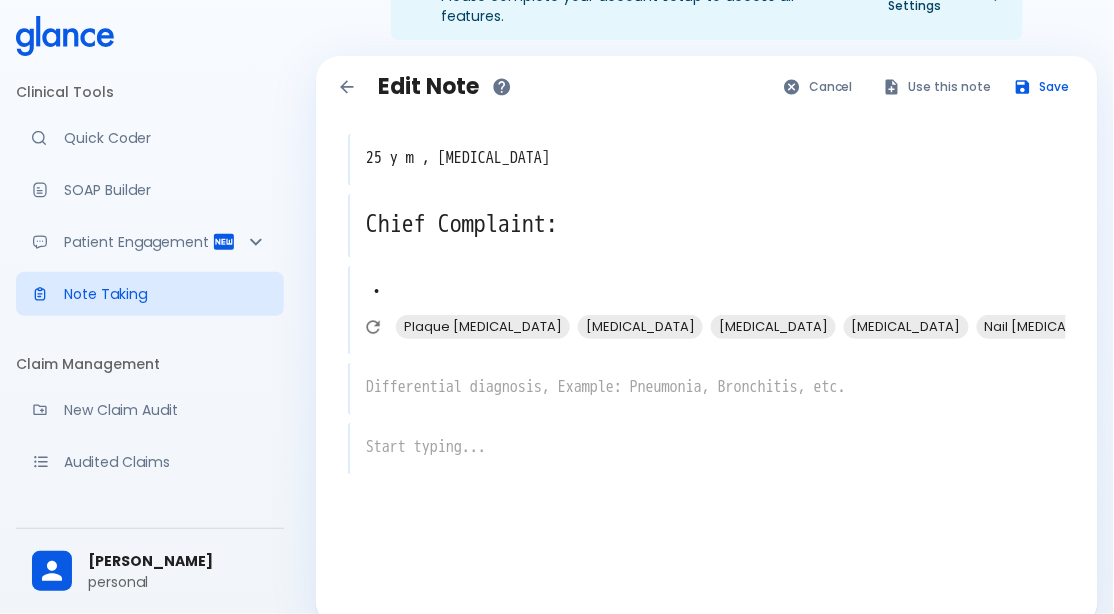 click on "Plaque [MEDICAL_DATA]" at bounding box center [483, 326] 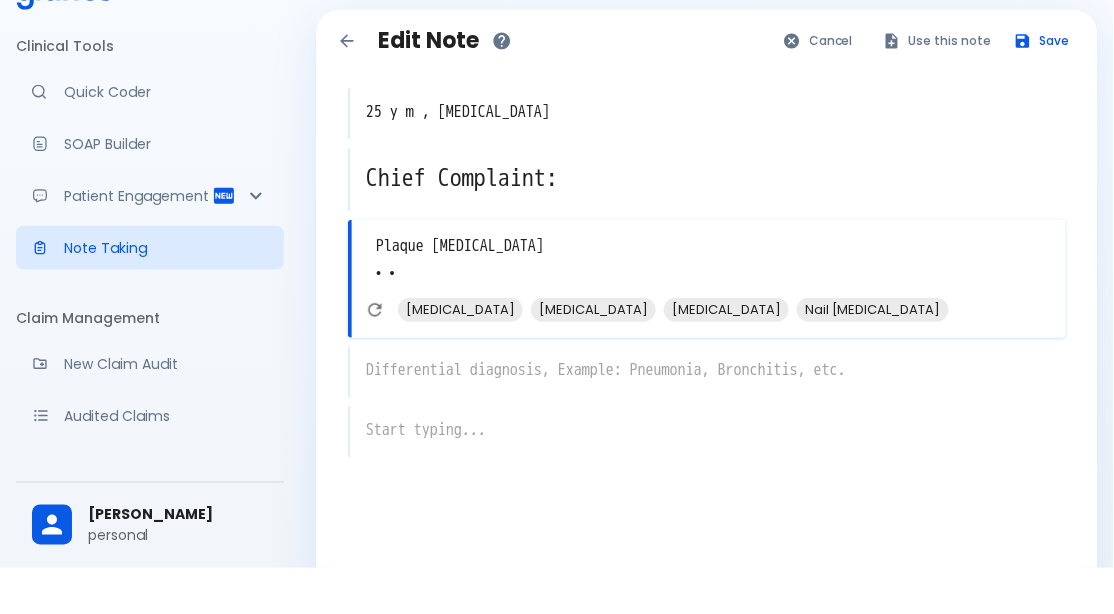 scroll, scrollTop: 77, scrollLeft: 0, axis: vertical 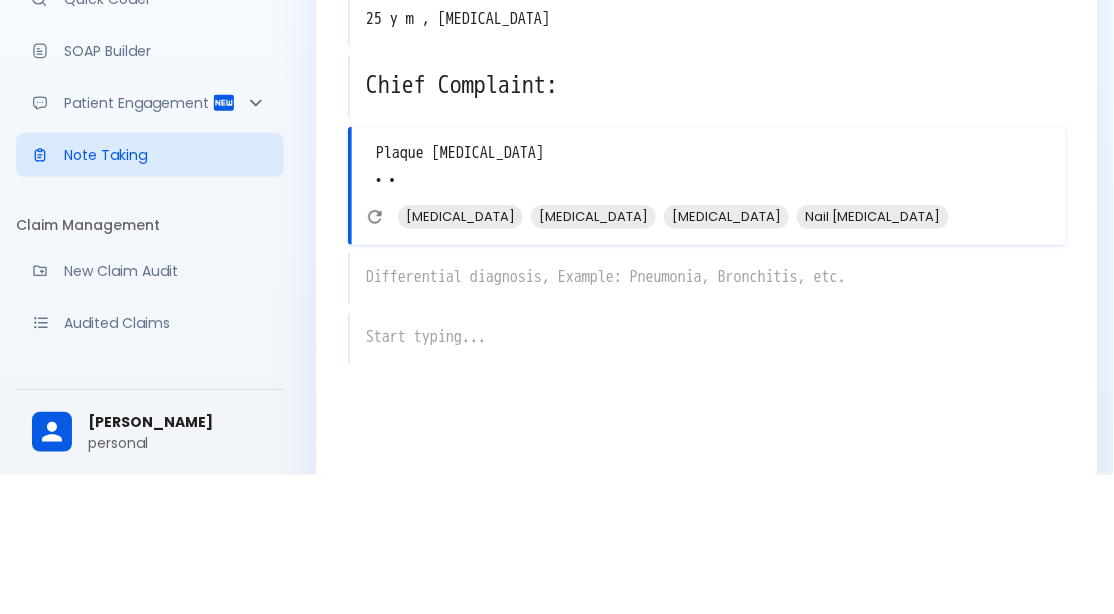 click on "Plaque [MEDICAL_DATA]
• •" at bounding box center [709, 307] 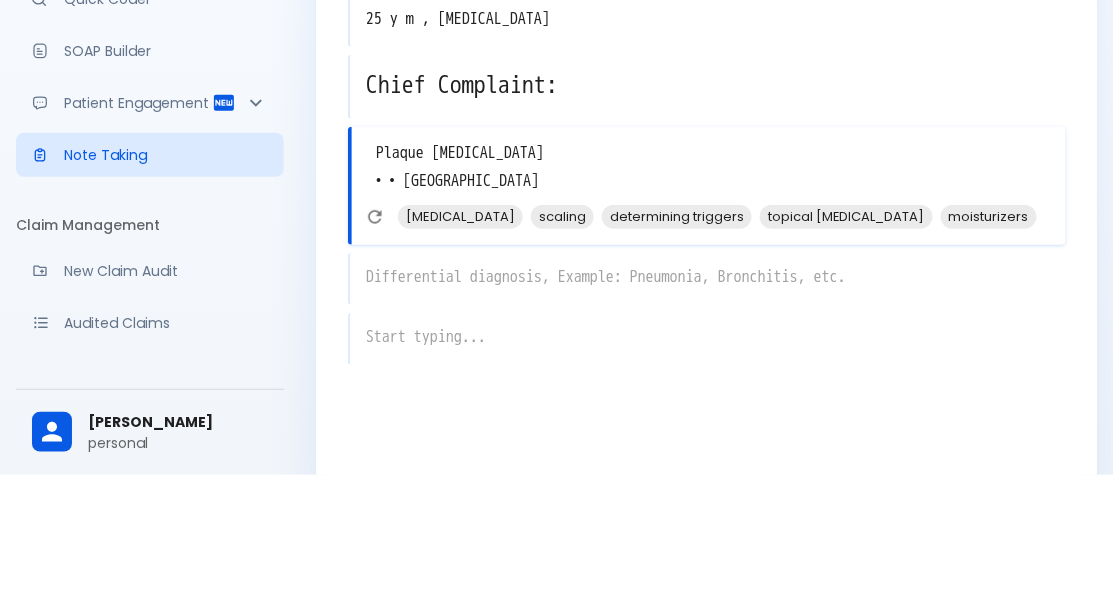 type on "Plaque [MEDICAL_DATA]
• • [GEOGRAPHIC_DATA]" 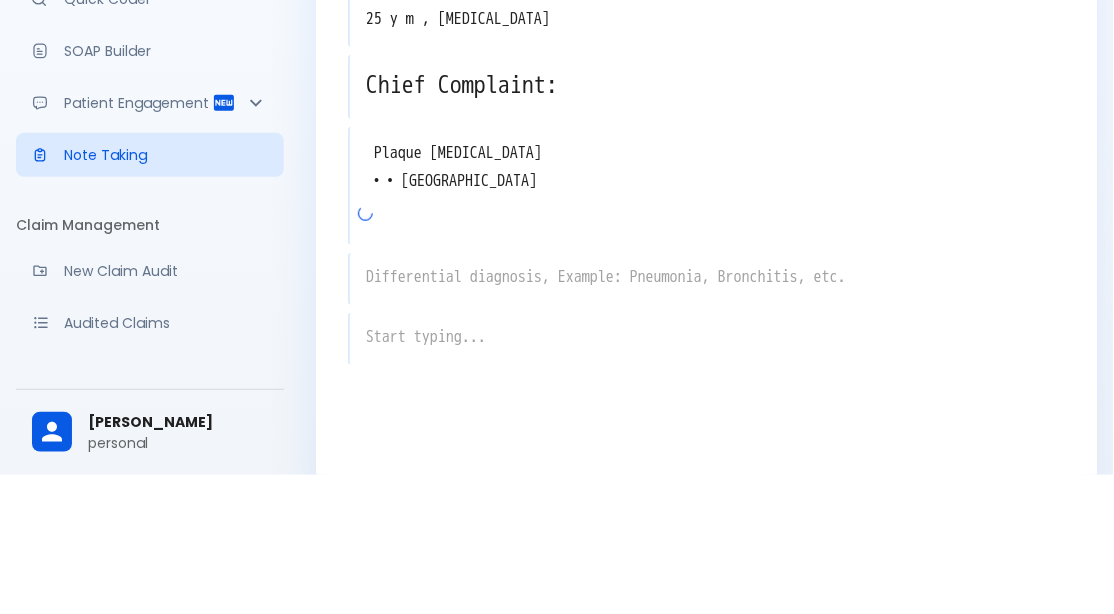 scroll, scrollTop: 77, scrollLeft: 0, axis: vertical 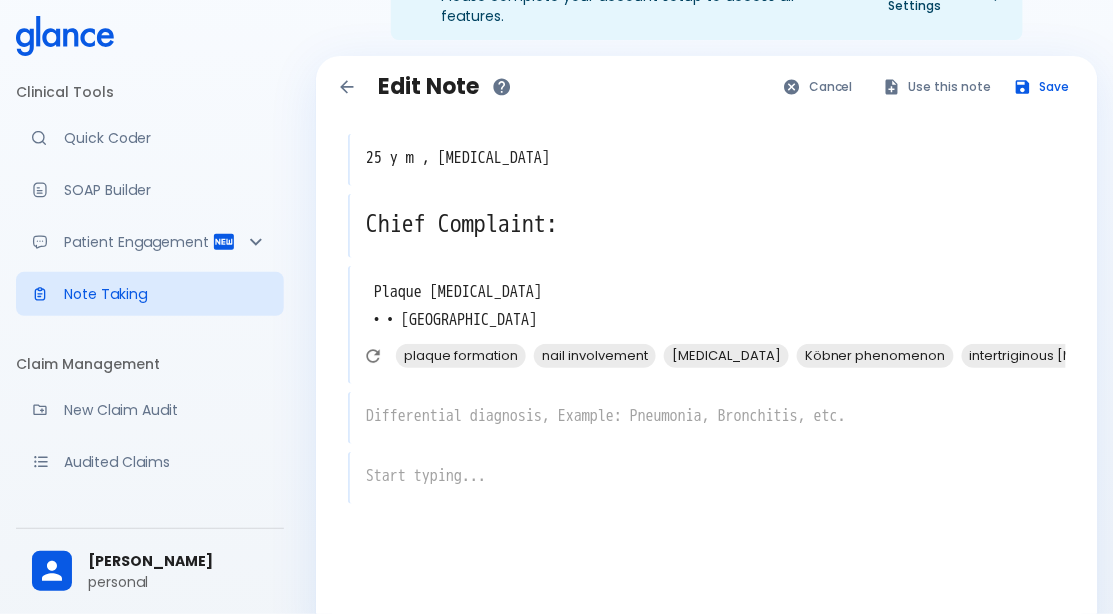 click on "Plaque [MEDICAL_DATA]
• • [GEOGRAPHIC_DATA]" at bounding box center [708, 307] 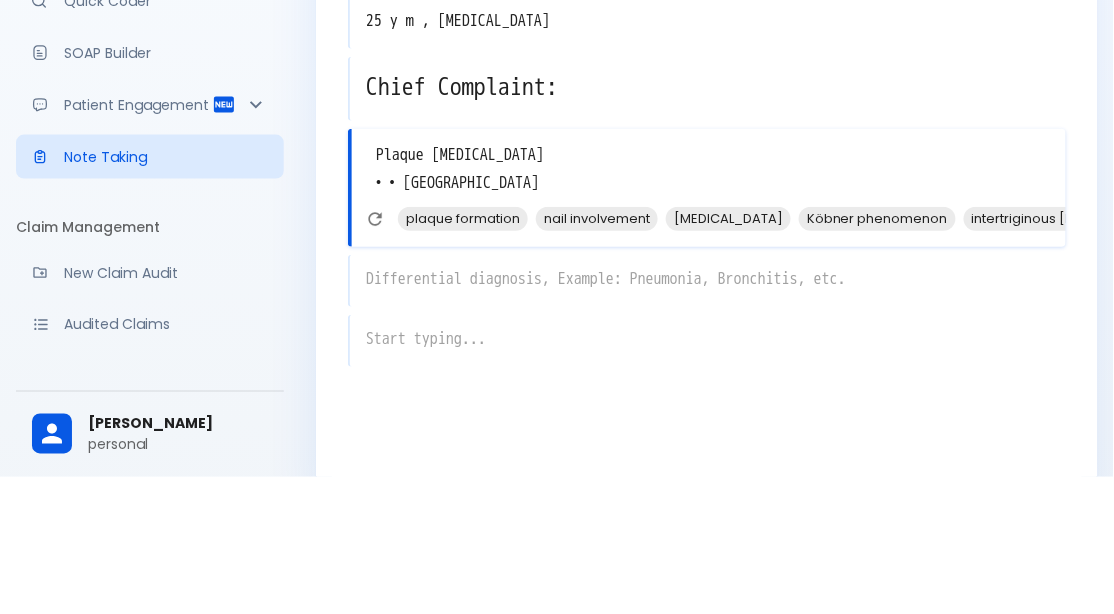 scroll, scrollTop: 77, scrollLeft: 0, axis: vertical 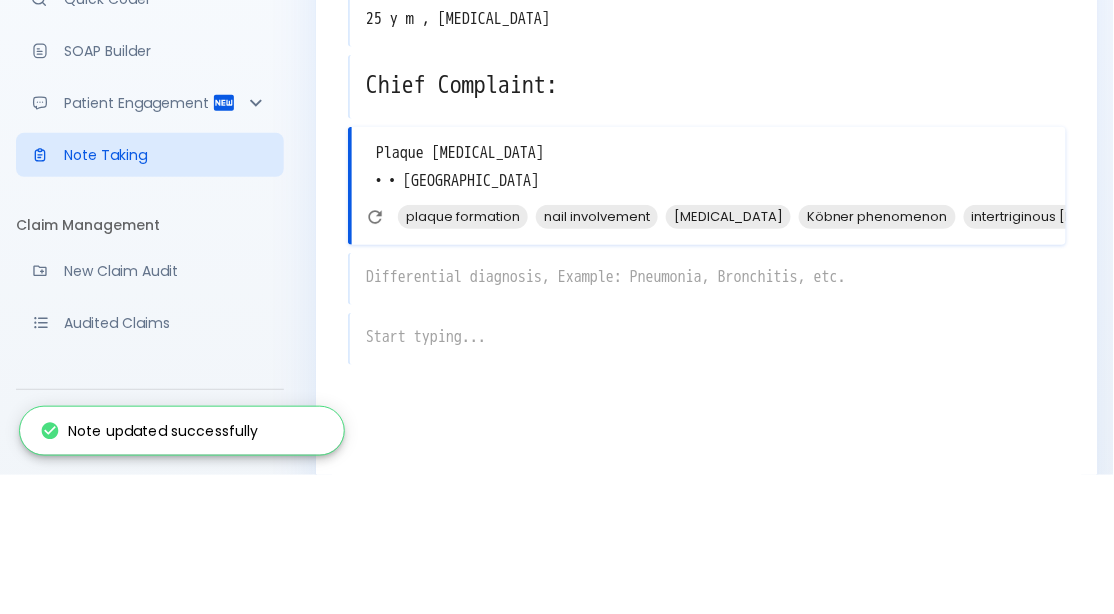 click on "x" at bounding box center [707, 418] 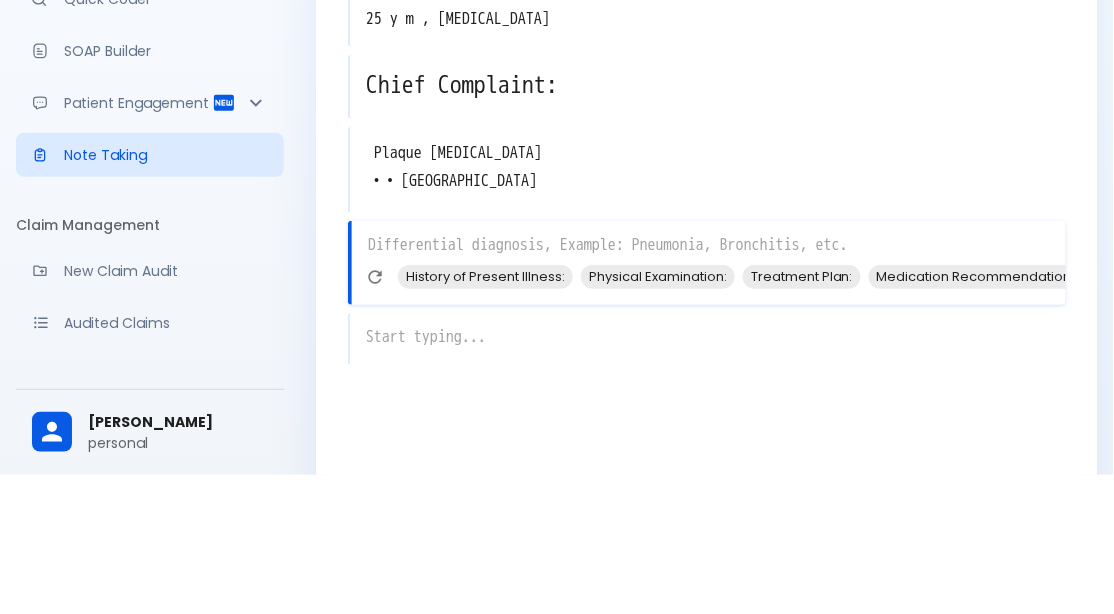 click on "Treatment Plan:" at bounding box center [802, 415] 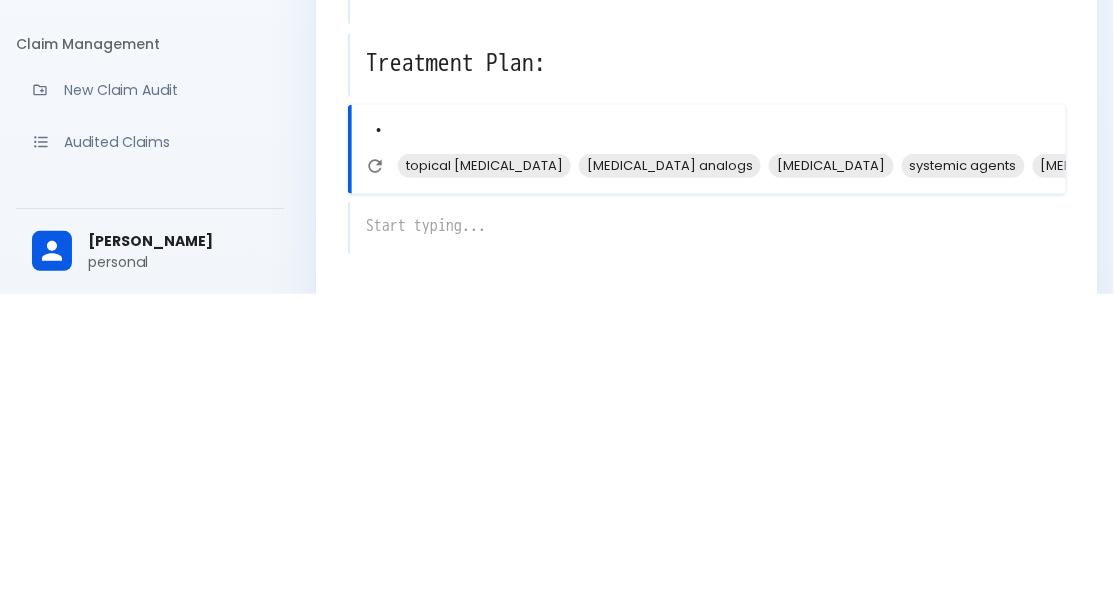 click on "topical [MEDICAL_DATA]" at bounding box center [484, 485] 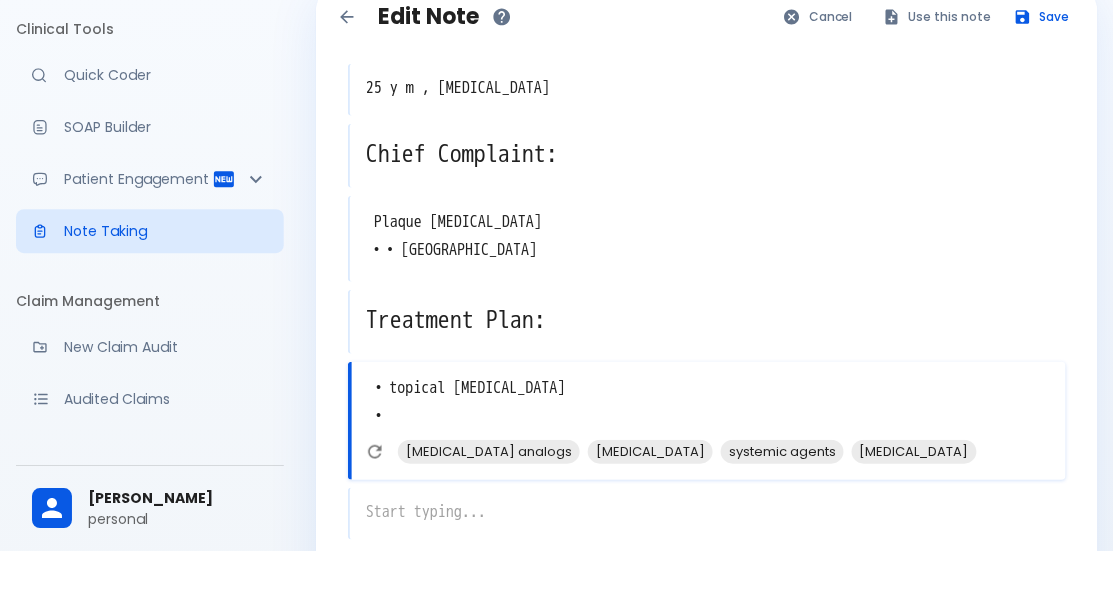 scroll, scrollTop: 84, scrollLeft: 0, axis: vertical 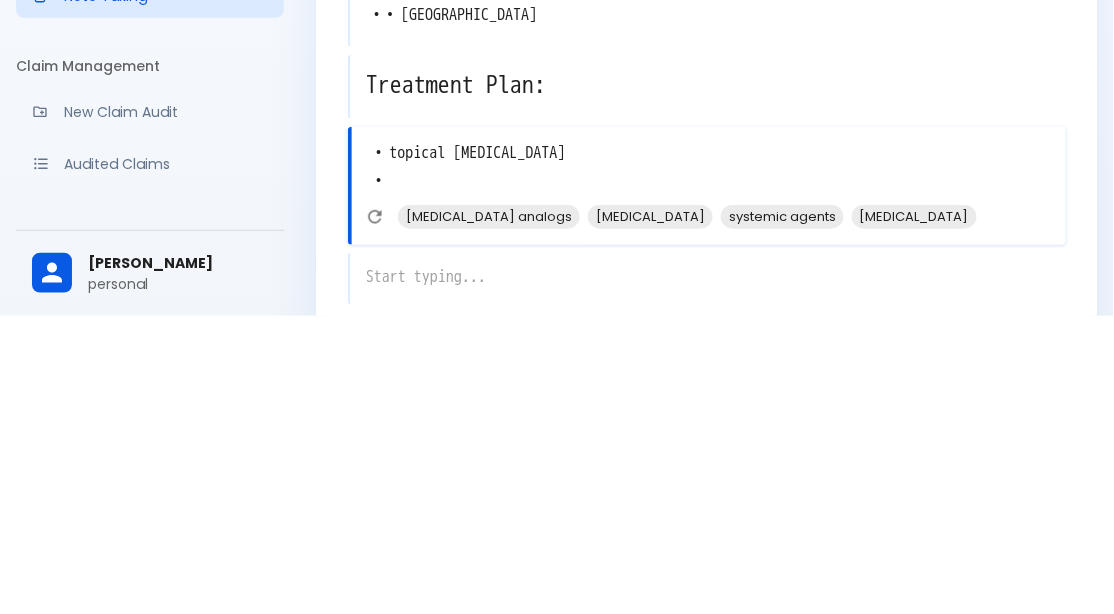 click on "[MEDICAL_DATA]" at bounding box center [650, 514] 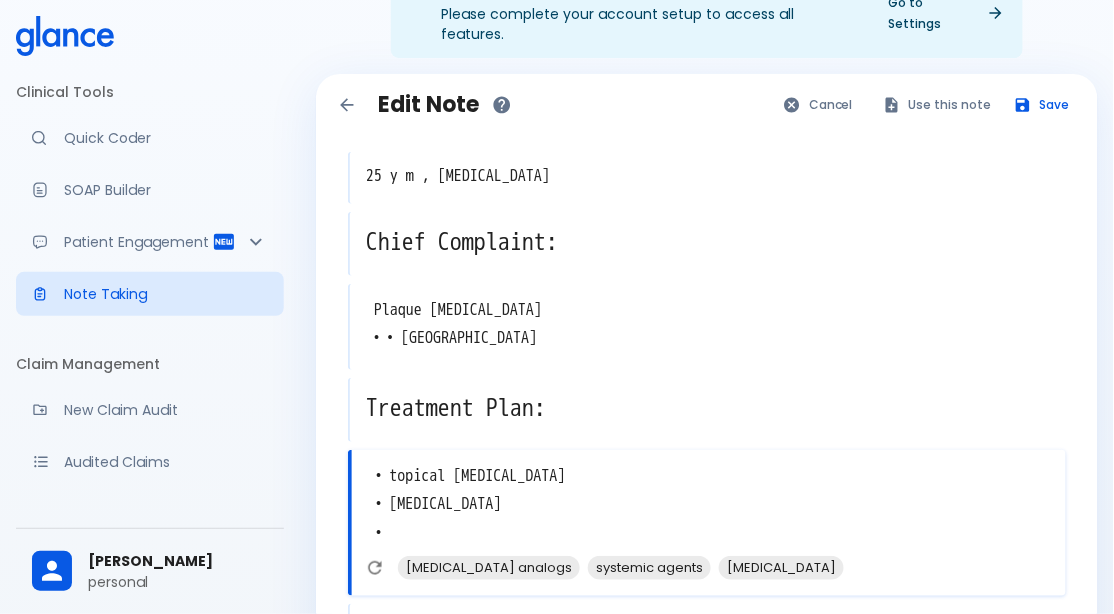 scroll, scrollTop: 0, scrollLeft: 0, axis: both 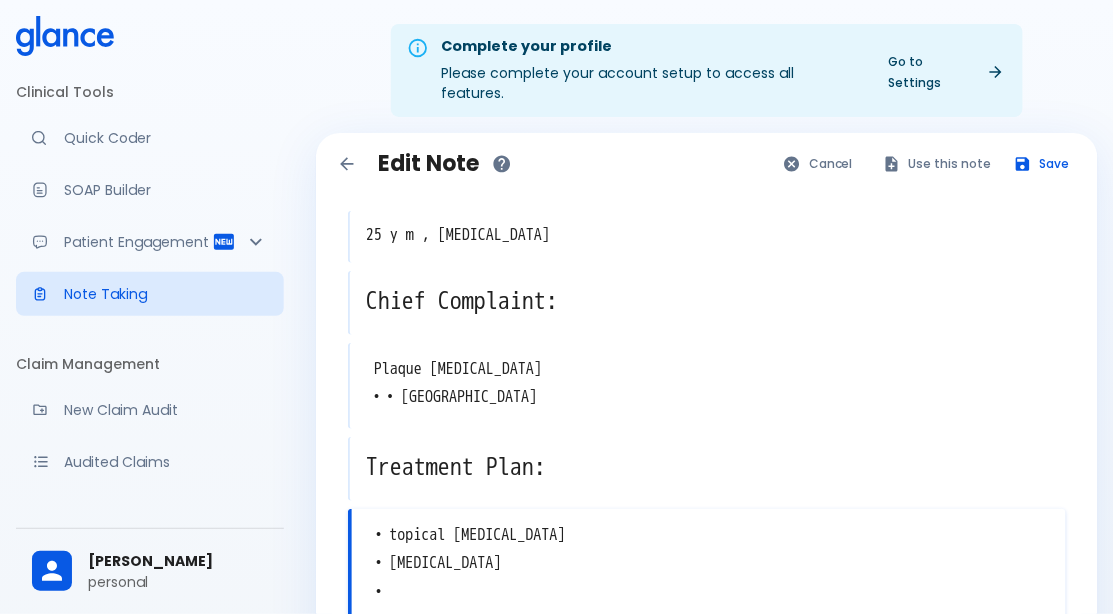 click on "Save" at bounding box center (1043, 163) 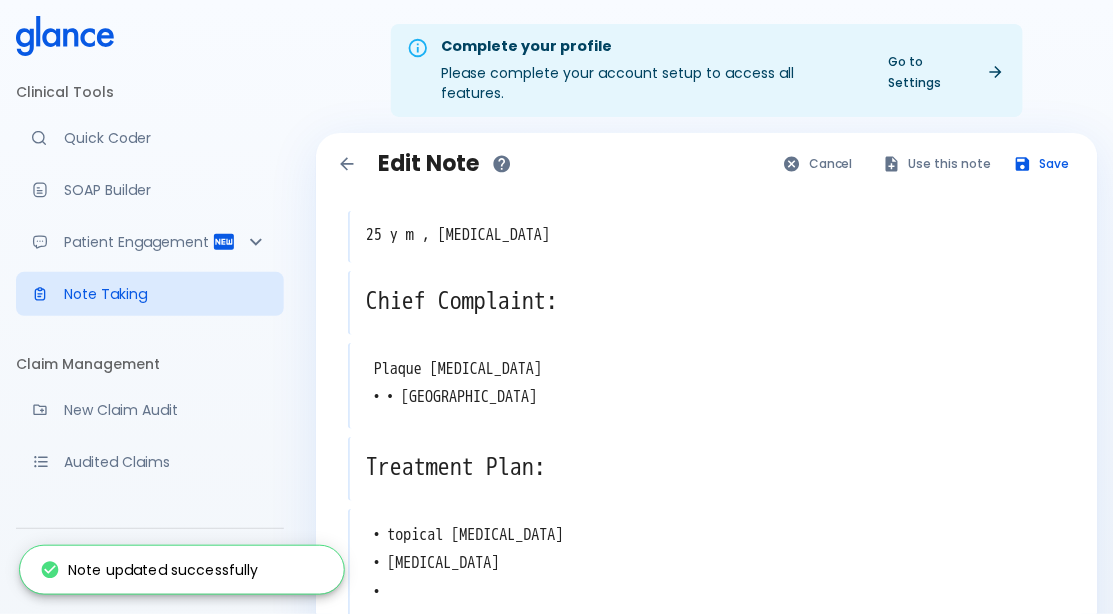 click on "Use this note" at bounding box center (938, 163) 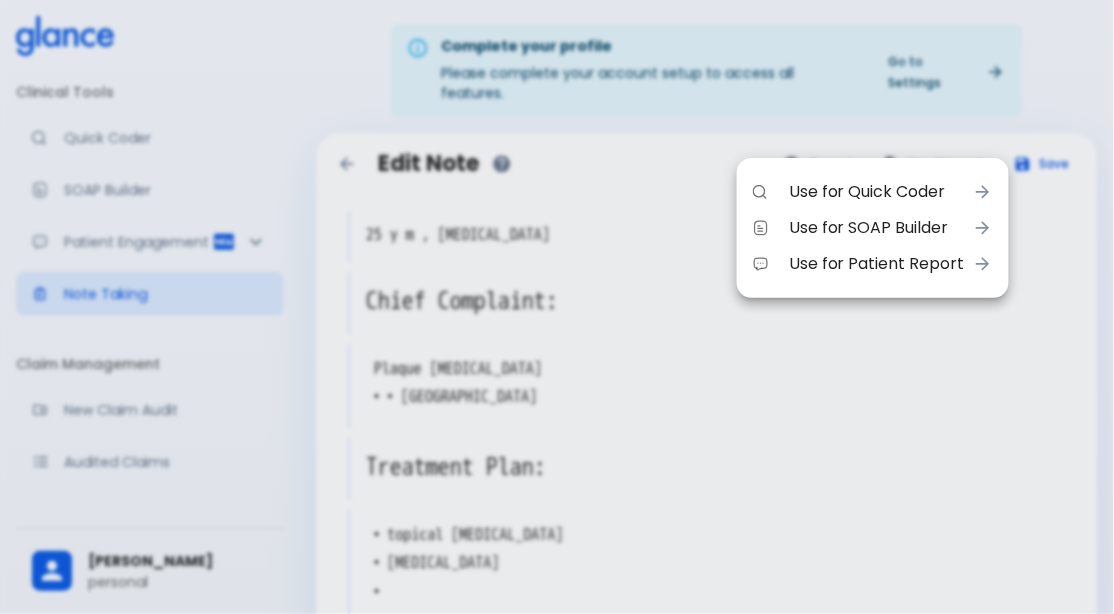 click on "Use for SOAP Builder" at bounding box center (877, 228) 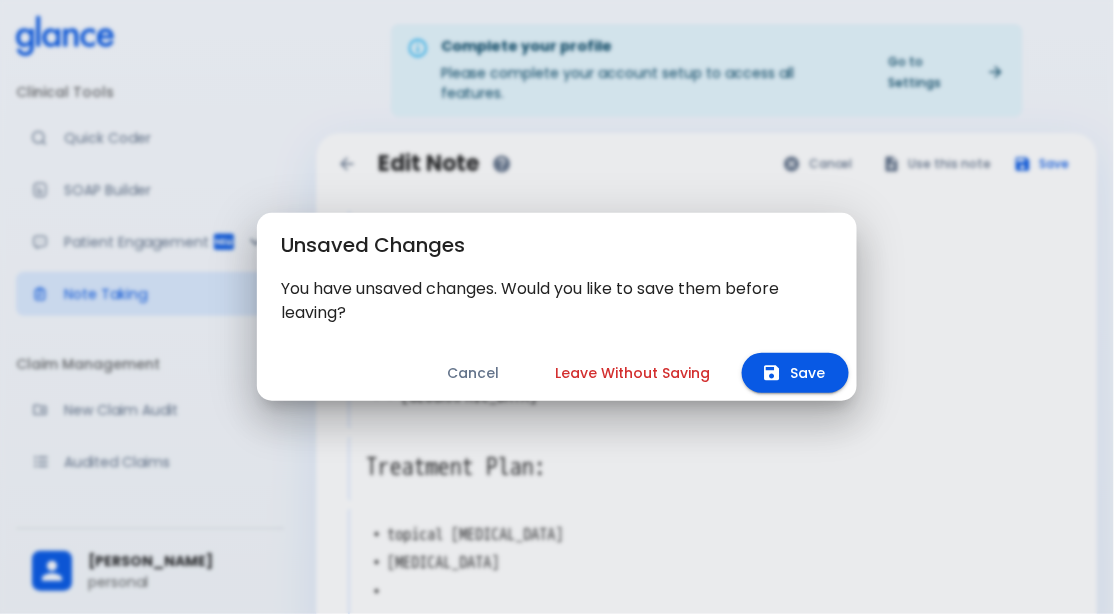 click on "Save" at bounding box center (795, 373) 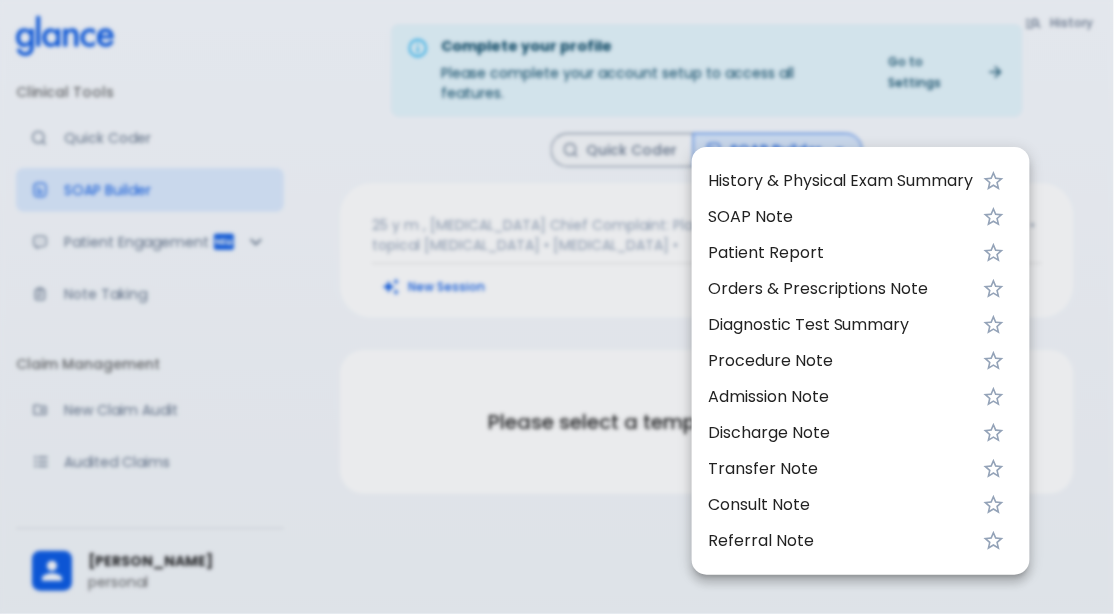 click on "SOAP Note" at bounding box center (841, 217) 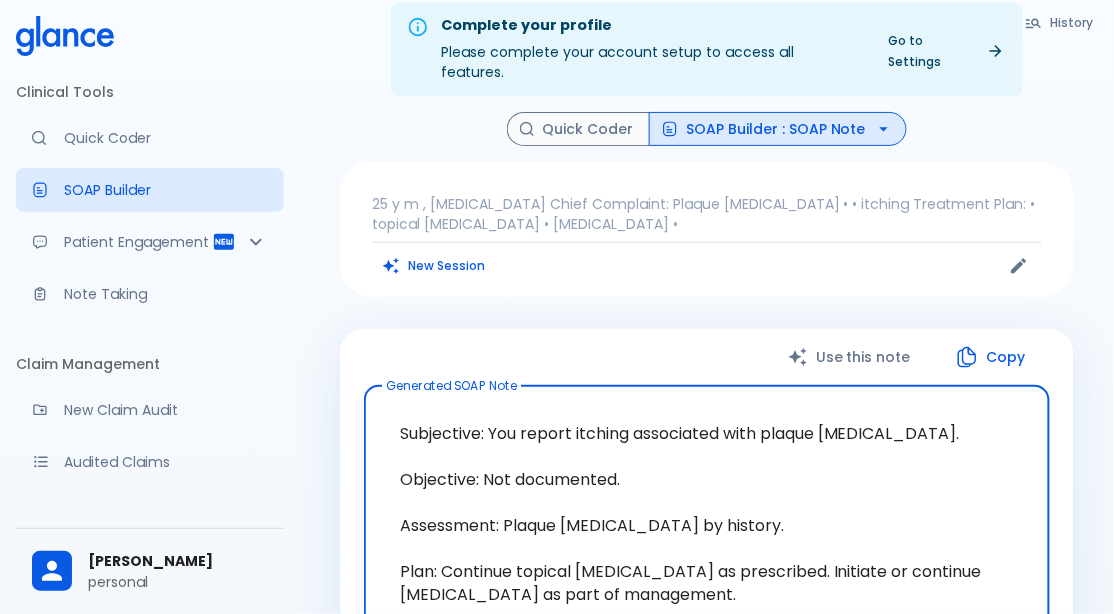 scroll, scrollTop: 19, scrollLeft: 0, axis: vertical 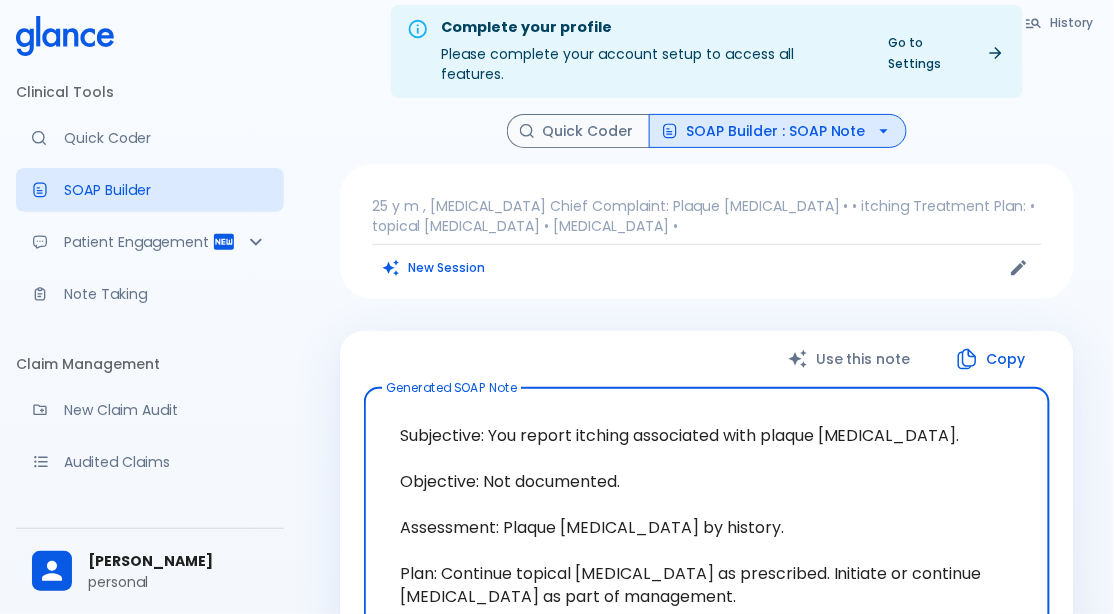 click on "SOAP Builder   : SOAP Note" at bounding box center [778, 131] 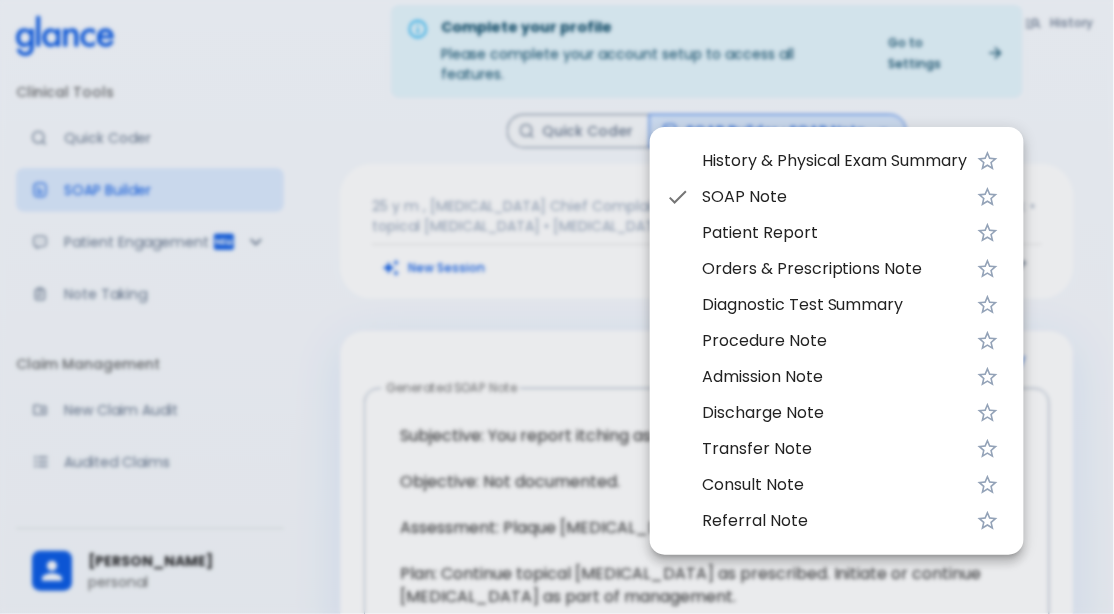 click on "History & Physical Exam Summary" at bounding box center (837, 161) 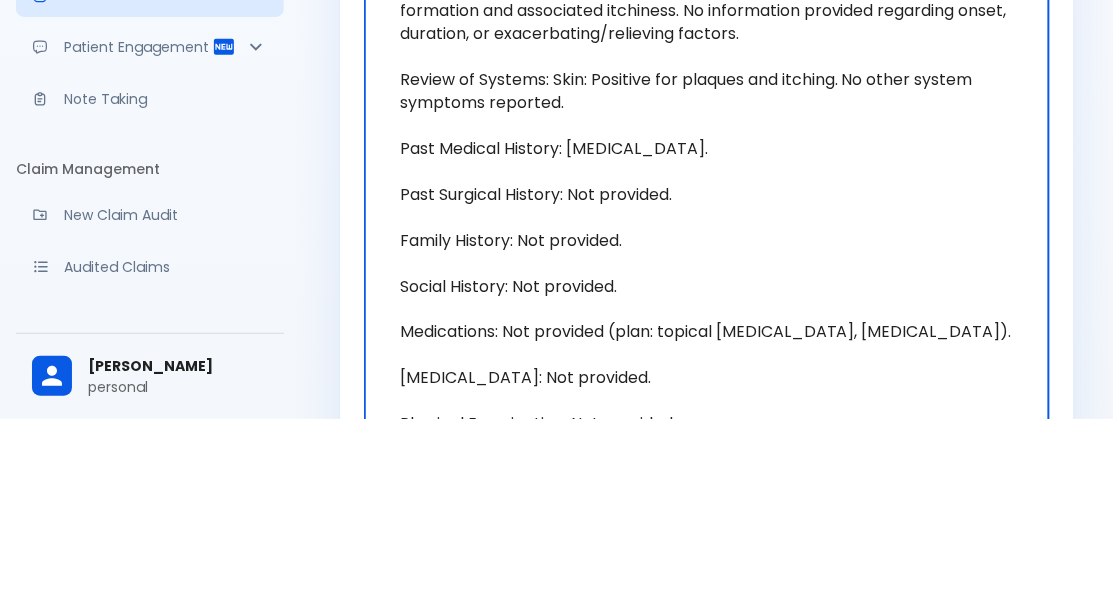 scroll, scrollTop: 341, scrollLeft: 0, axis: vertical 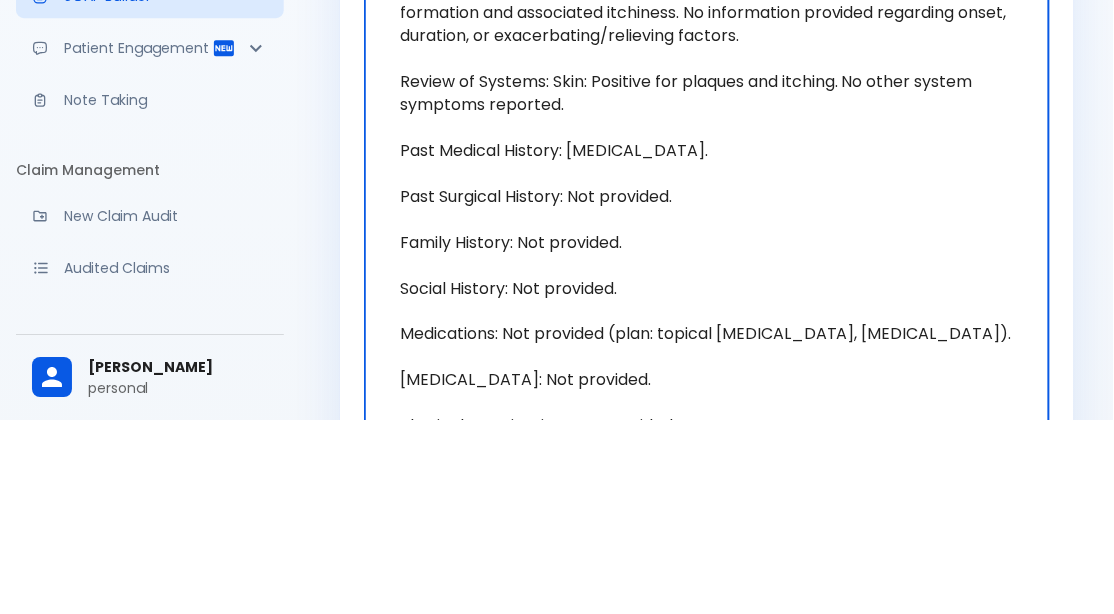 click on "Chief Complaint: Plaque [MEDICAL_DATA] with itching.
History of Present Illness: [DEMOGRAPHIC_DATA] [DEMOGRAPHIC_DATA] presents with a history of [MEDICAL_DATA] characterized by plaque formation and associated itchiness. No information provided regarding onset, duration, or exacerbating/relieving factors.
Review of Systems: Skin: Positive for plaques and itching. No other system symptoms reported.
Past Medical History: [MEDICAL_DATA].
Past Surgical History: Not provided.
Family History: Not provided.
Social History: Not provided.
Medications: Not provided (plan: topical [MEDICAL_DATA], [MEDICAL_DATA]).
[MEDICAL_DATA]: Not provided.
Physical Examination: Not provided." at bounding box center (707, 366) 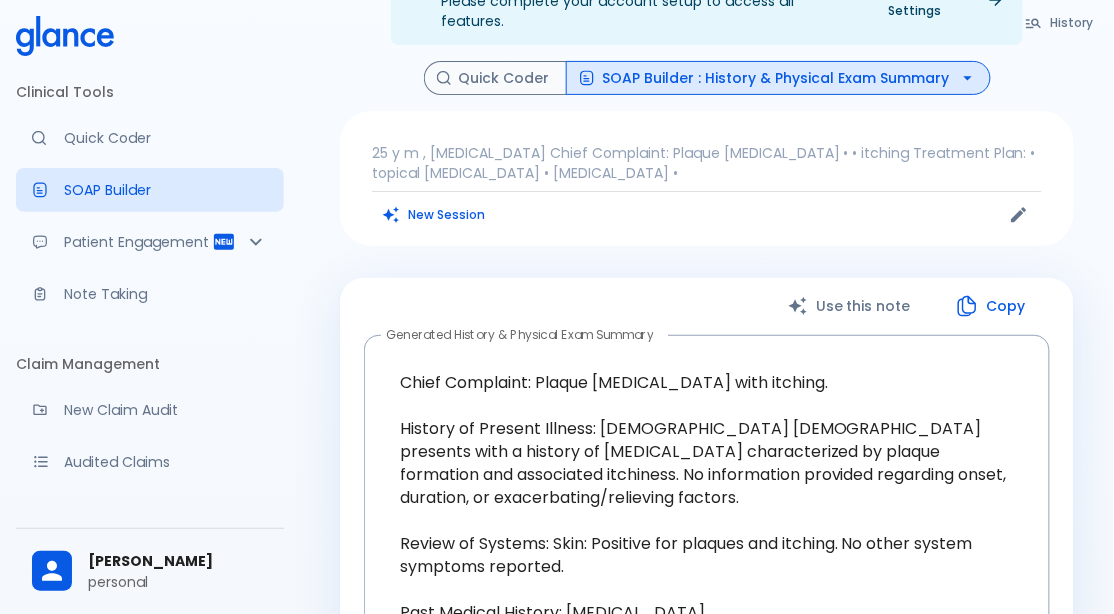 scroll, scrollTop: 49, scrollLeft: 0, axis: vertical 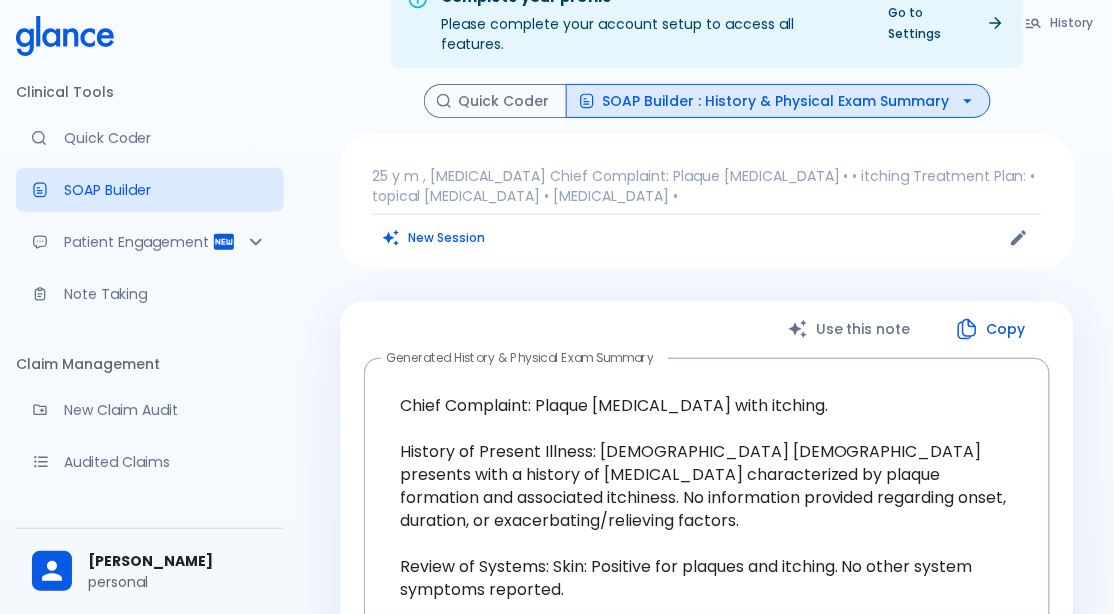 click on "SOAP Builder   : History & Physical Exam Summary" at bounding box center (778, 101) 